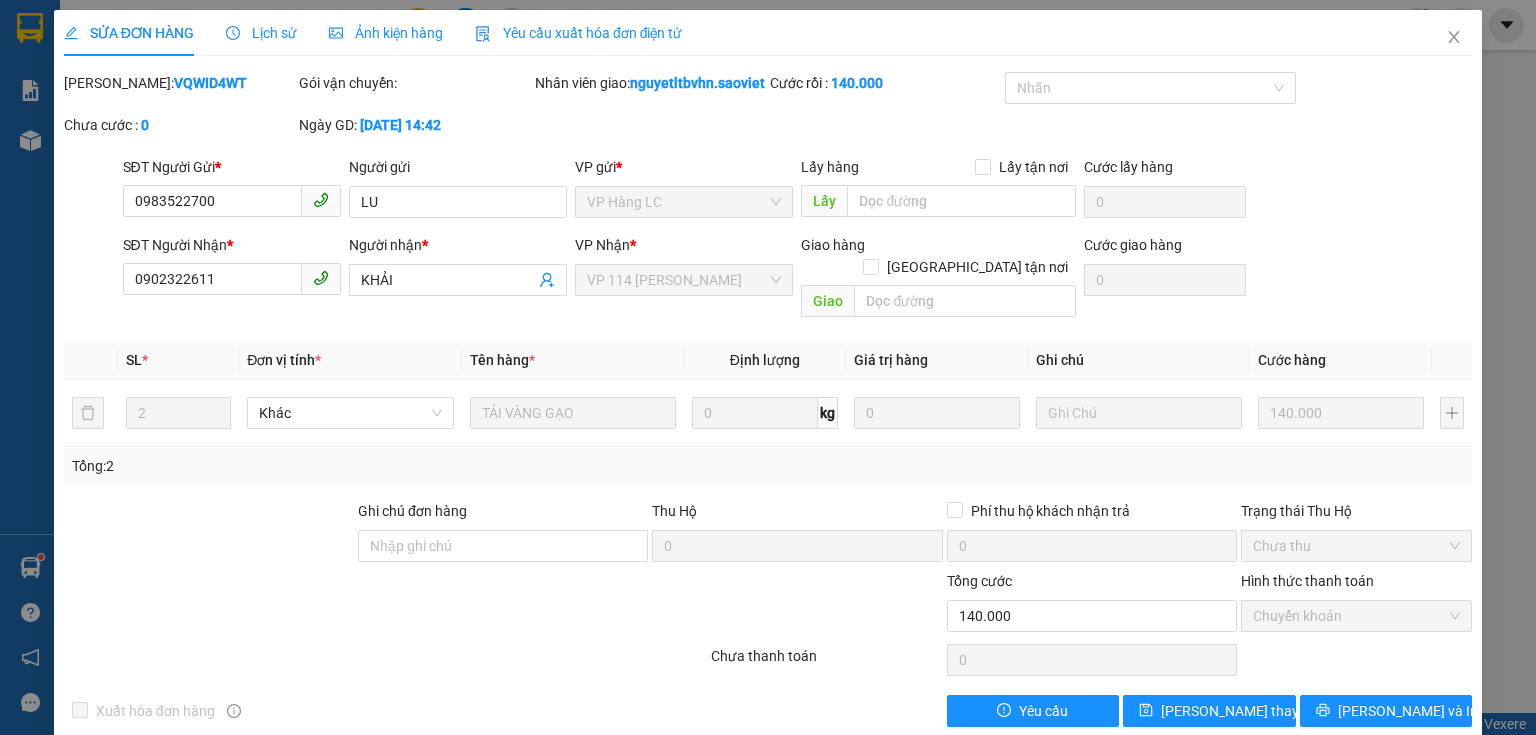 scroll, scrollTop: 0, scrollLeft: 0, axis: both 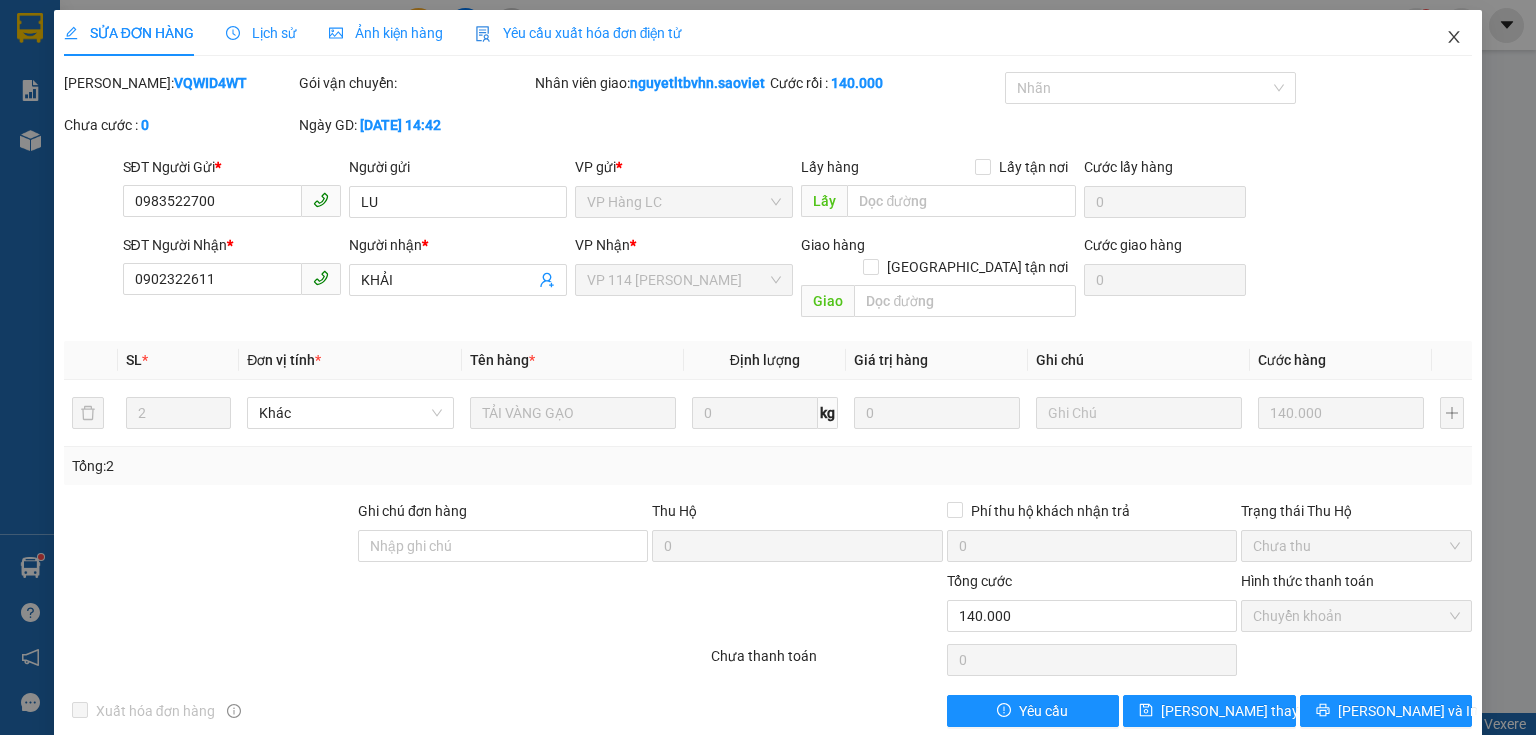 click 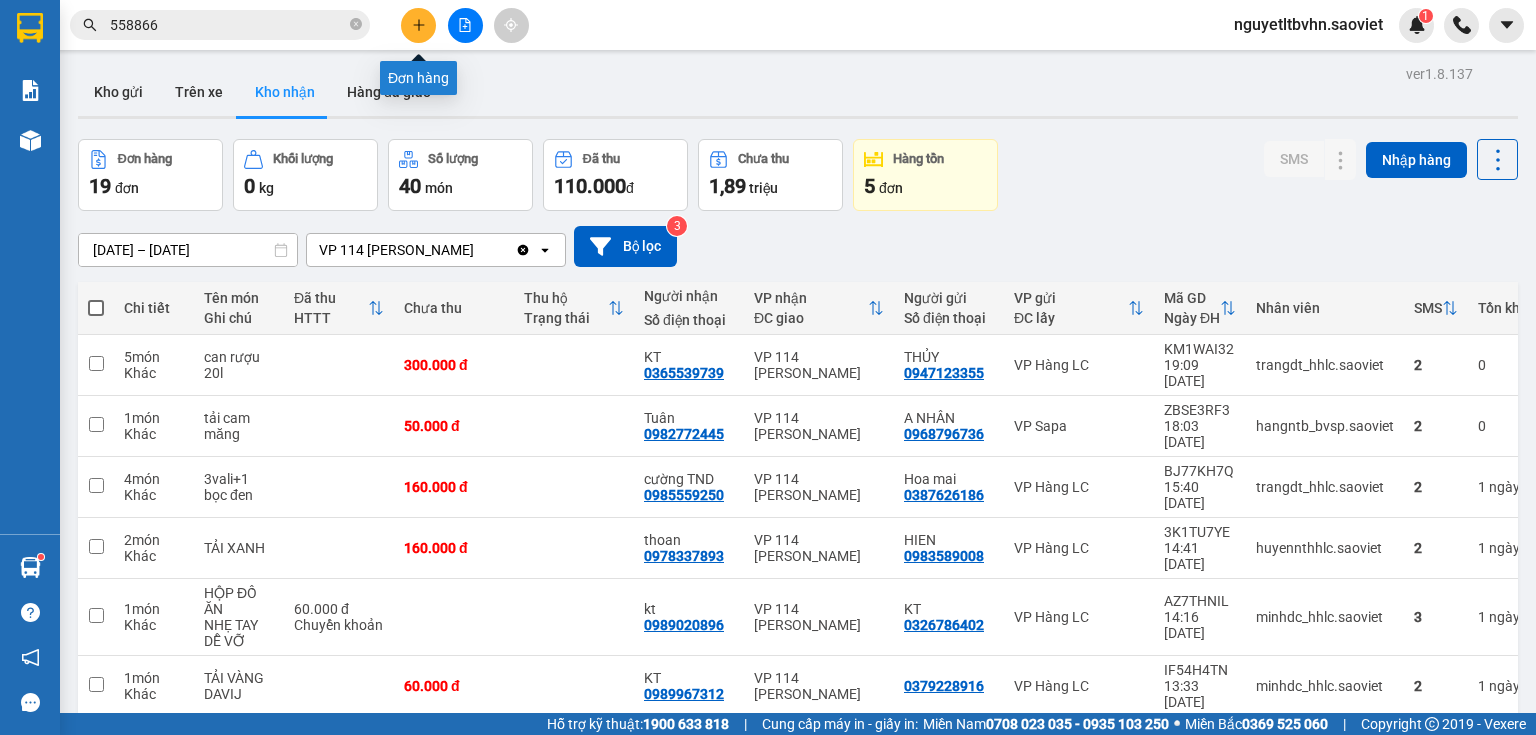 click at bounding box center (418, 25) 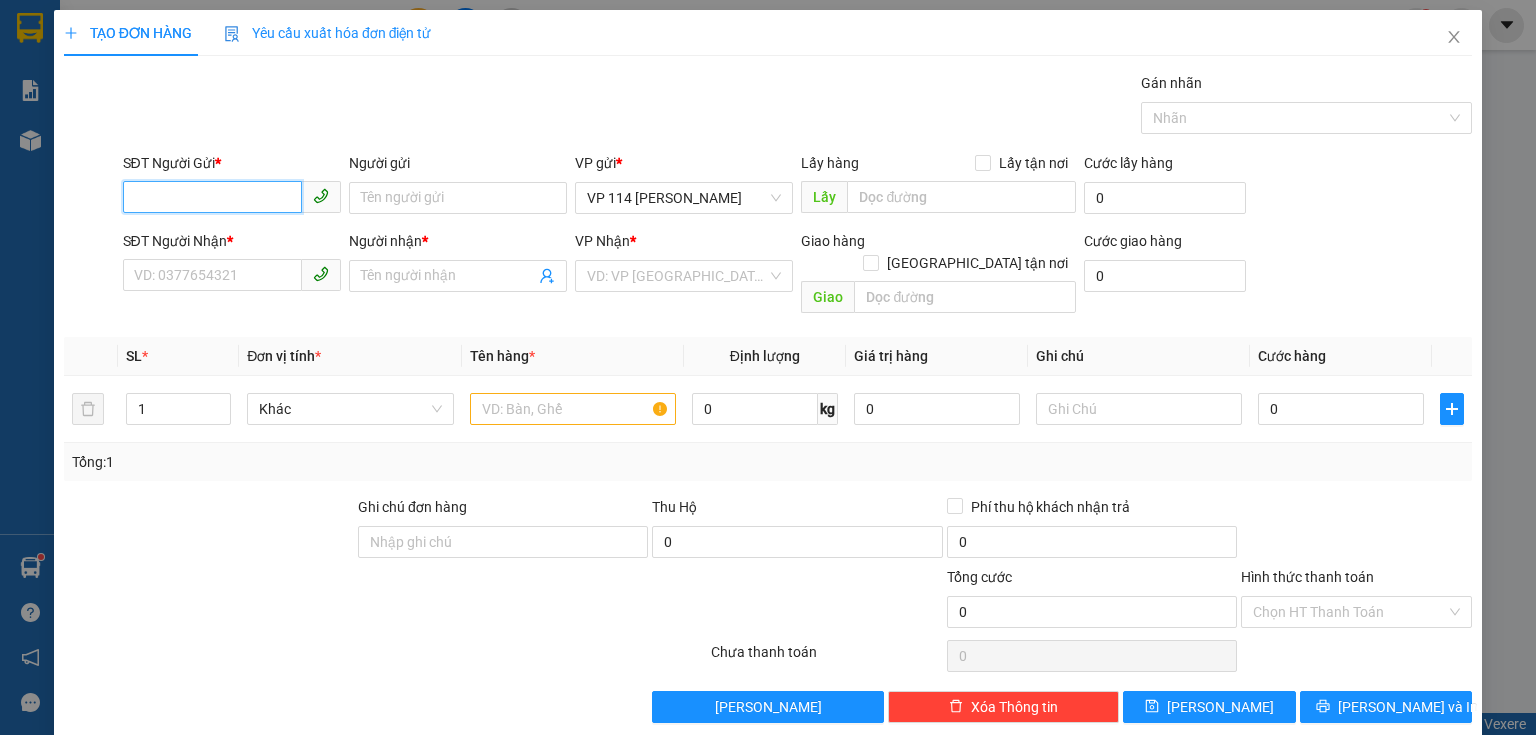 click on "SĐT Người Gửi  *" at bounding box center (212, 197) 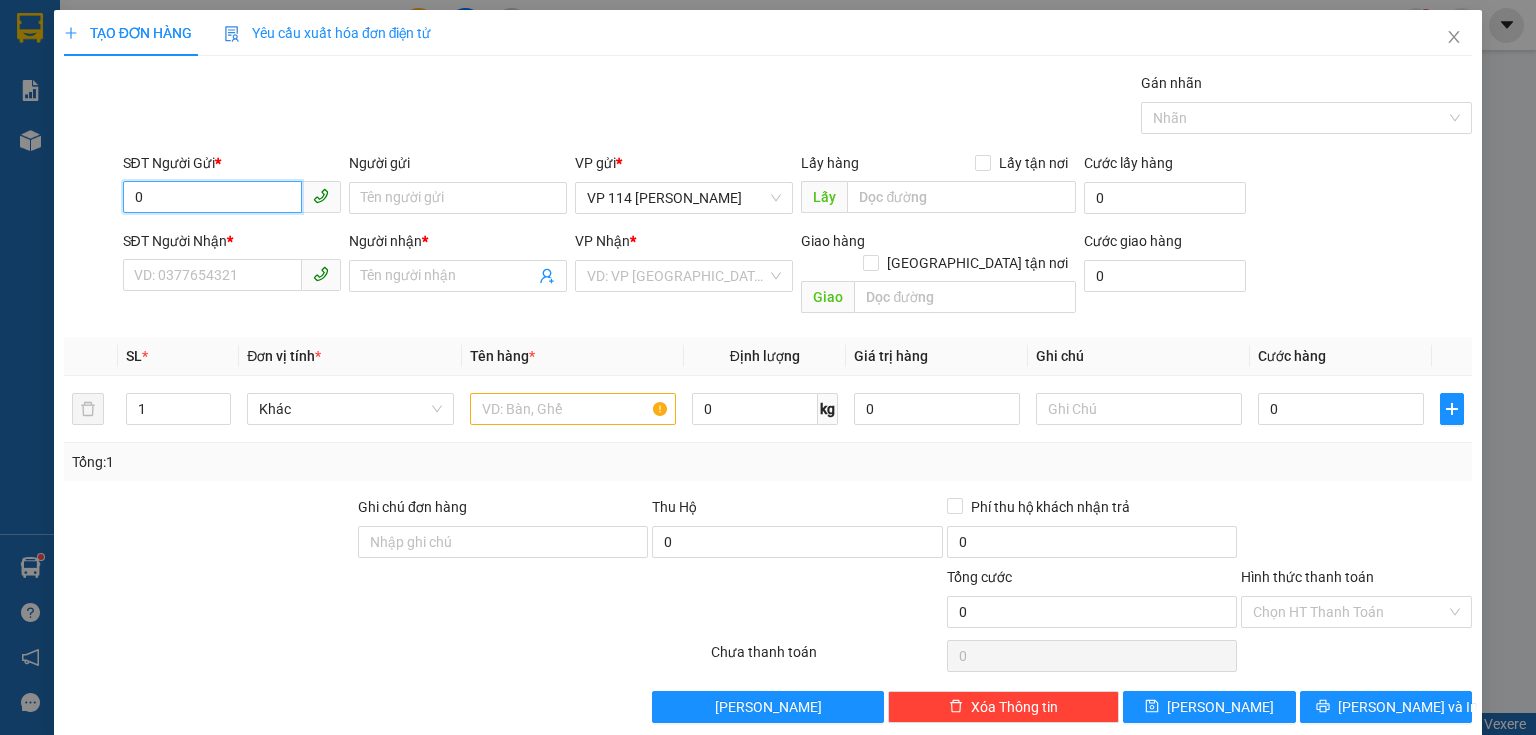 type on "0" 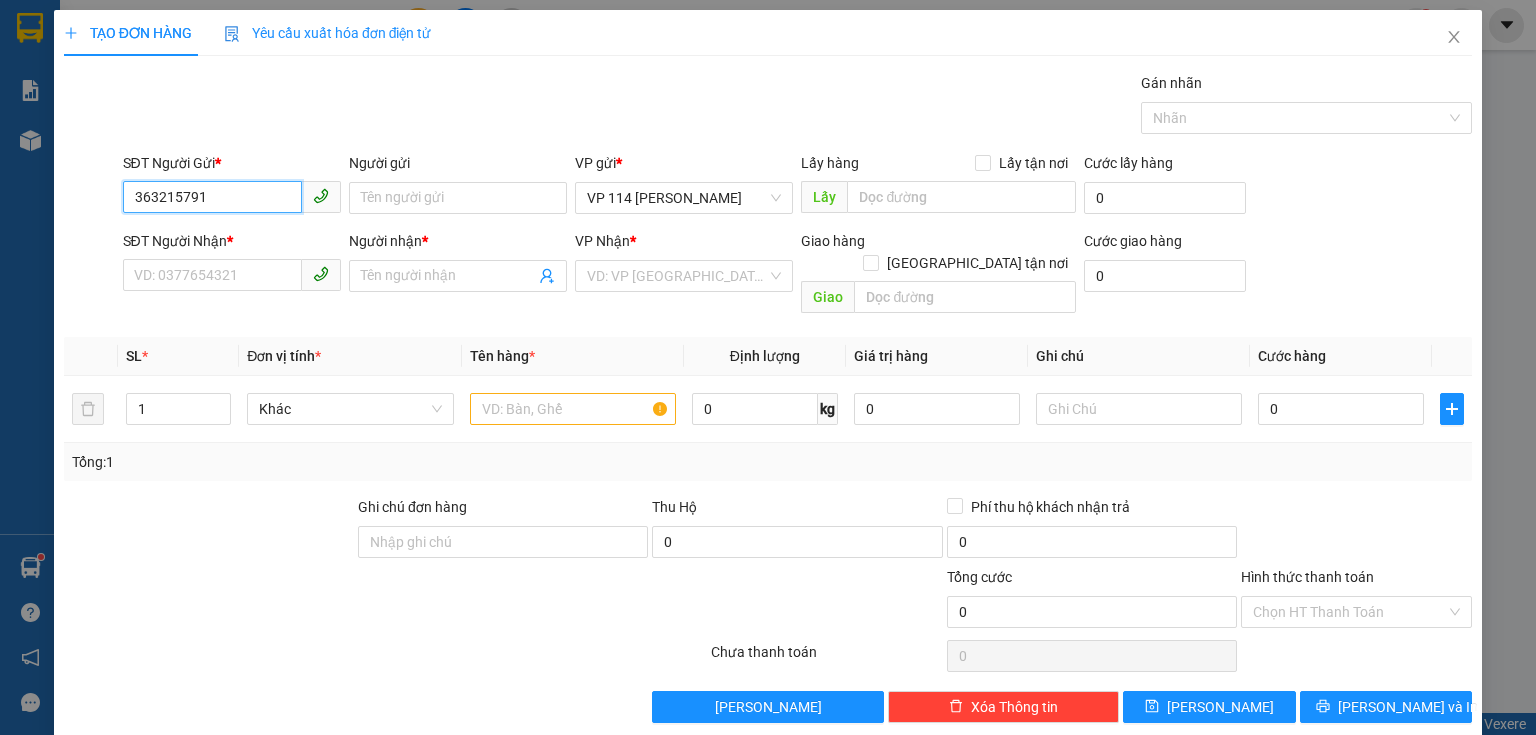 click on "363215791" at bounding box center (212, 197) 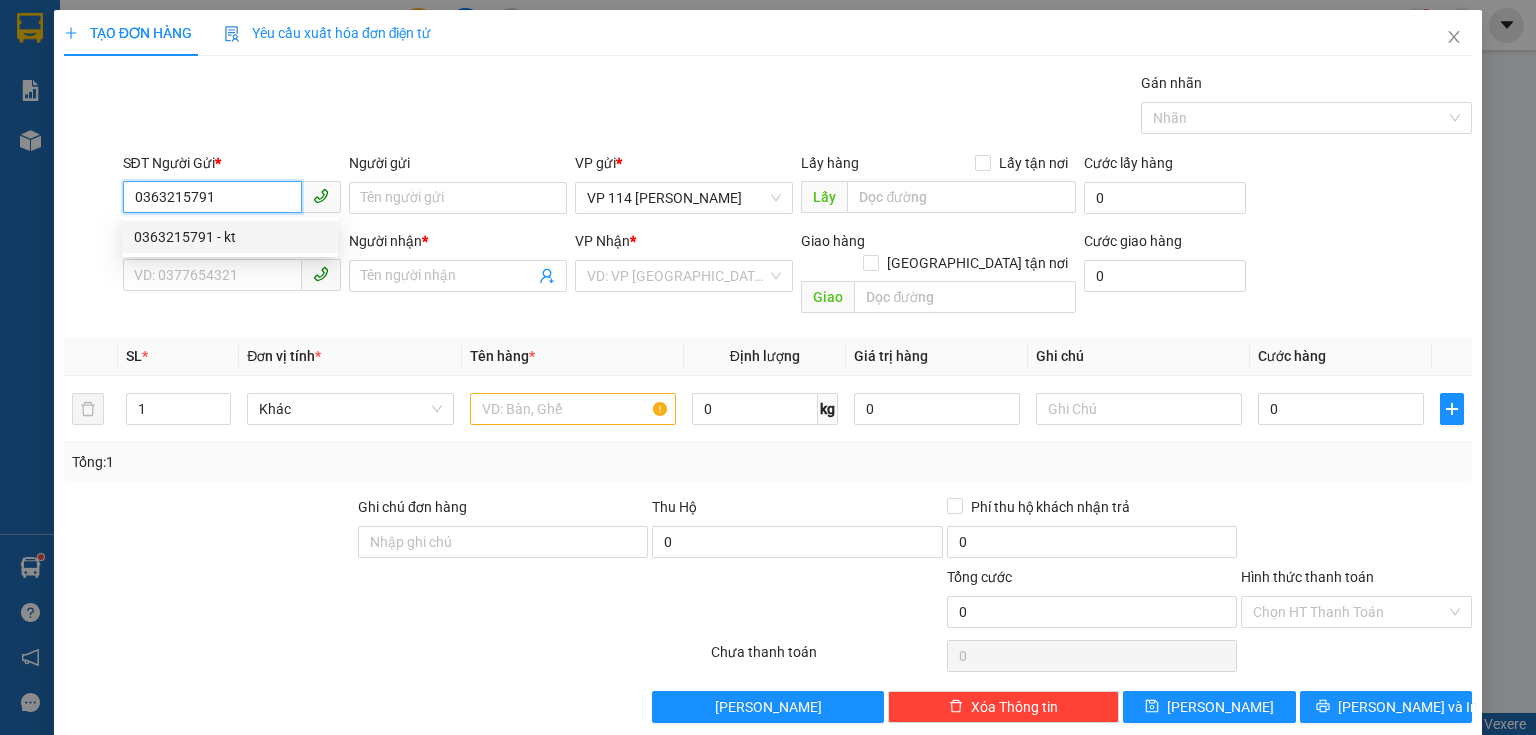click on "0363215791 - kt" at bounding box center [230, 237] 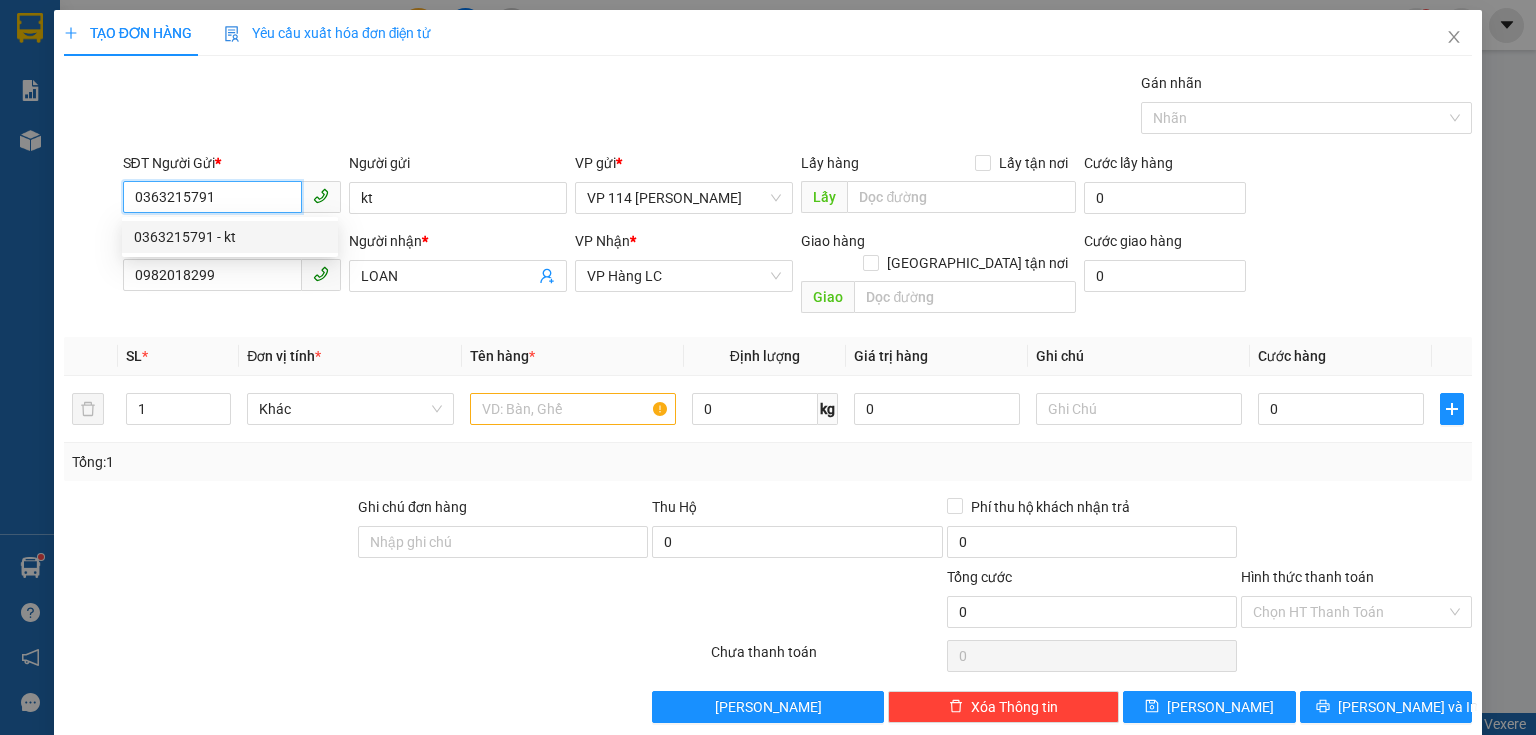 type on "kt" 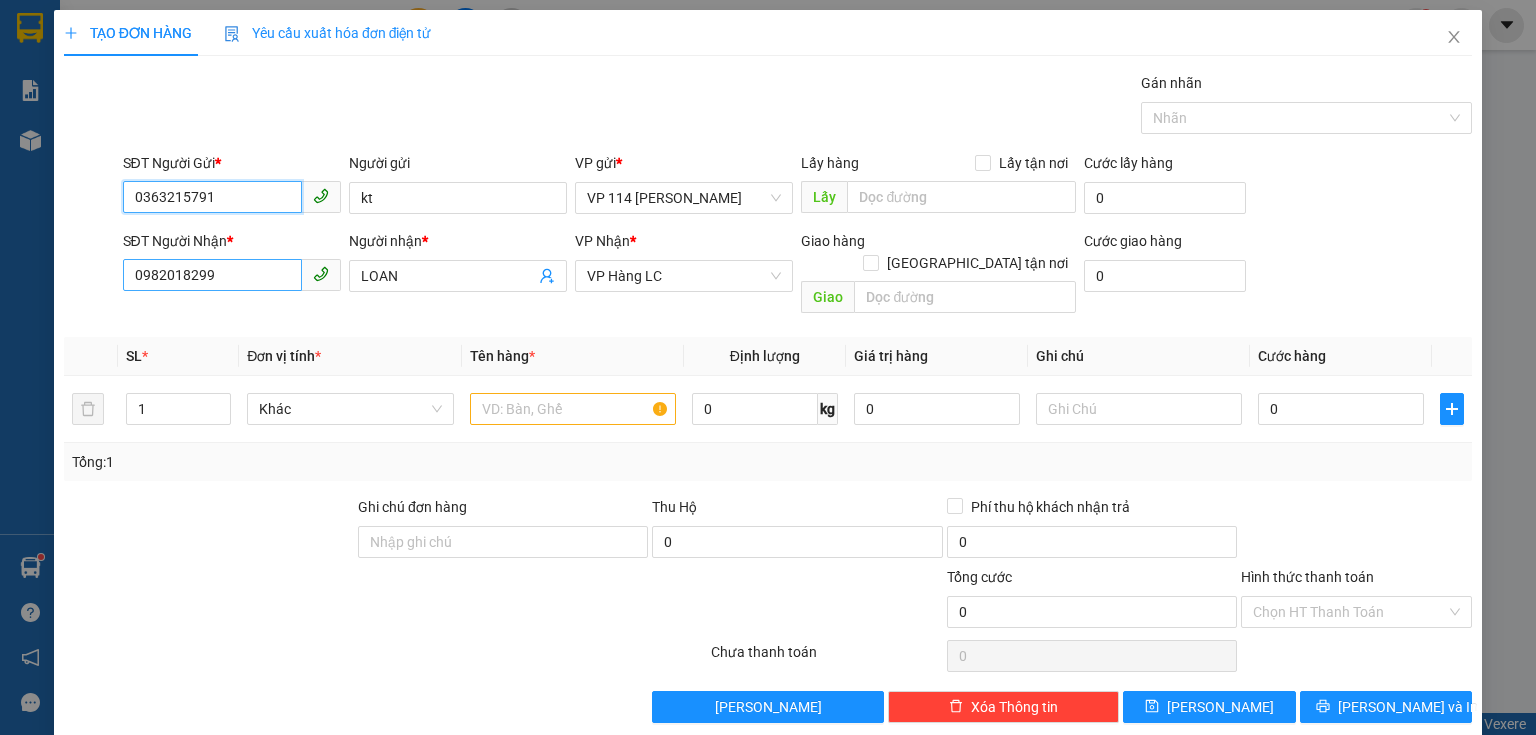 type on "0363215791" 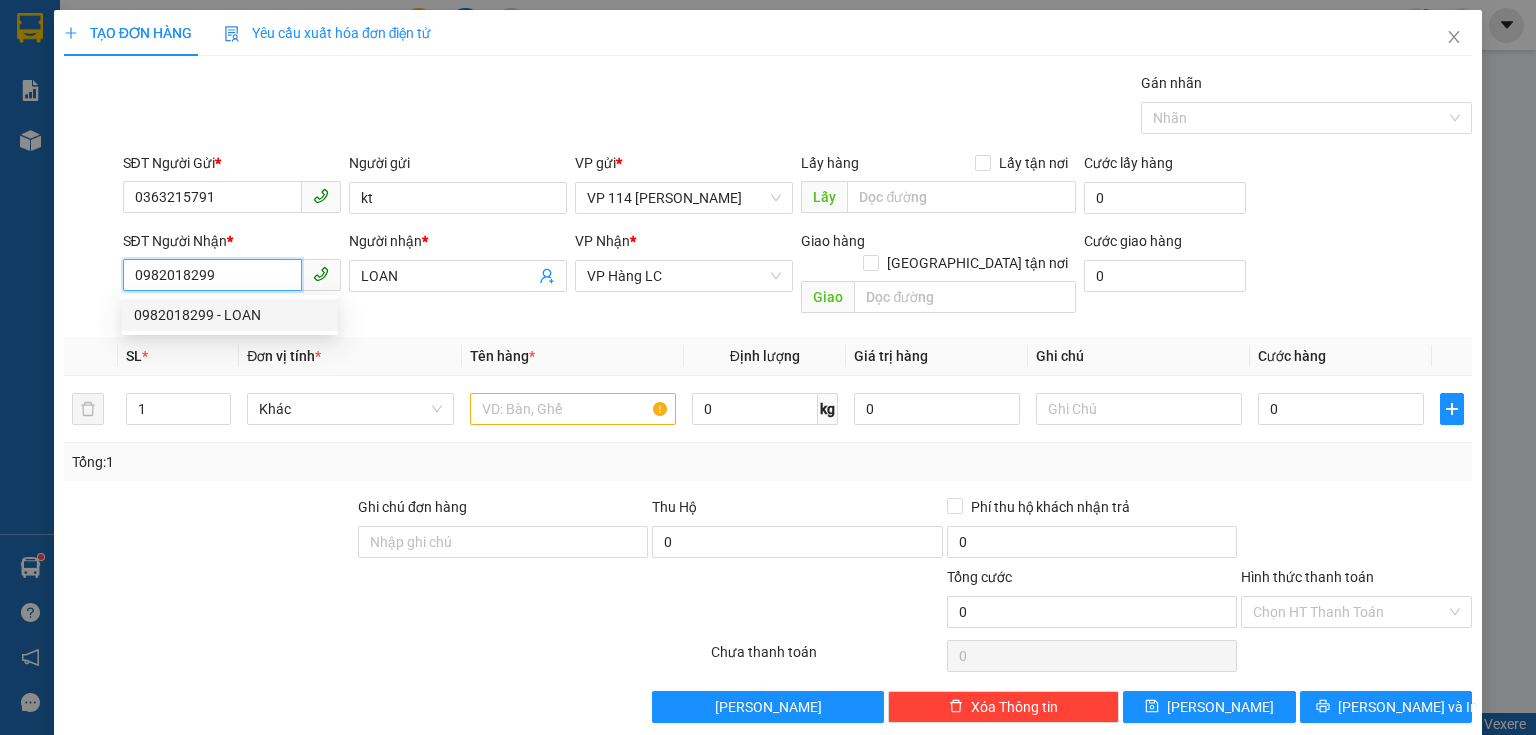 drag, startPoint x: 258, startPoint y: 284, endPoint x: 152, endPoint y: 286, distance: 106.01887 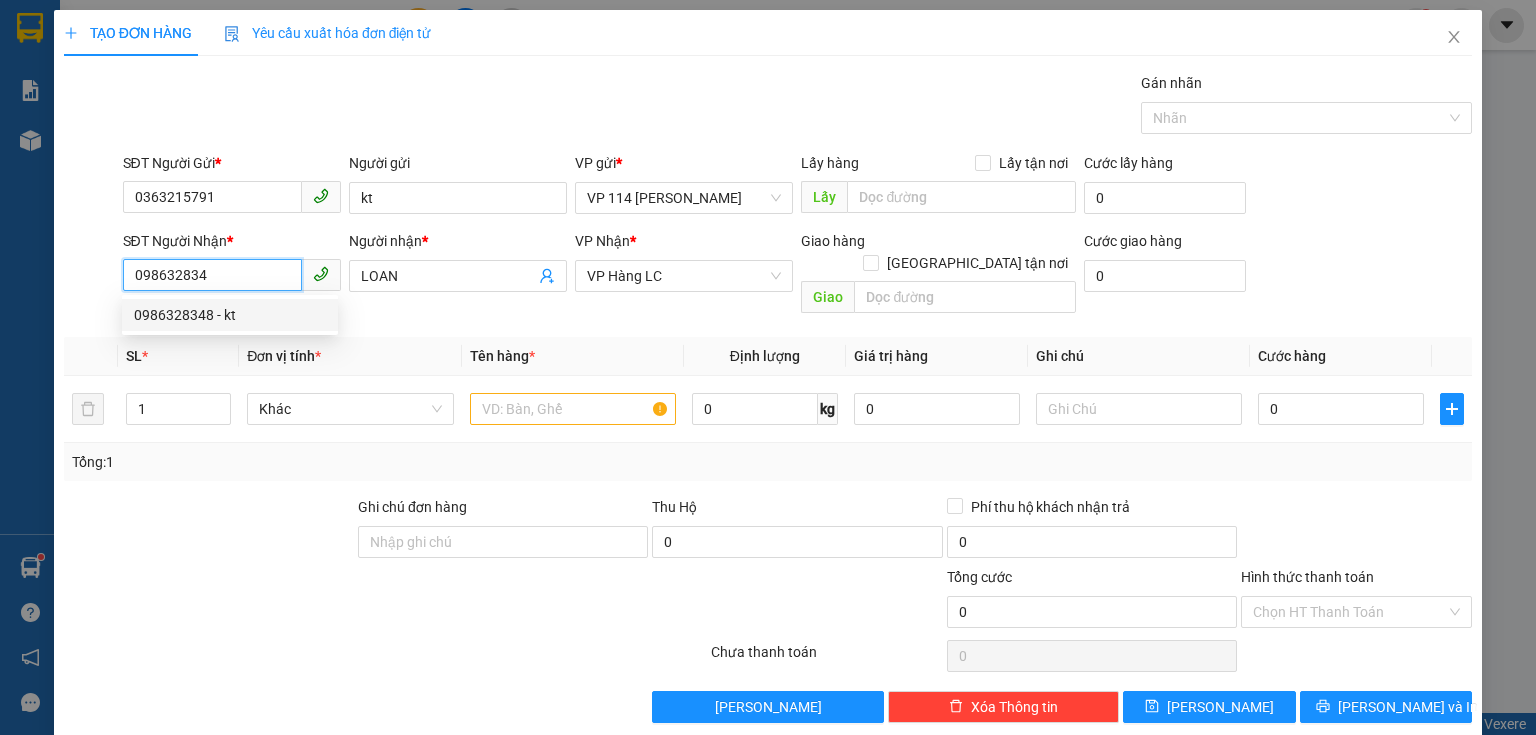 click on "0986328348 - kt" at bounding box center (230, 315) 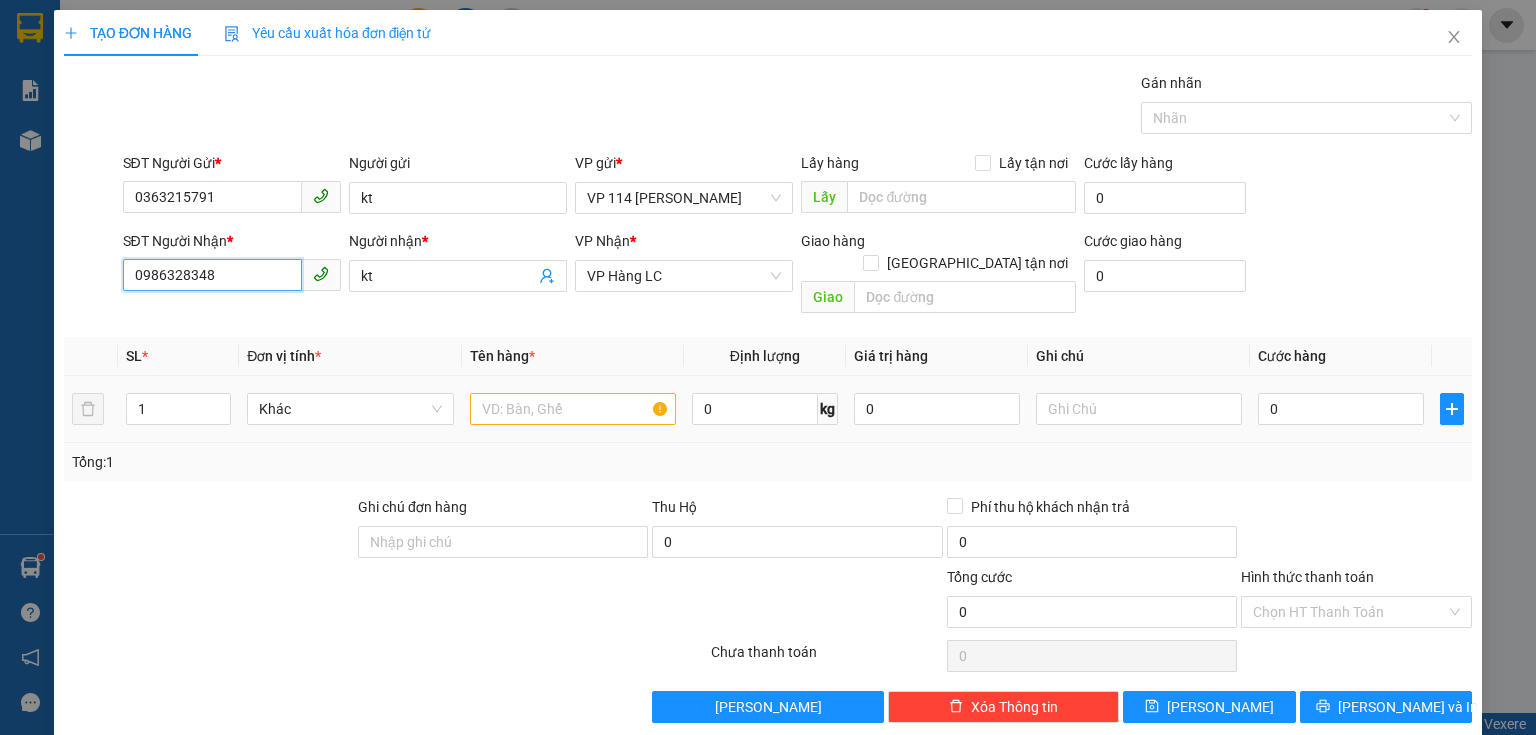 type on "0986328348" 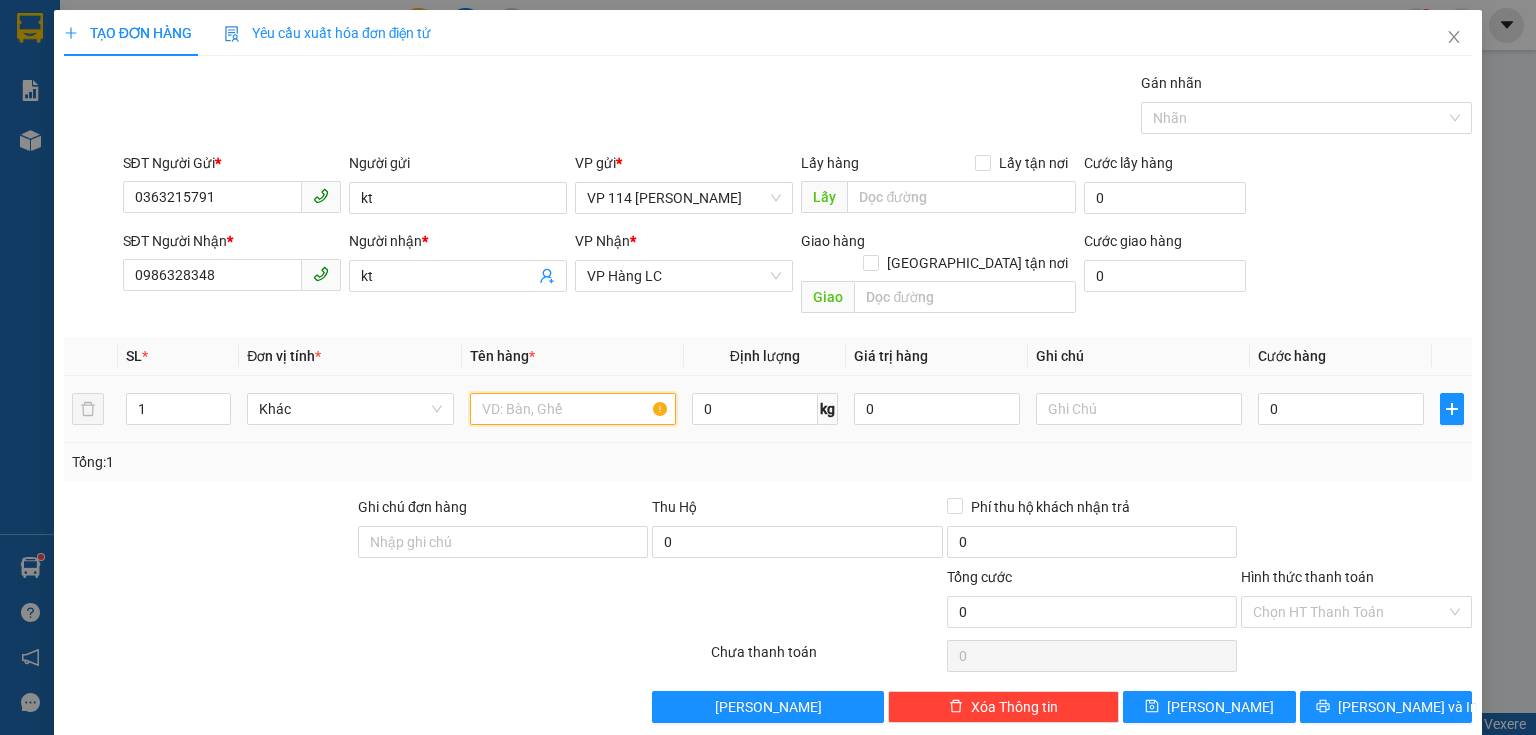 click at bounding box center [573, 409] 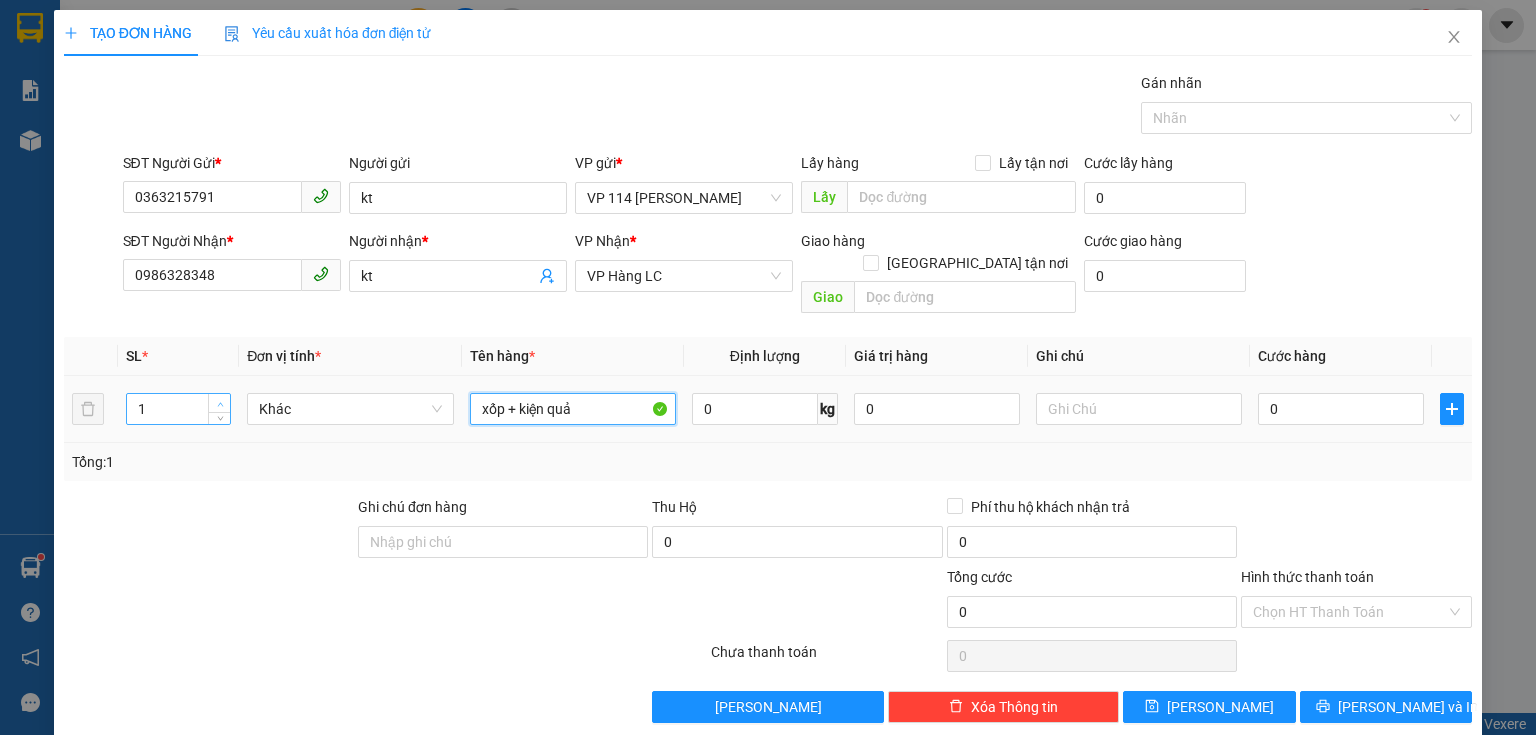 type on "xốp + kiện quả" 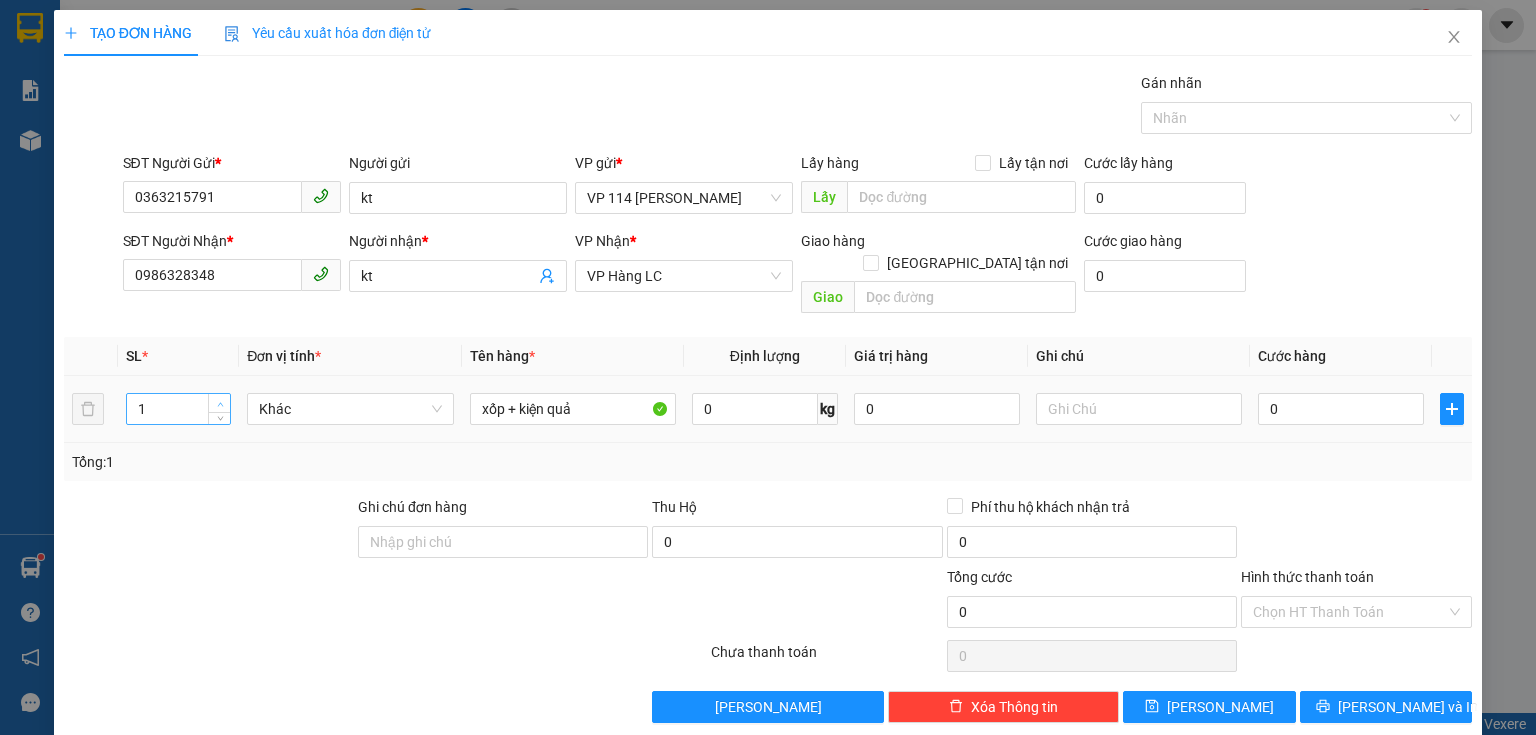 type on "2" 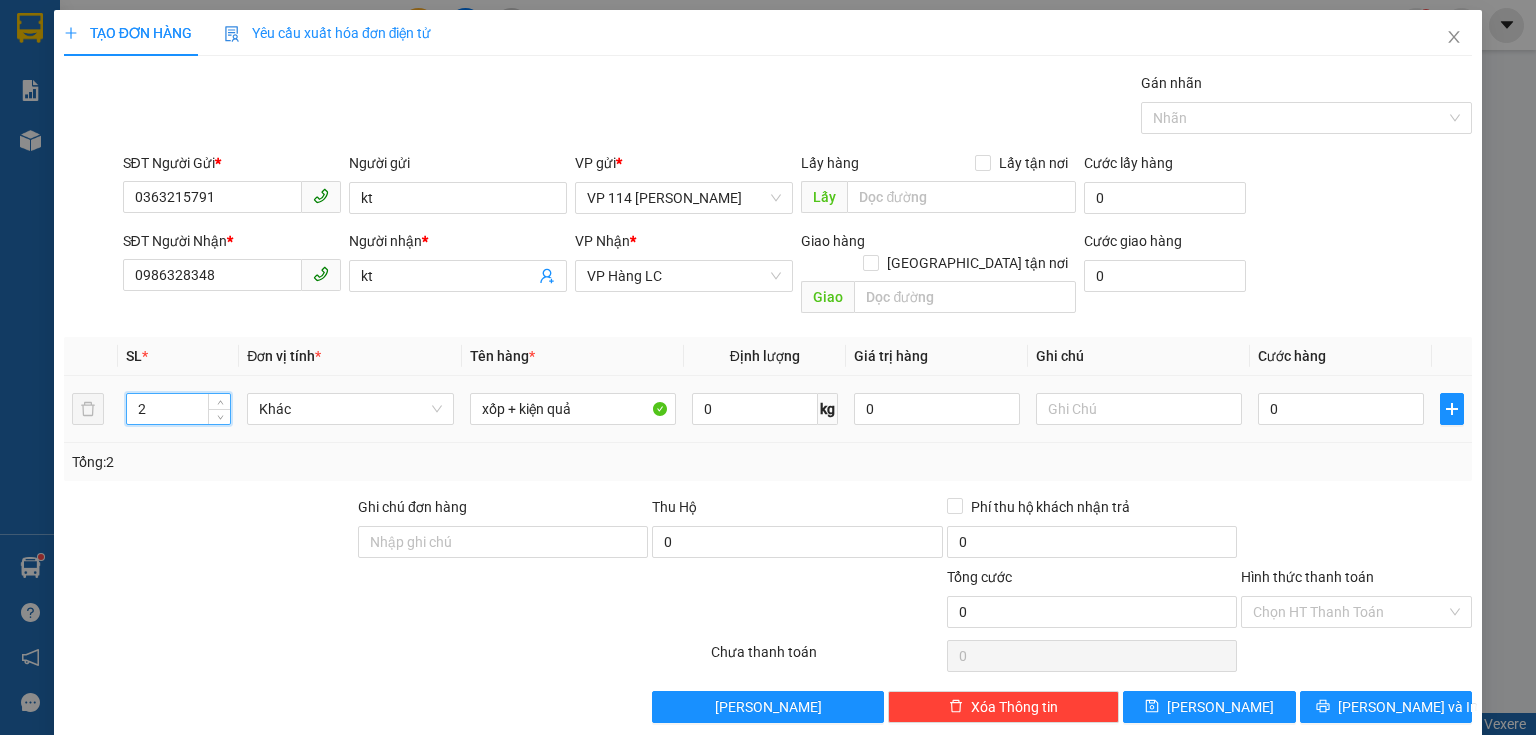 drag, startPoint x: 219, startPoint y: 374, endPoint x: 516, endPoint y: 365, distance: 297.13632 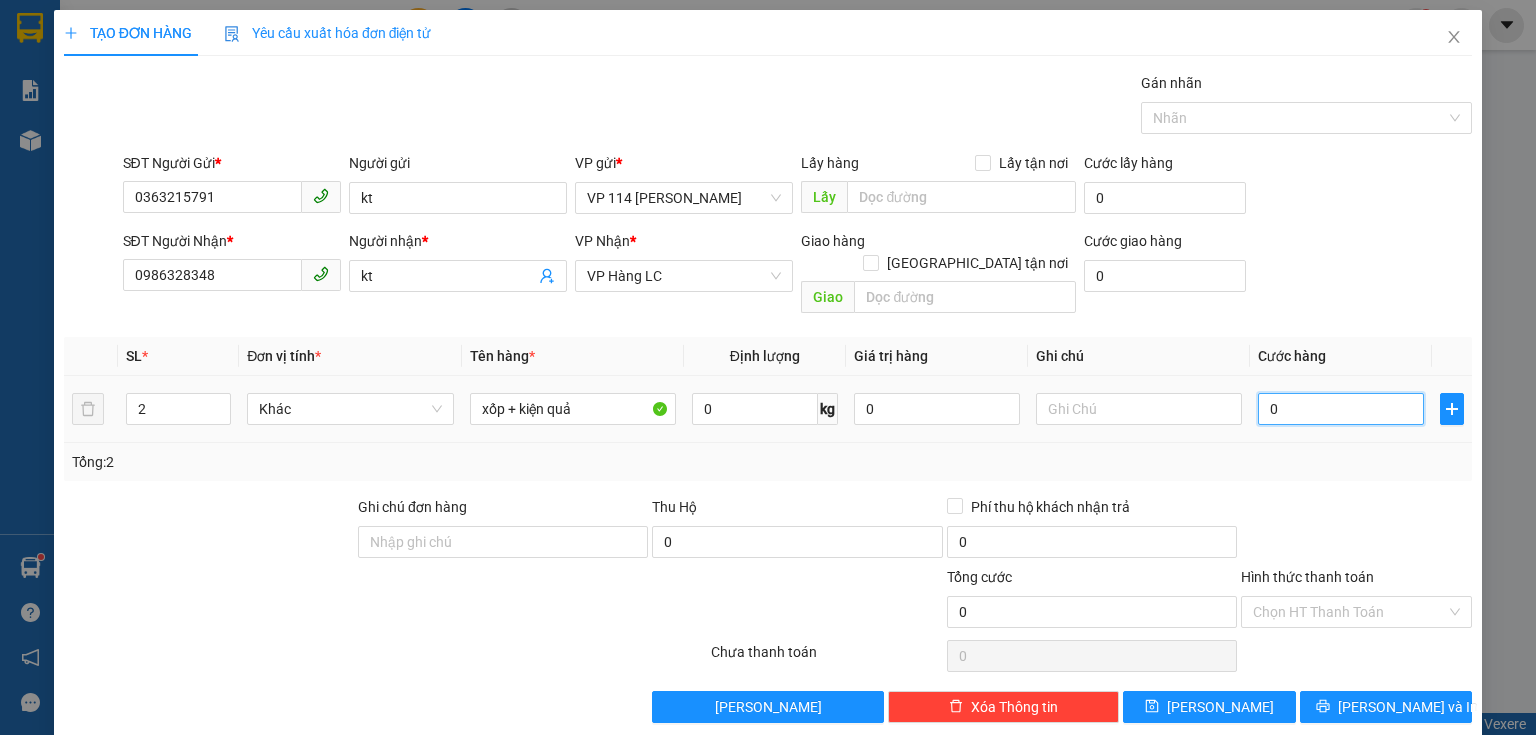click on "0" at bounding box center (1341, 409) 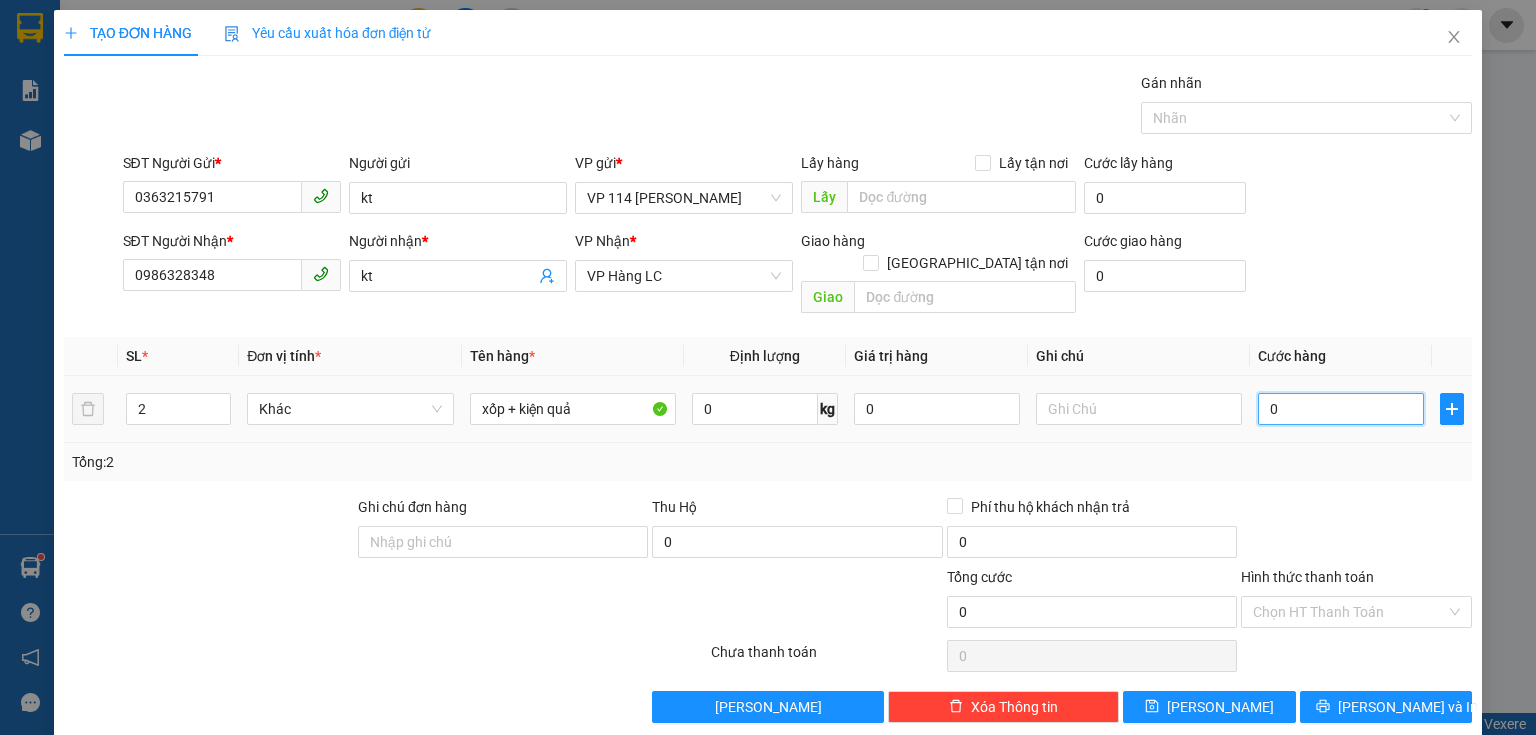 type on "8" 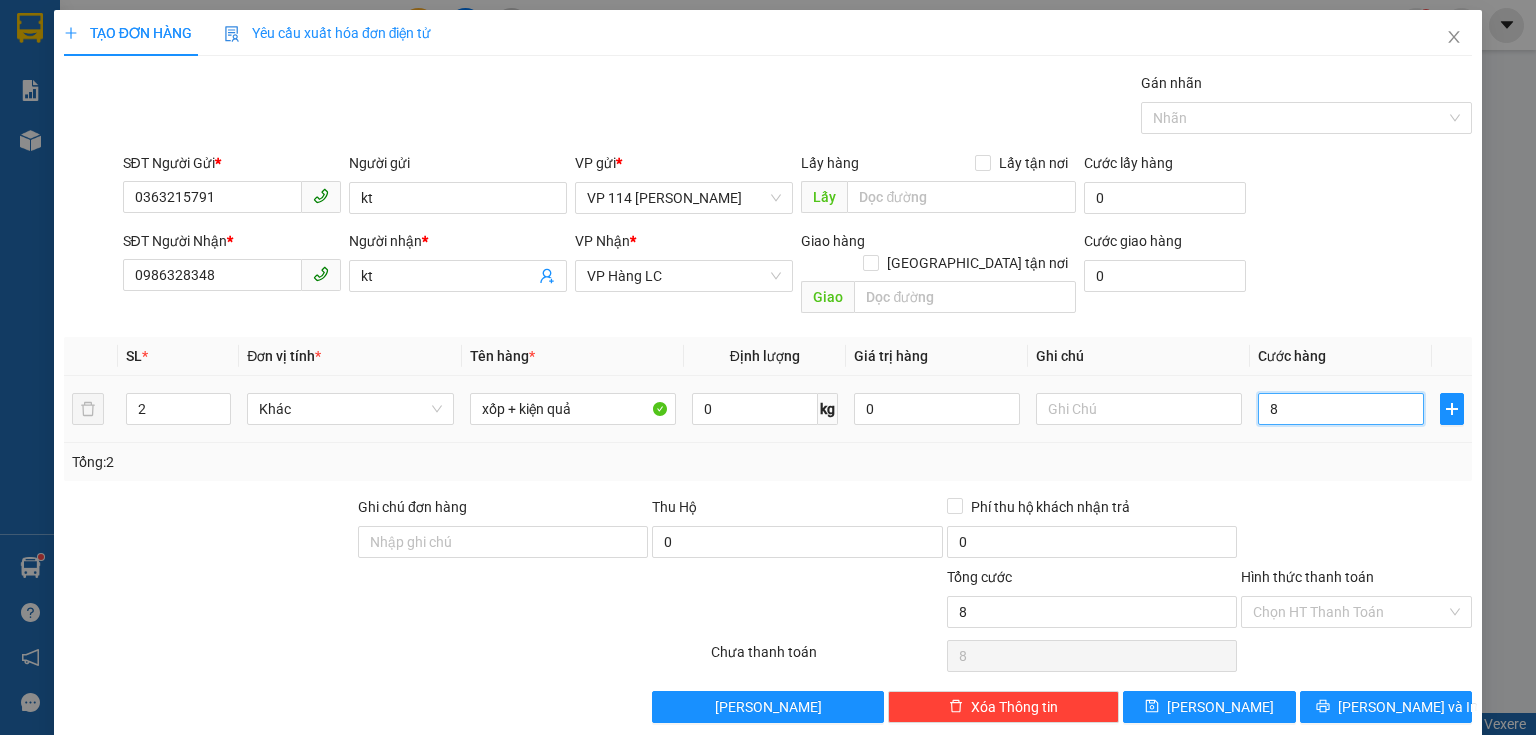 type on "80" 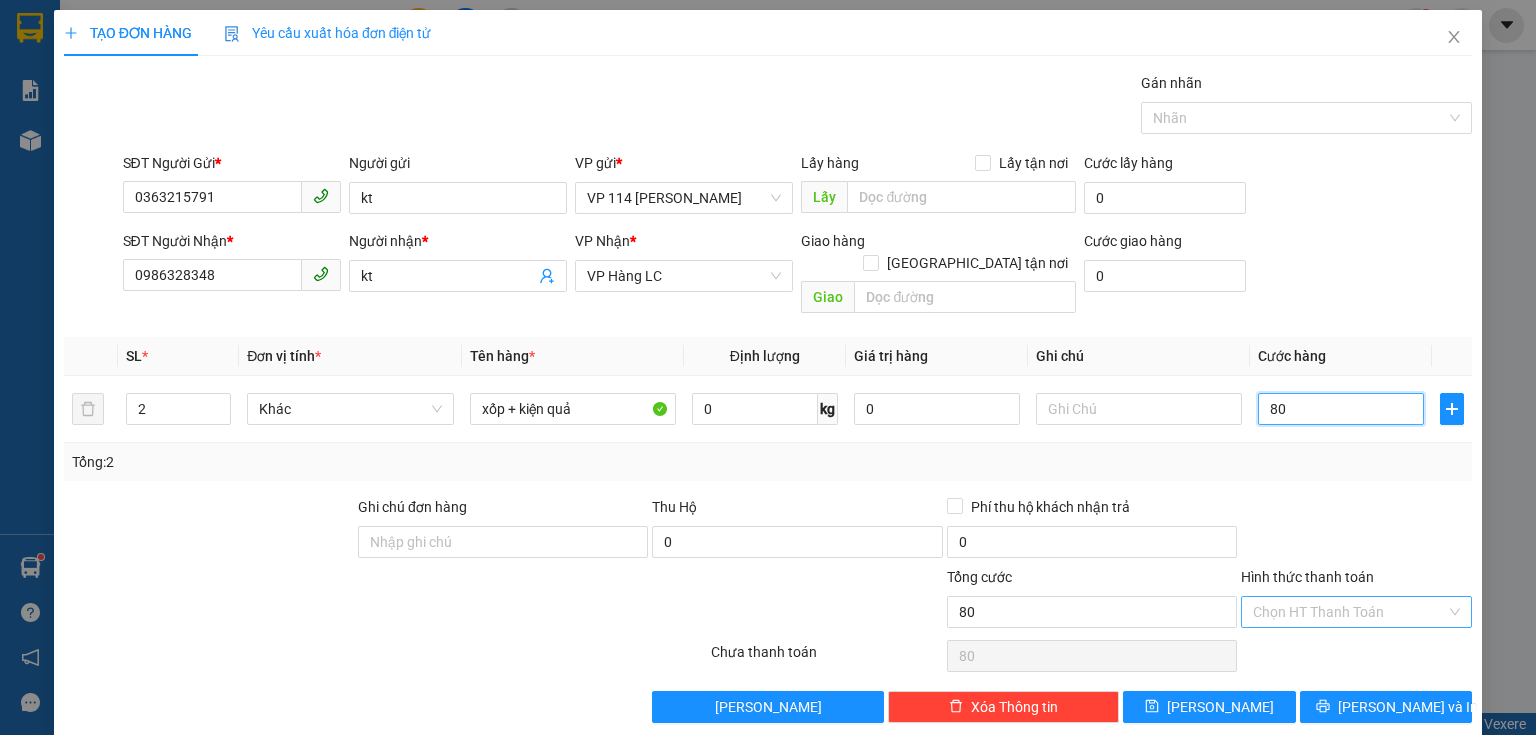 scroll, scrollTop: 3, scrollLeft: 0, axis: vertical 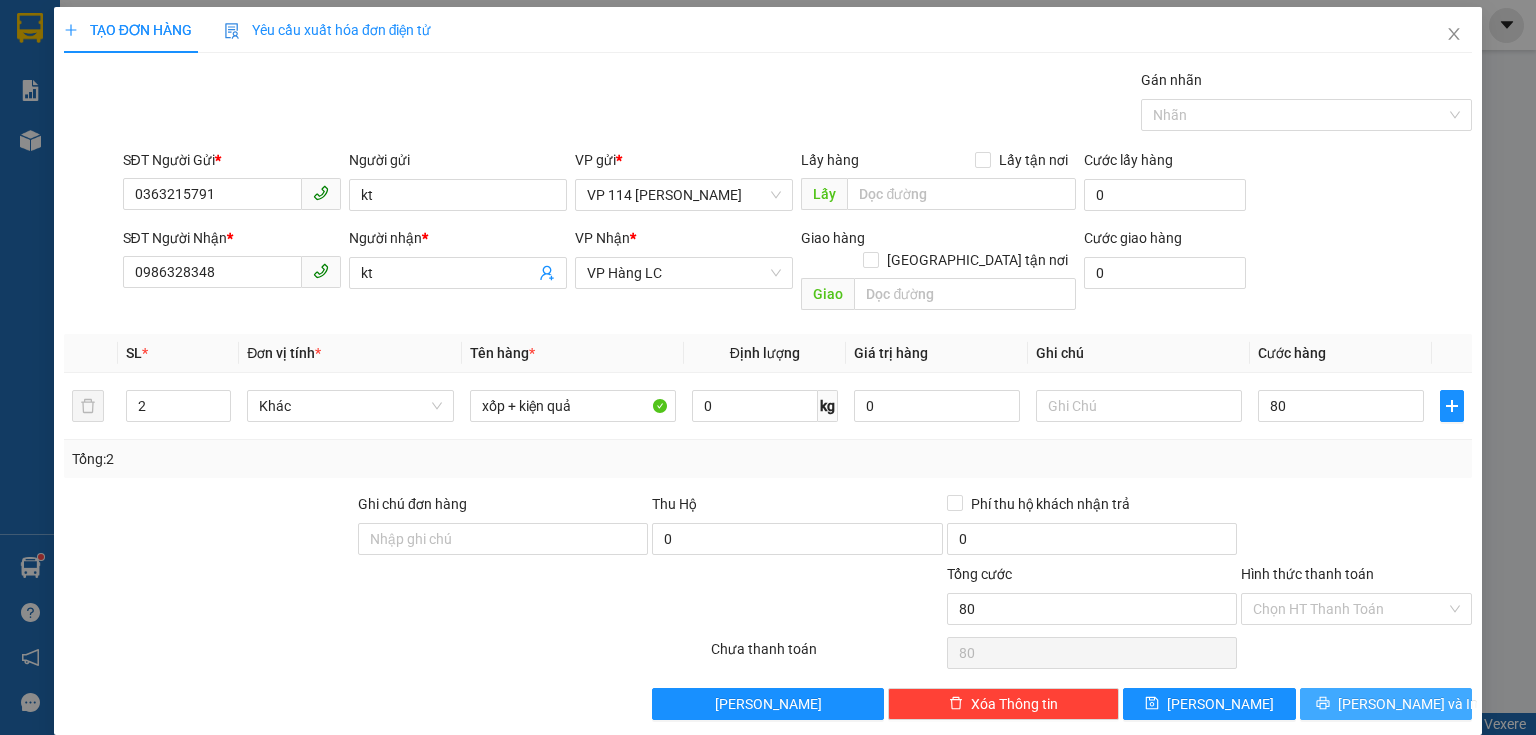 type on "80.000" 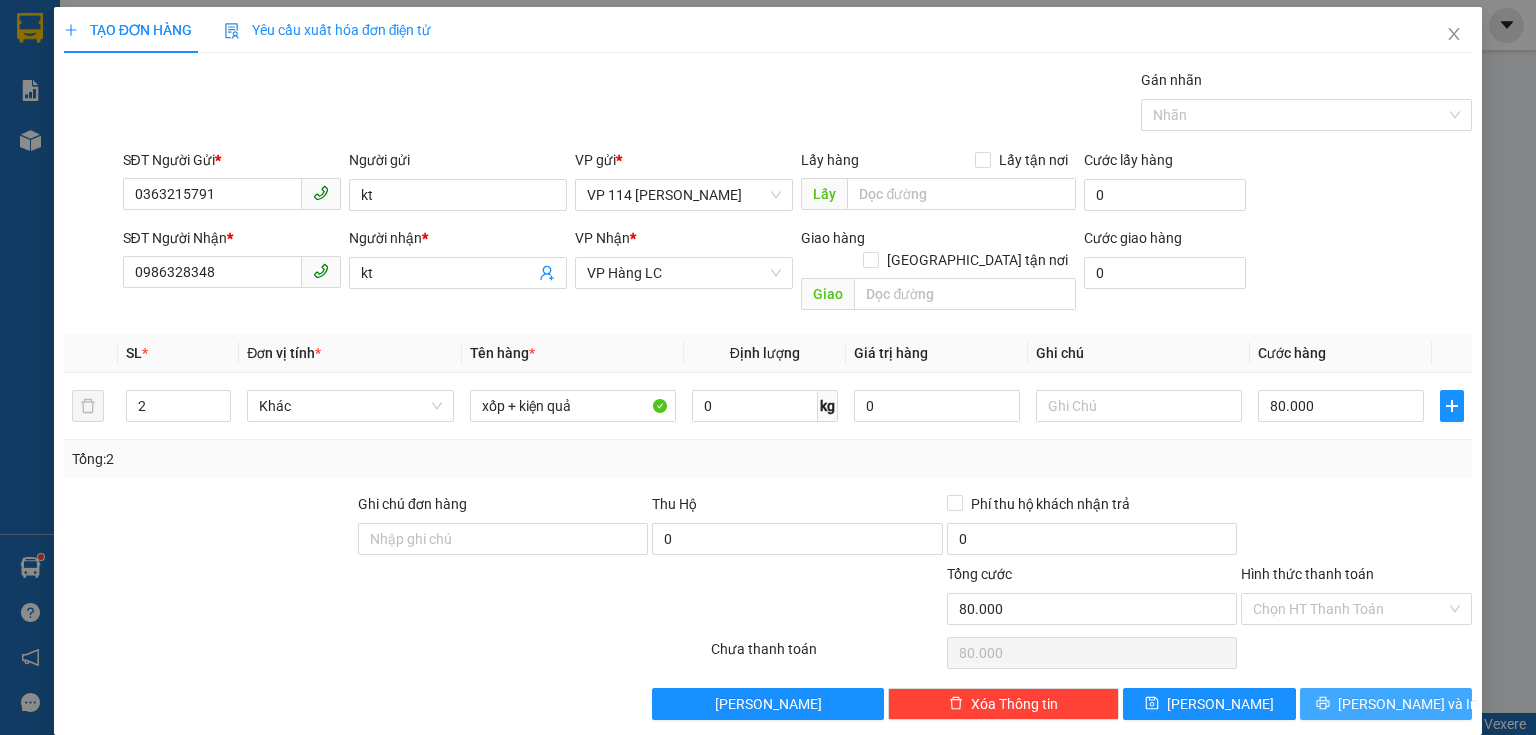 click on "[PERSON_NAME] và In" at bounding box center (1386, 704) 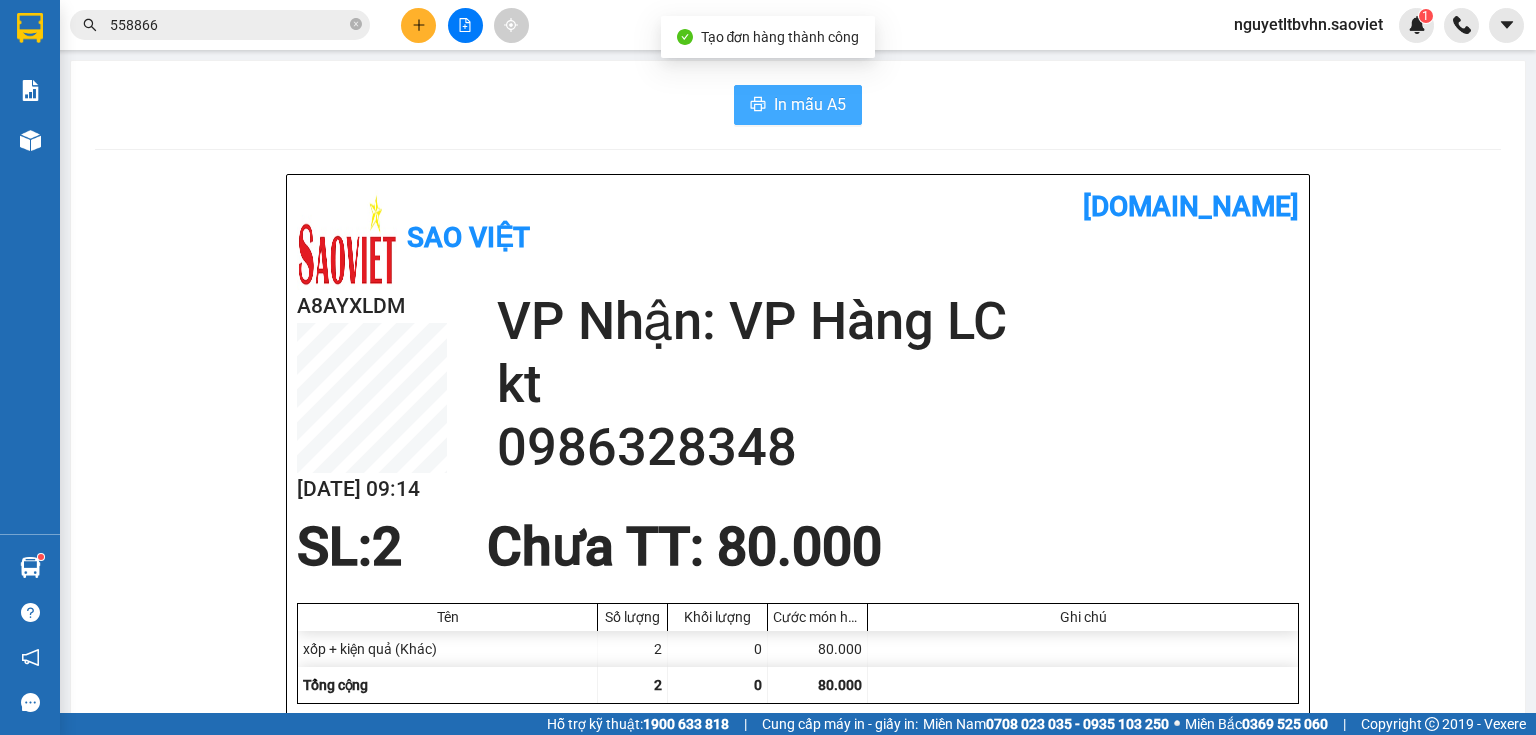 click on "In mẫu A5" at bounding box center [810, 104] 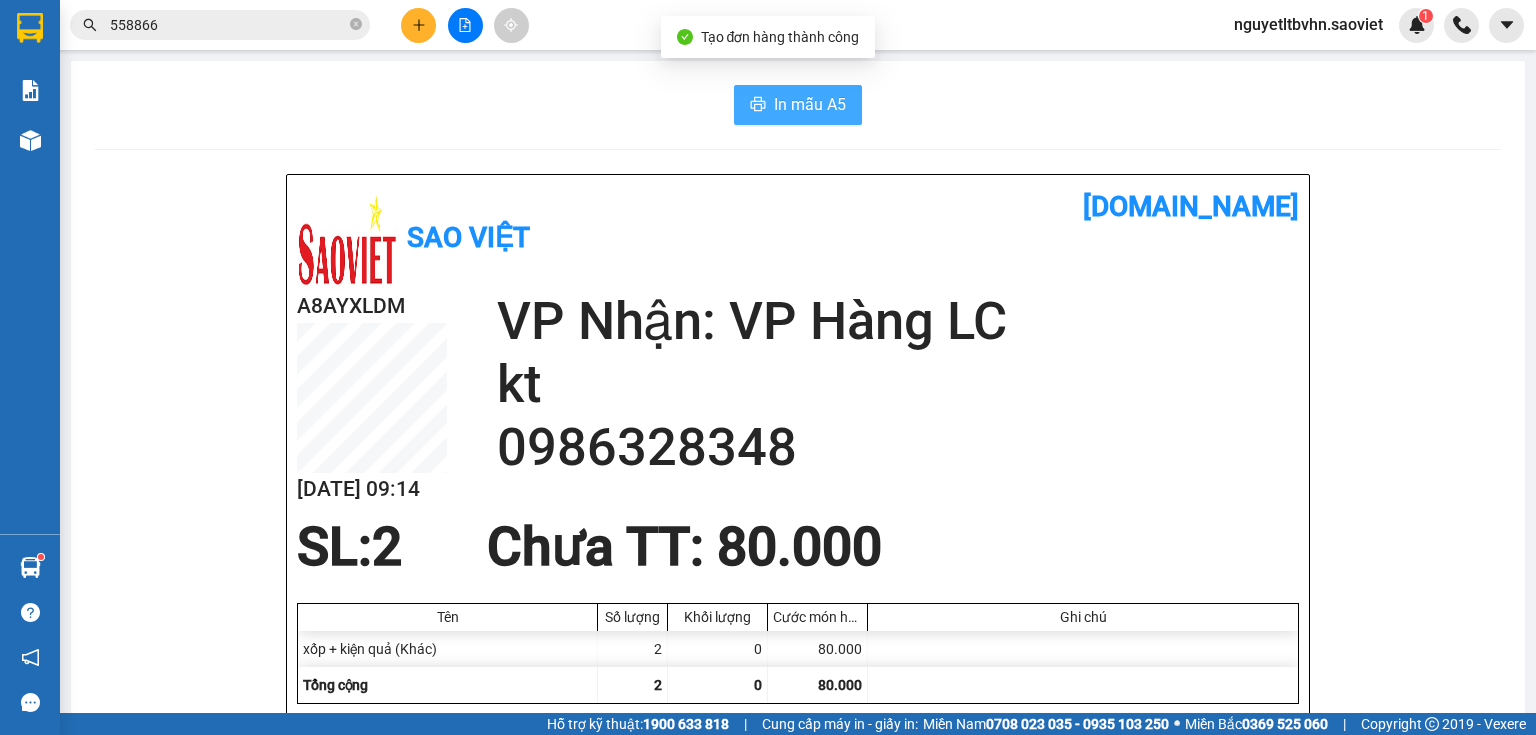 scroll, scrollTop: 0, scrollLeft: 0, axis: both 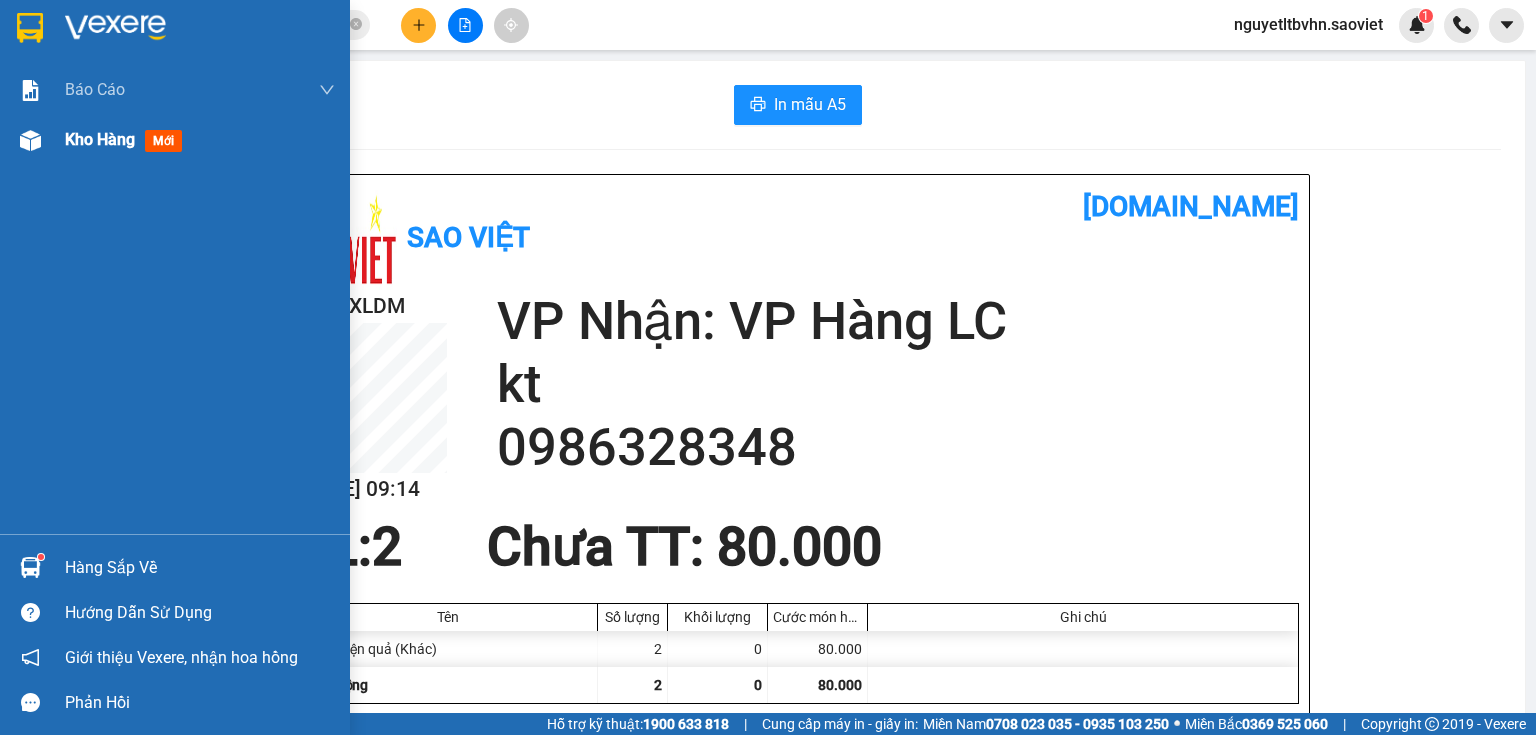click at bounding box center [30, 140] 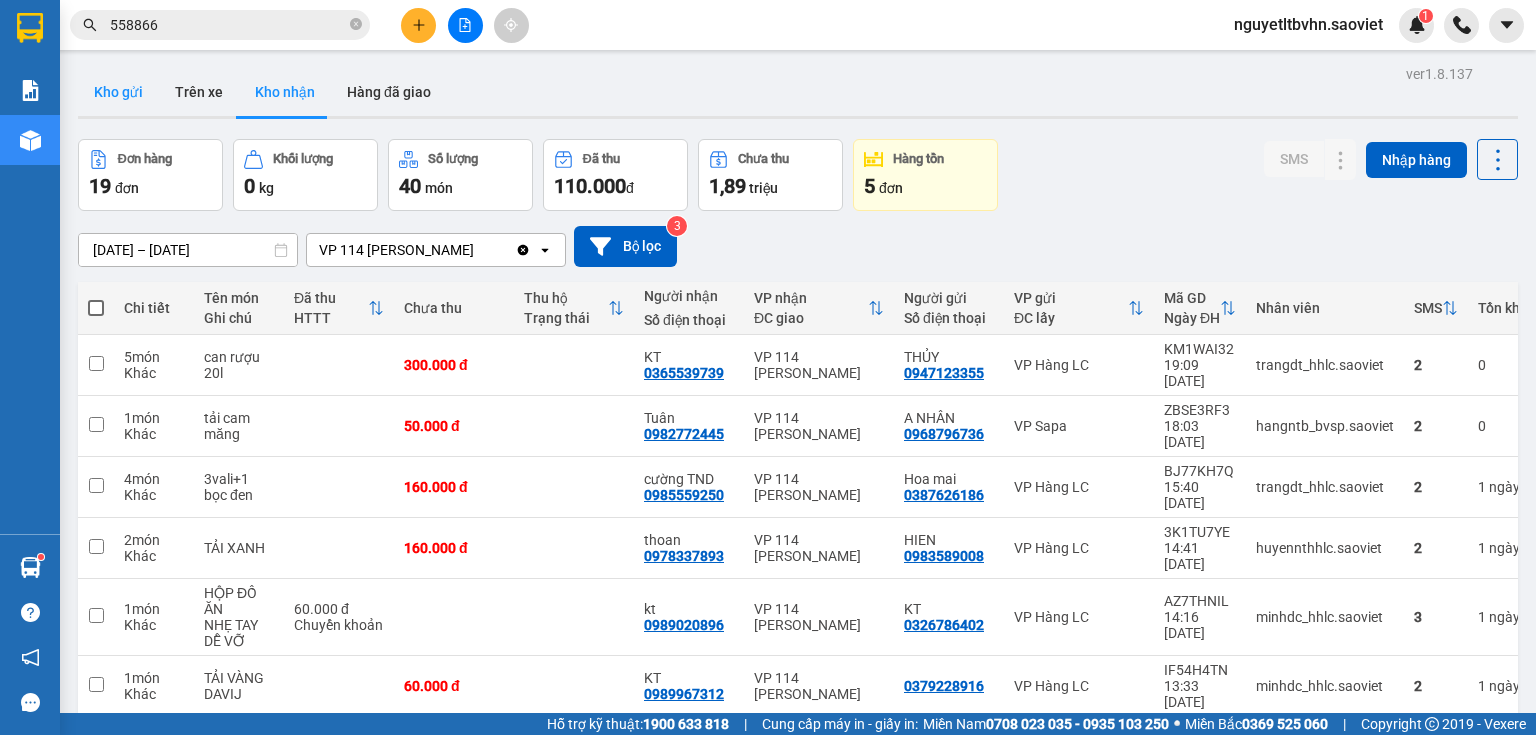 click on "Kho gửi" at bounding box center (118, 92) 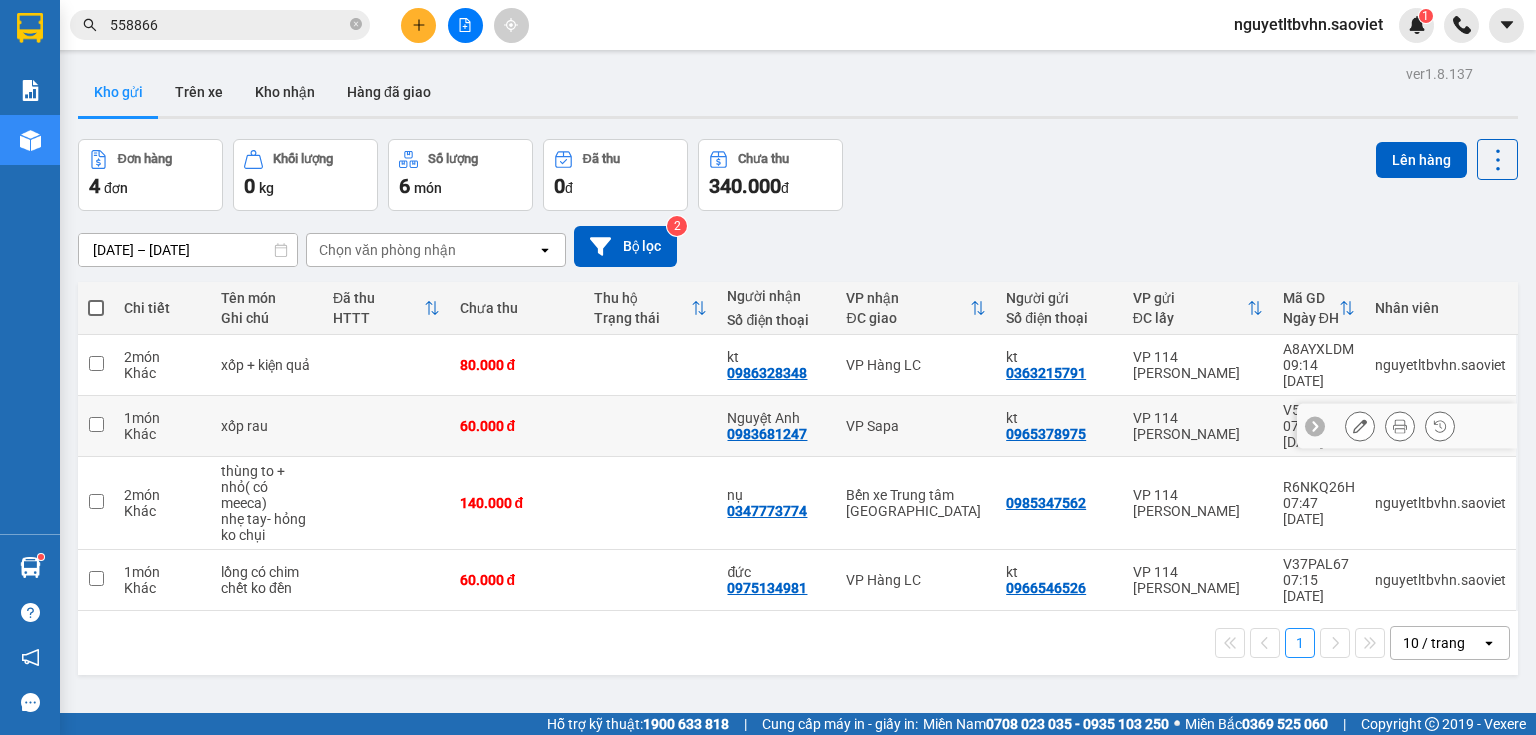 drag, startPoint x: 89, startPoint y: 398, endPoint x: 95, endPoint y: 456, distance: 58.30952 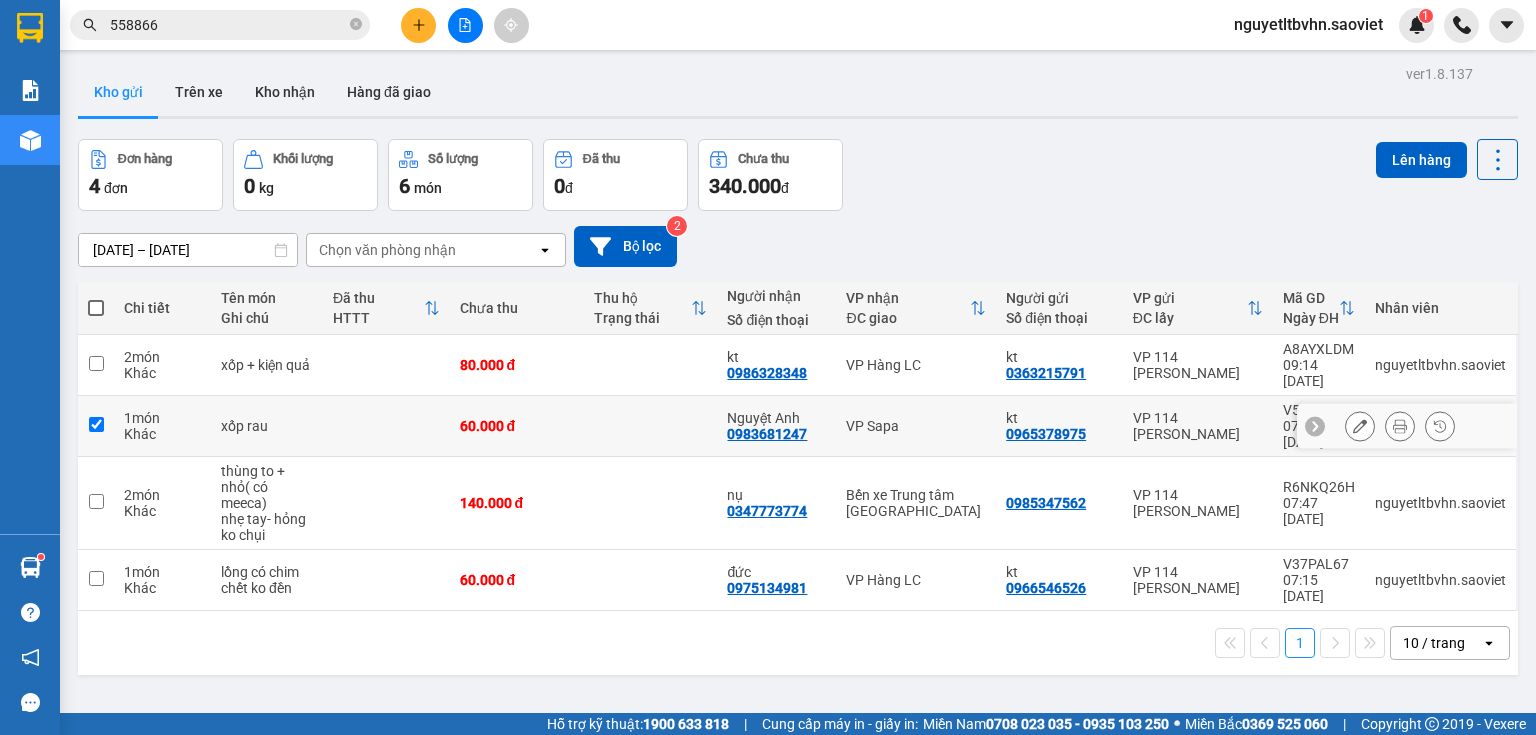 checkbox on "true" 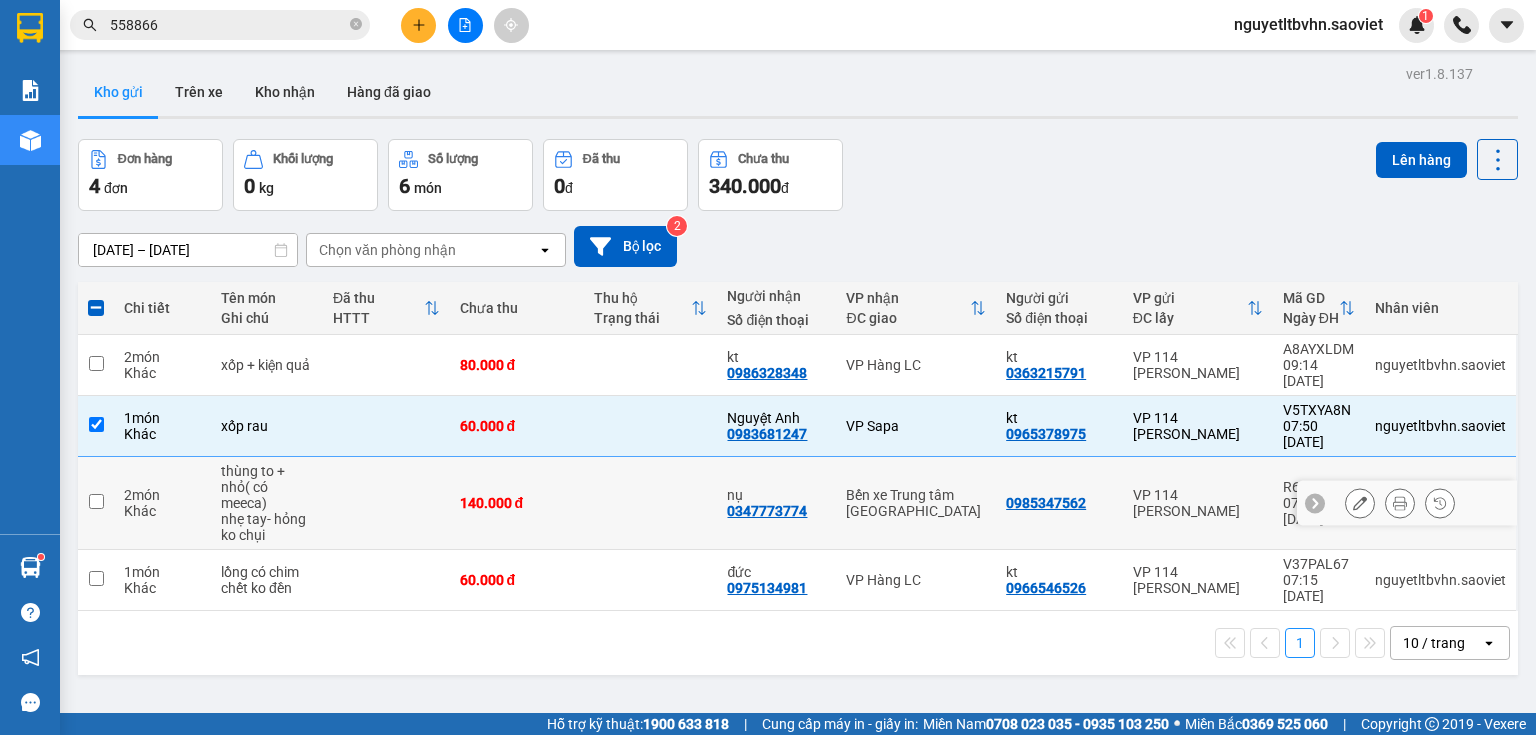 click at bounding box center [96, 503] 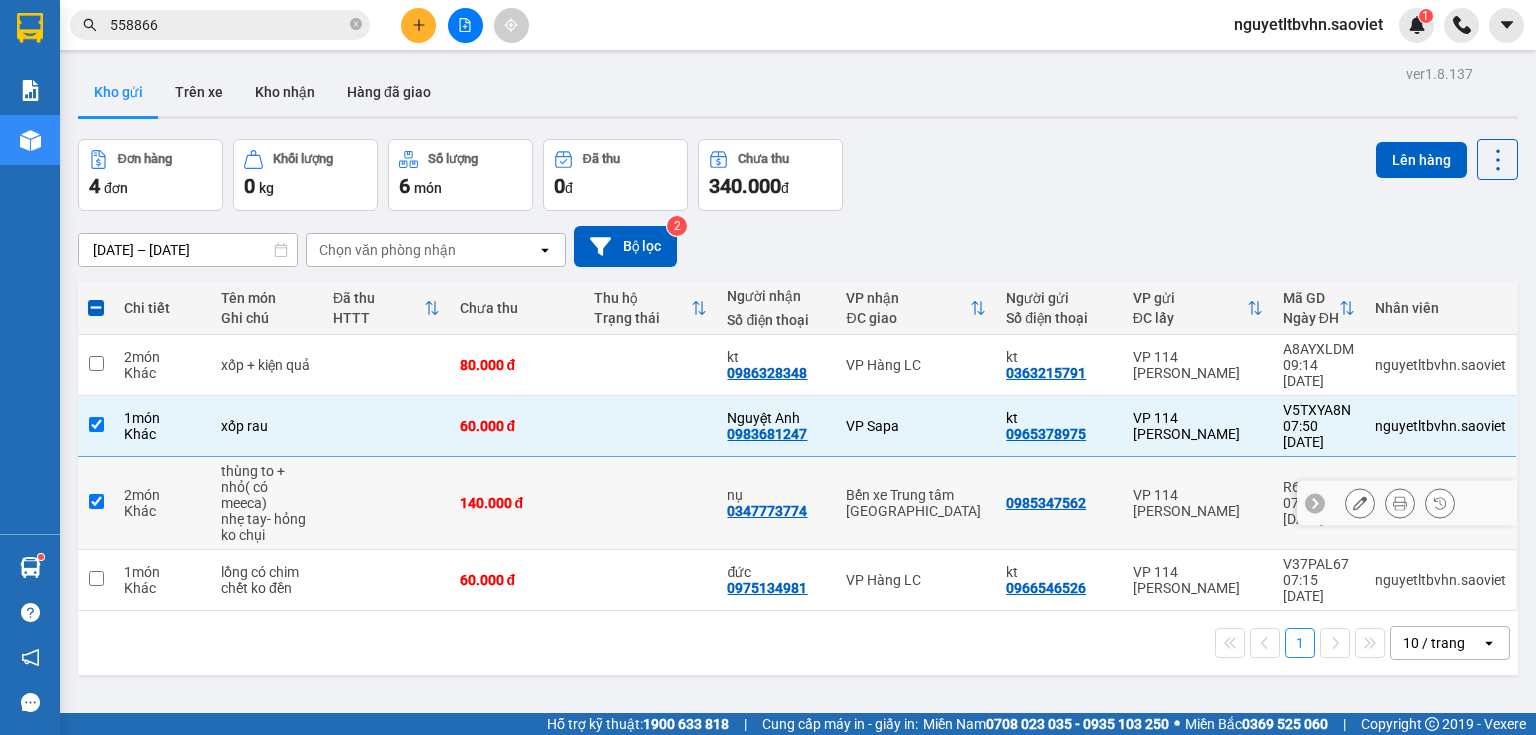 checkbox on "true" 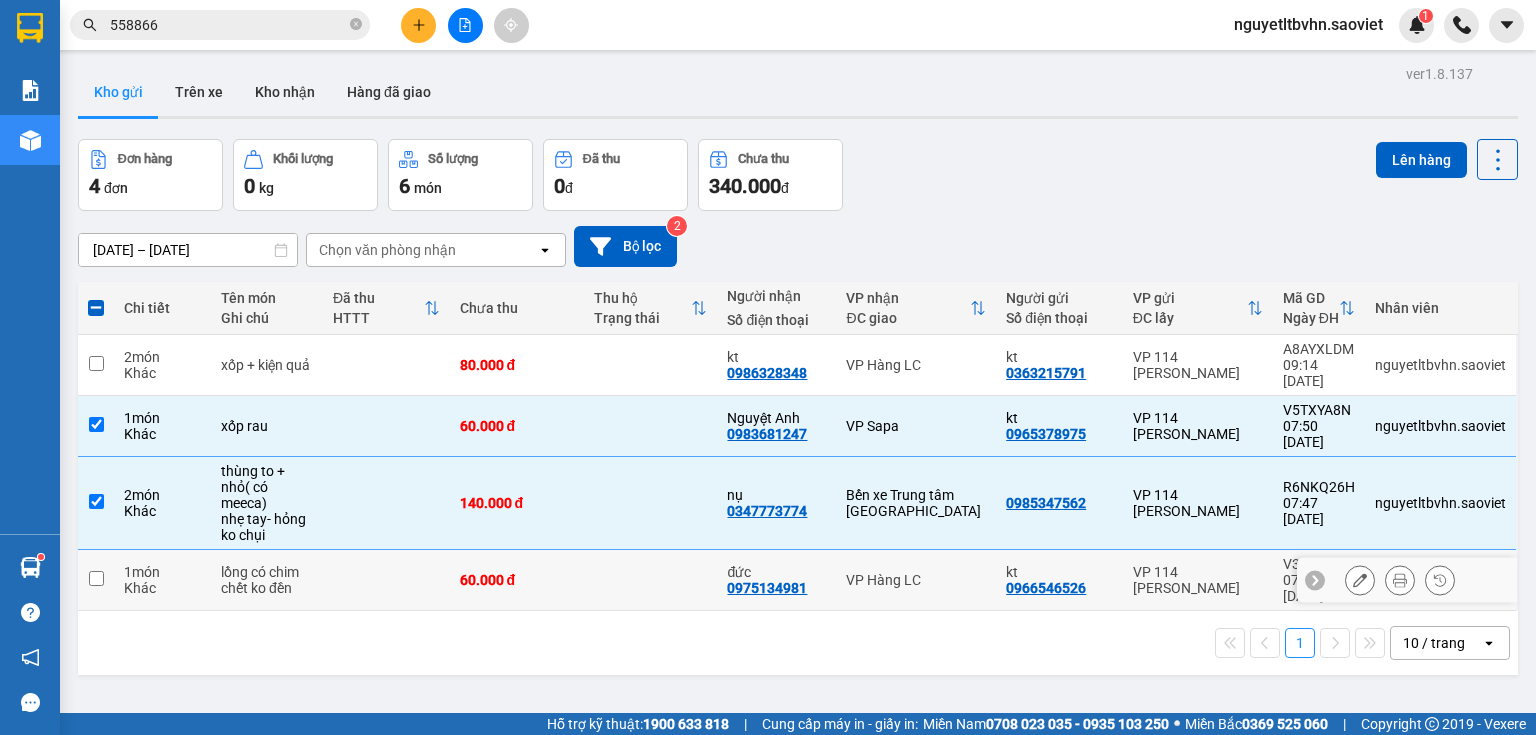 click at bounding box center [96, 578] 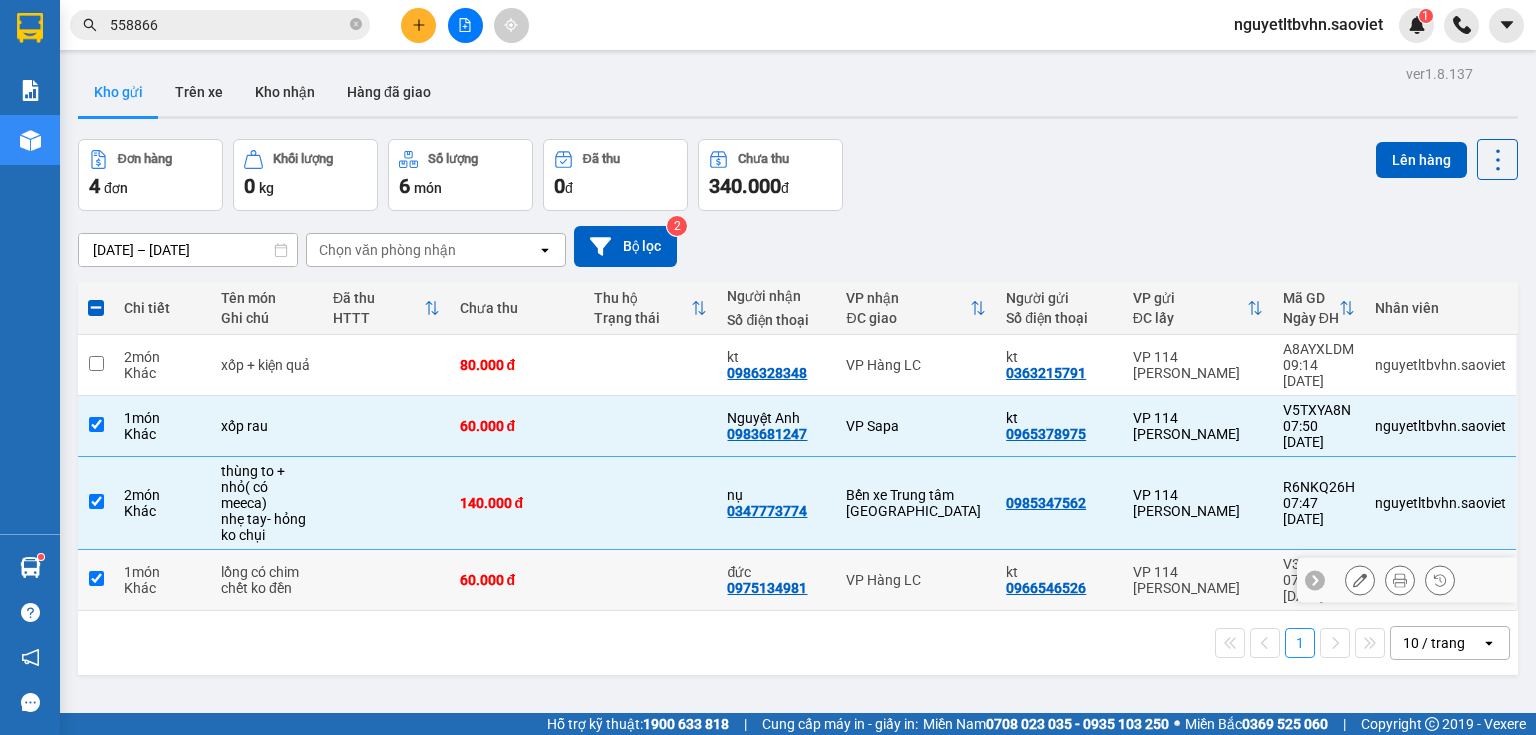 checkbox on "true" 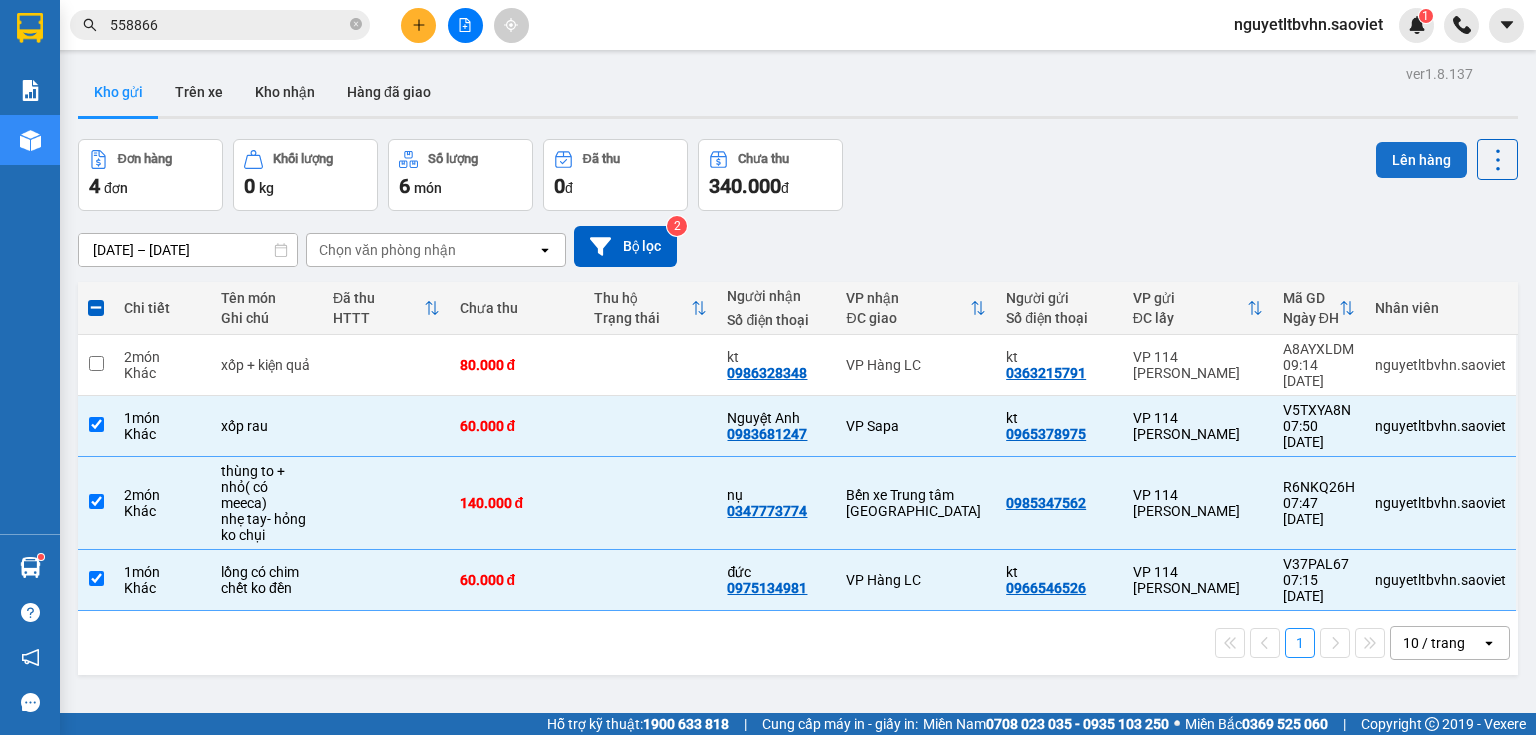 click on "Lên hàng" at bounding box center [1421, 160] 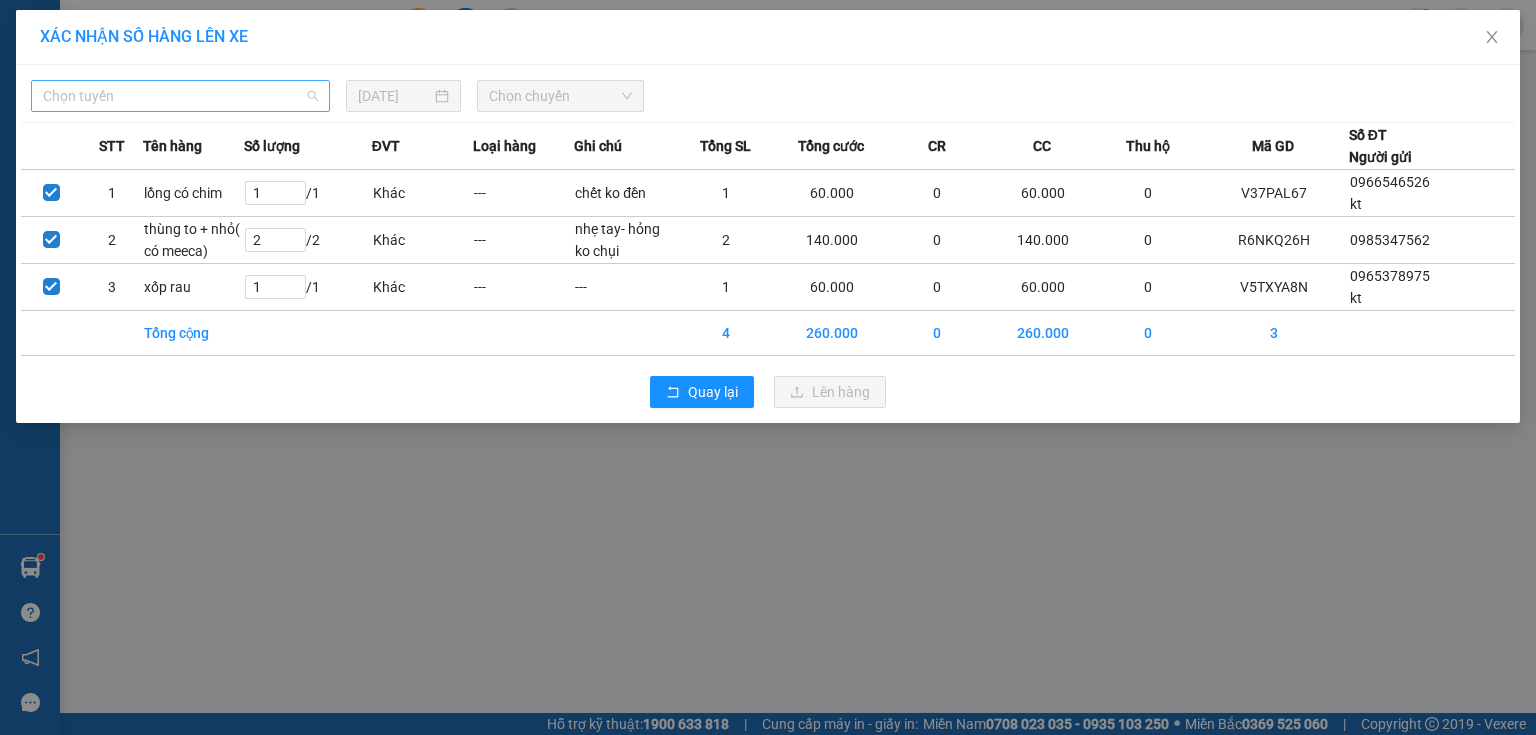 click on "Chọn tuyến" at bounding box center [180, 96] 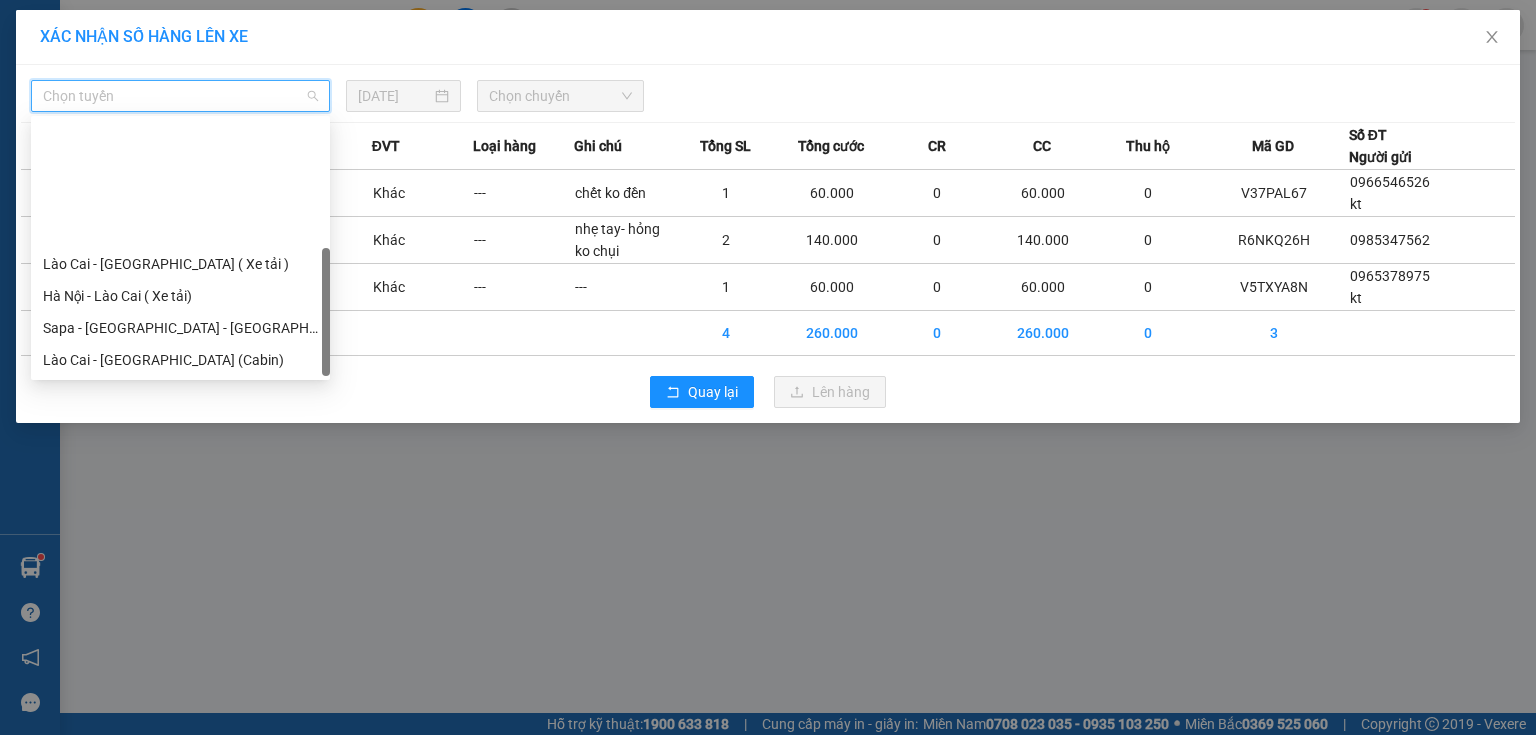 scroll, scrollTop: 160, scrollLeft: 0, axis: vertical 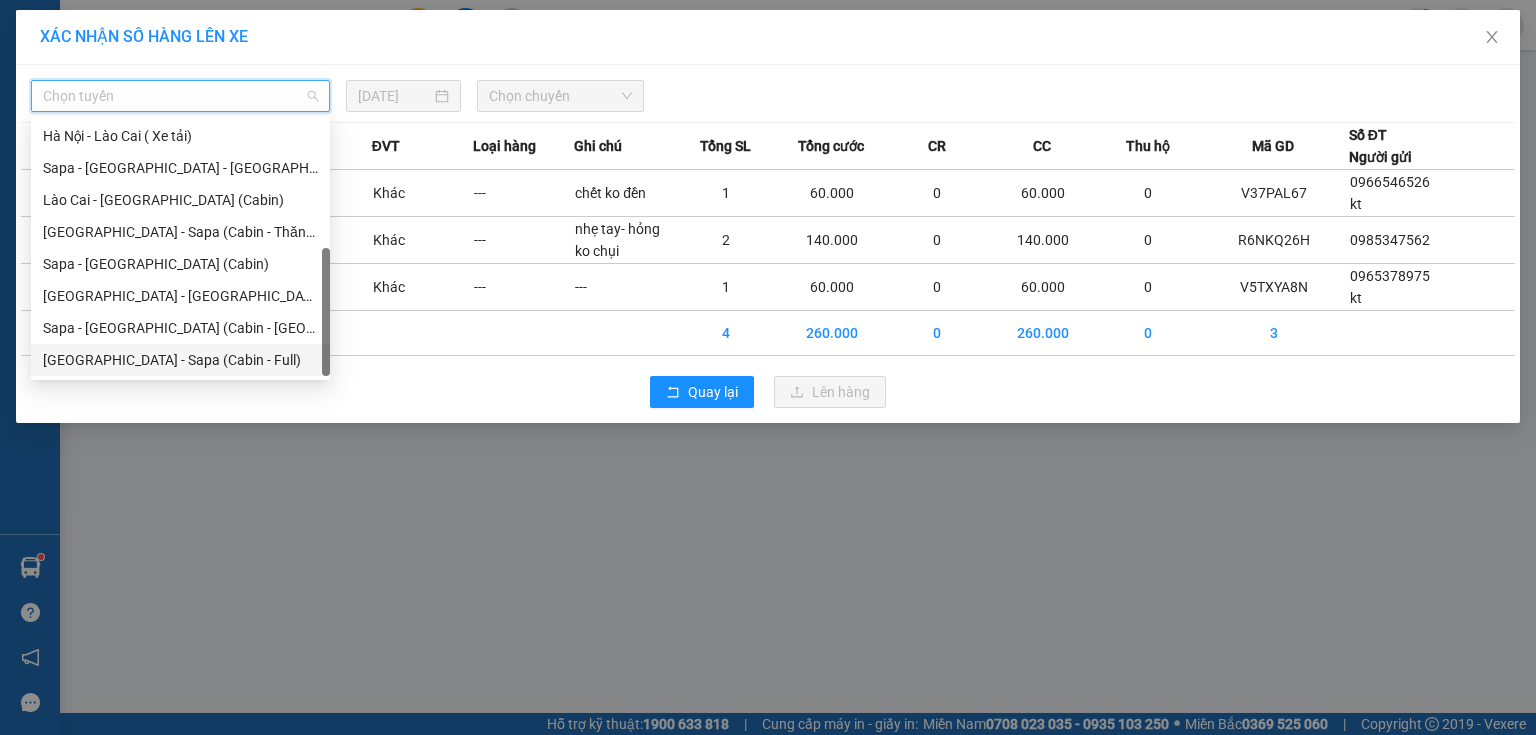 drag, startPoint x: 225, startPoint y: 354, endPoint x: 262, endPoint y: 327, distance: 45.80393 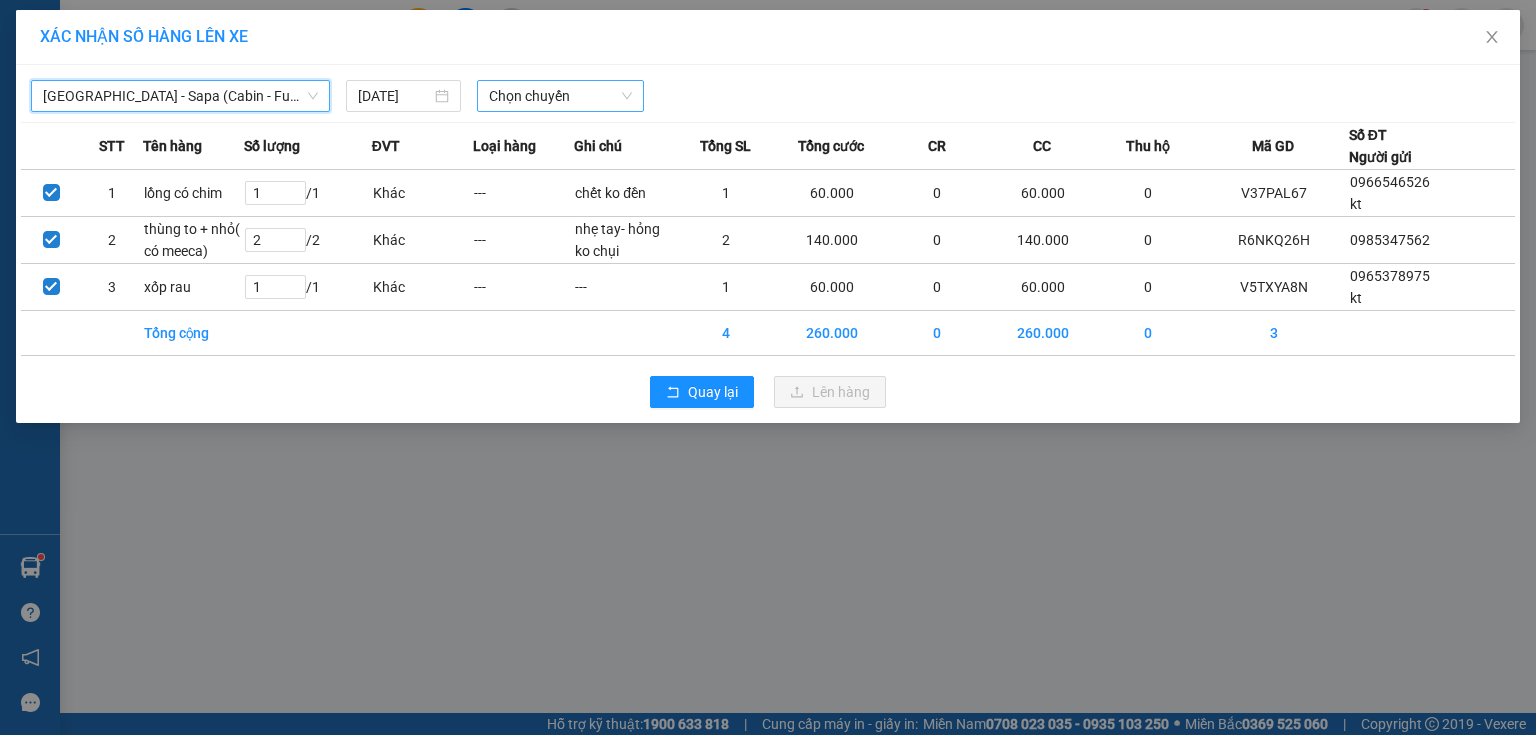 click on "Chọn chuyến" at bounding box center (561, 96) 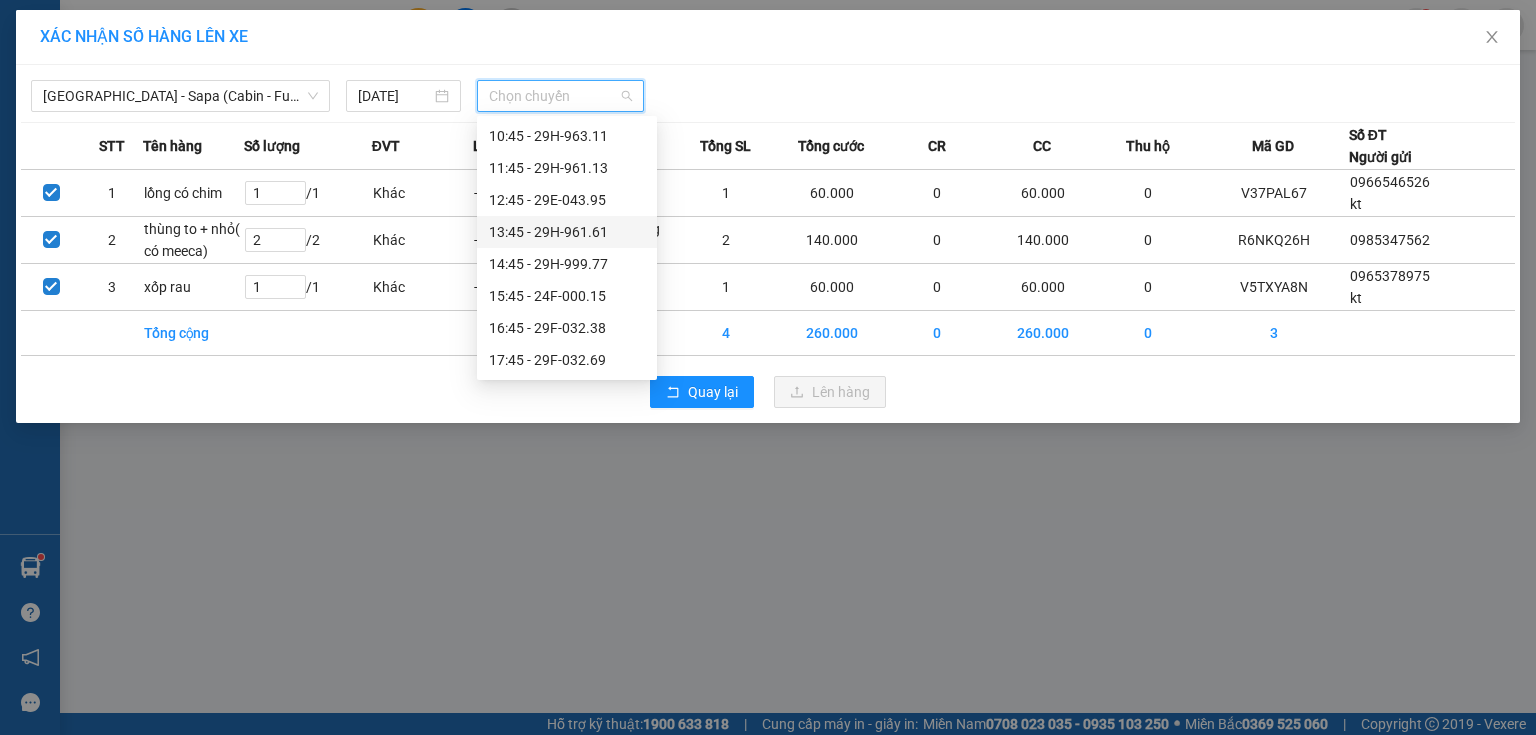 scroll, scrollTop: 80, scrollLeft: 0, axis: vertical 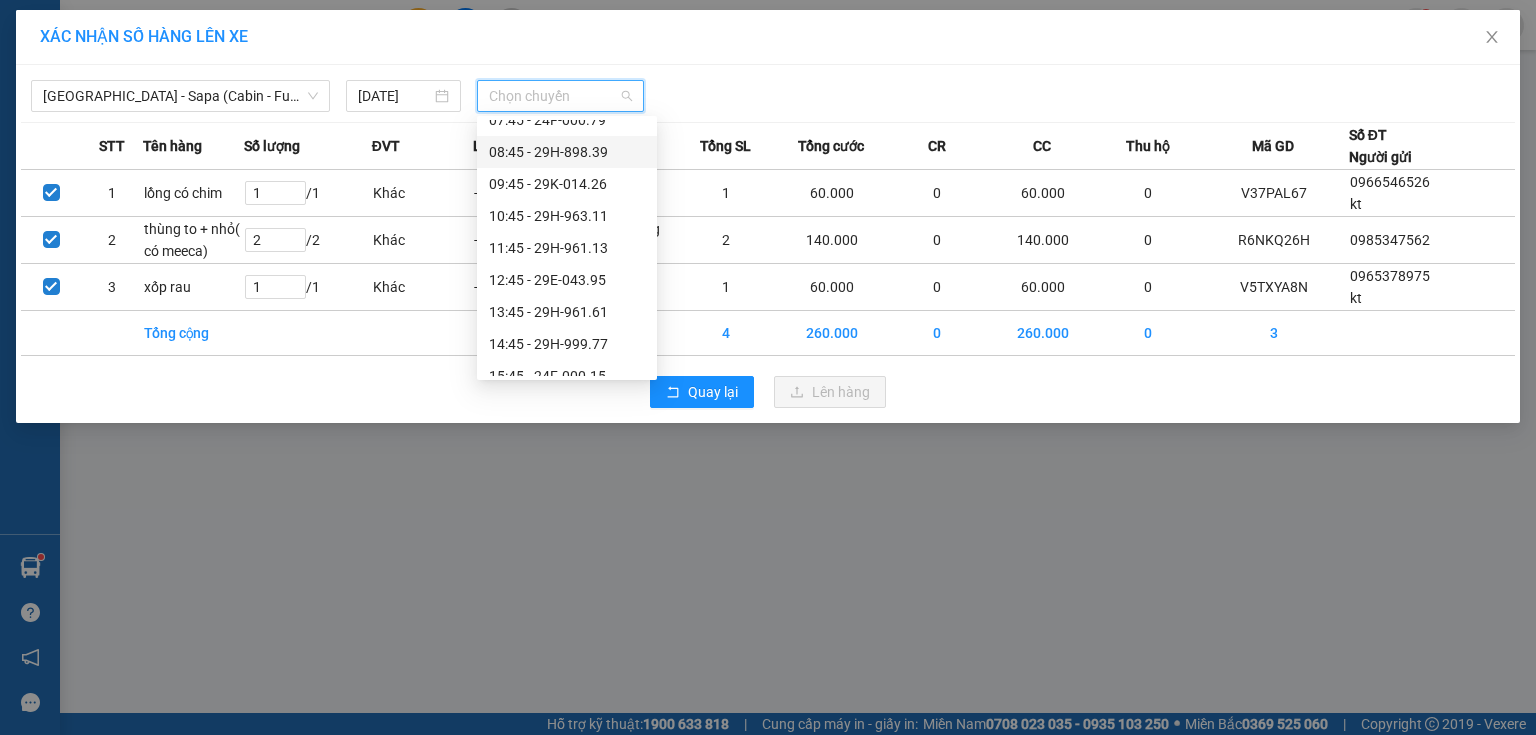 click on "08:45     - 29H-898.39" at bounding box center [567, 152] 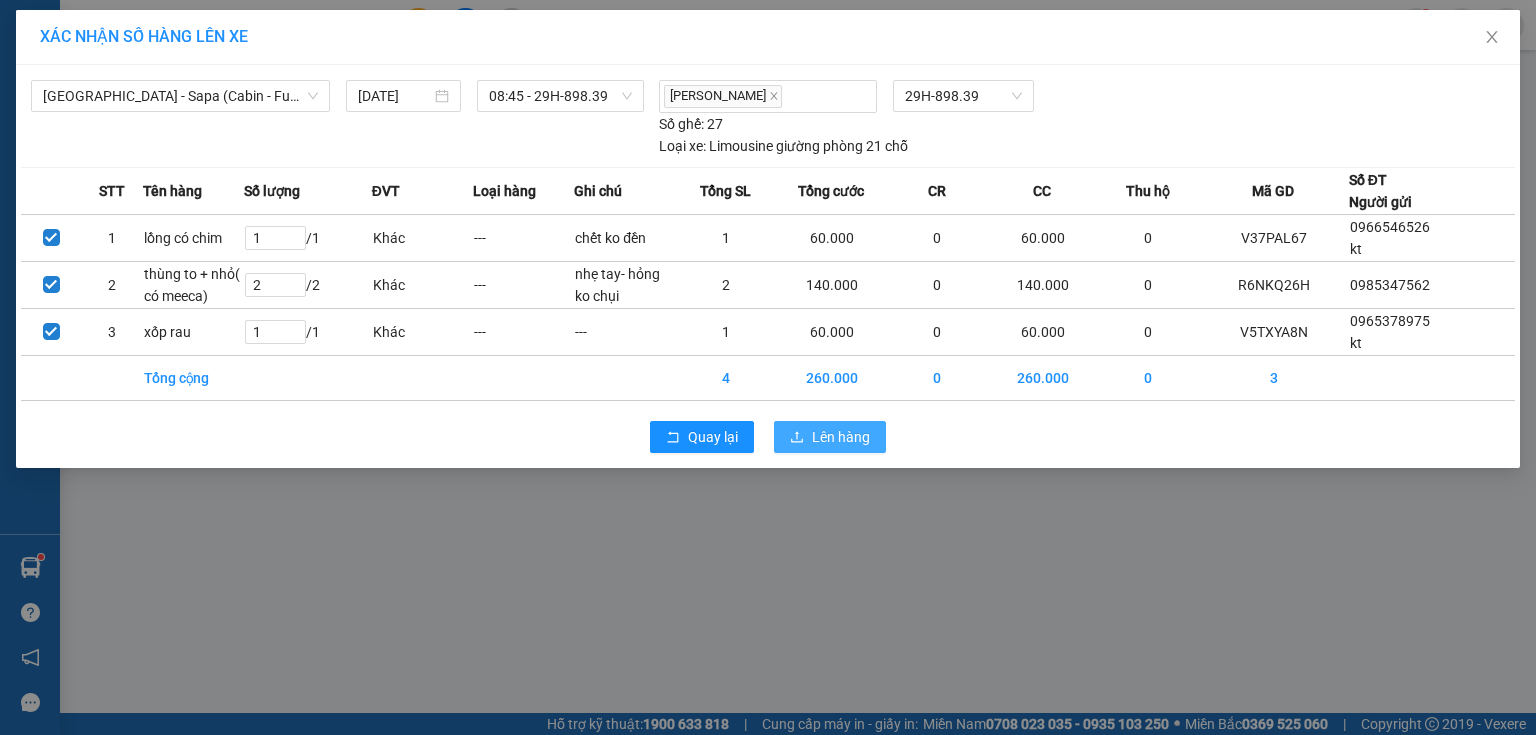 click on "Lên hàng" at bounding box center [841, 437] 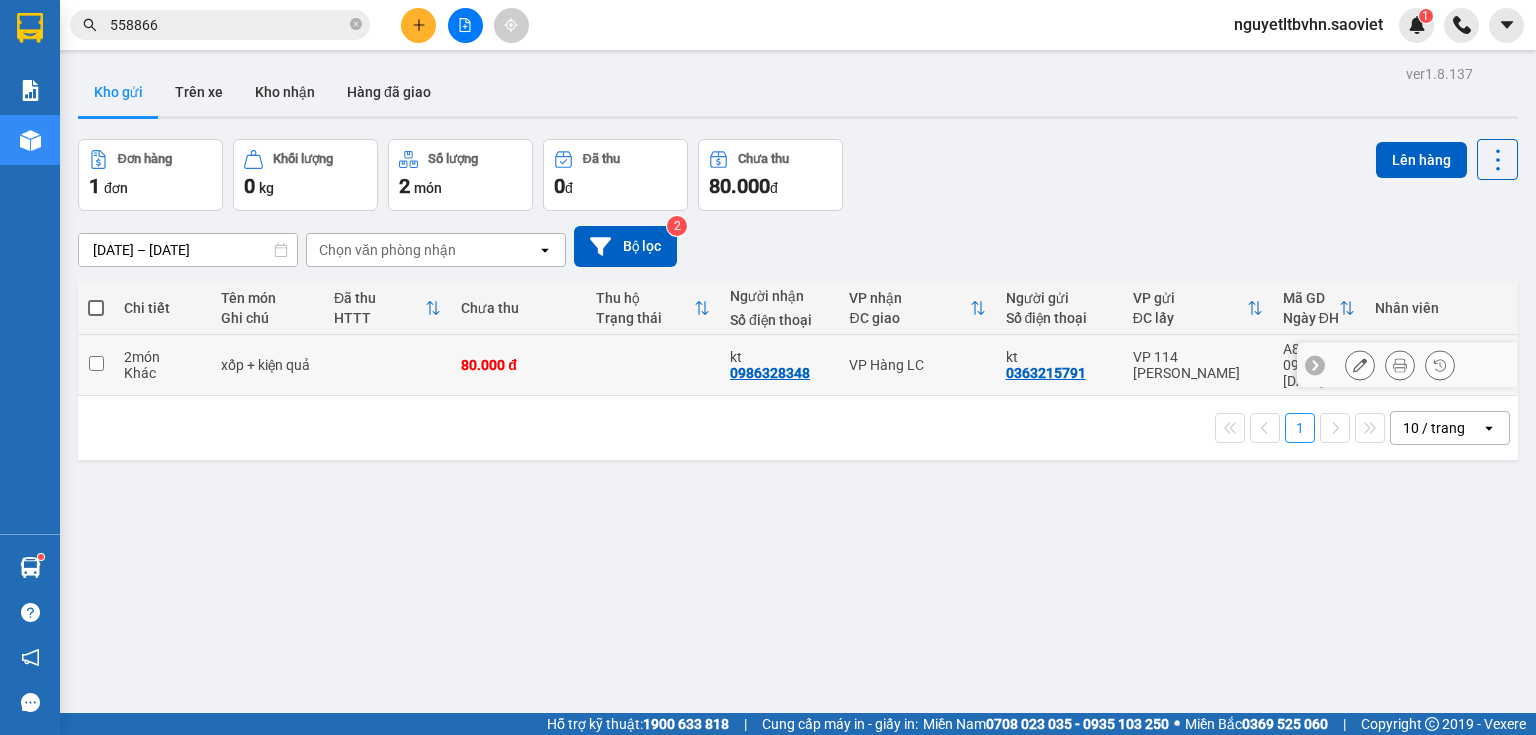 click at bounding box center [96, 363] 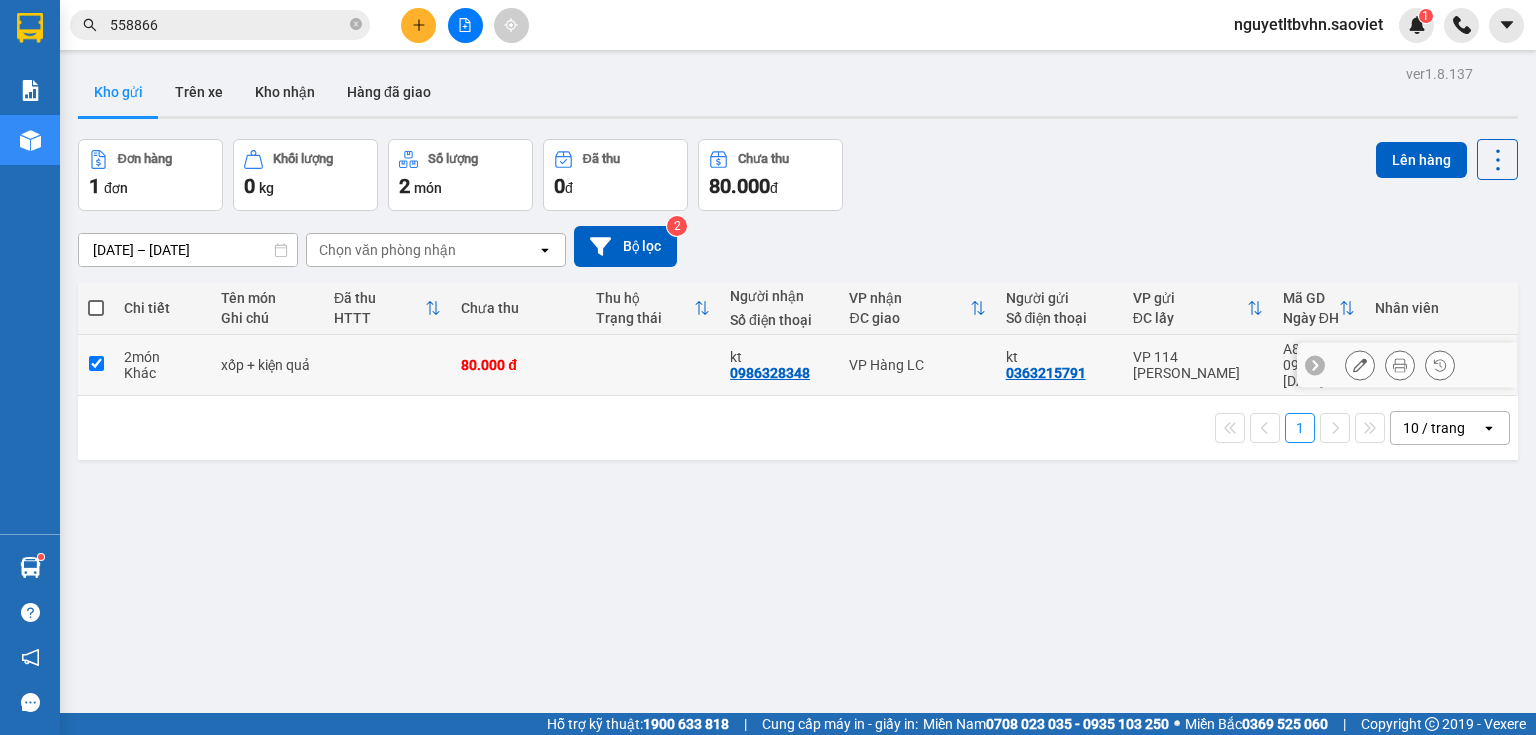 checkbox on "true" 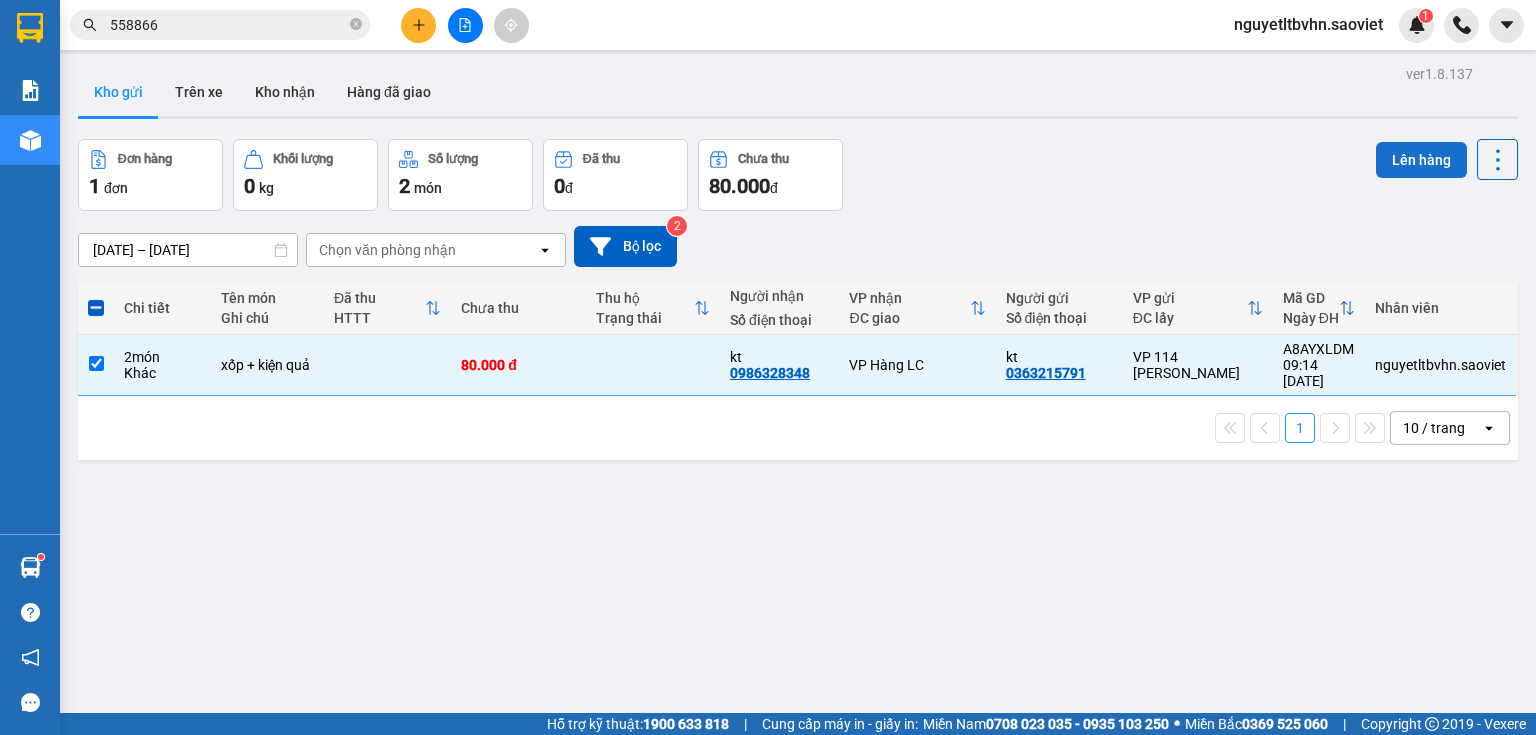 click on "Lên hàng" at bounding box center [1421, 160] 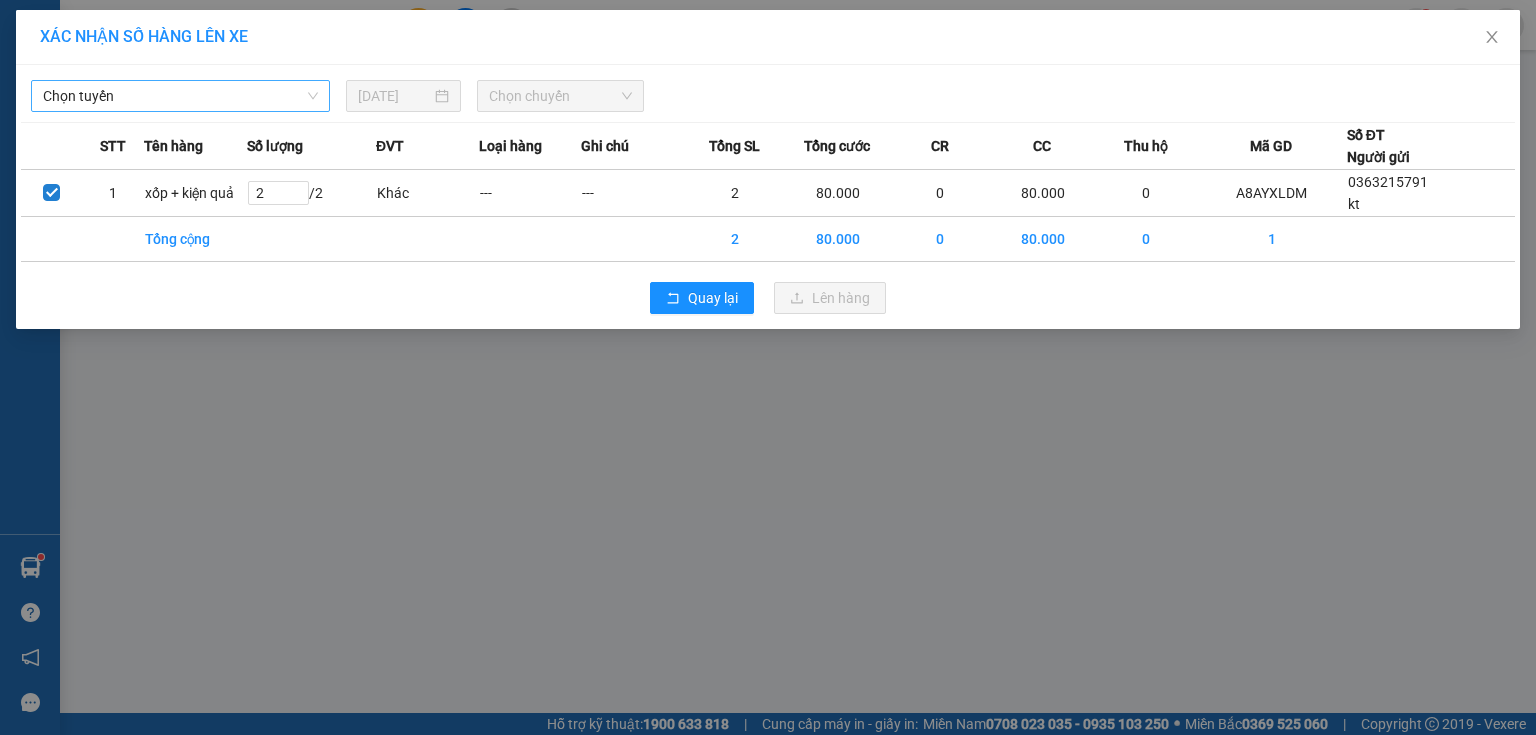 click on "Chọn tuyến" at bounding box center (180, 96) 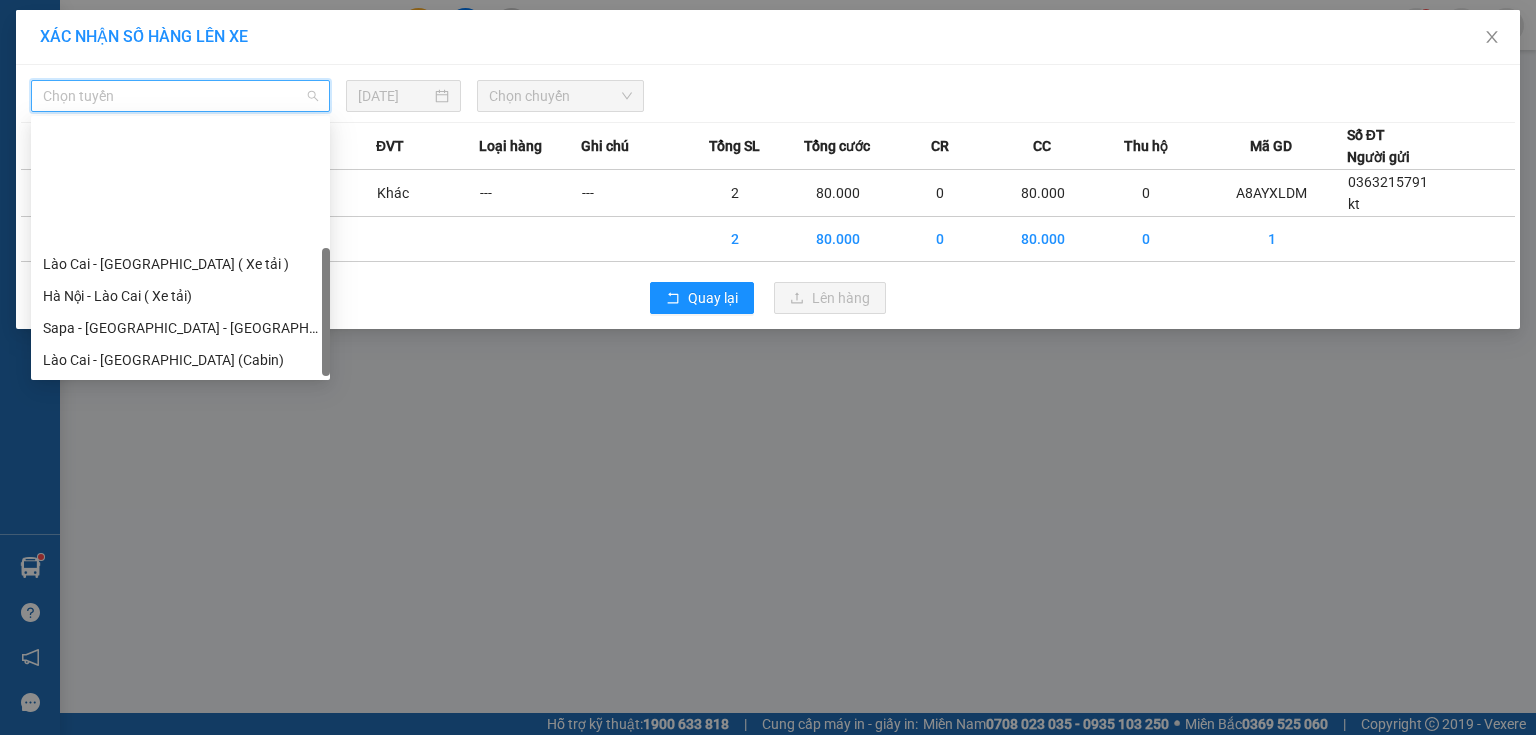 scroll, scrollTop: 160, scrollLeft: 0, axis: vertical 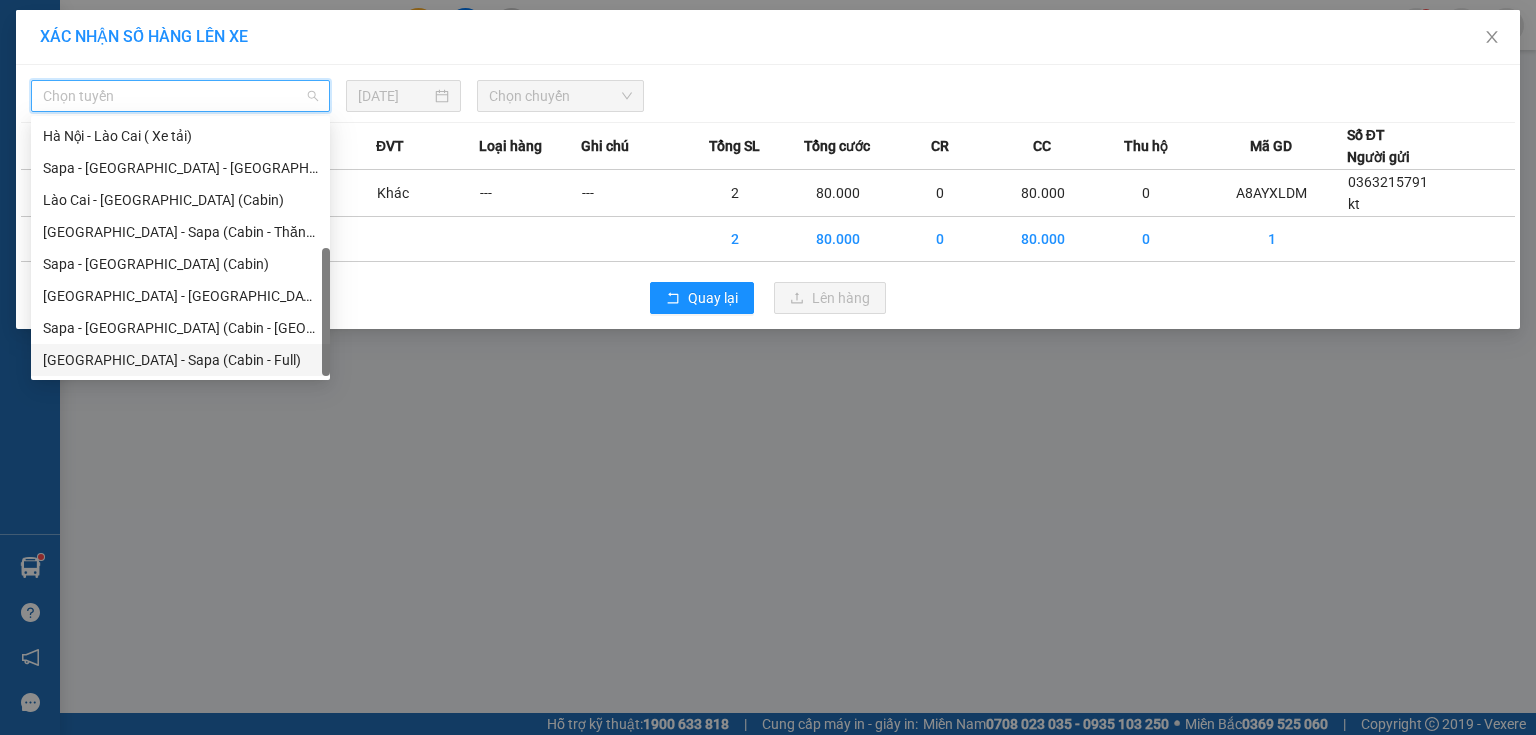 click on "[GEOGRAPHIC_DATA] - Sapa (Cabin - Full)" at bounding box center [180, 360] 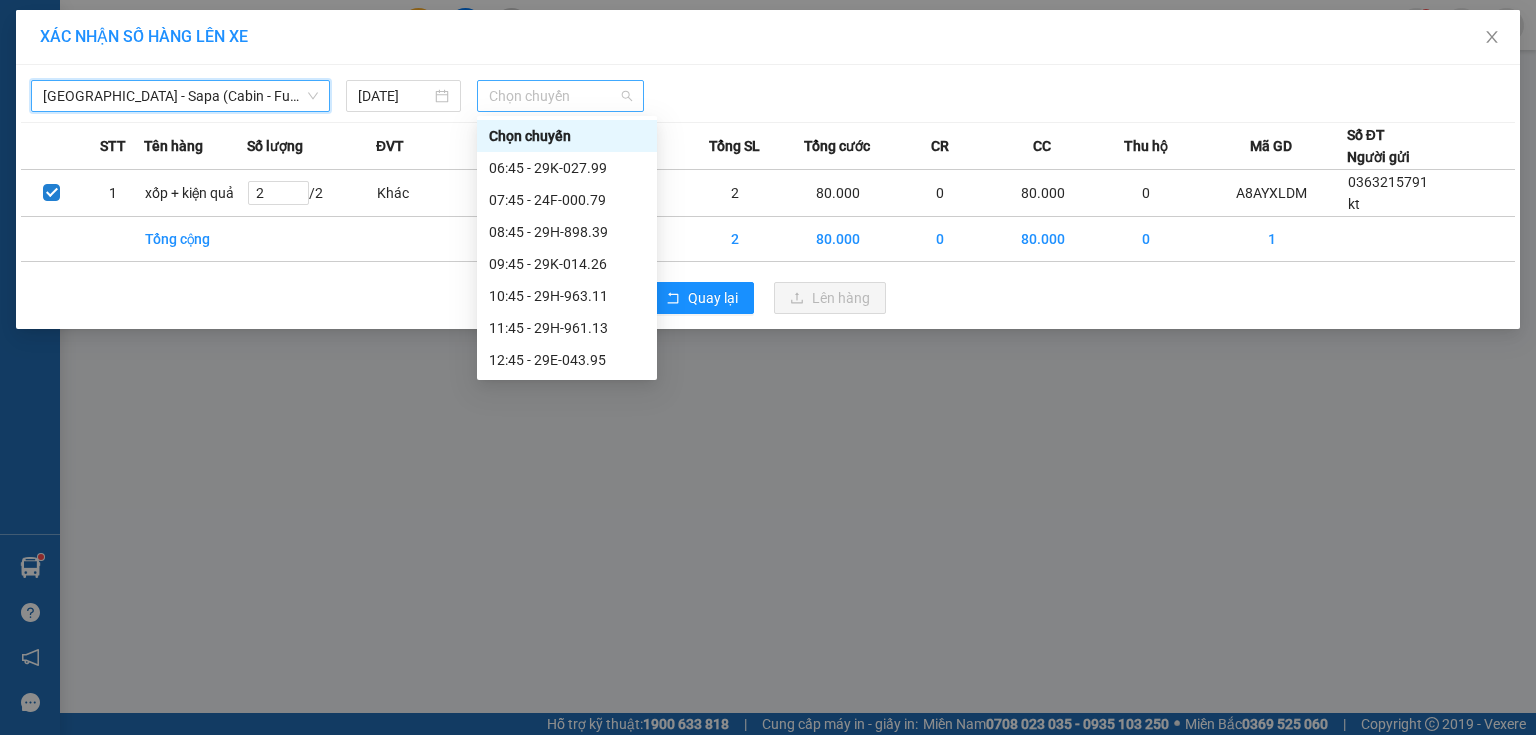 click on "Chọn chuyến" at bounding box center [561, 96] 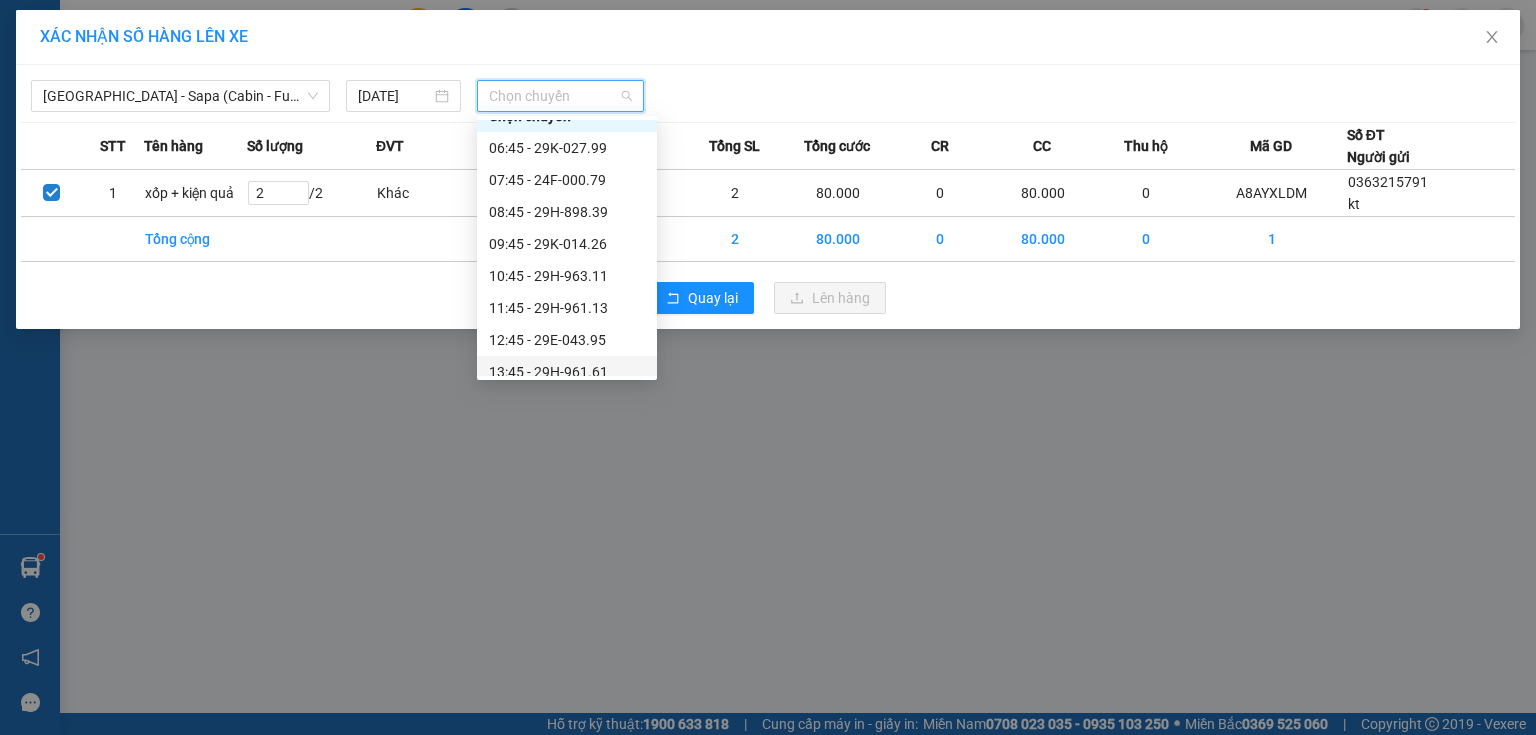 scroll, scrollTop: 0, scrollLeft: 0, axis: both 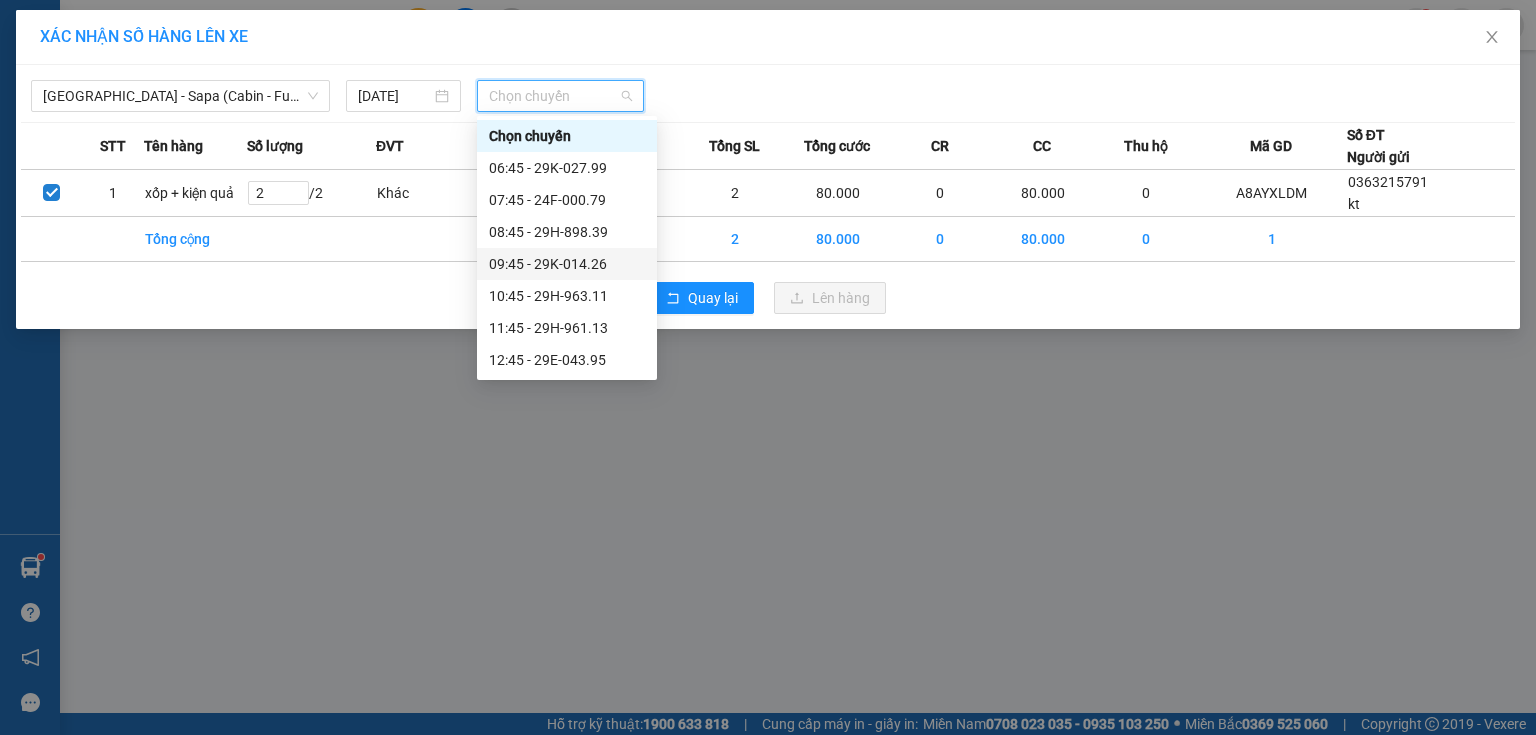 click on "09:45     - 29K-014.26" at bounding box center (567, 264) 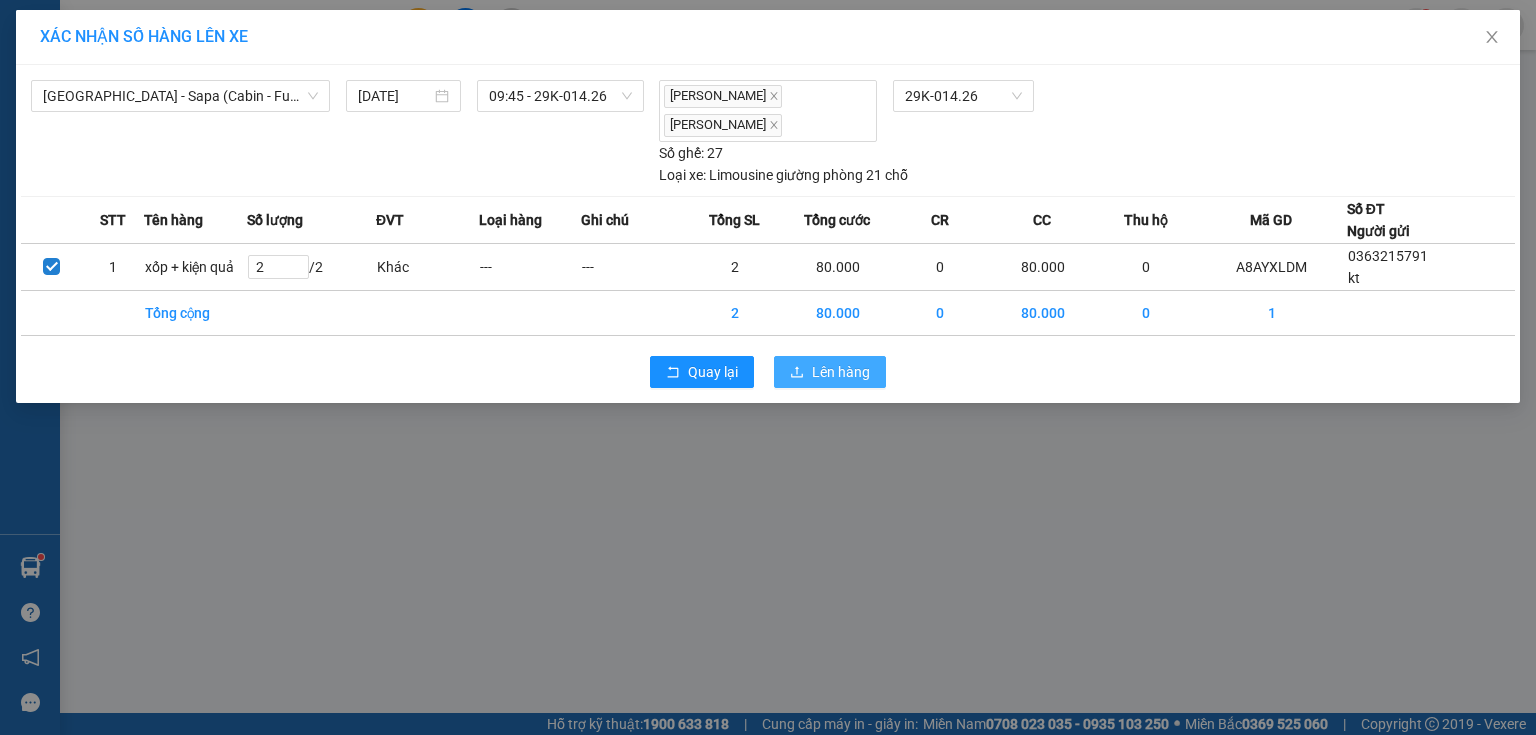click on "Lên hàng" at bounding box center [841, 372] 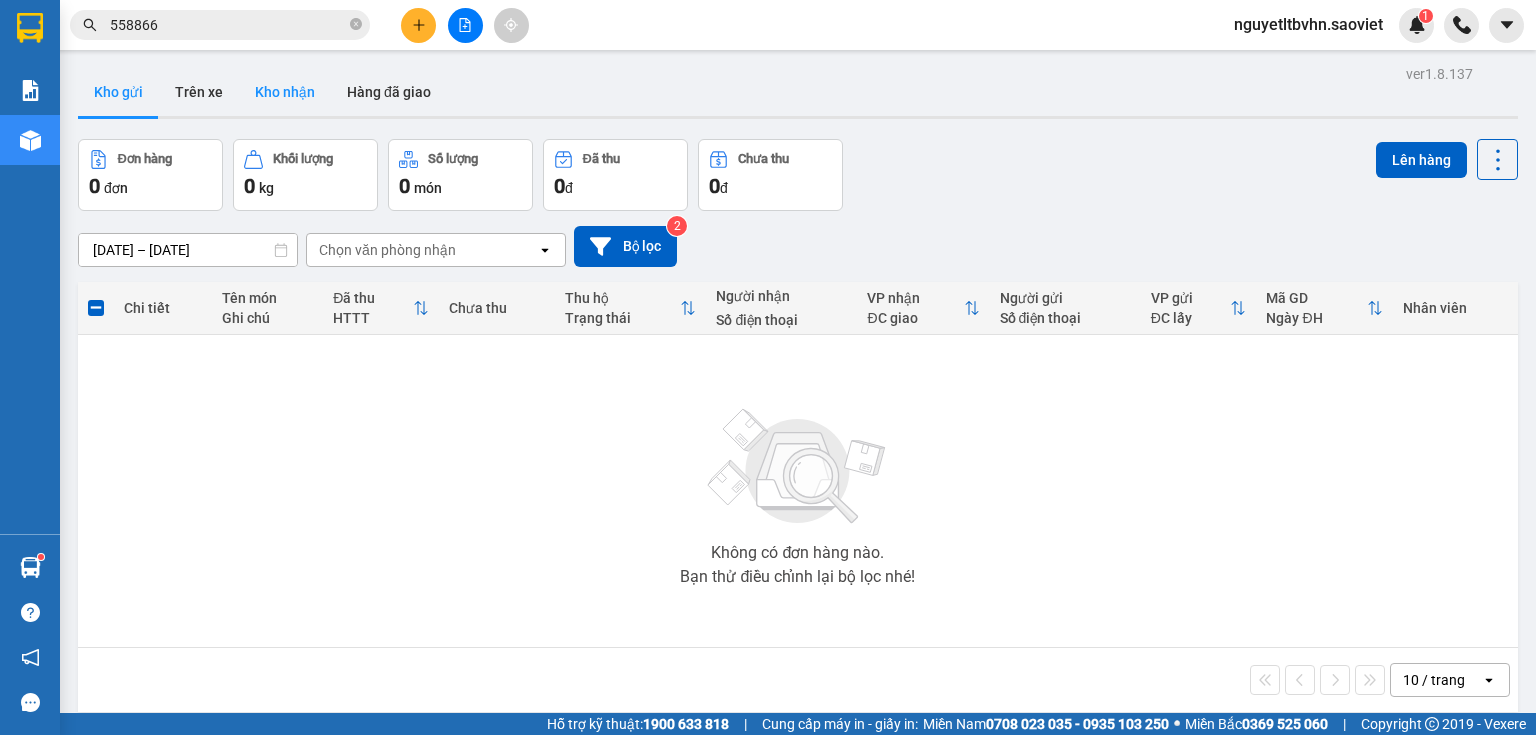 click on "Kho nhận" at bounding box center (285, 92) 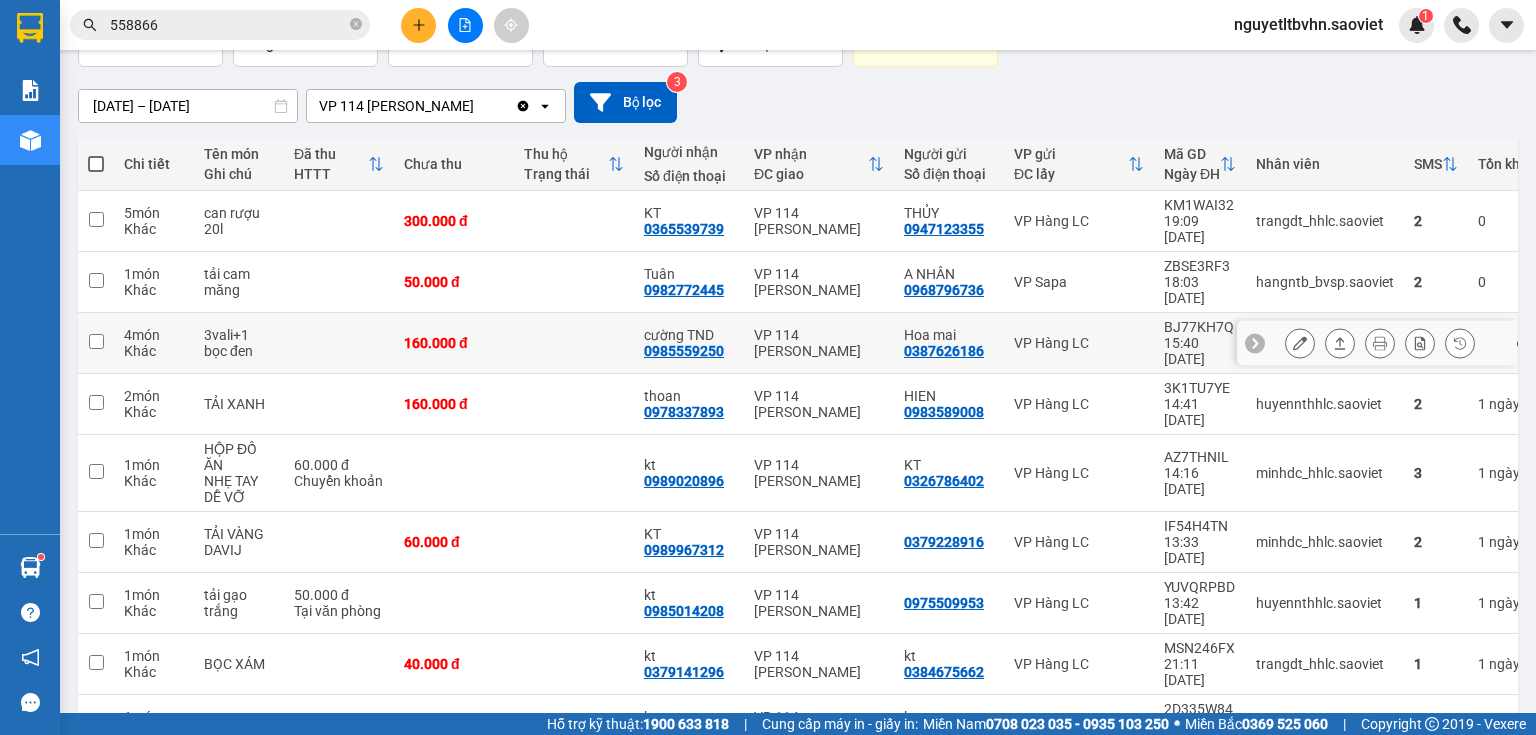 scroll, scrollTop: 145, scrollLeft: 0, axis: vertical 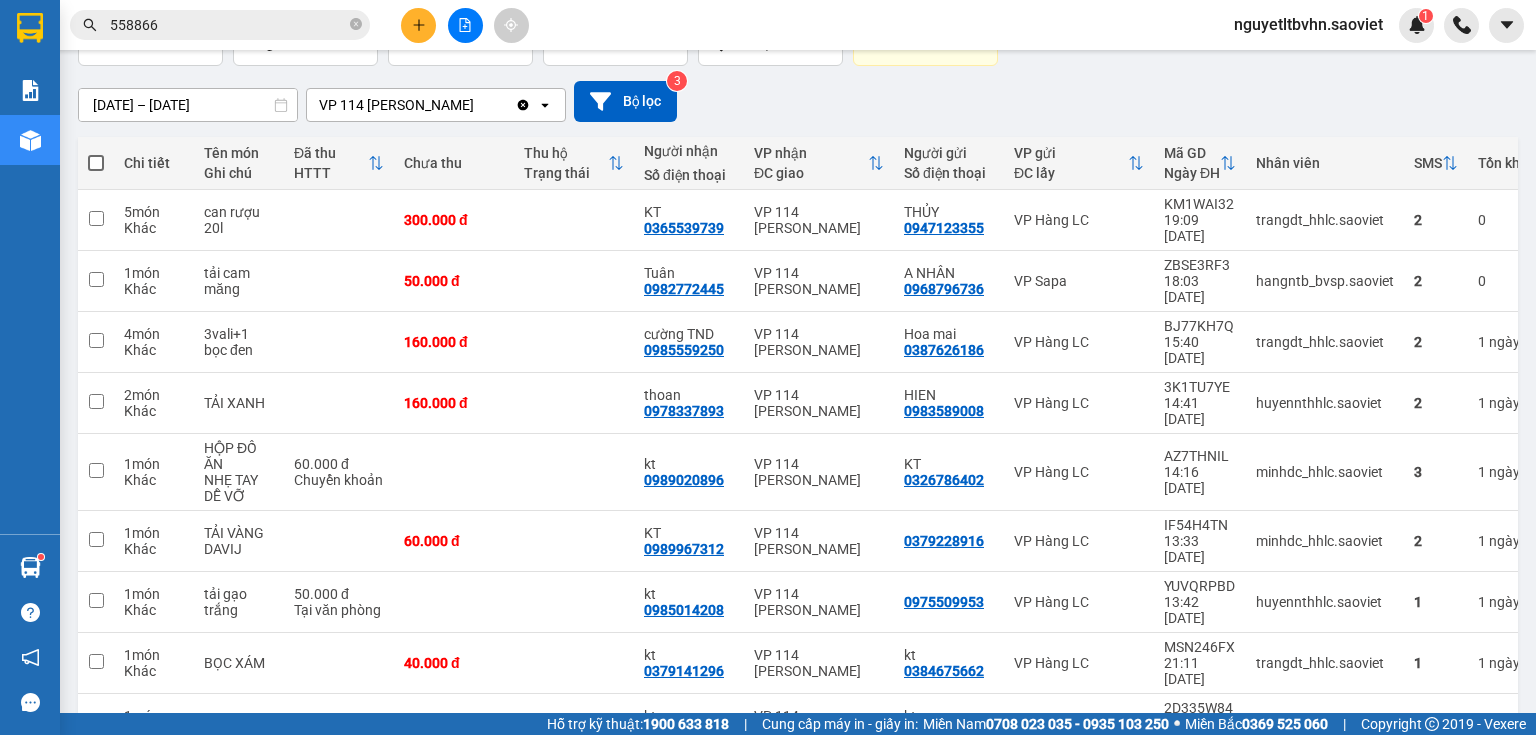 click on "1" at bounding box center (1265, 787) 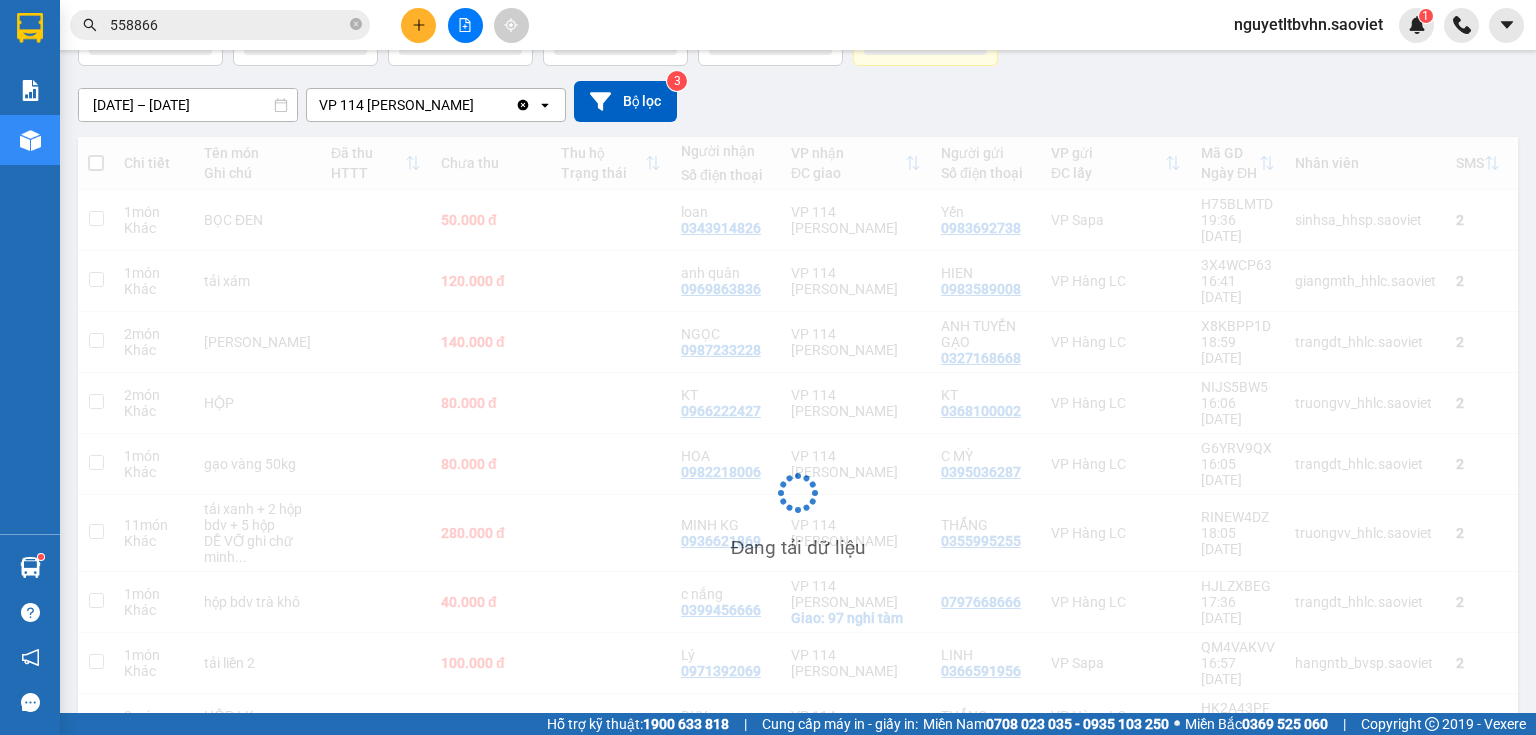 scroll, scrollTop: 145, scrollLeft: 0, axis: vertical 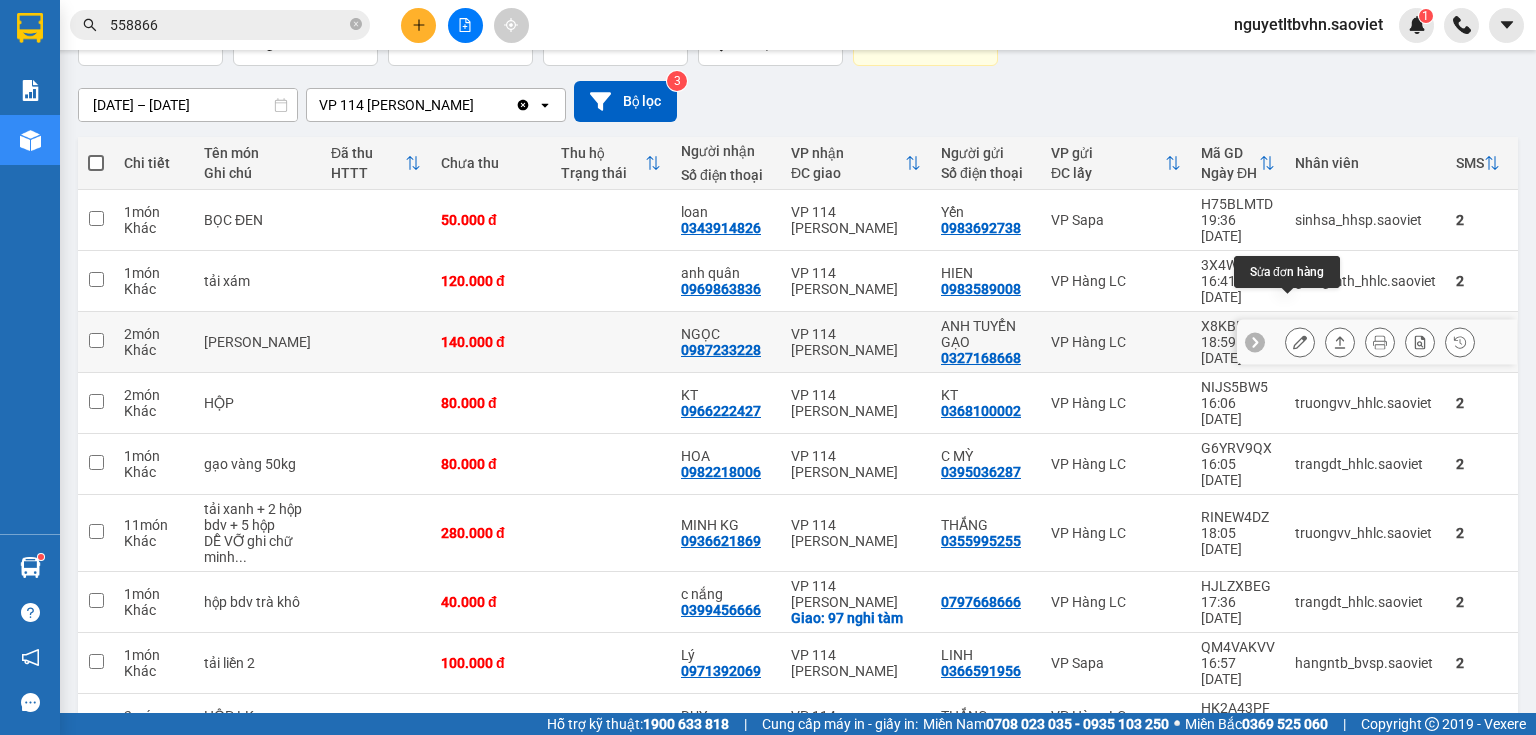 click 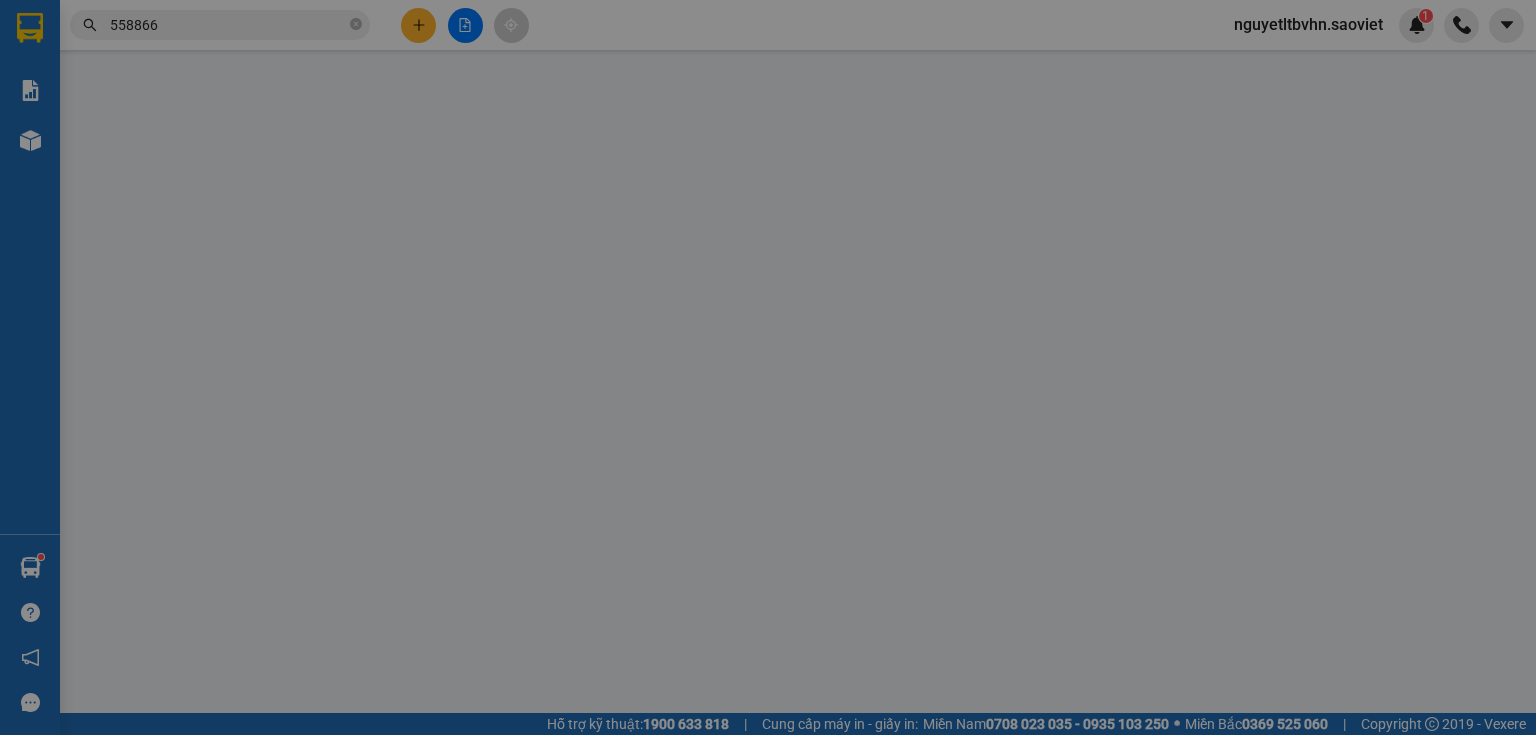 type on "0327168668" 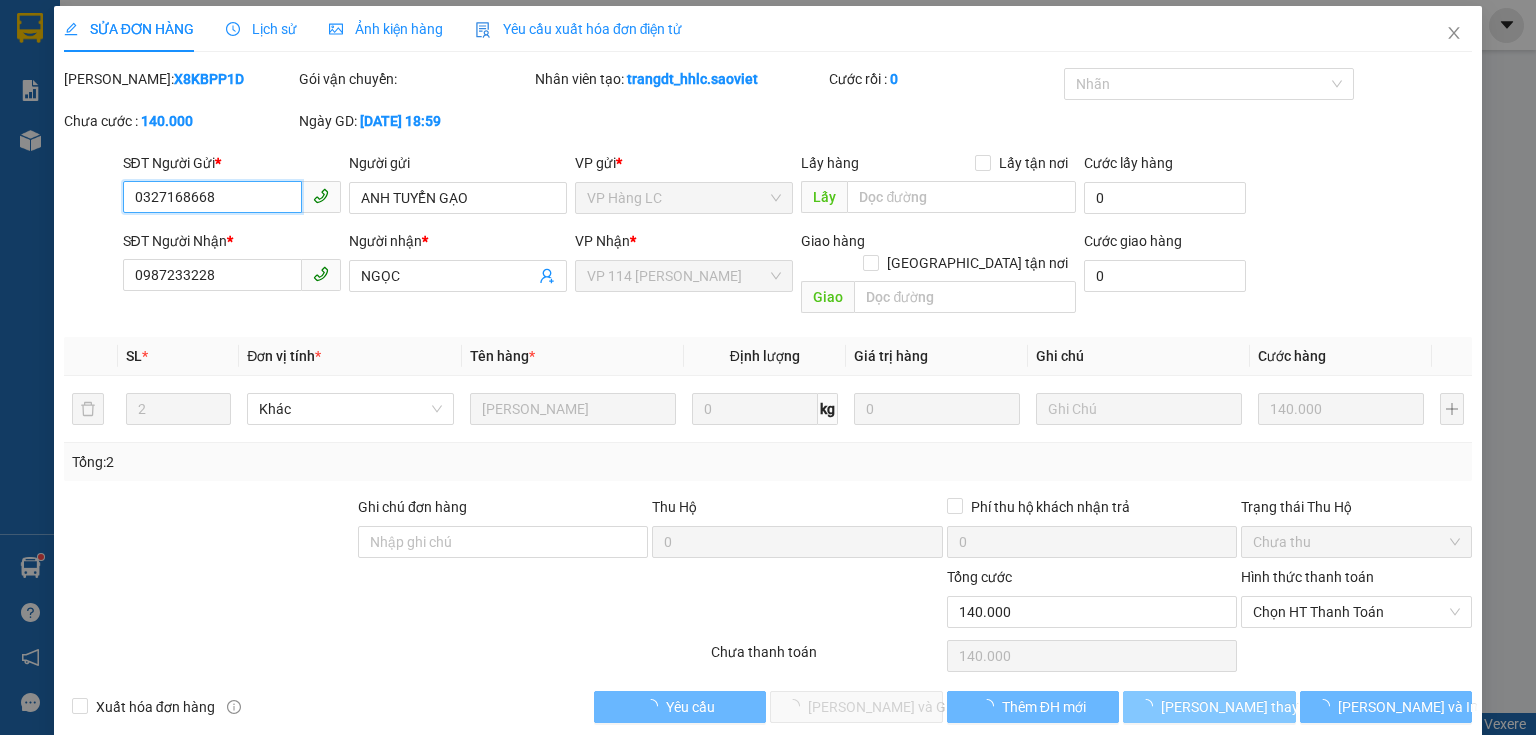 scroll, scrollTop: 8, scrollLeft: 0, axis: vertical 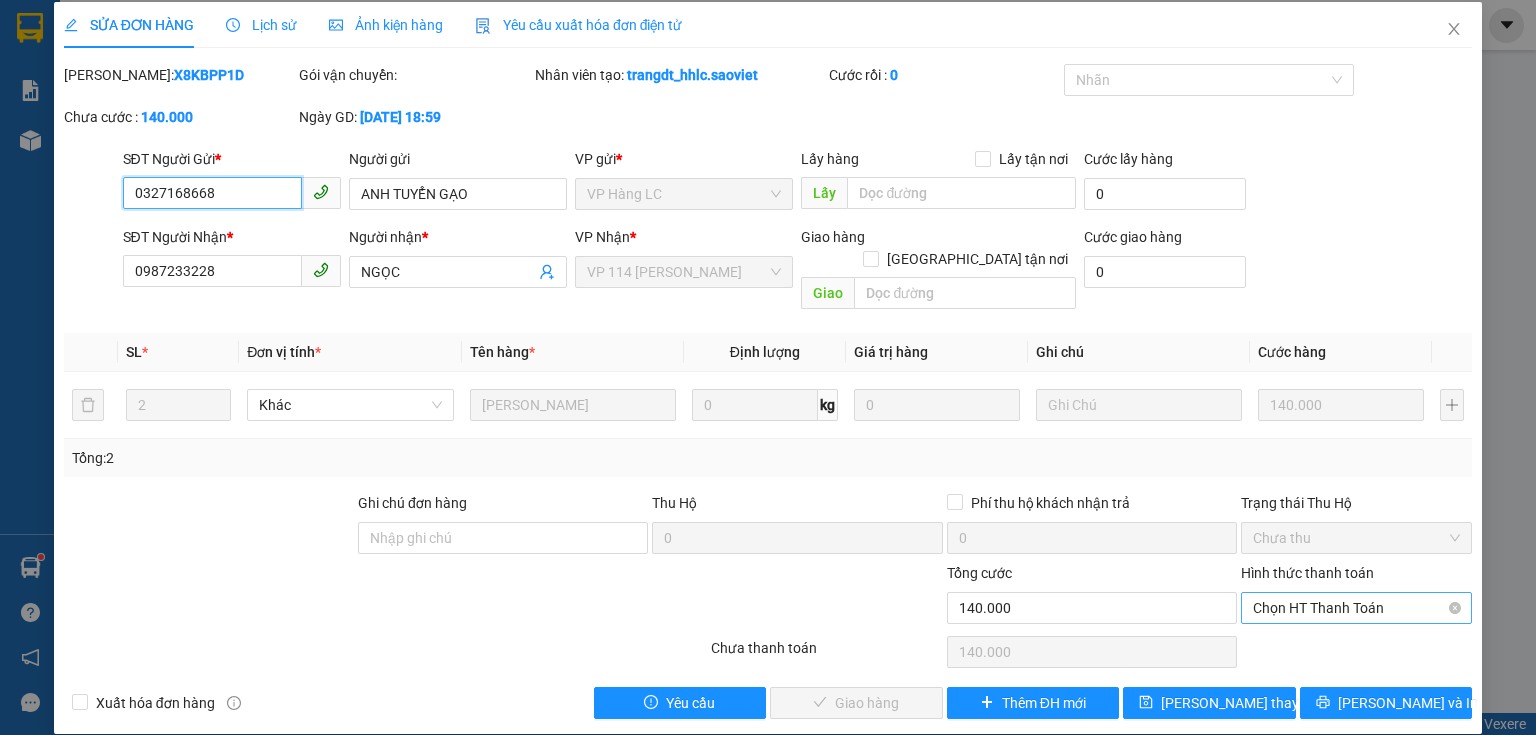 click on "Chọn HT Thanh Toán" at bounding box center (1356, 608) 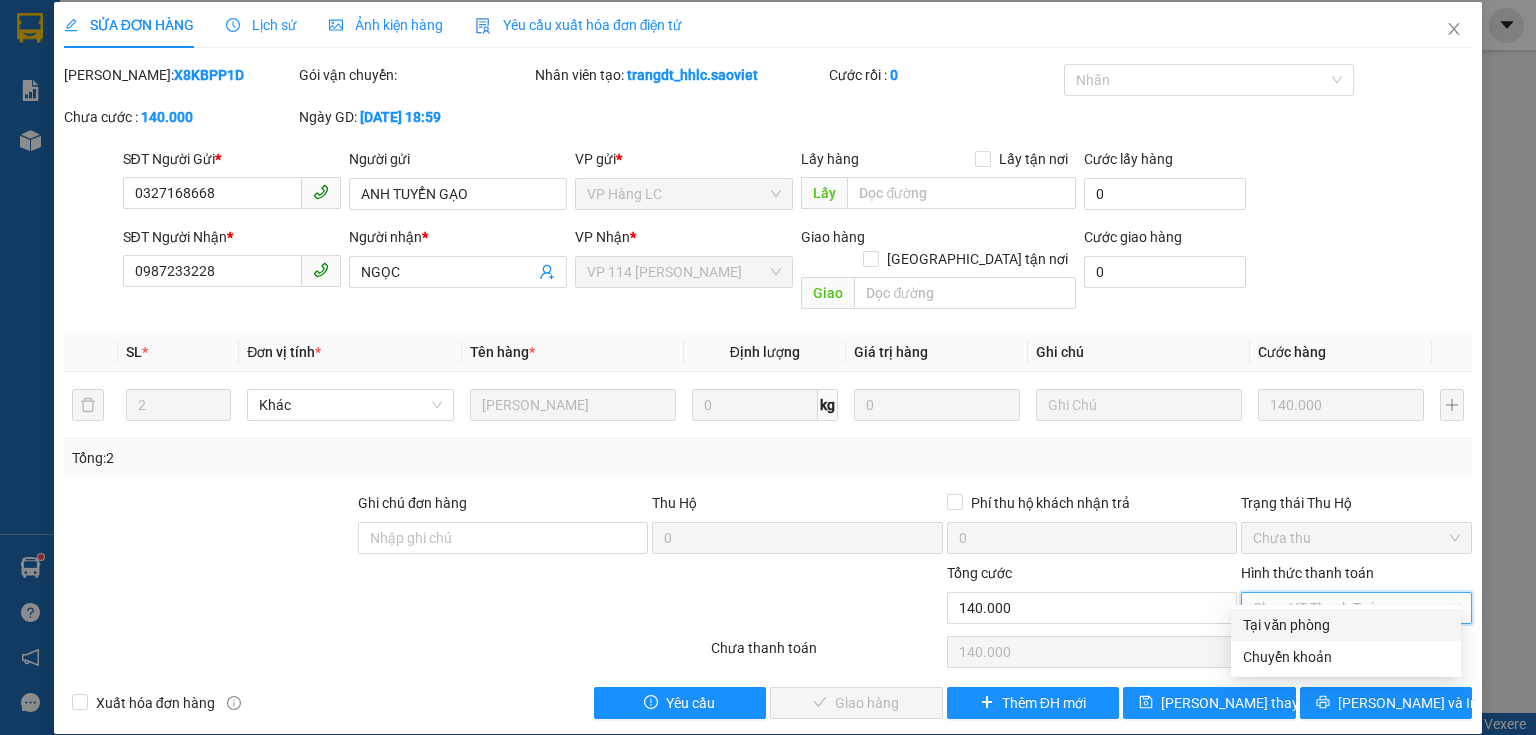 drag, startPoint x: 1303, startPoint y: 625, endPoint x: 1284, endPoint y: 629, distance: 19.416489 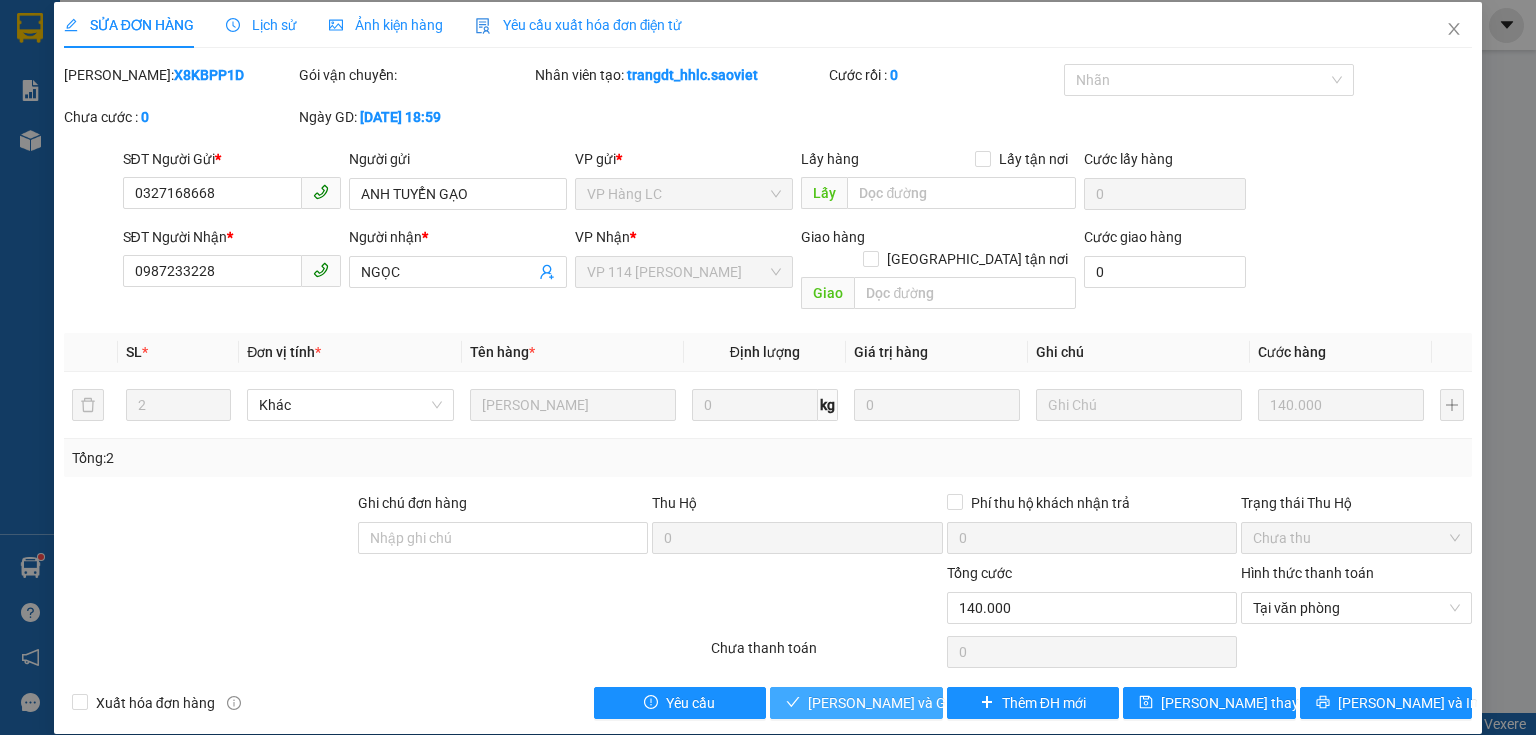 click on "[PERSON_NAME] và Giao hàng" at bounding box center [904, 703] 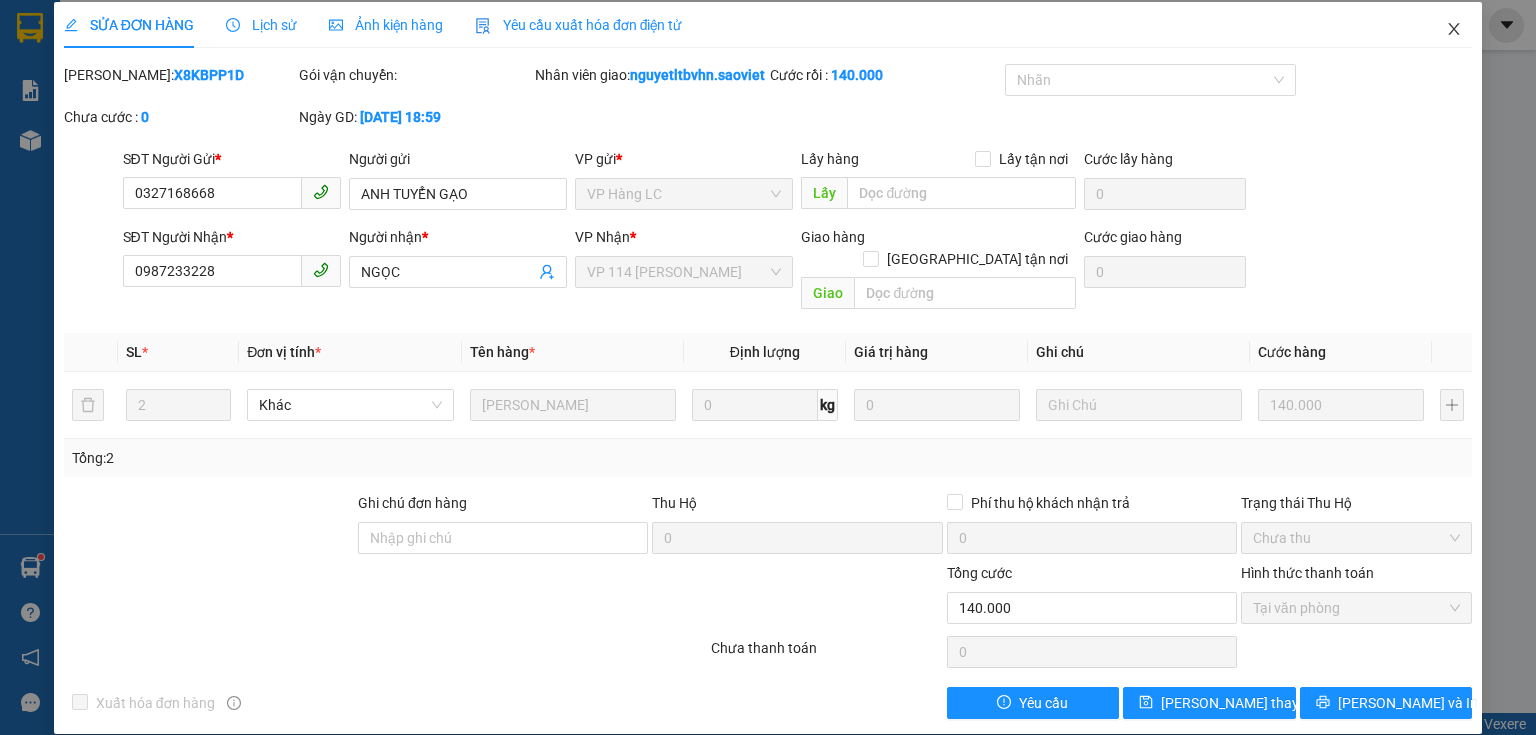 click at bounding box center [1454, 30] 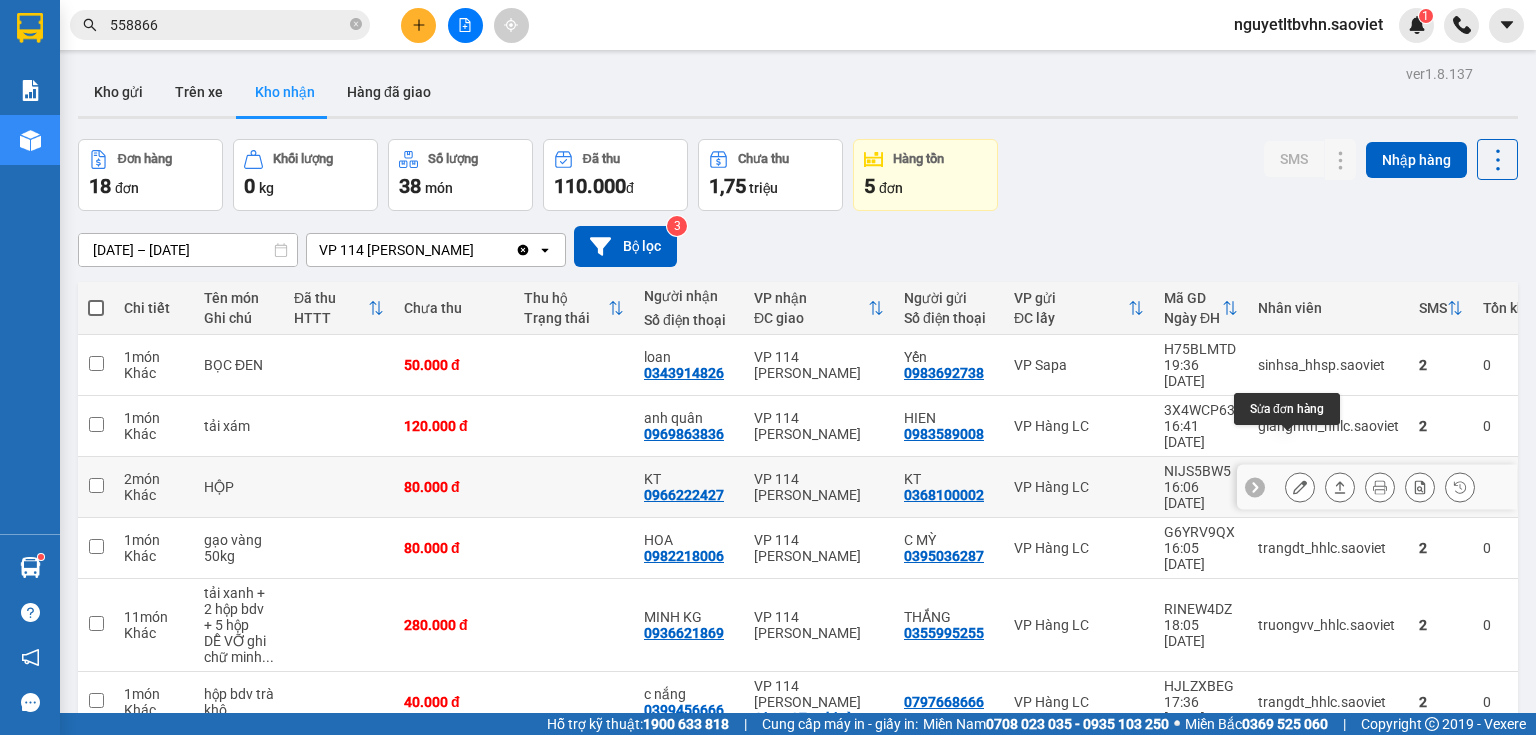 click 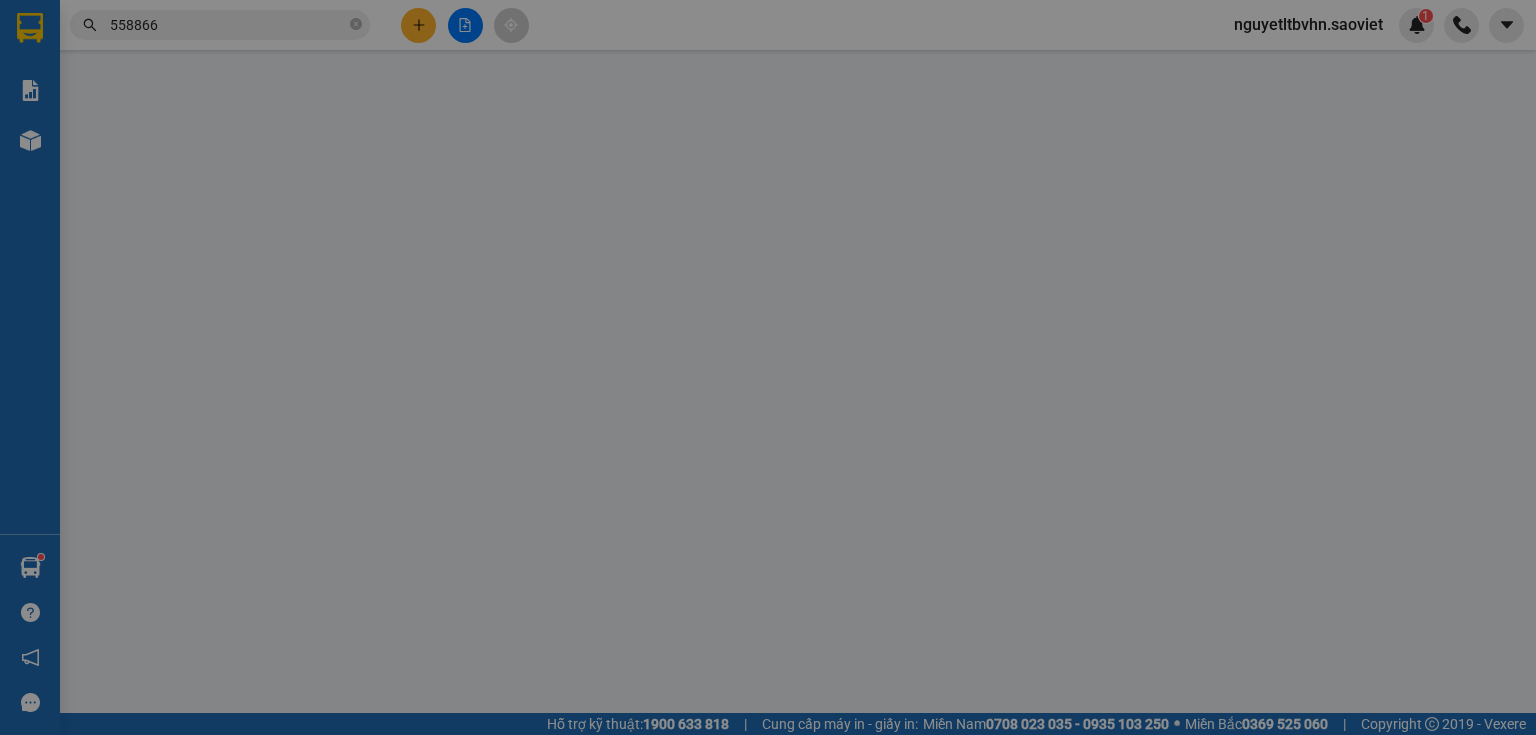 type on "0368100002" 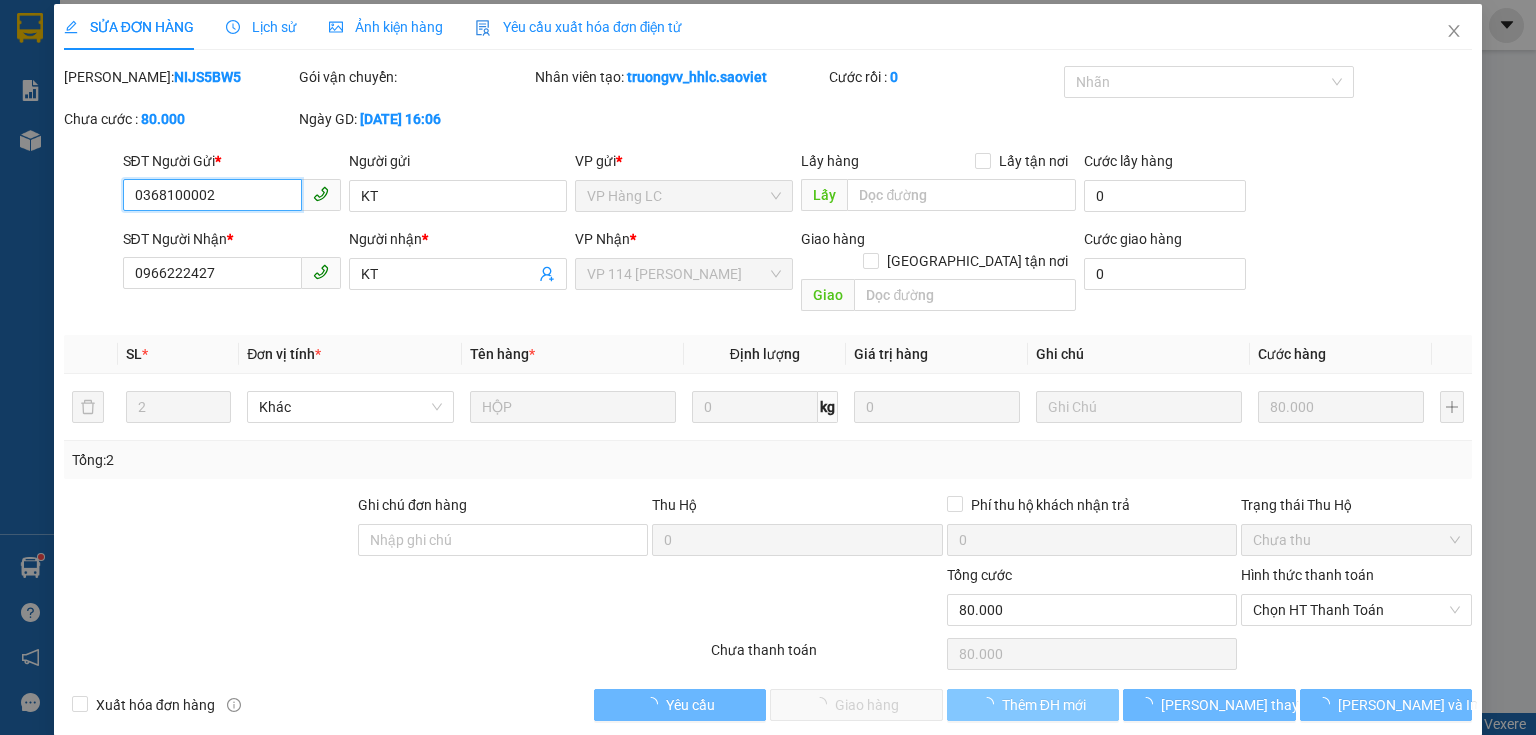 scroll, scrollTop: 8, scrollLeft: 0, axis: vertical 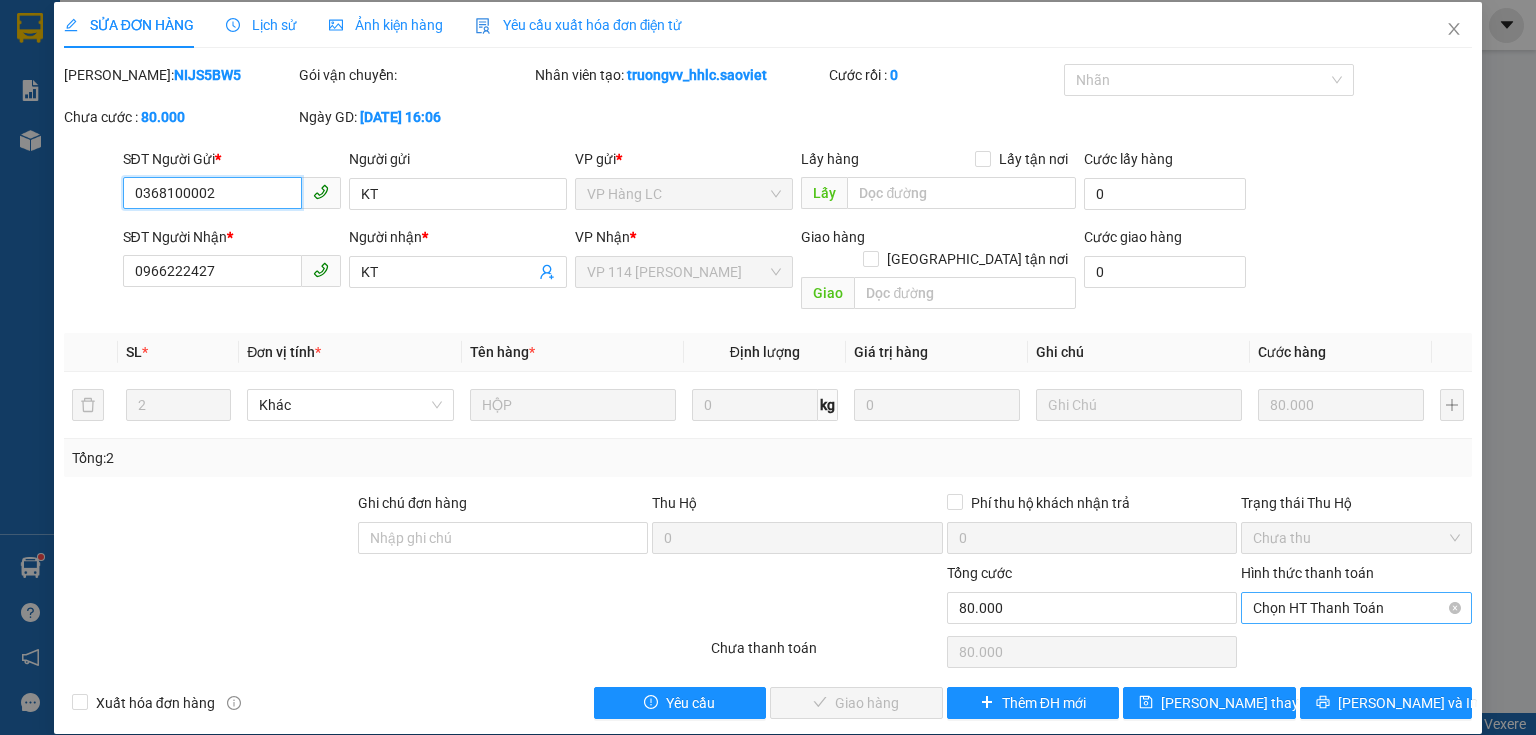click on "Chọn HT Thanh Toán" at bounding box center (1356, 608) 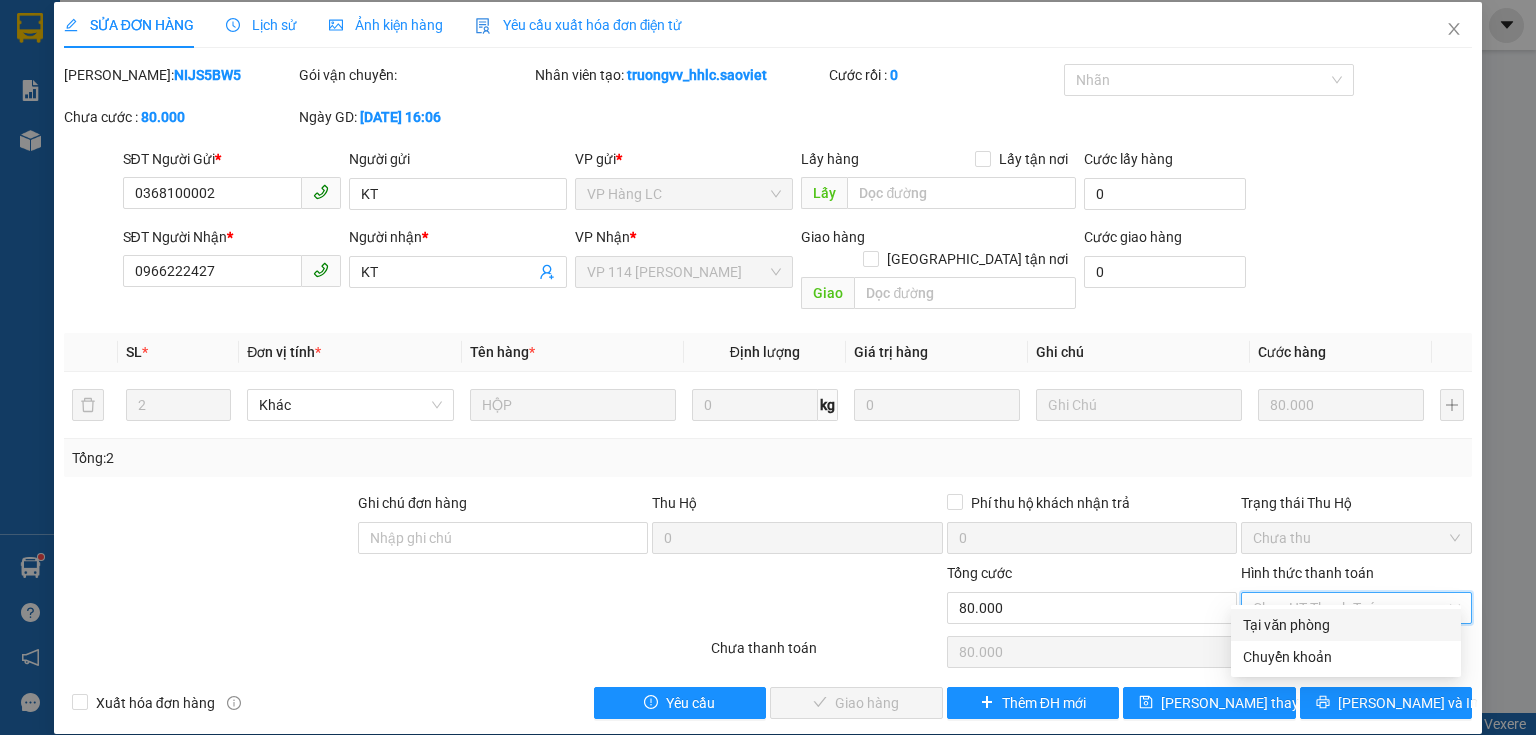 click on "Tại văn phòng" at bounding box center (1346, 625) 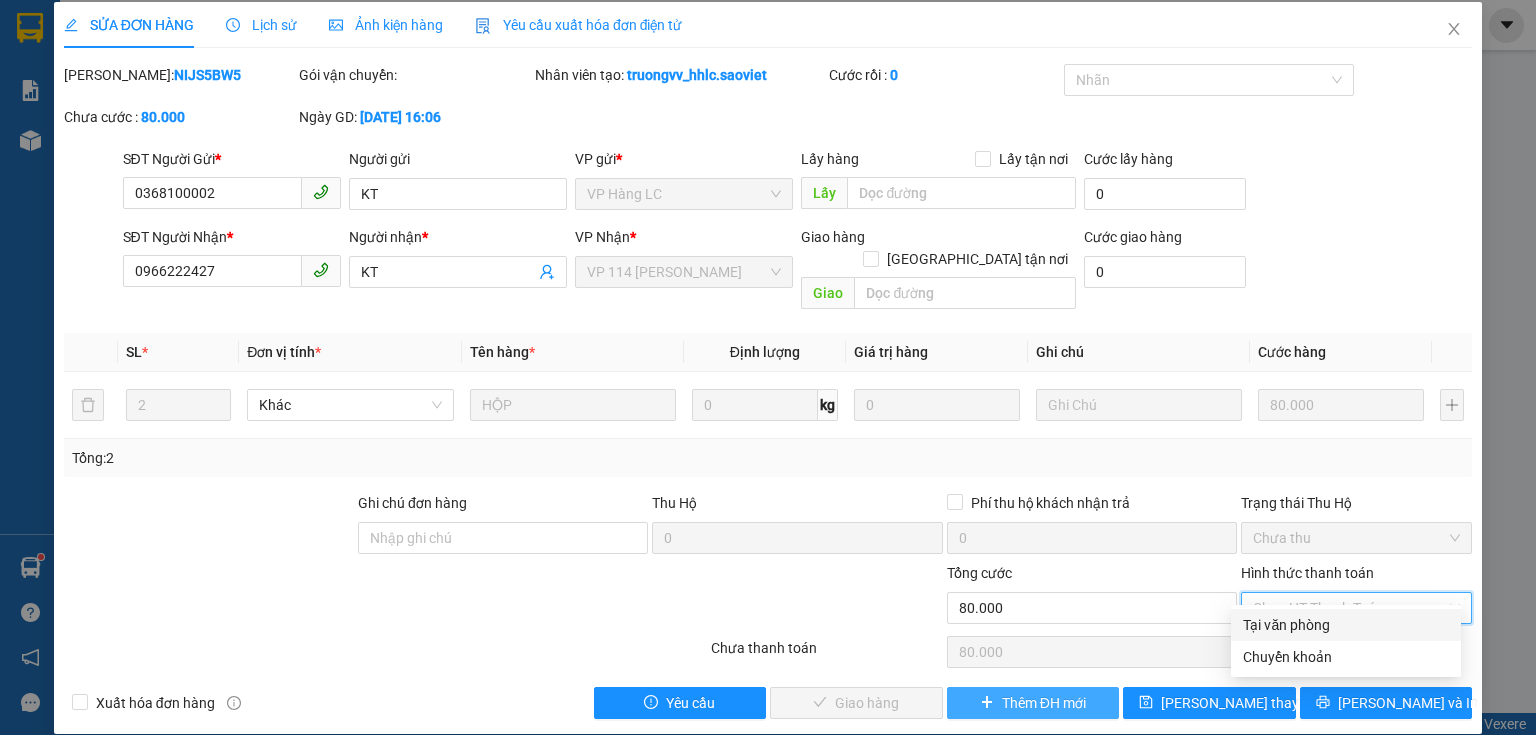 type on "0" 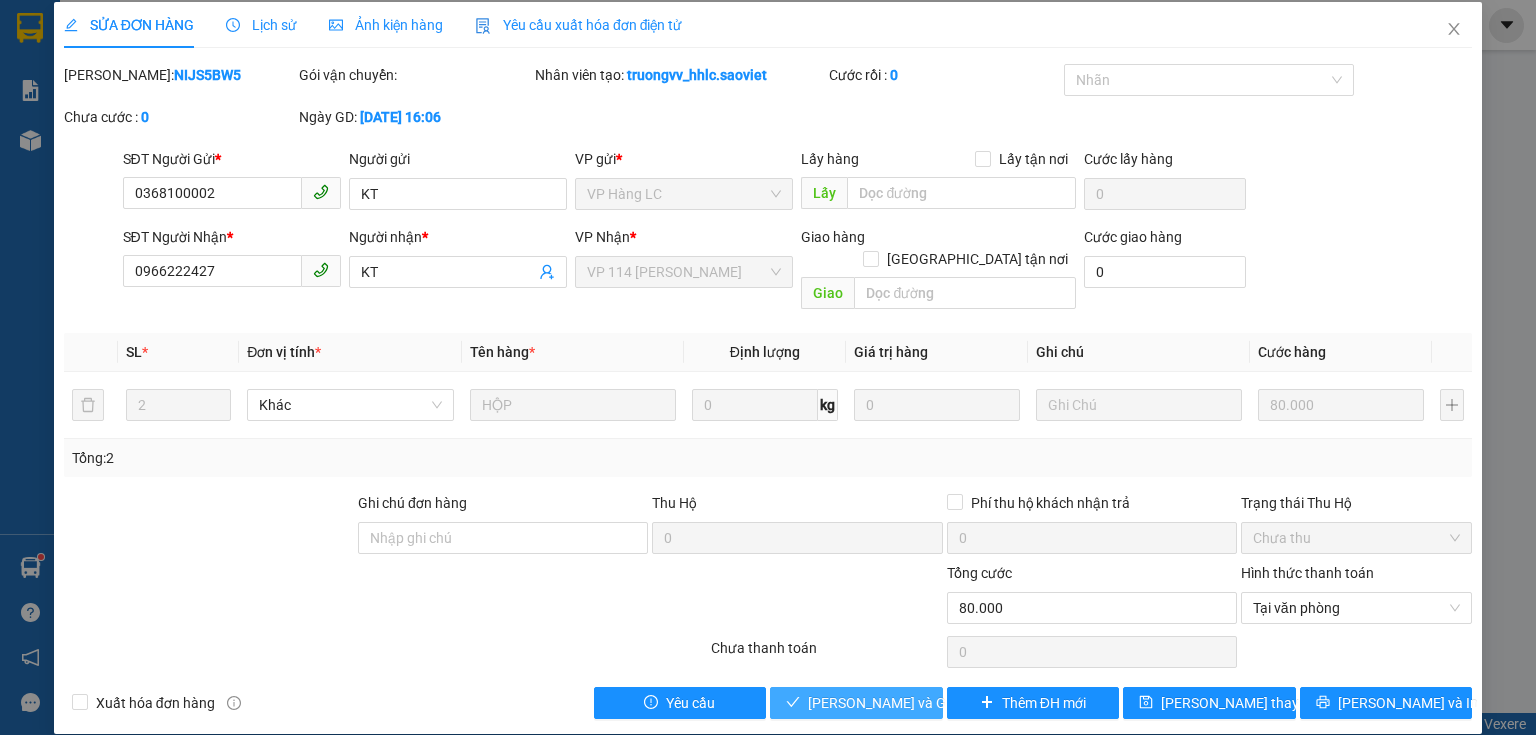 click on "[PERSON_NAME] và Giao hàng" at bounding box center [904, 703] 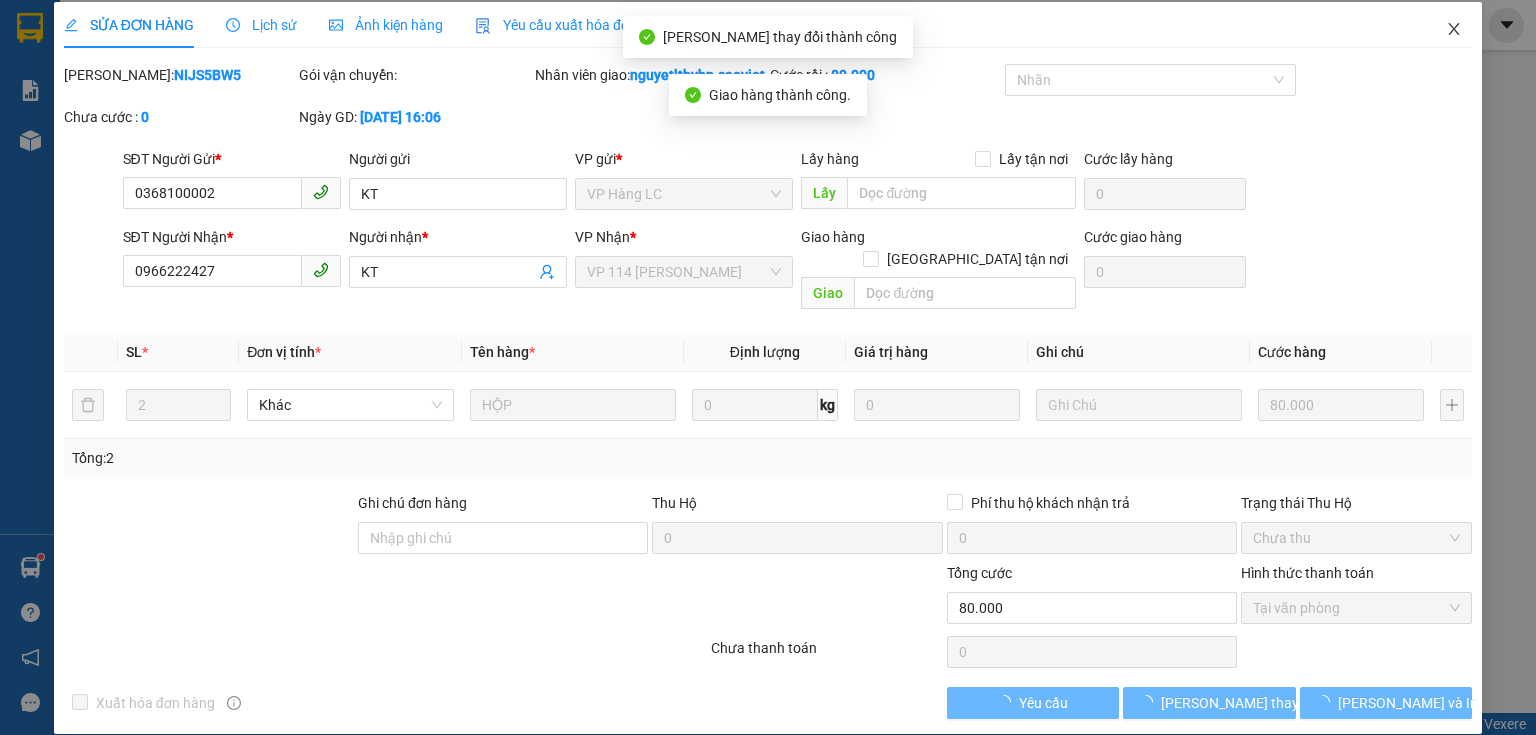 click 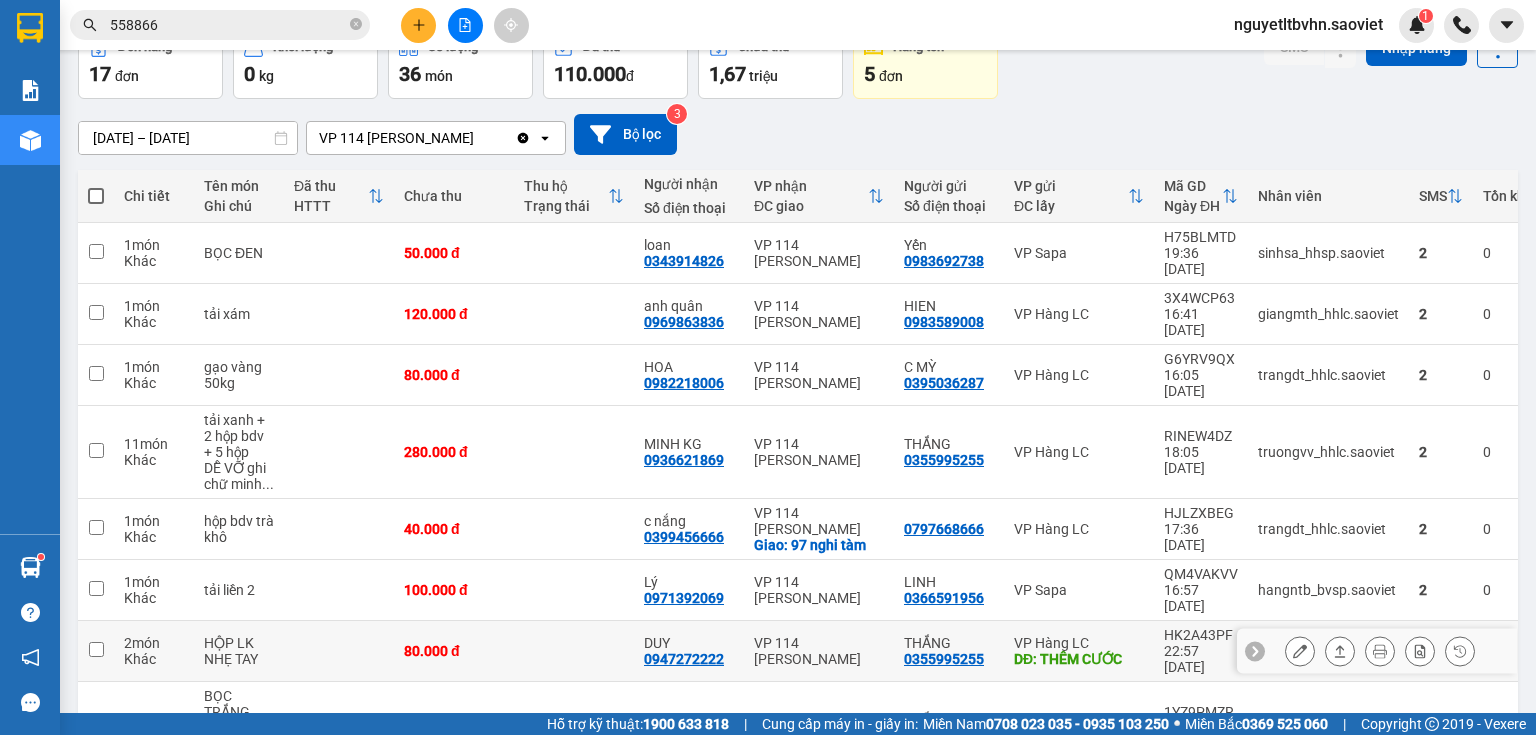scroll, scrollTop: 110, scrollLeft: 0, axis: vertical 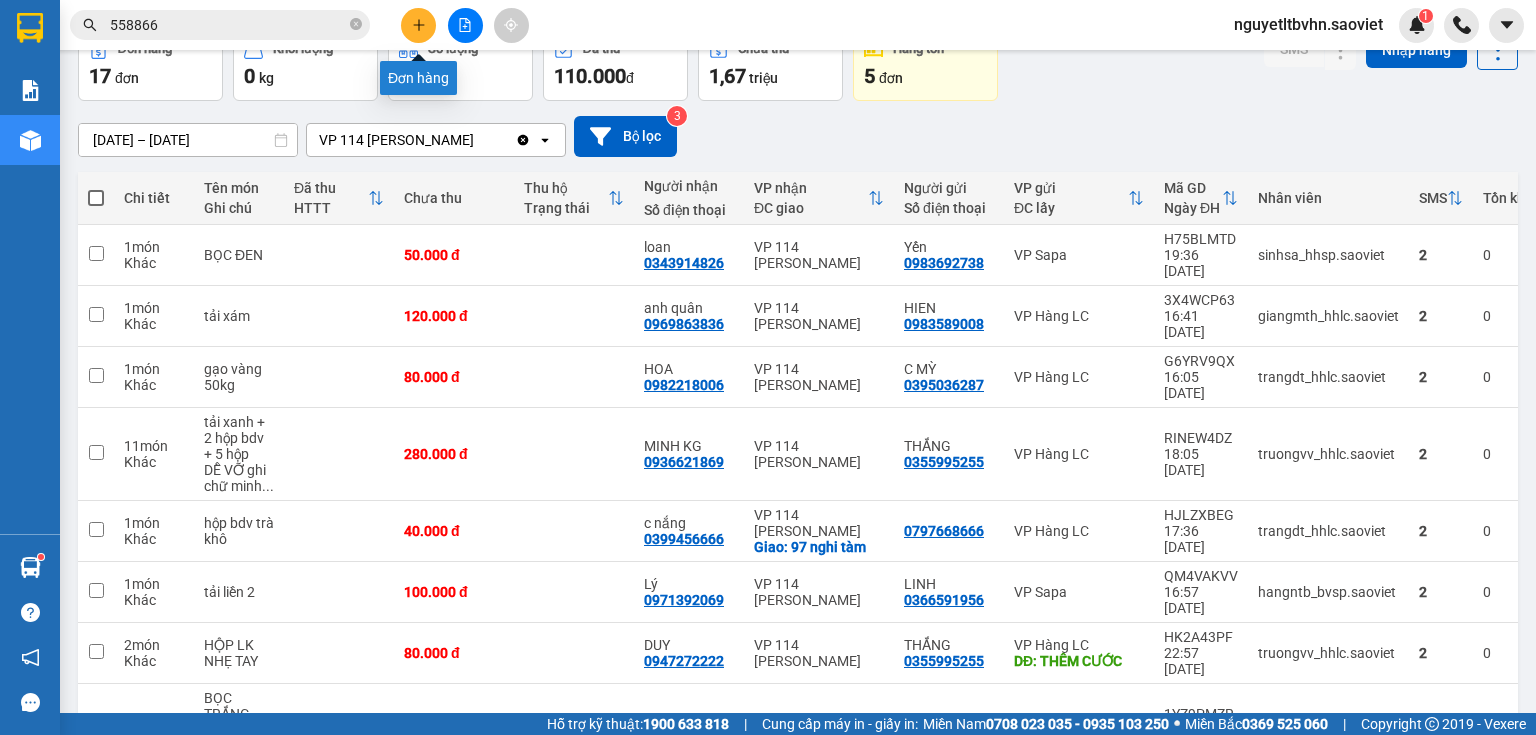 click 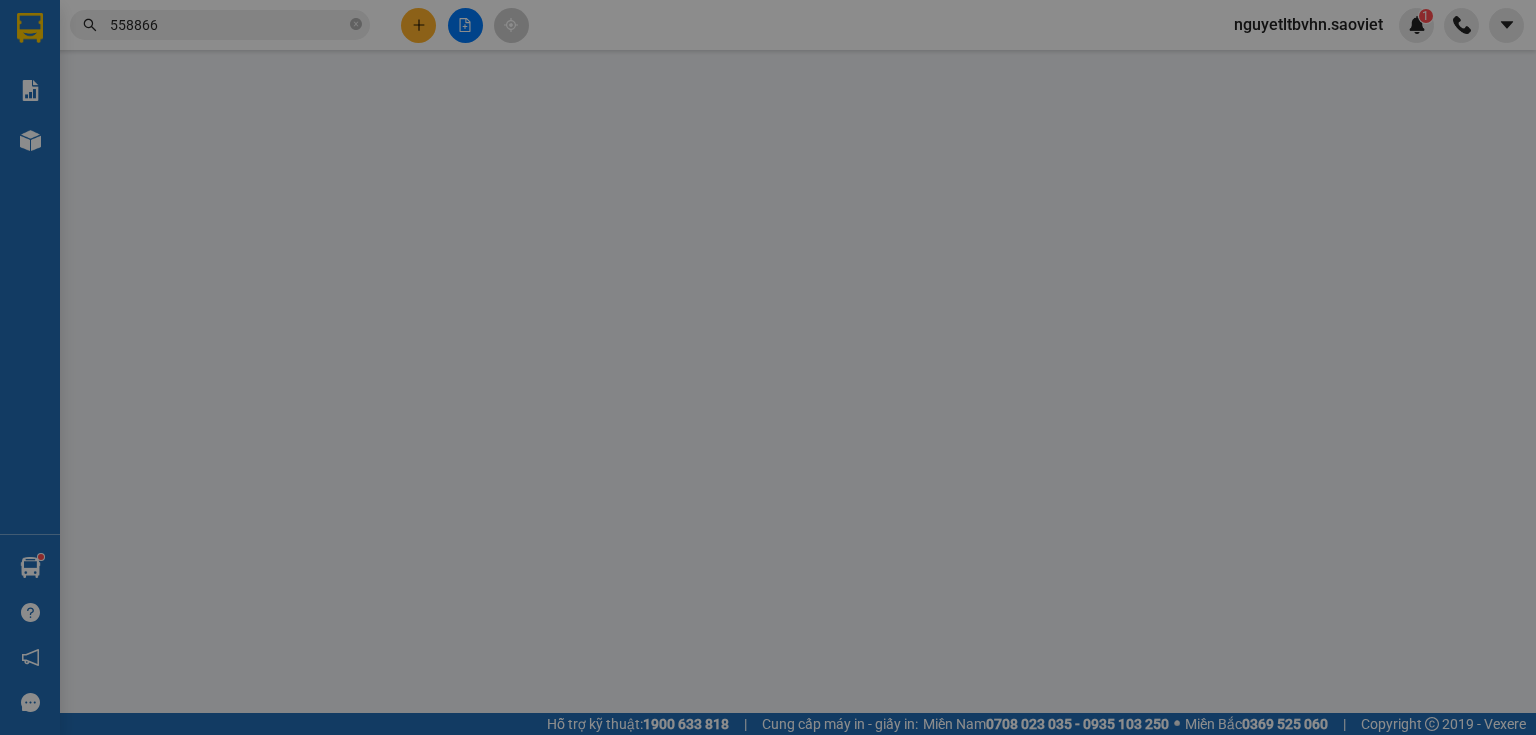 scroll, scrollTop: 0, scrollLeft: 0, axis: both 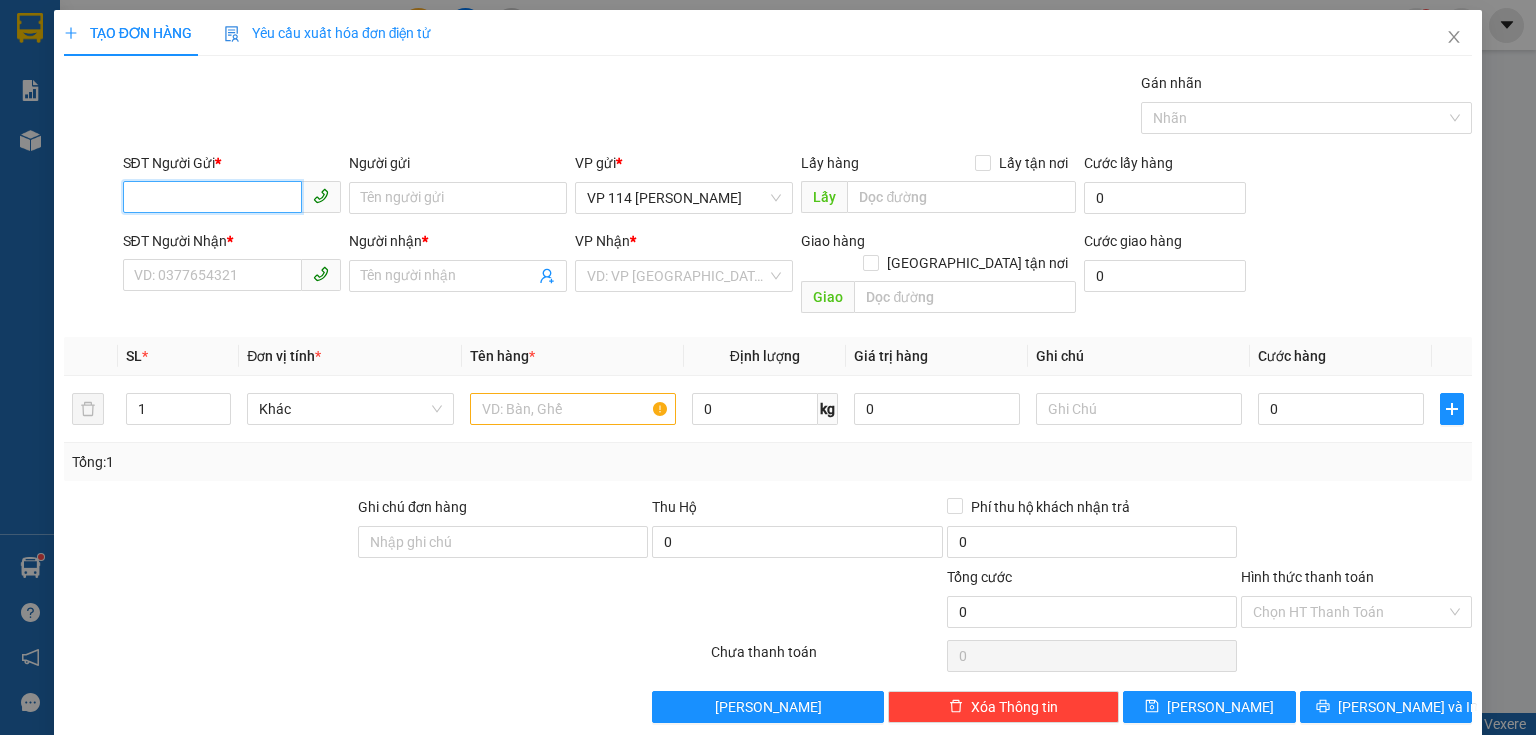 click on "SĐT Người Gửi  *" at bounding box center (212, 197) 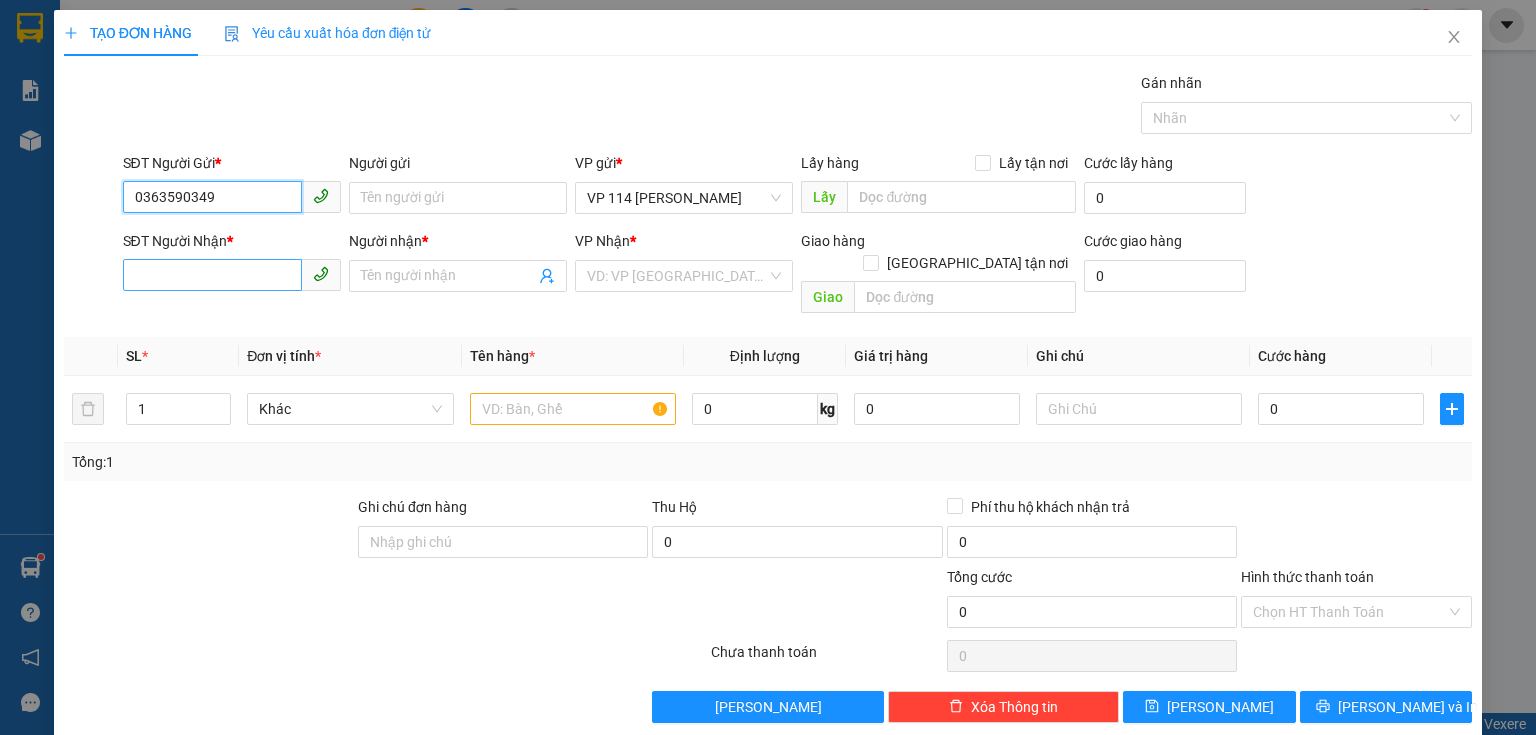 type on "0363590349" 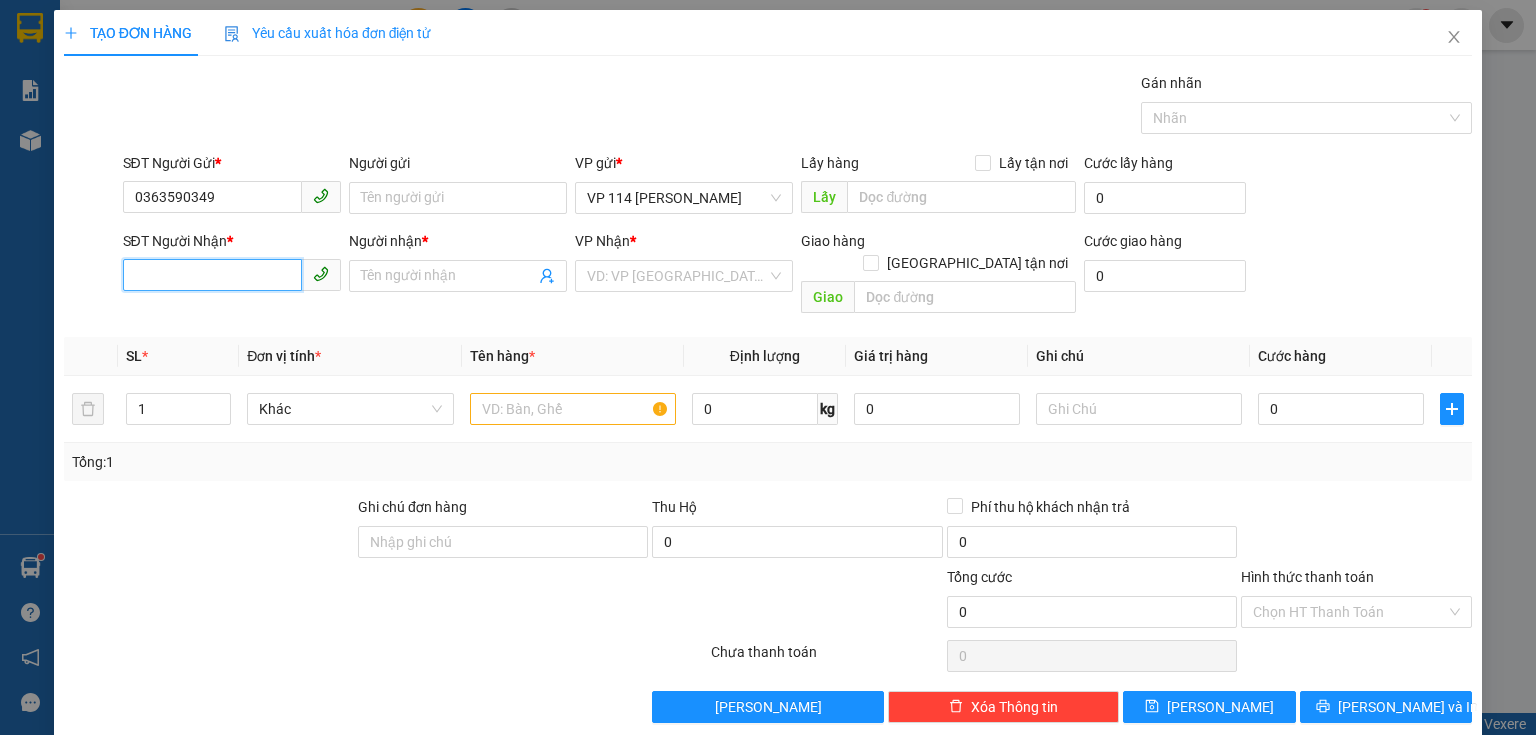 click on "SĐT Người Nhận  *" at bounding box center [212, 275] 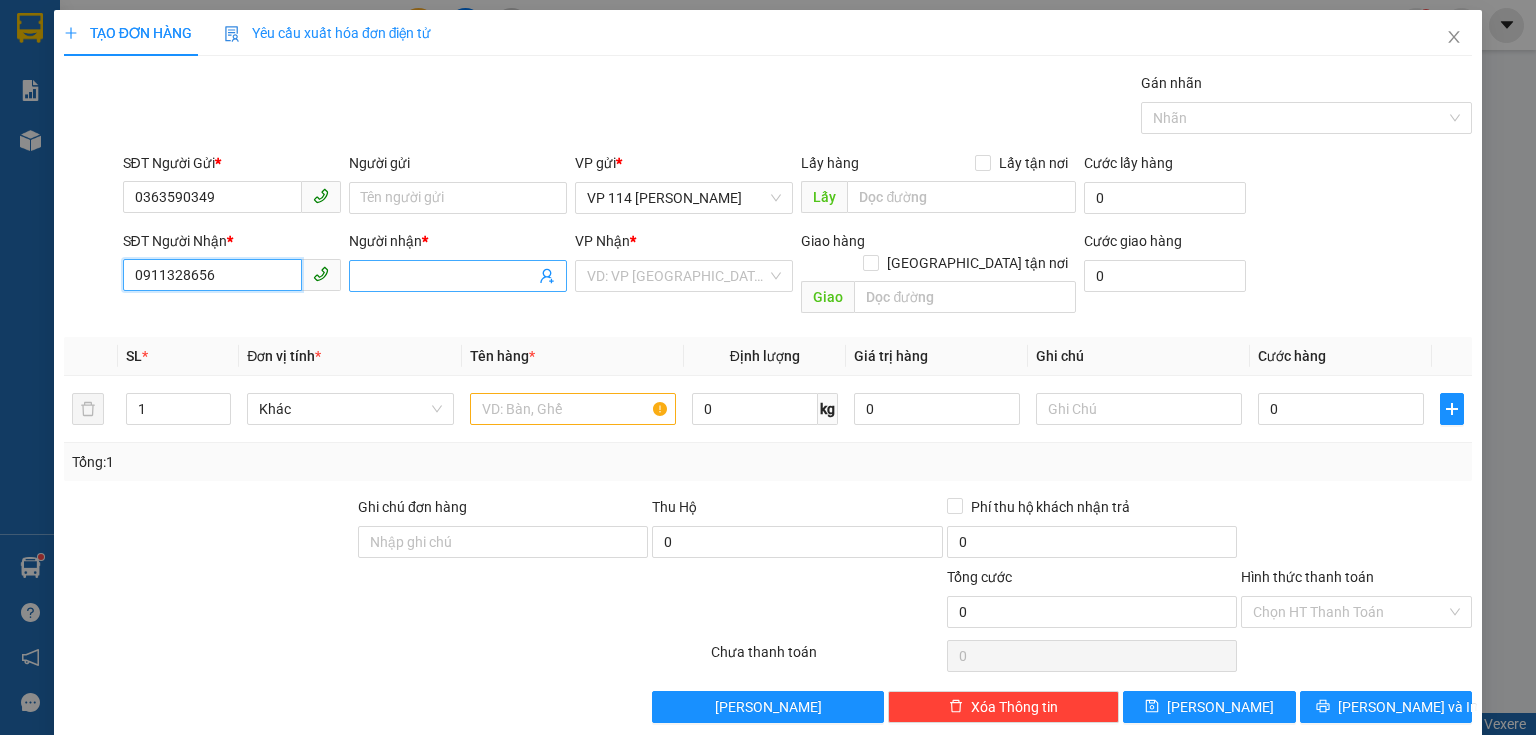 type on "0911328656" 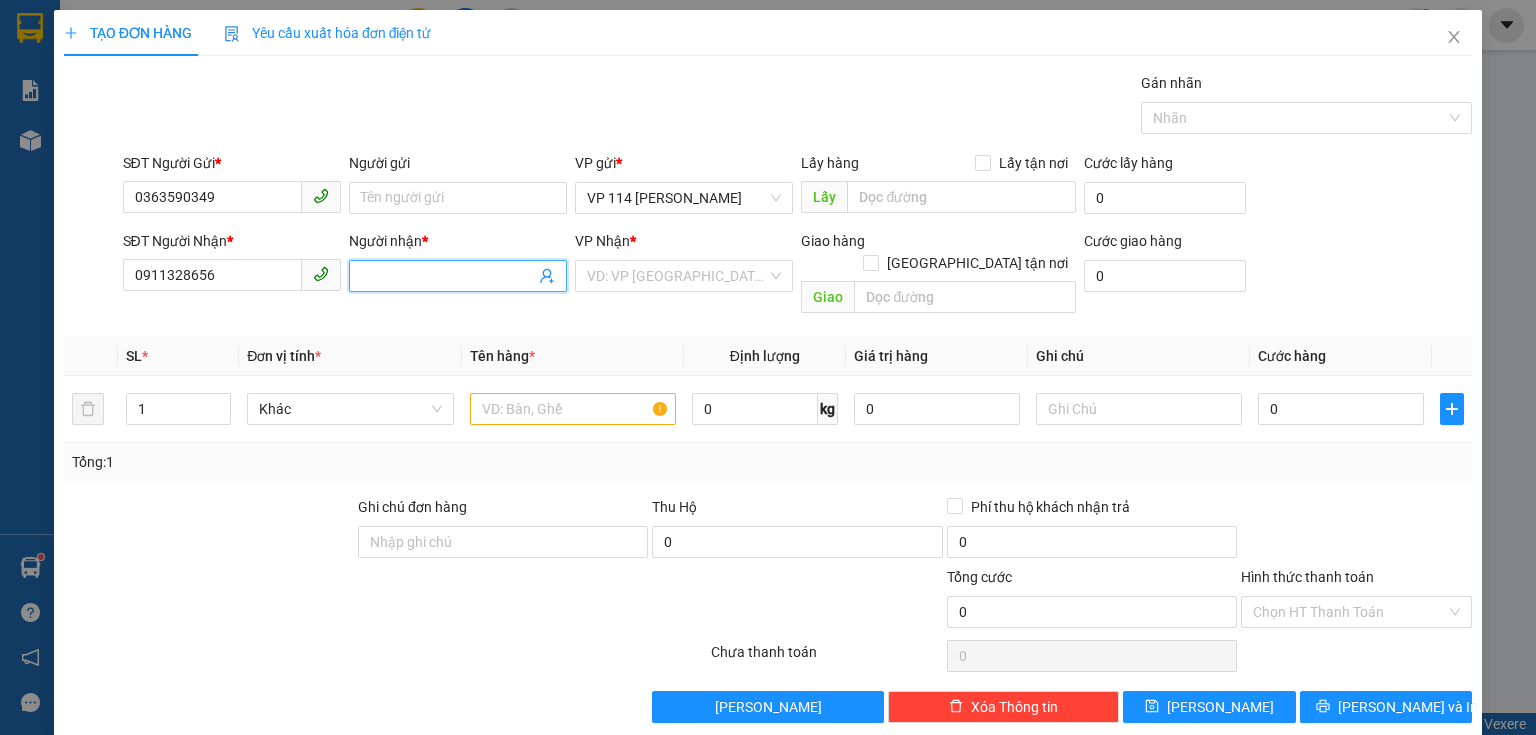 click on "Người nhận  *" at bounding box center [448, 276] 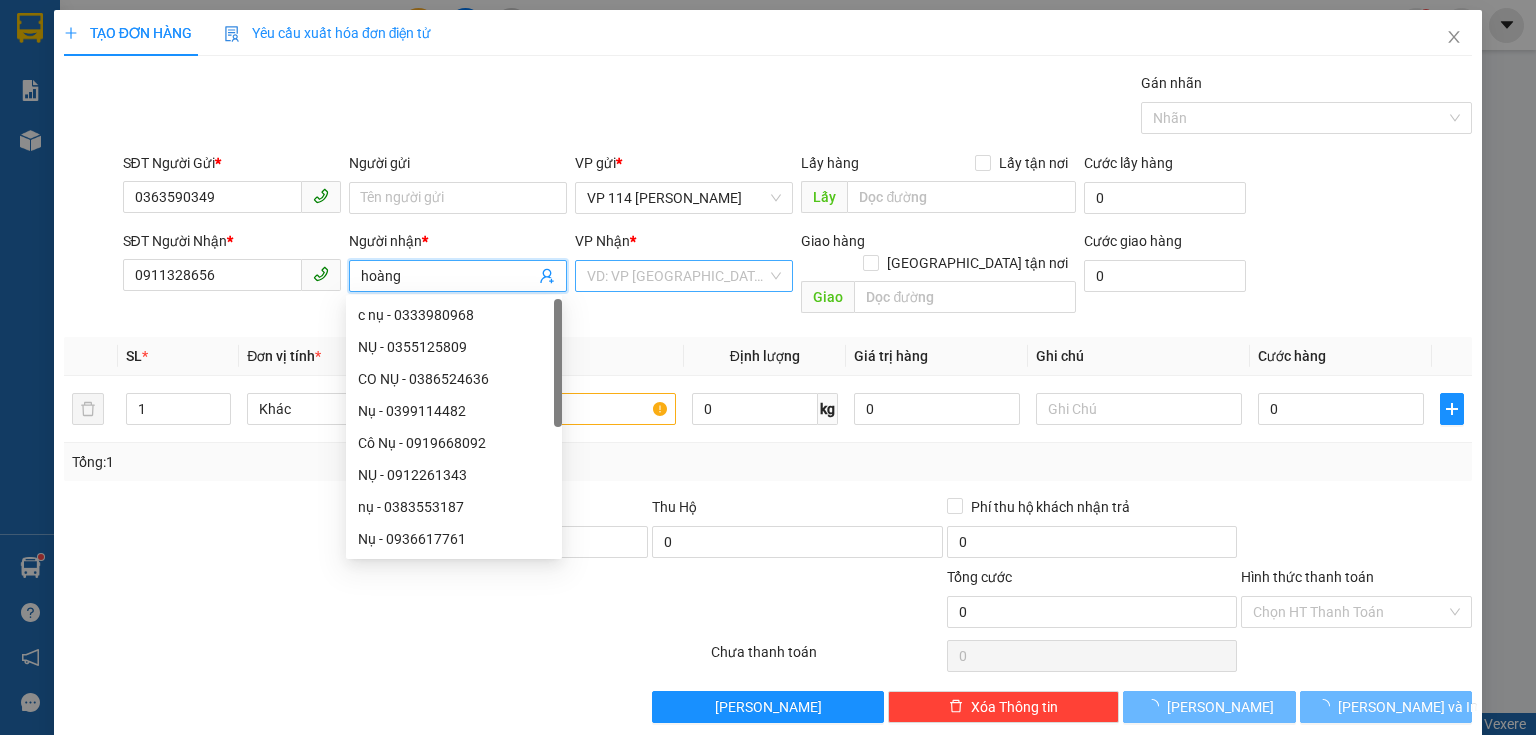 type on "hoàng" 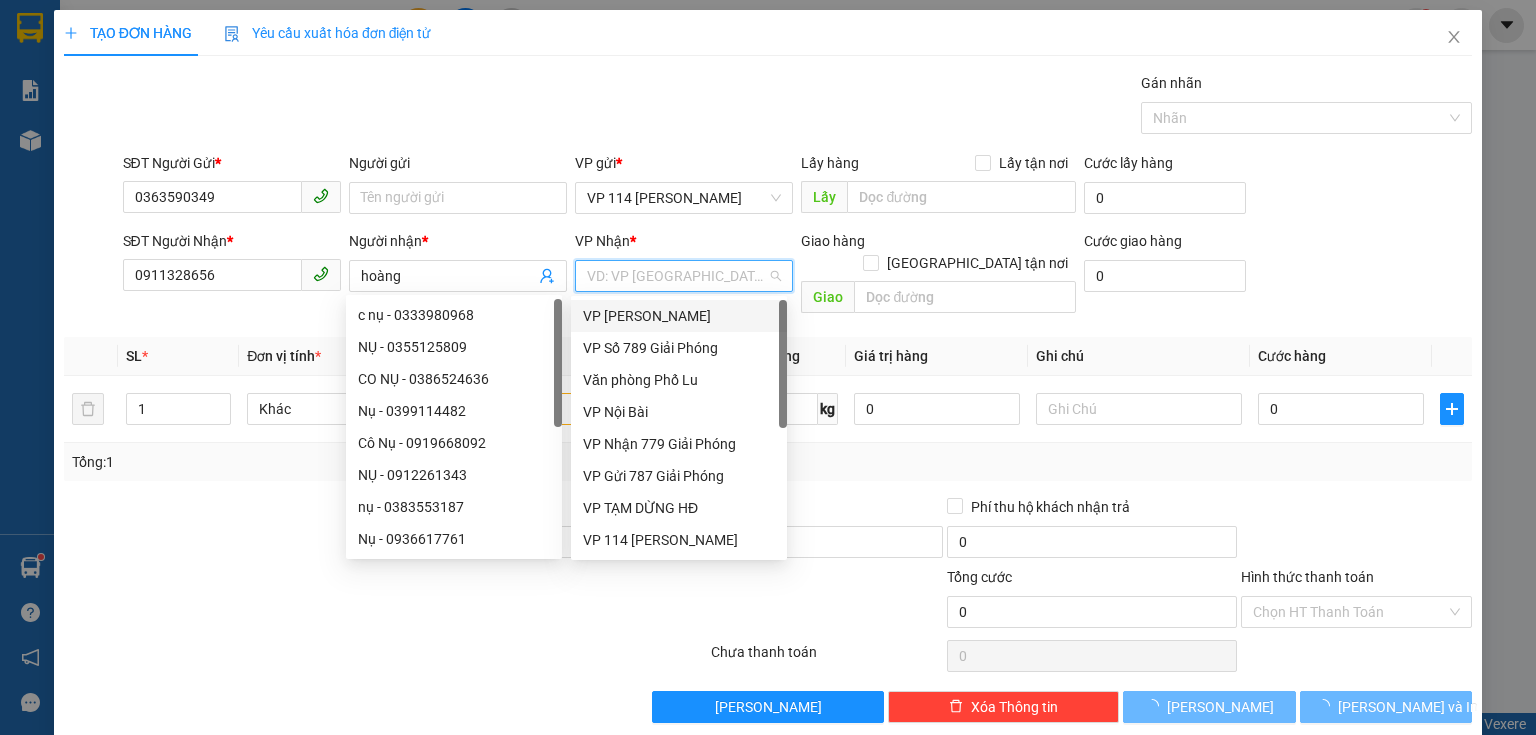 click at bounding box center (677, 276) 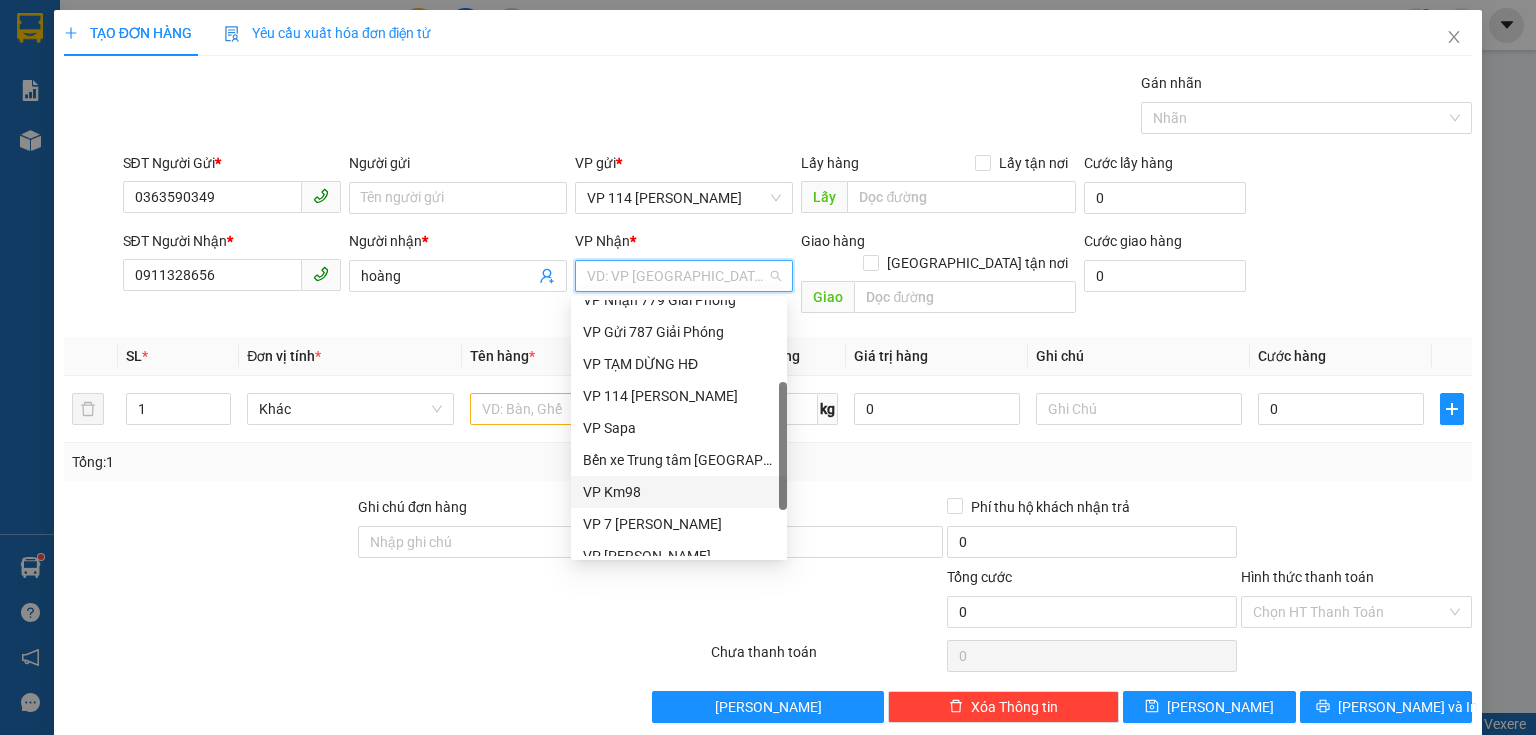 scroll, scrollTop: 0, scrollLeft: 0, axis: both 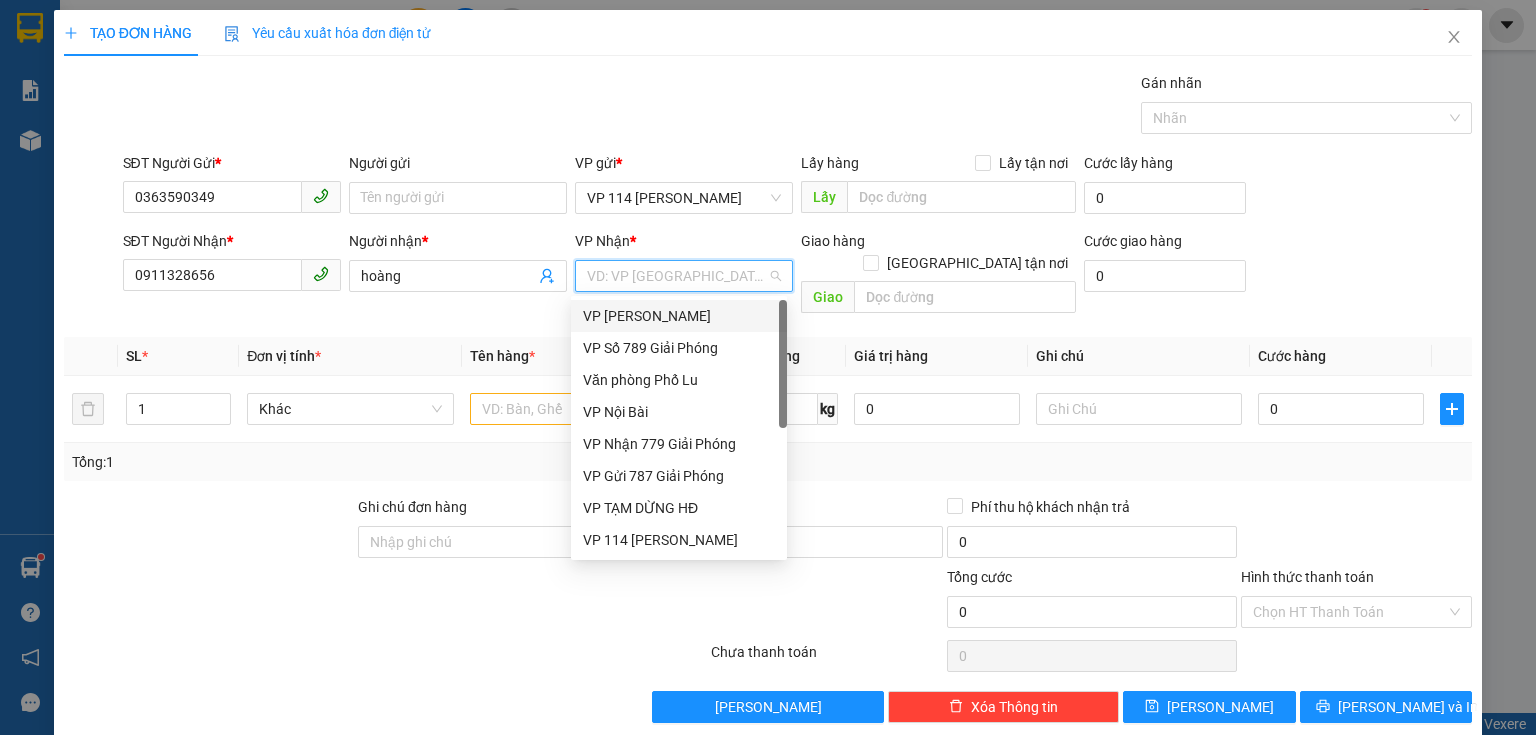 click on "VP [PERSON_NAME]" at bounding box center (679, 316) 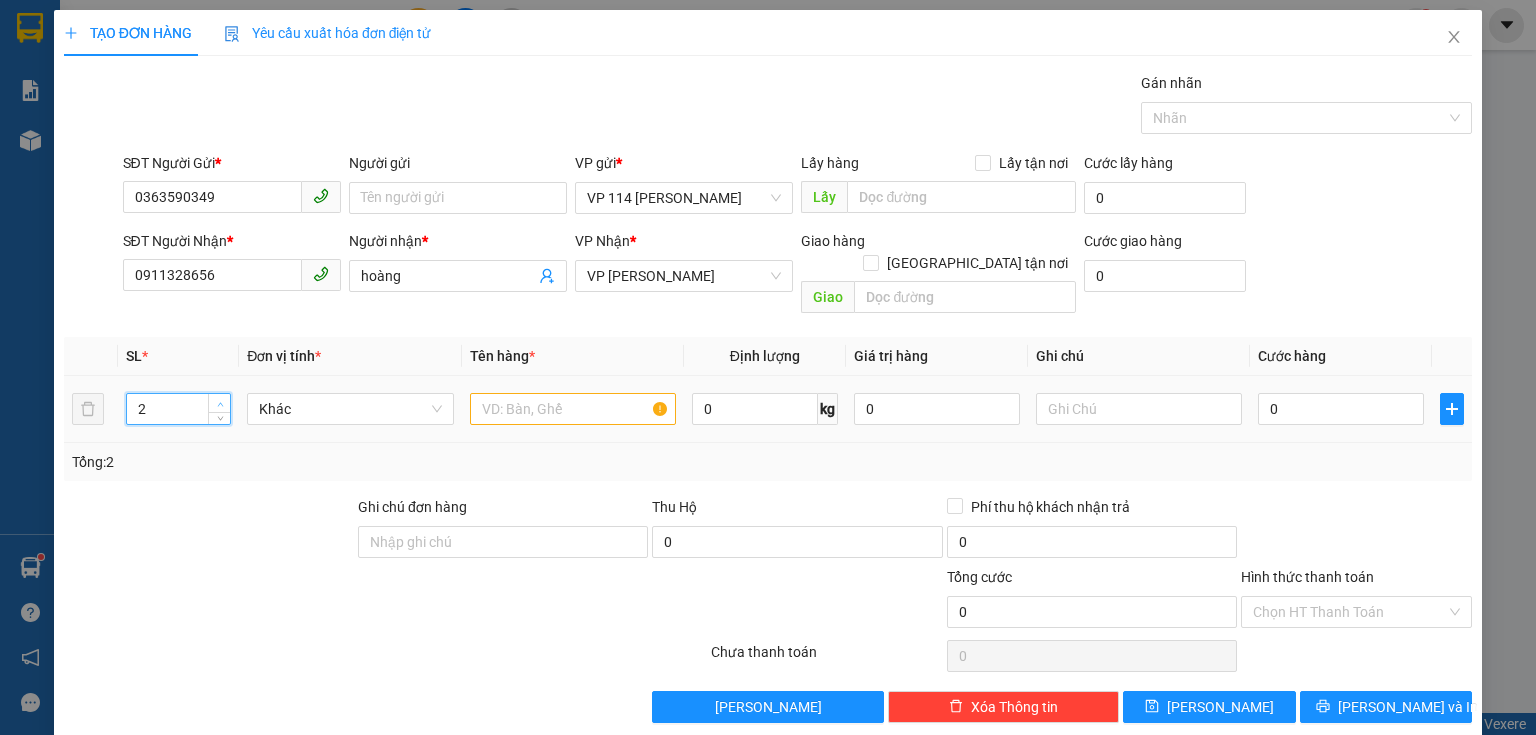 click at bounding box center [219, 403] 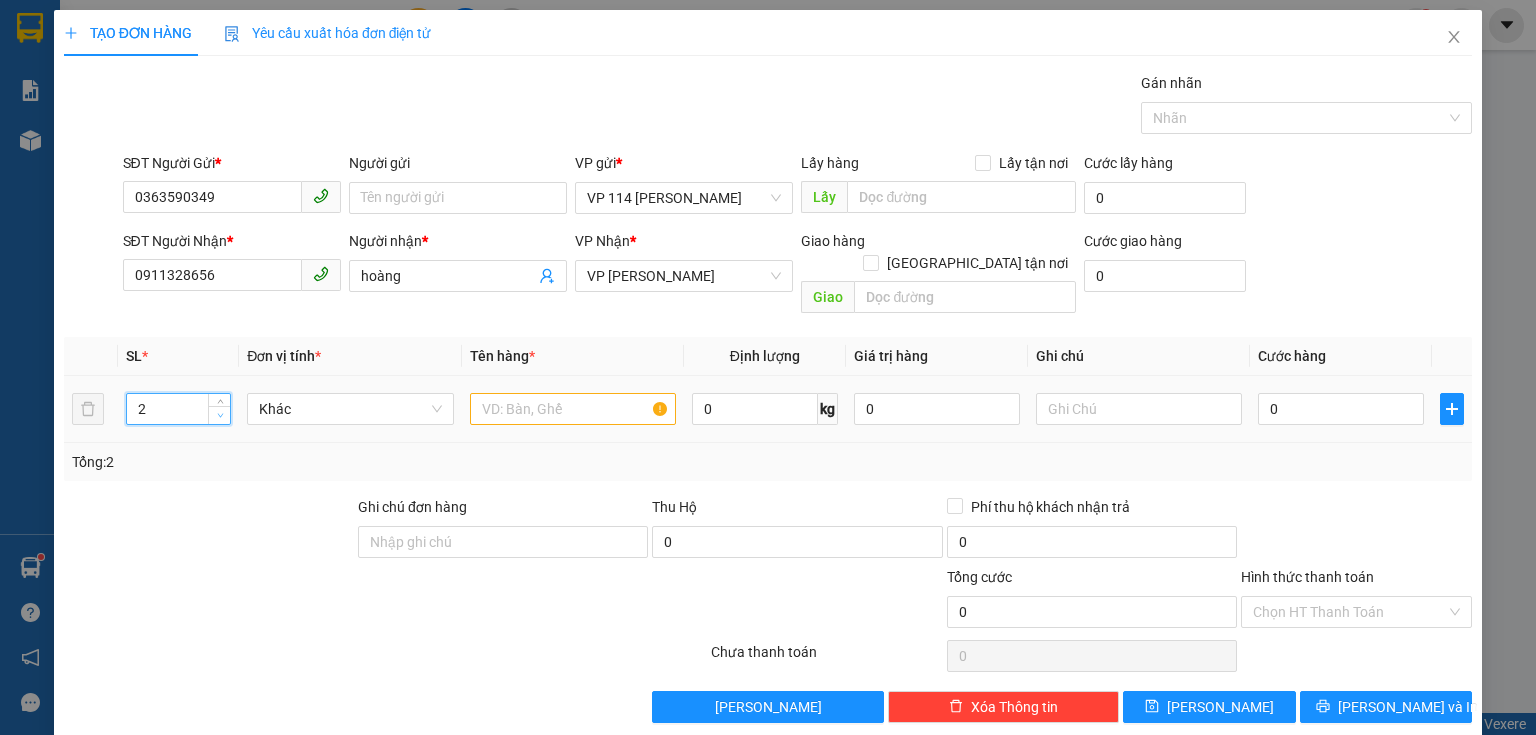 type on "1" 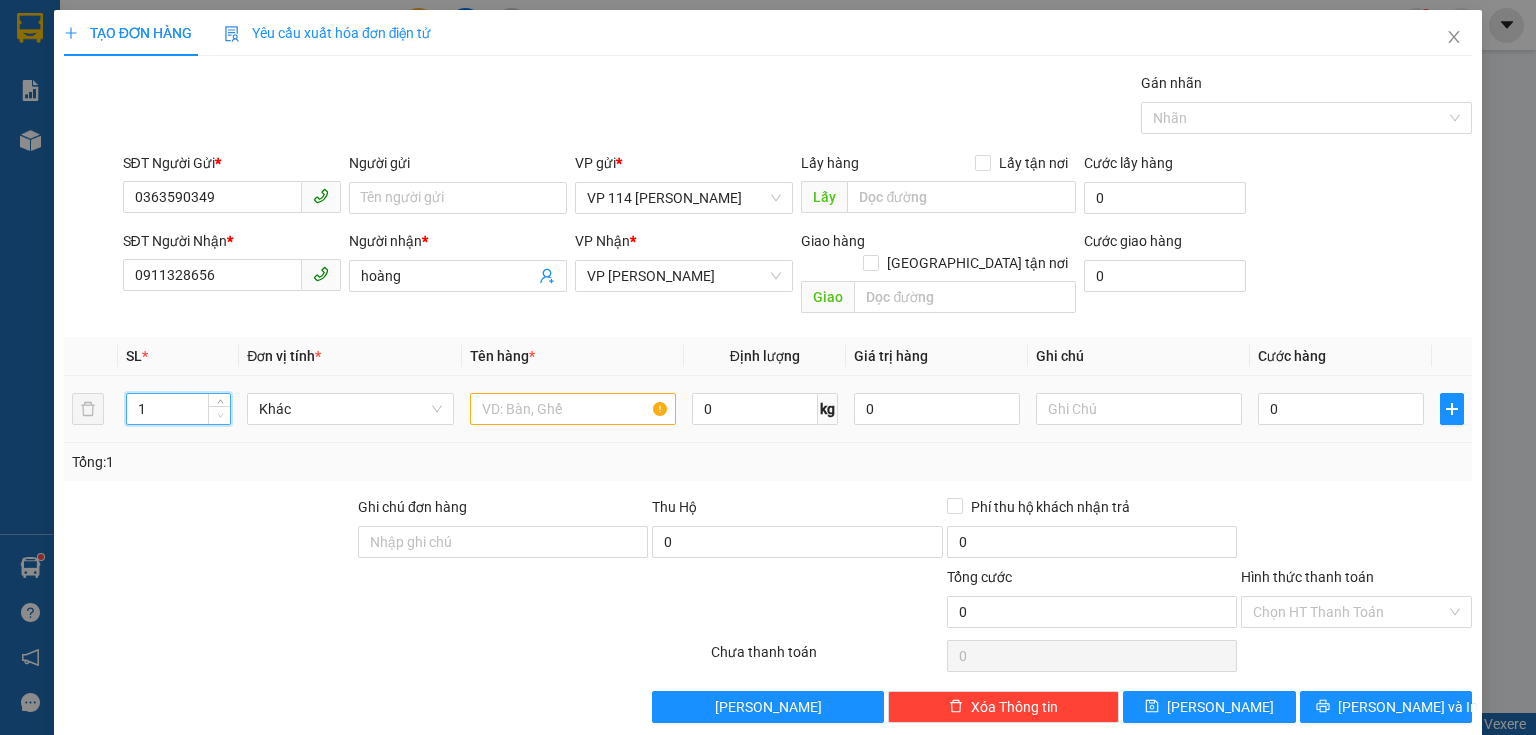 click 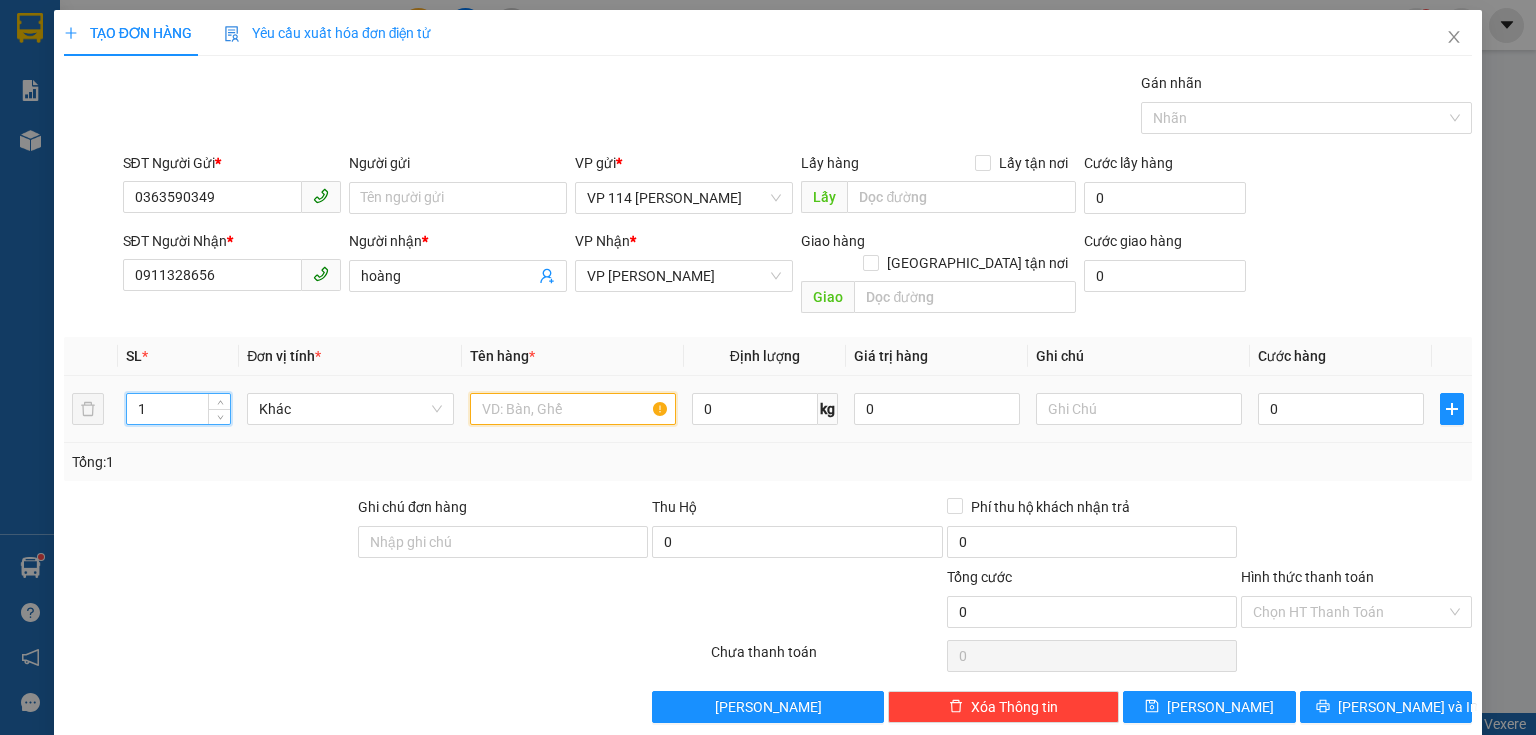 click at bounding box center (573, 409) 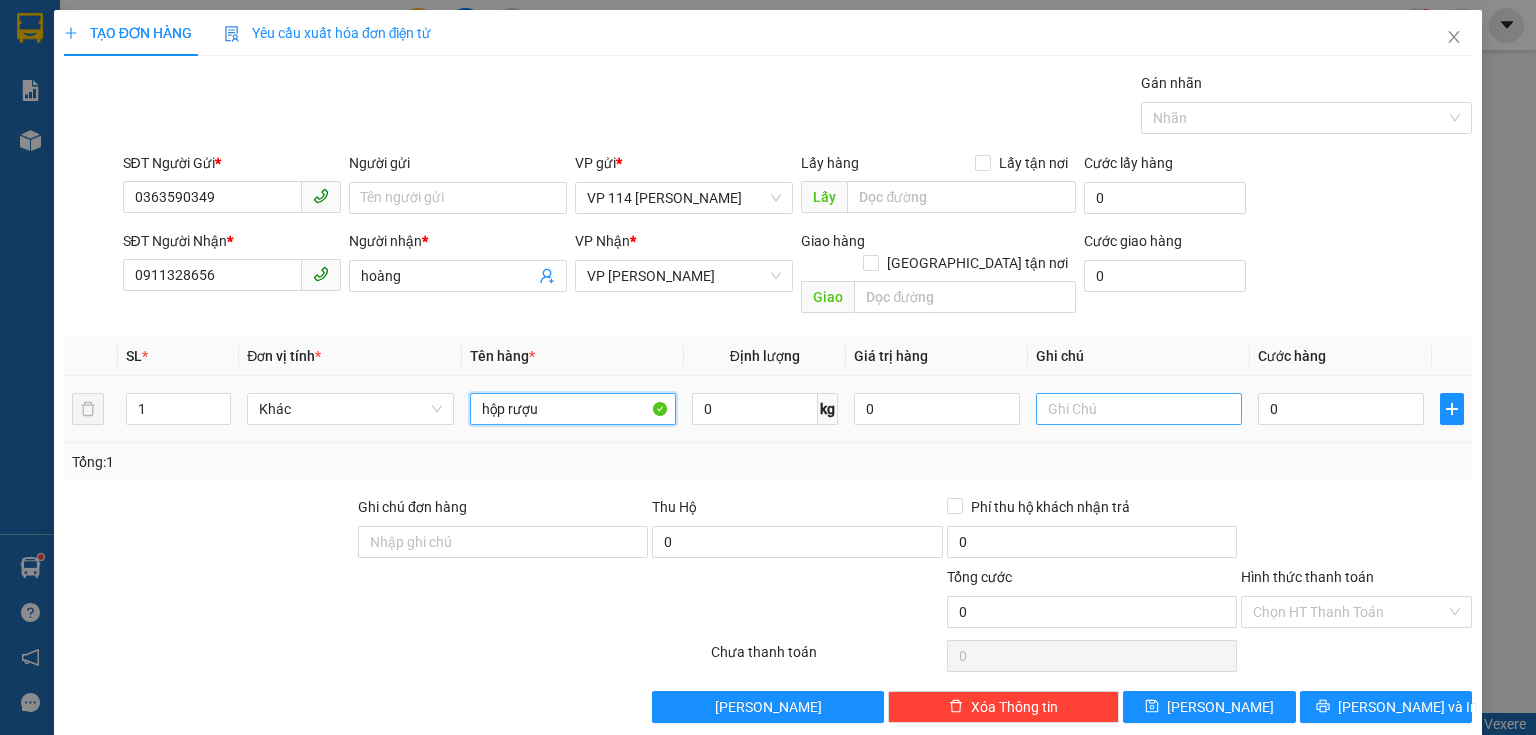 type on "hộp rượu" 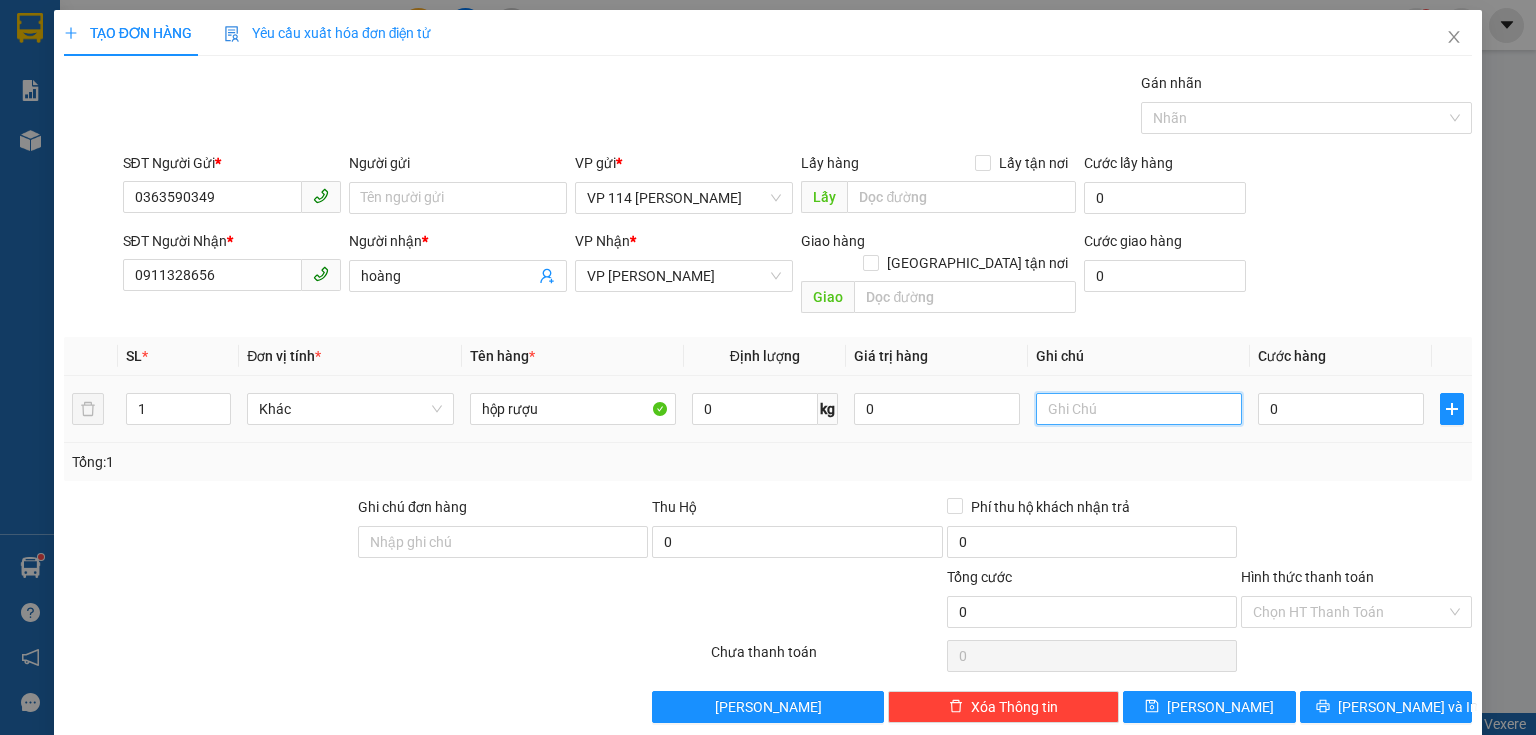 click at bounding box center (1139, 409) 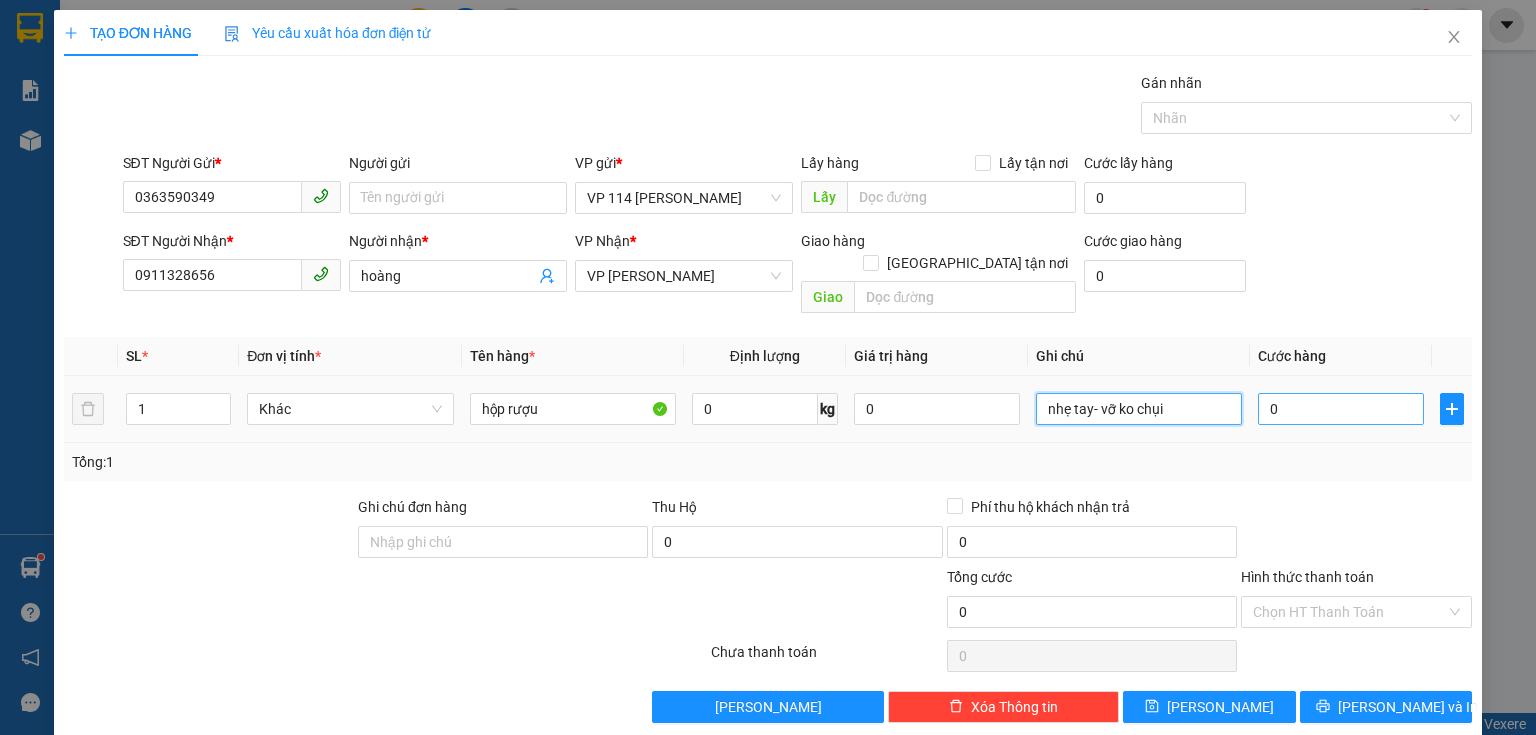 type on "nhẹ tay- vỡ ko chụi" 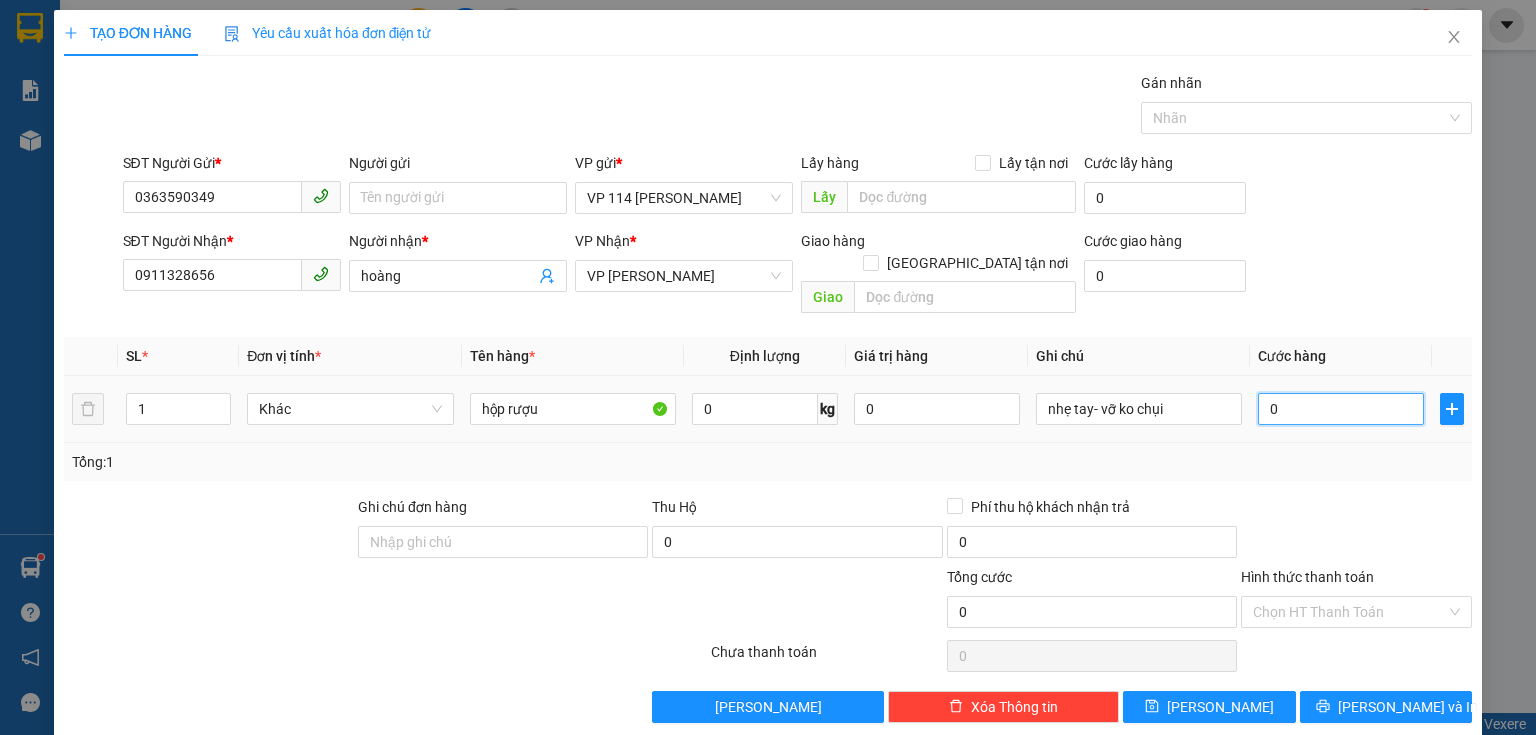 click on "0" at bounding box center [1341, 409] 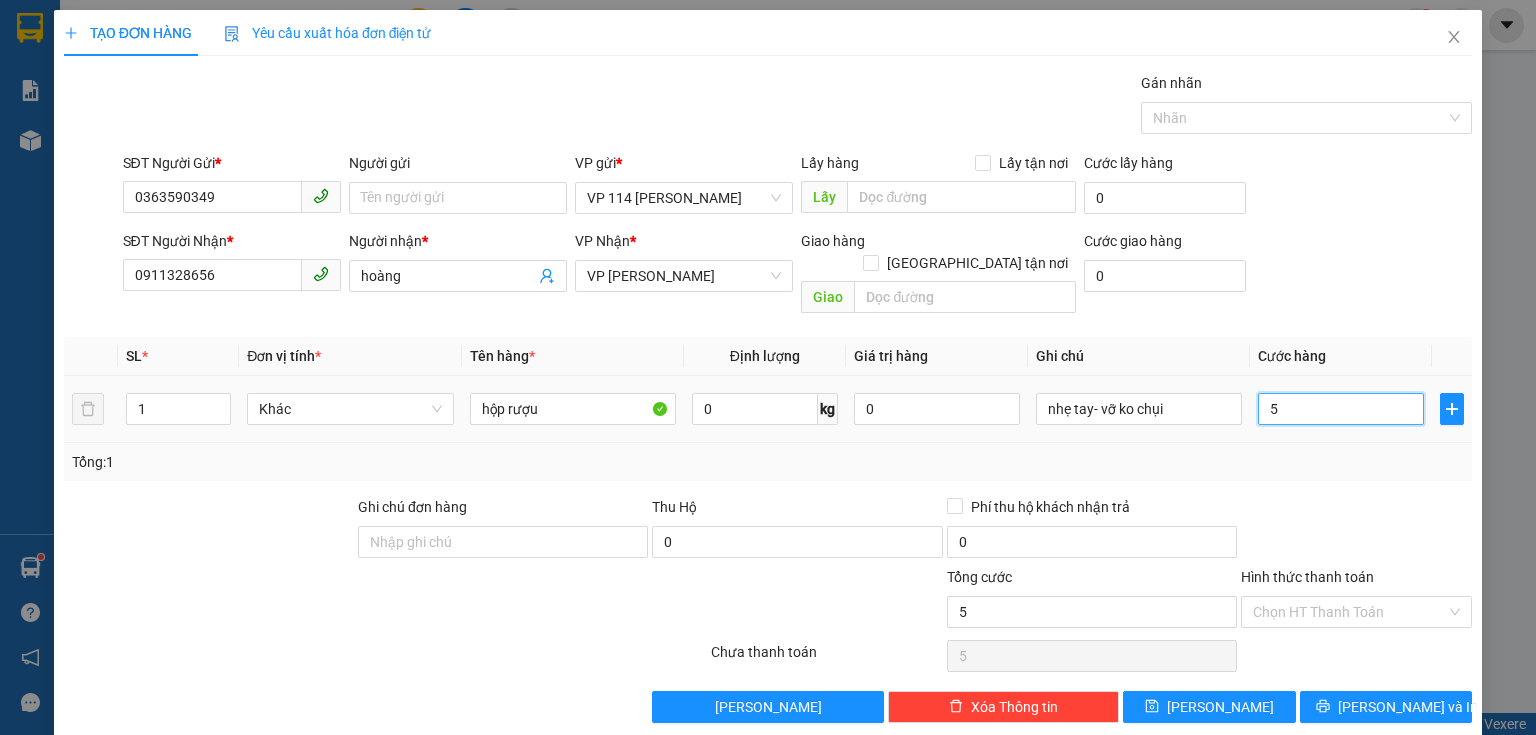 type on "50" 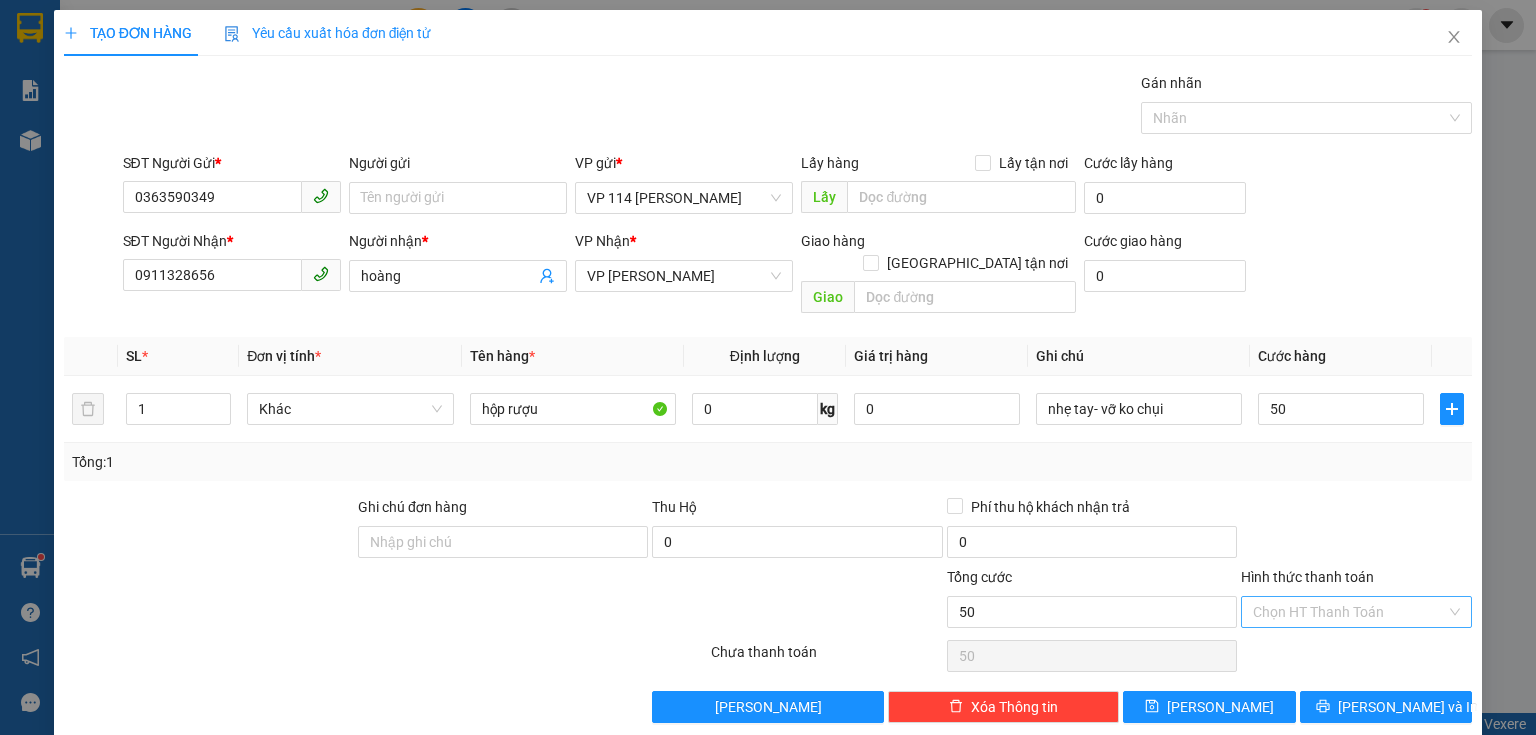 type on "50.000" 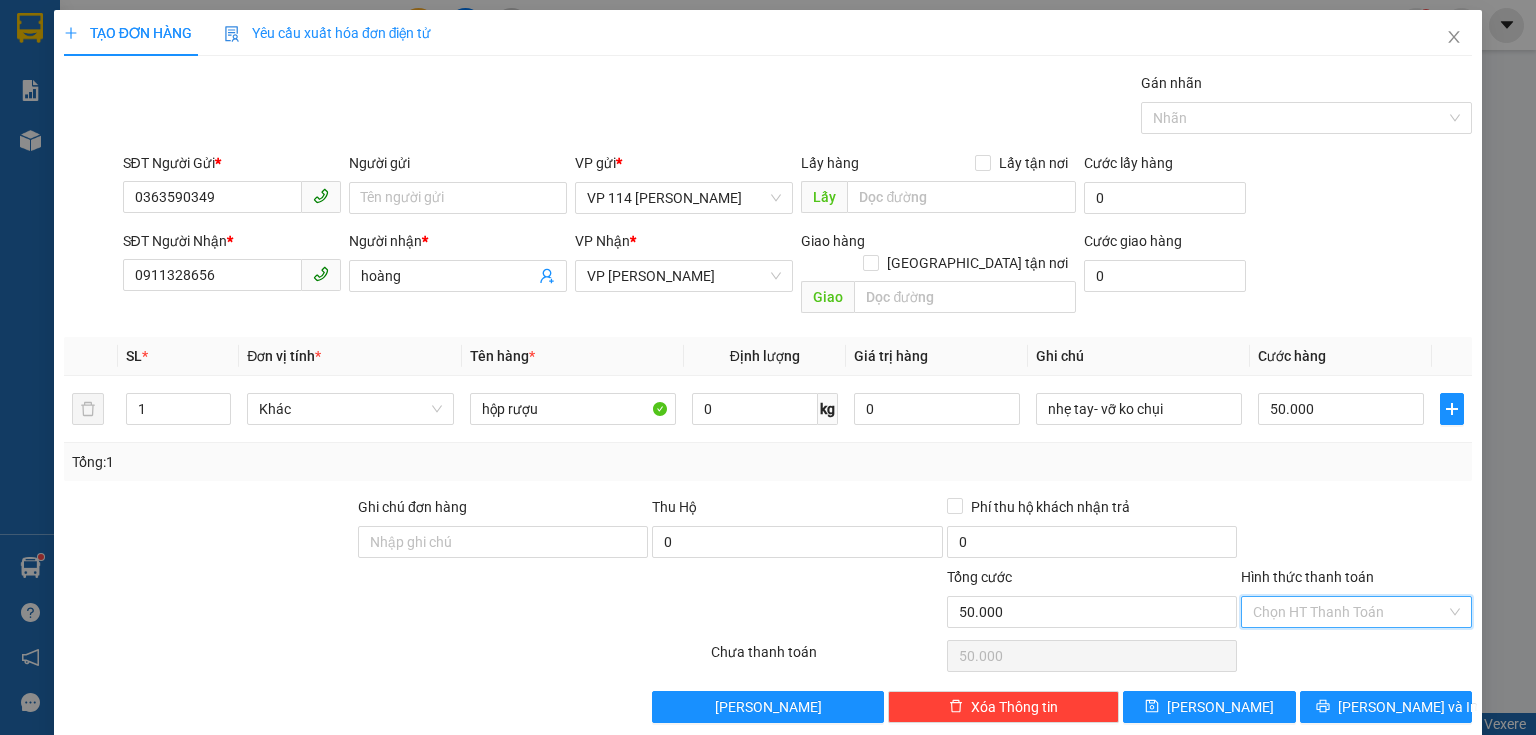 click on "Hình thức thanh toán" at bounding box center (1349, 612) 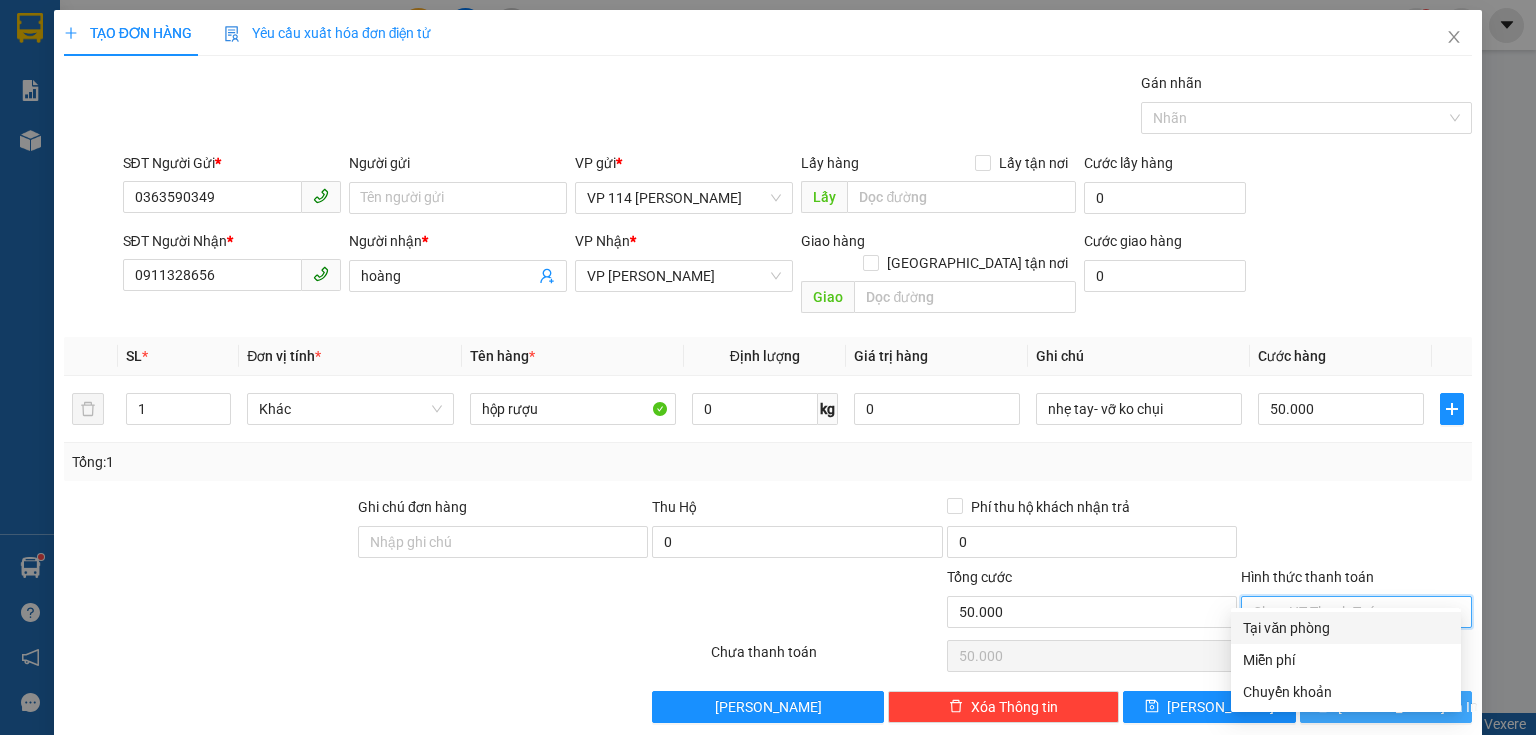 drag, startPoint x: 1312, startPoint y: 628, endPoint x: 1324, endPoint y: 696, distance: 69.050705 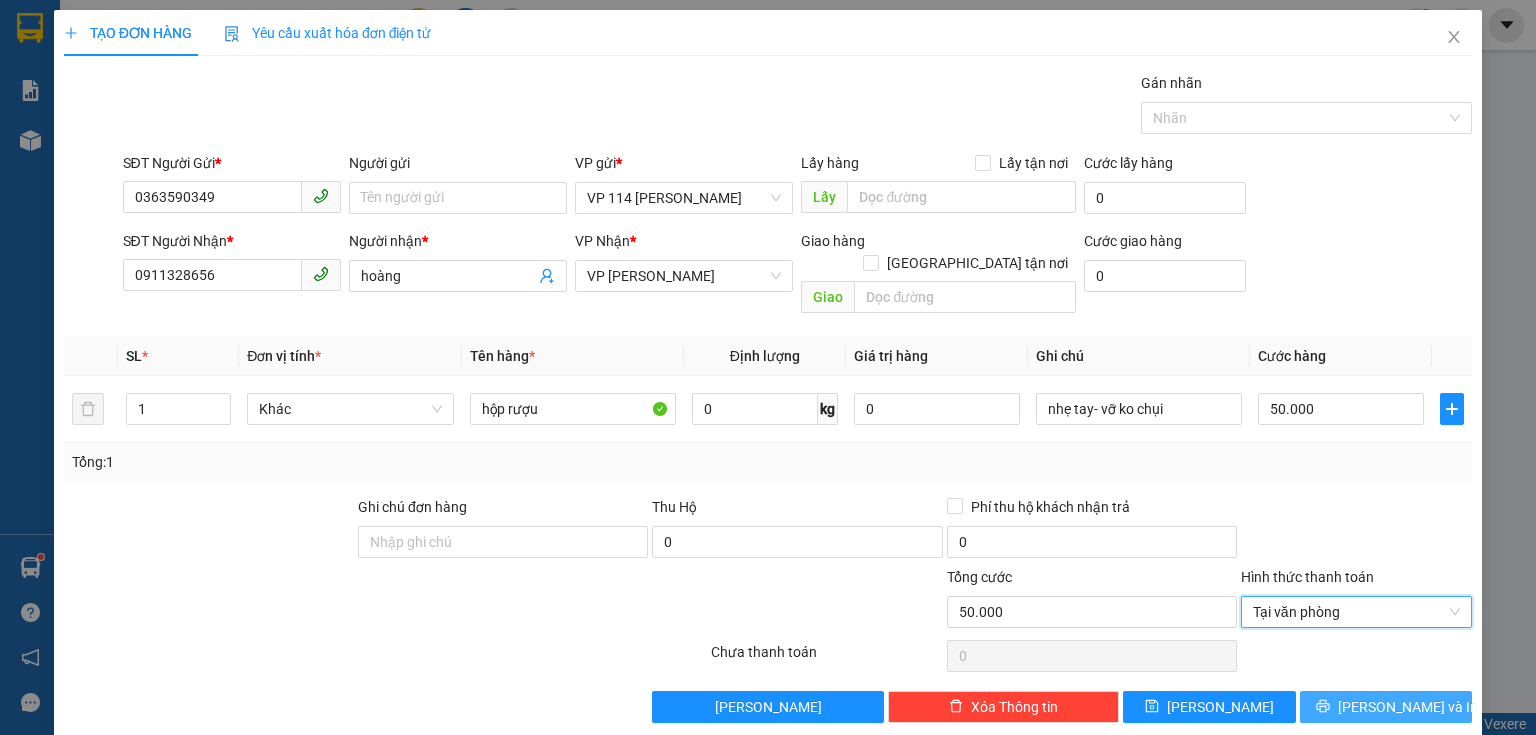 click on "[PERSON_NAME] và In" at bounding box center (1408, 707) 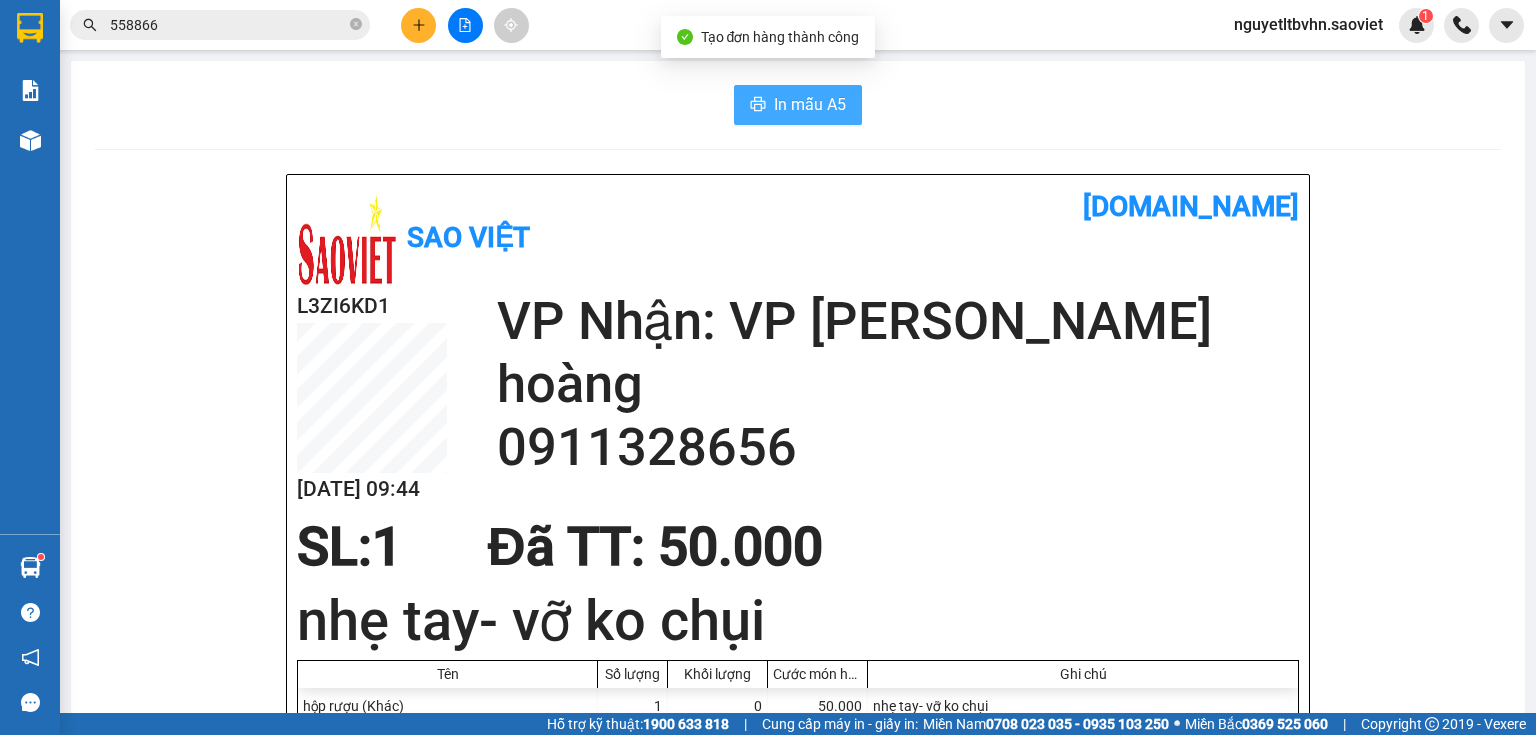 click on "In mẫu A5" at bounding box center [810, 104] 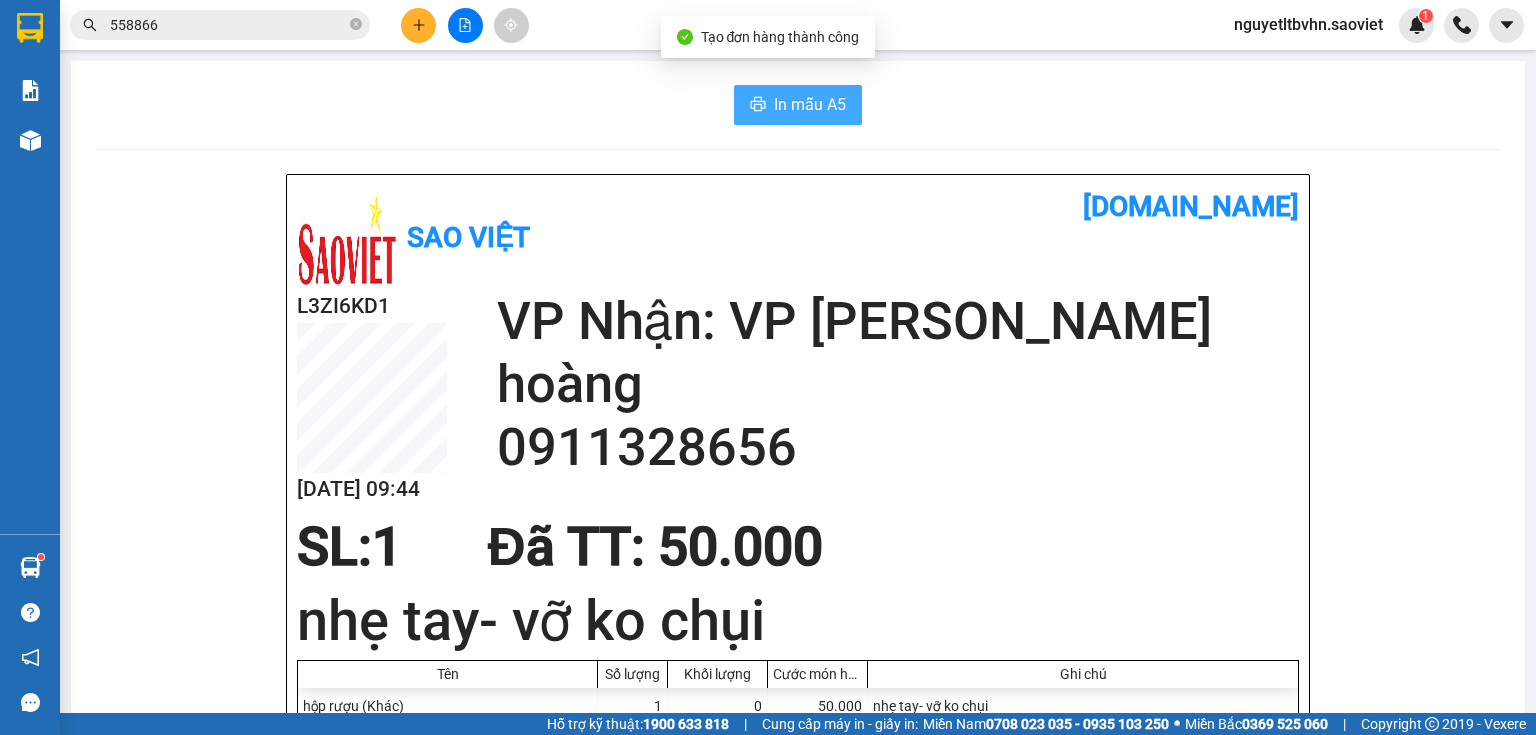 scroll, scrollTop: 0, scrollLeft: 0, axis: both 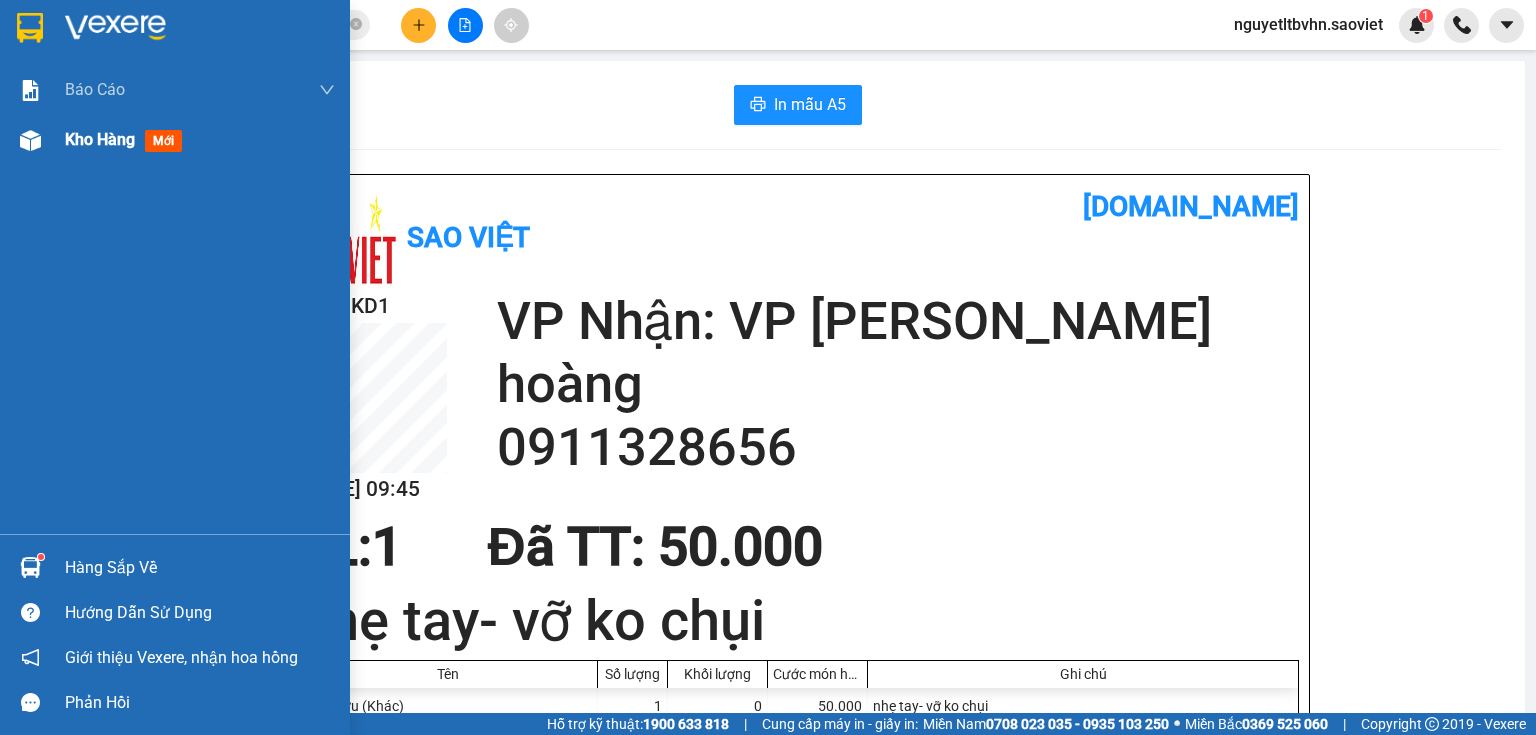 click on "Kho hàng" at bounding box center (100, 139) 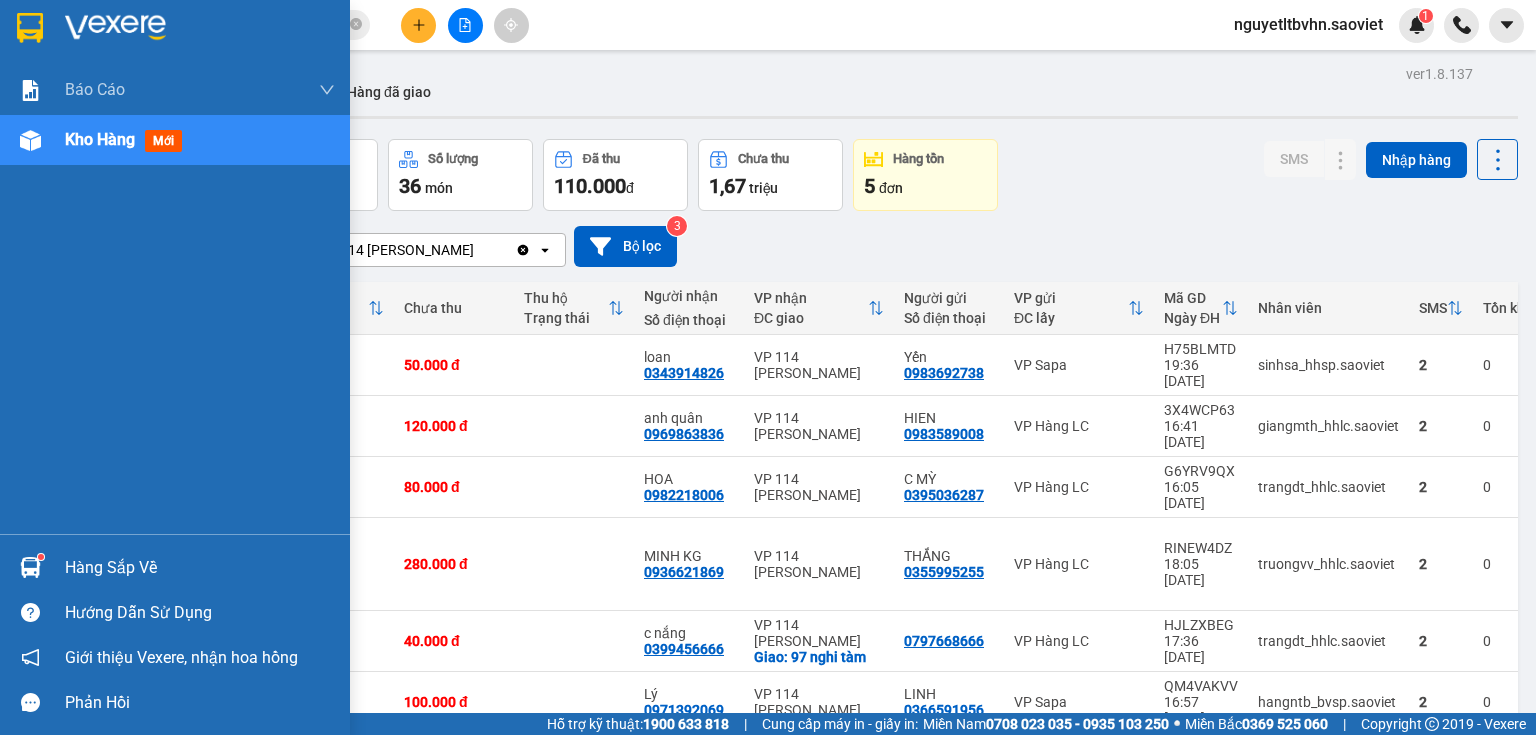 click on "Hàng sắp về" at bounding box center [200, 568] 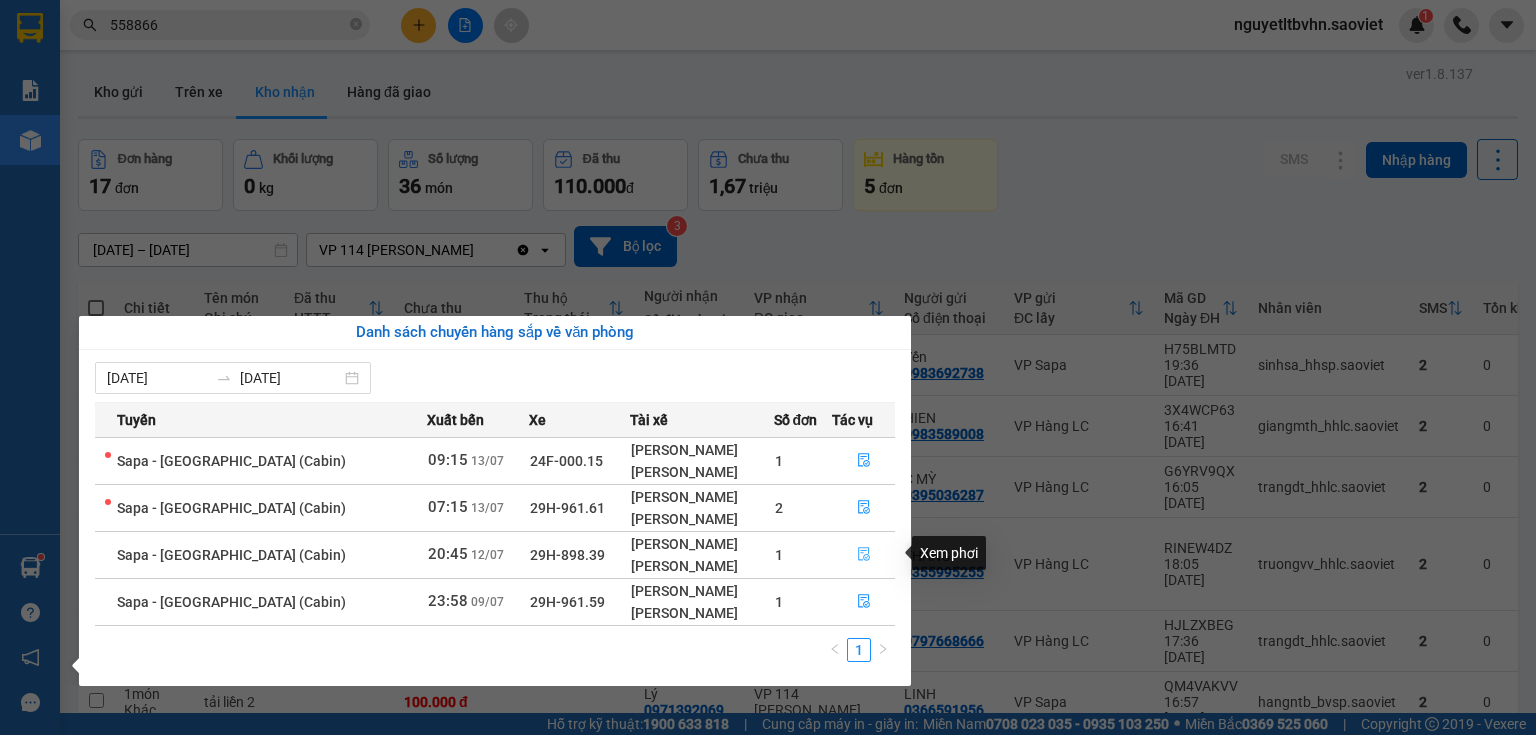 click 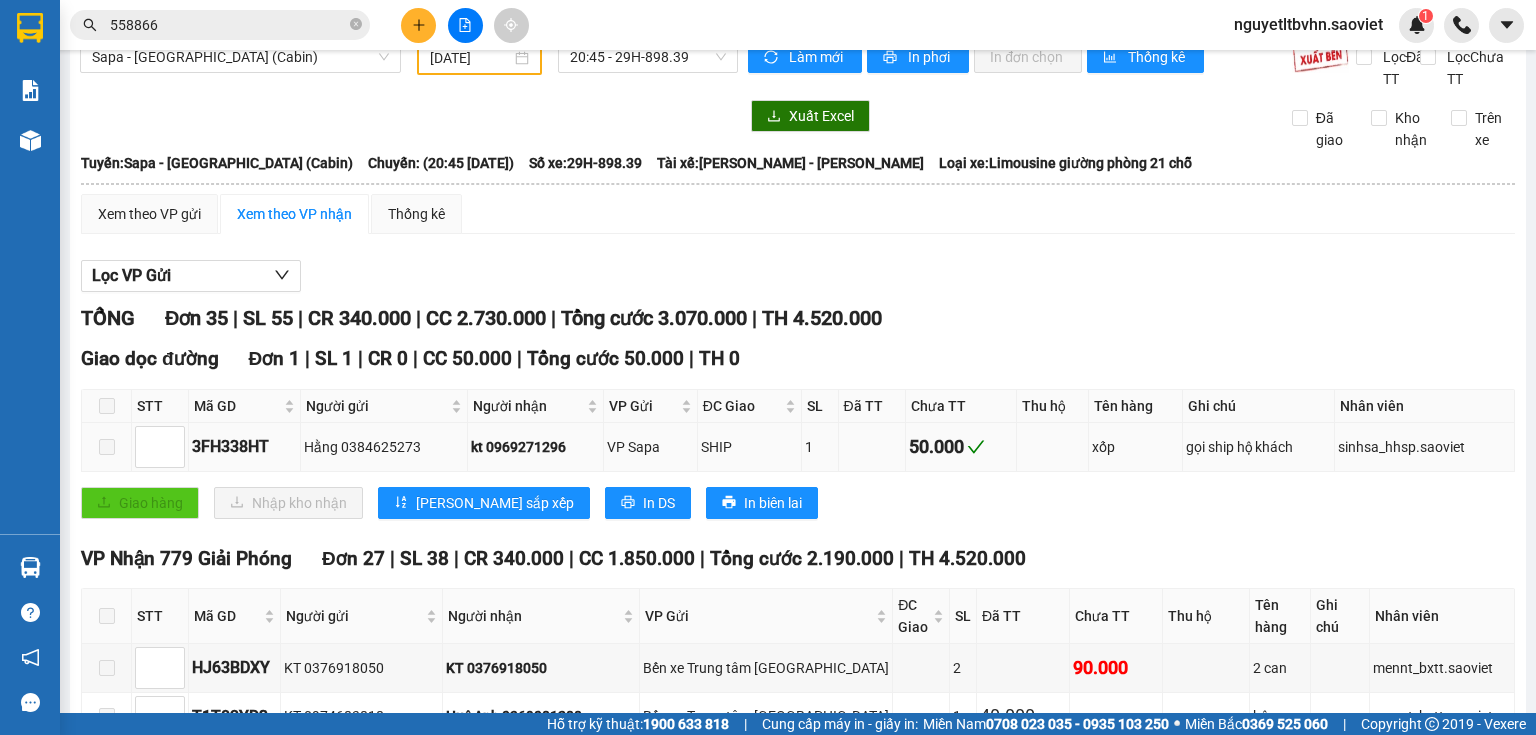 scroll, scrollTop: 0, scrollLeft: 0, axis: both 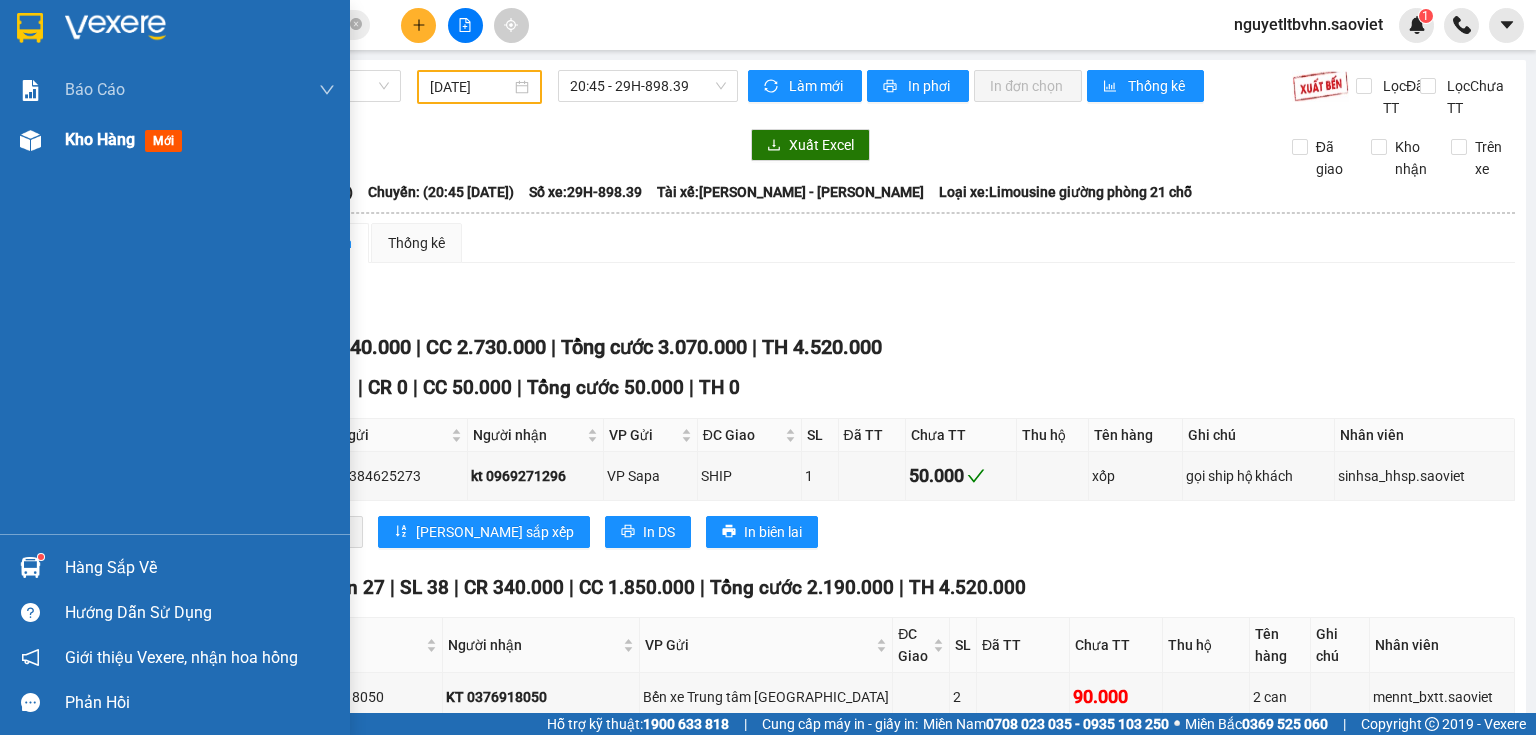 click at bounding box center (30, 140) 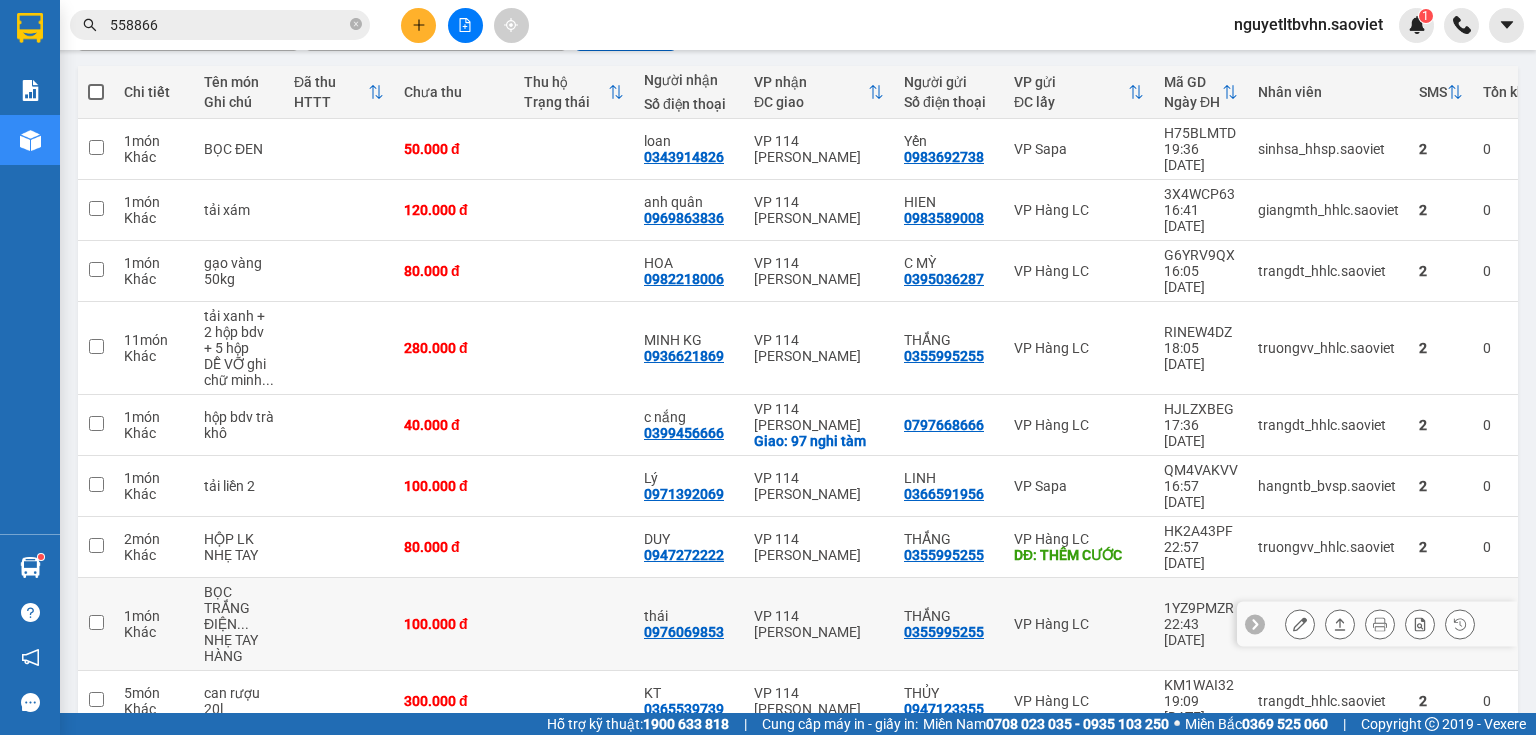 scroll, scrollTop: 240, scrollLeft: 0, axis: vertical 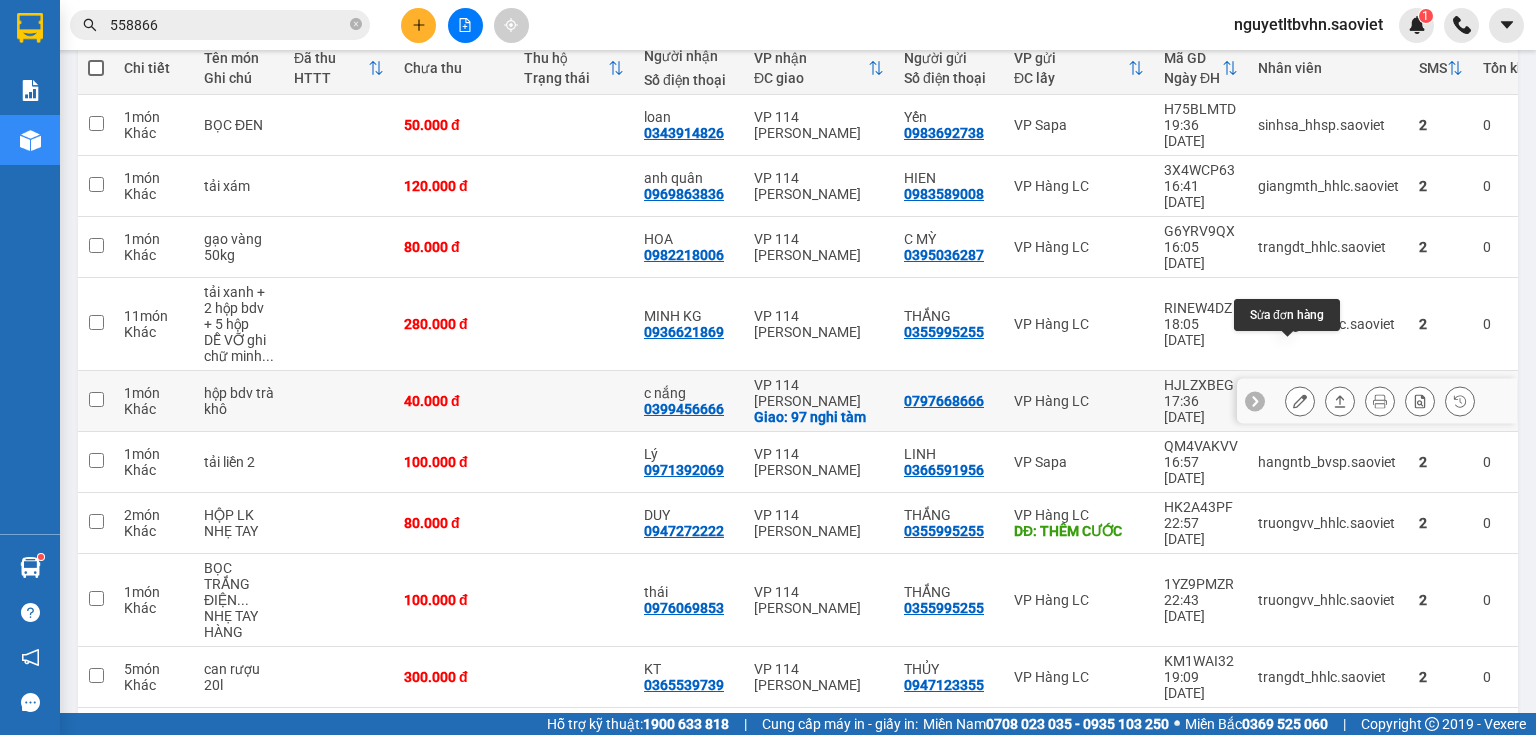 click 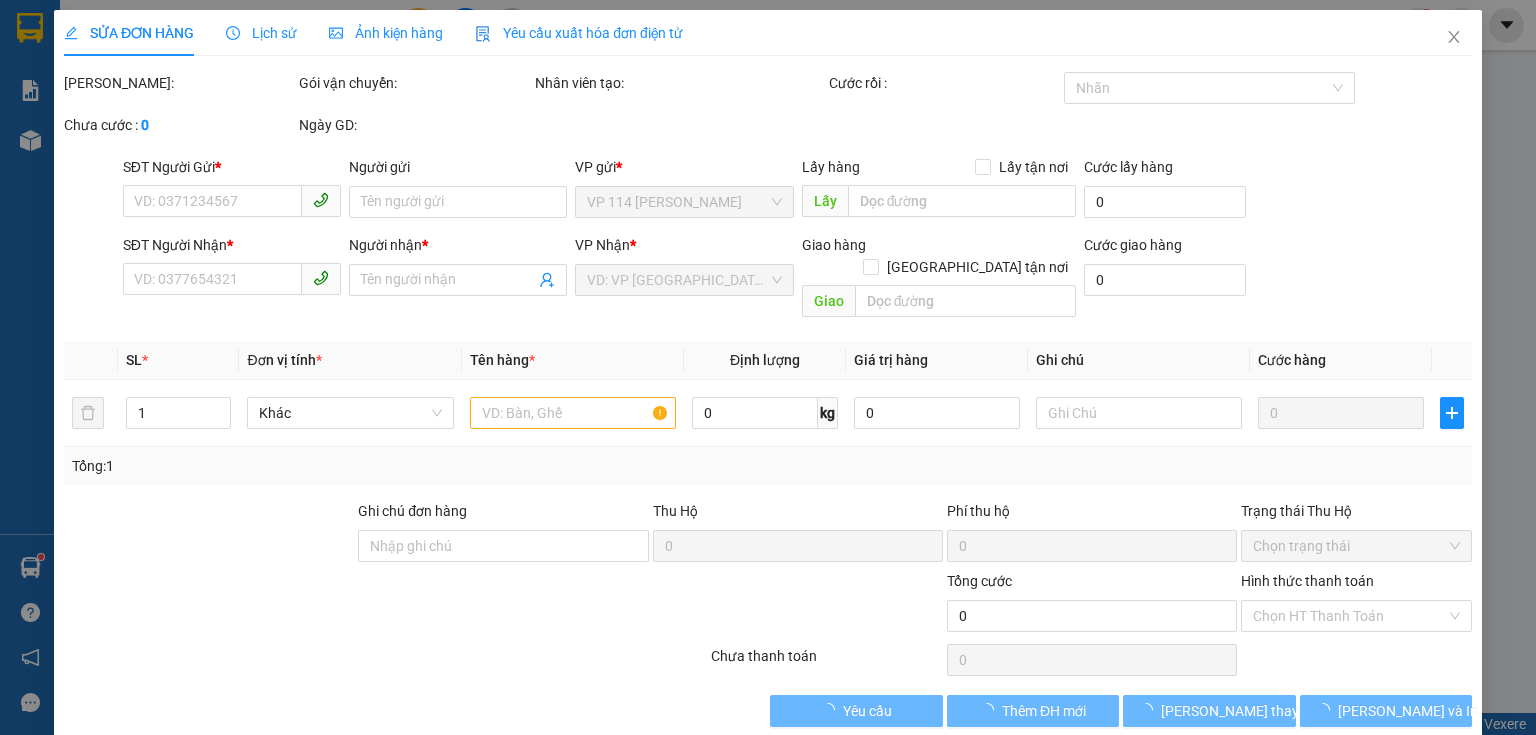 type on "0797668666" 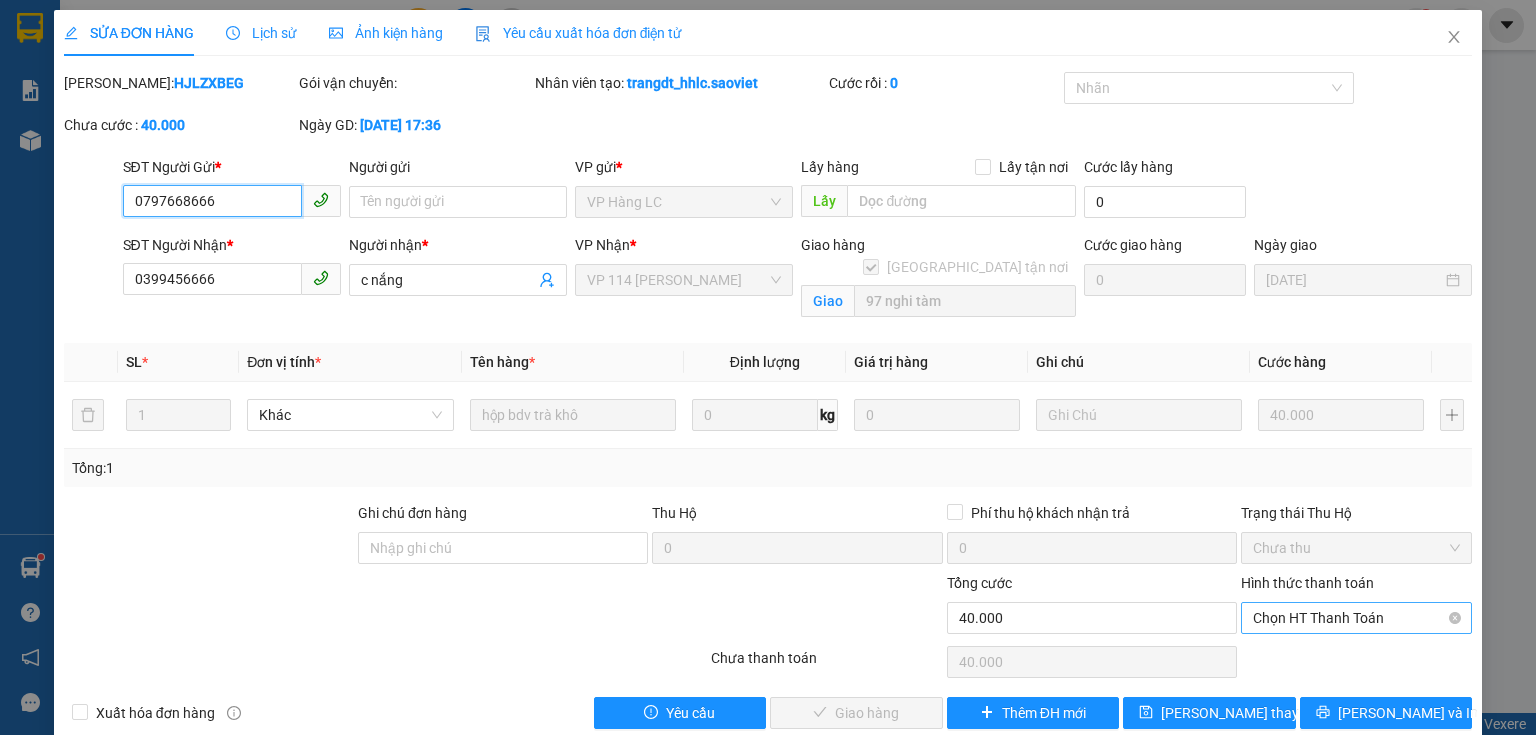 click on "Chọn HT Thanh Toán" at bounding box center [1356, 618] 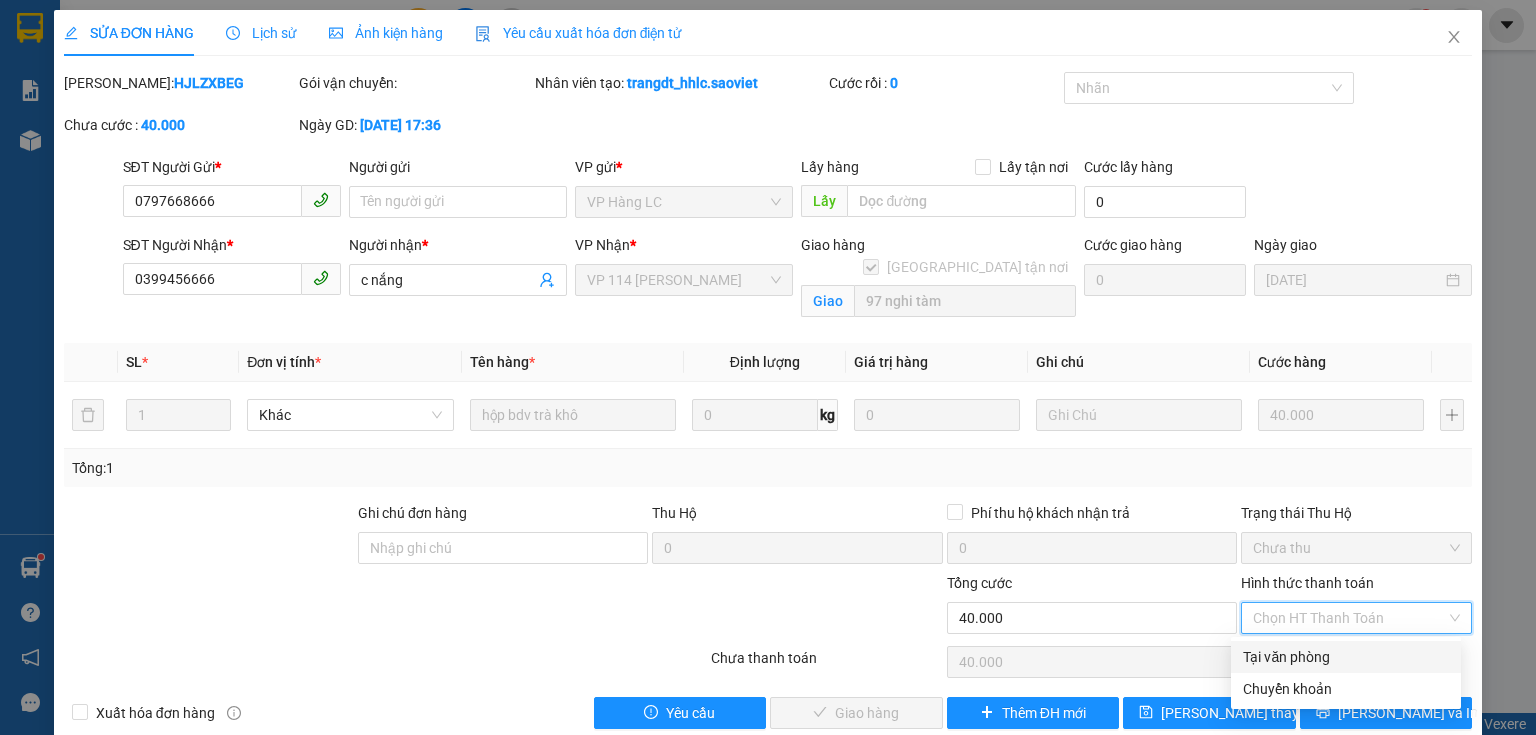 click on "Tại văn phòng" at bounding box center [1346, 657] 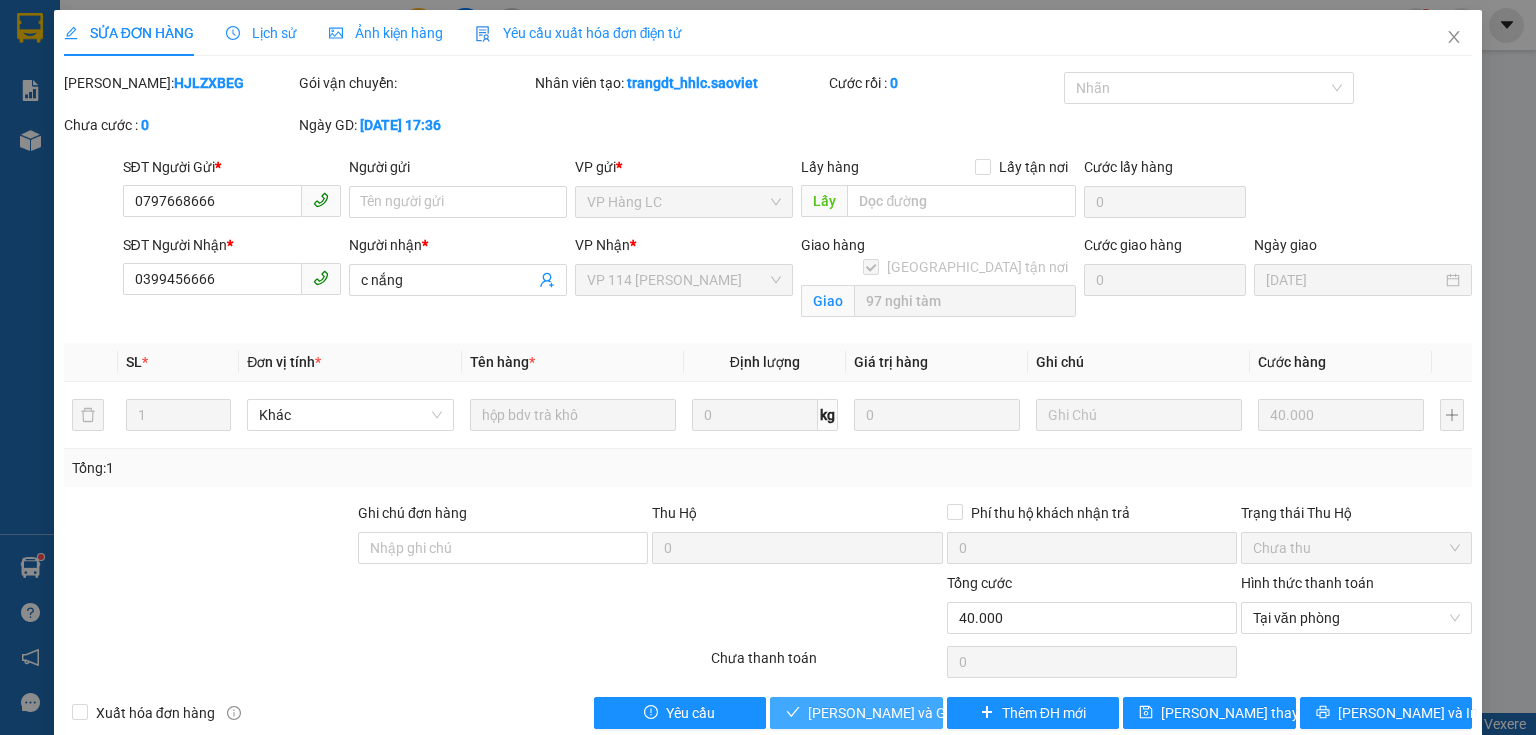 click on "[PERSON_NAME] và Giao hàng" at bounding box center (904, 713) 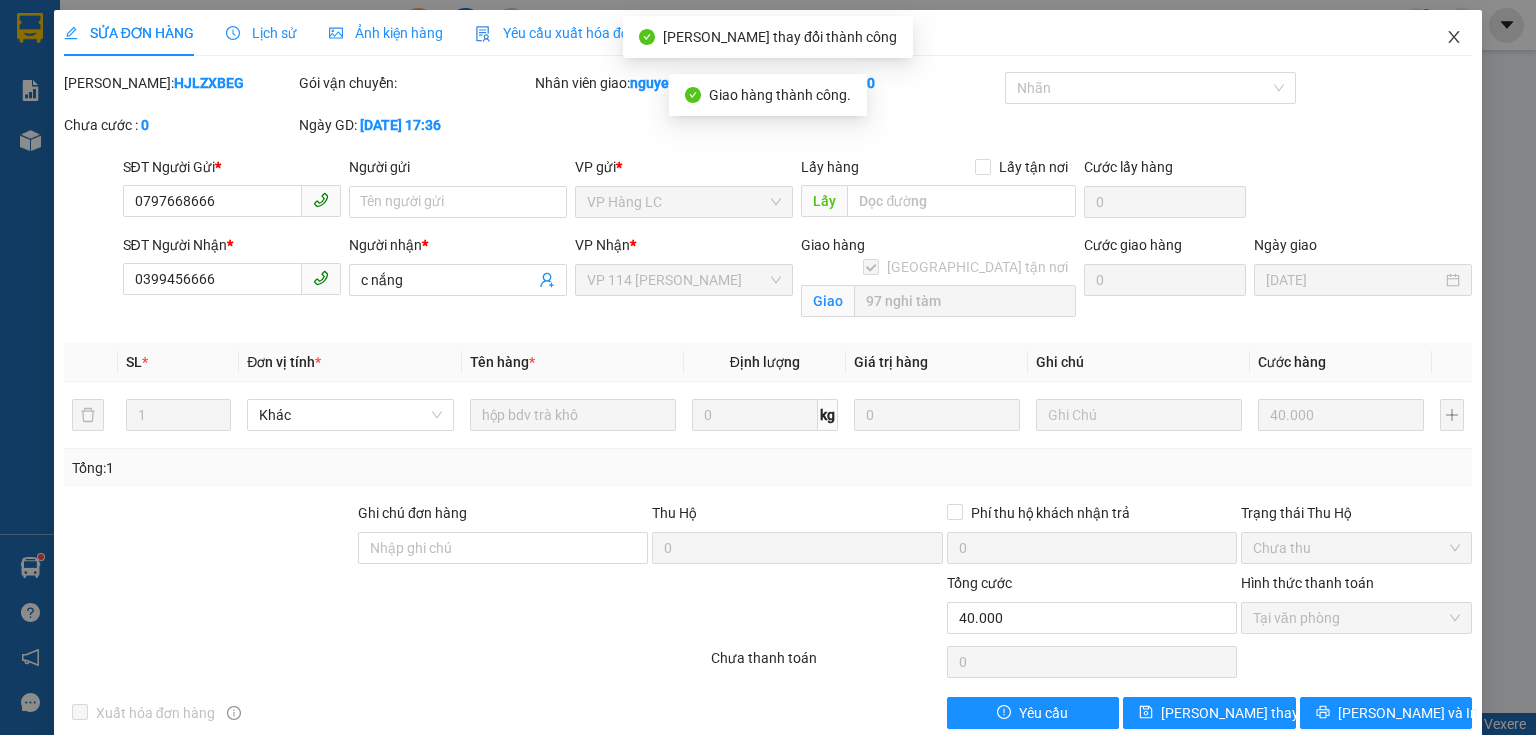 click 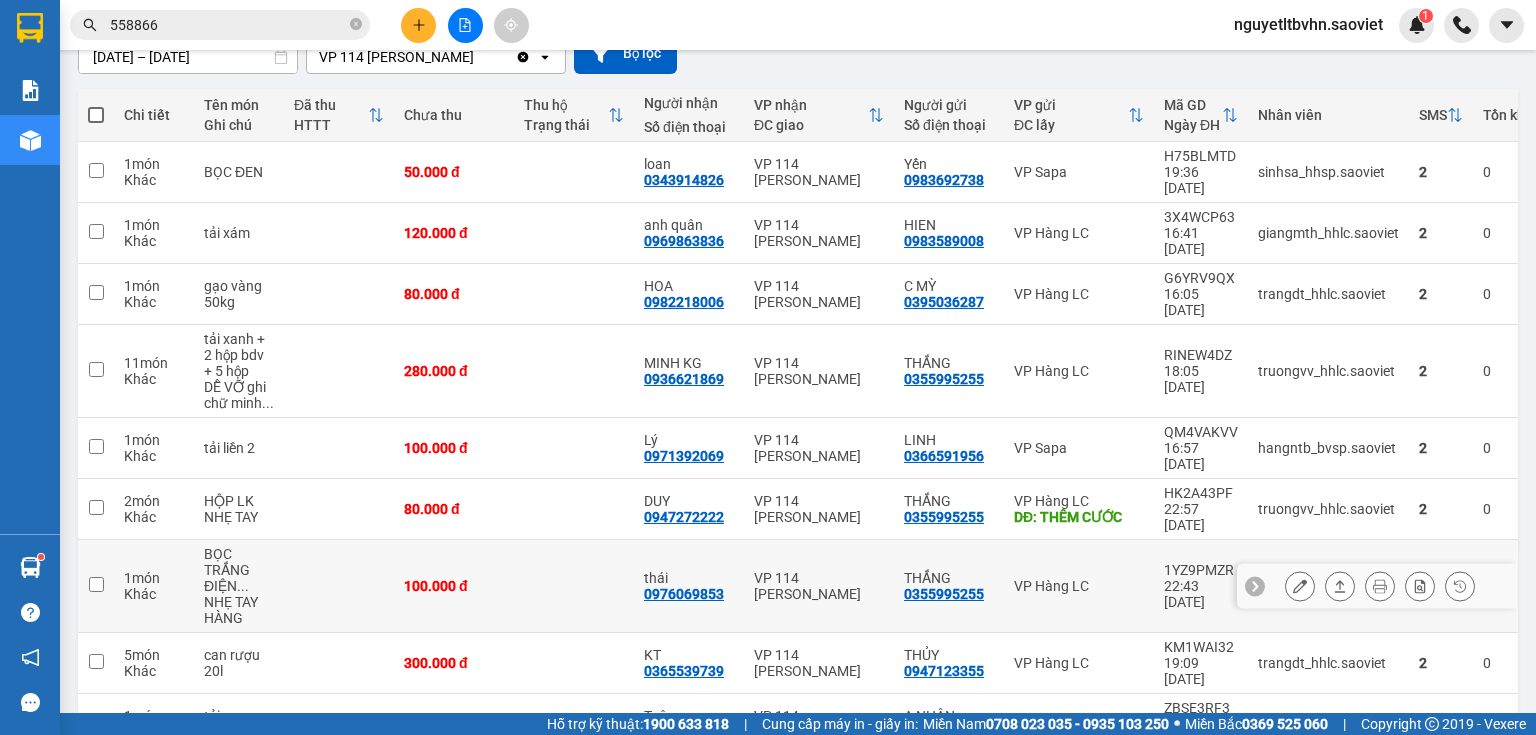 scroll, scrollTop: 240, scrollLeft: 0, axis: vertical 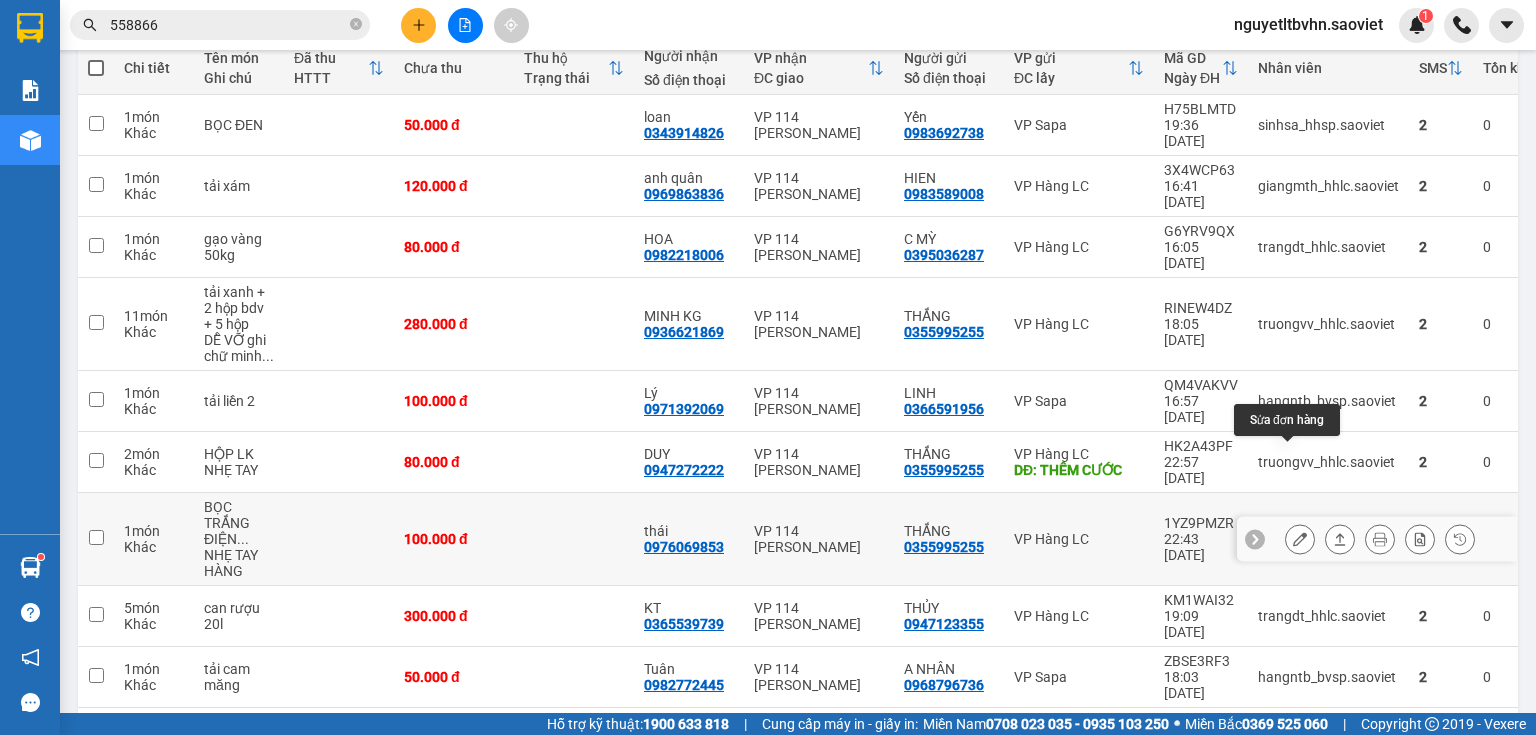 click 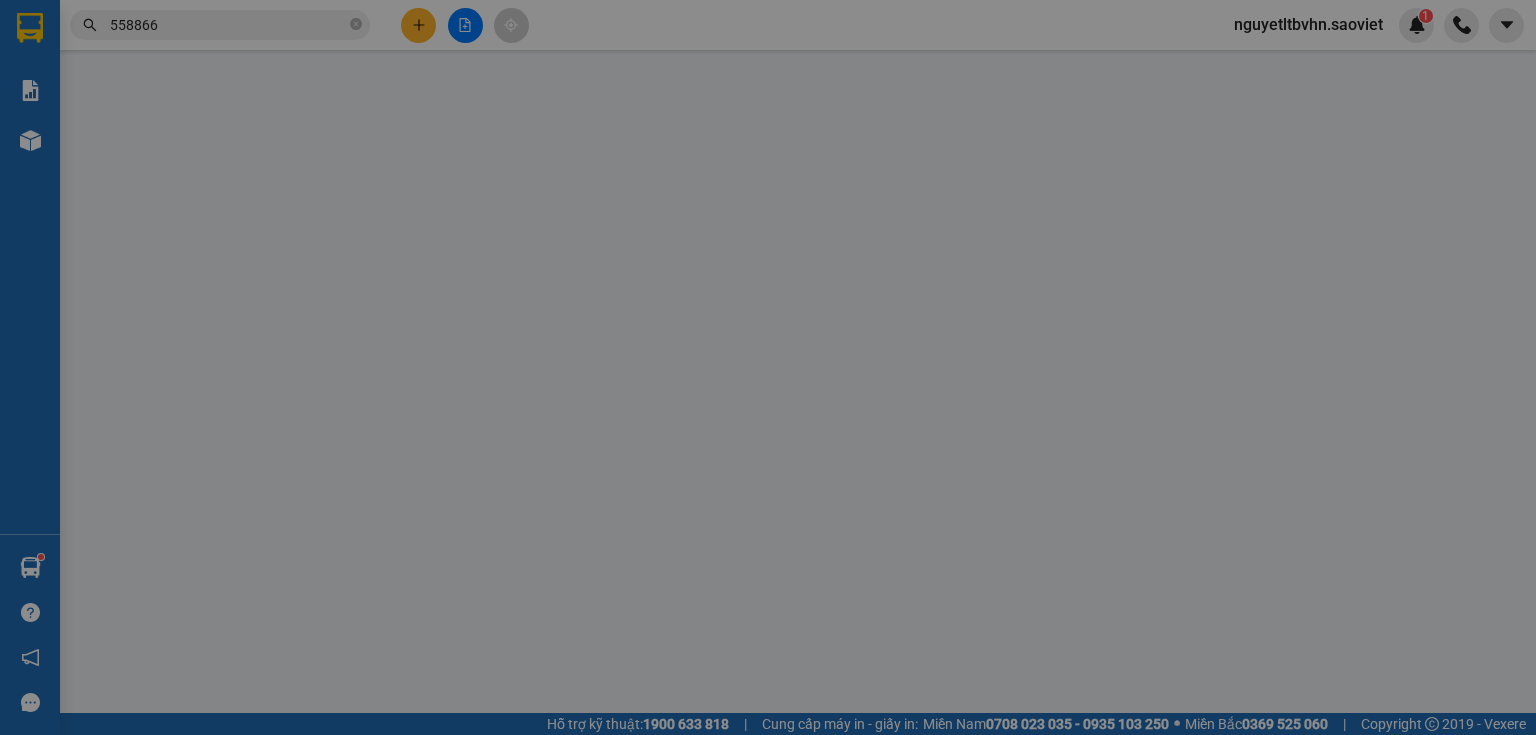 scroll, scrollTop: 0, scrollLeft: 0, axis: both 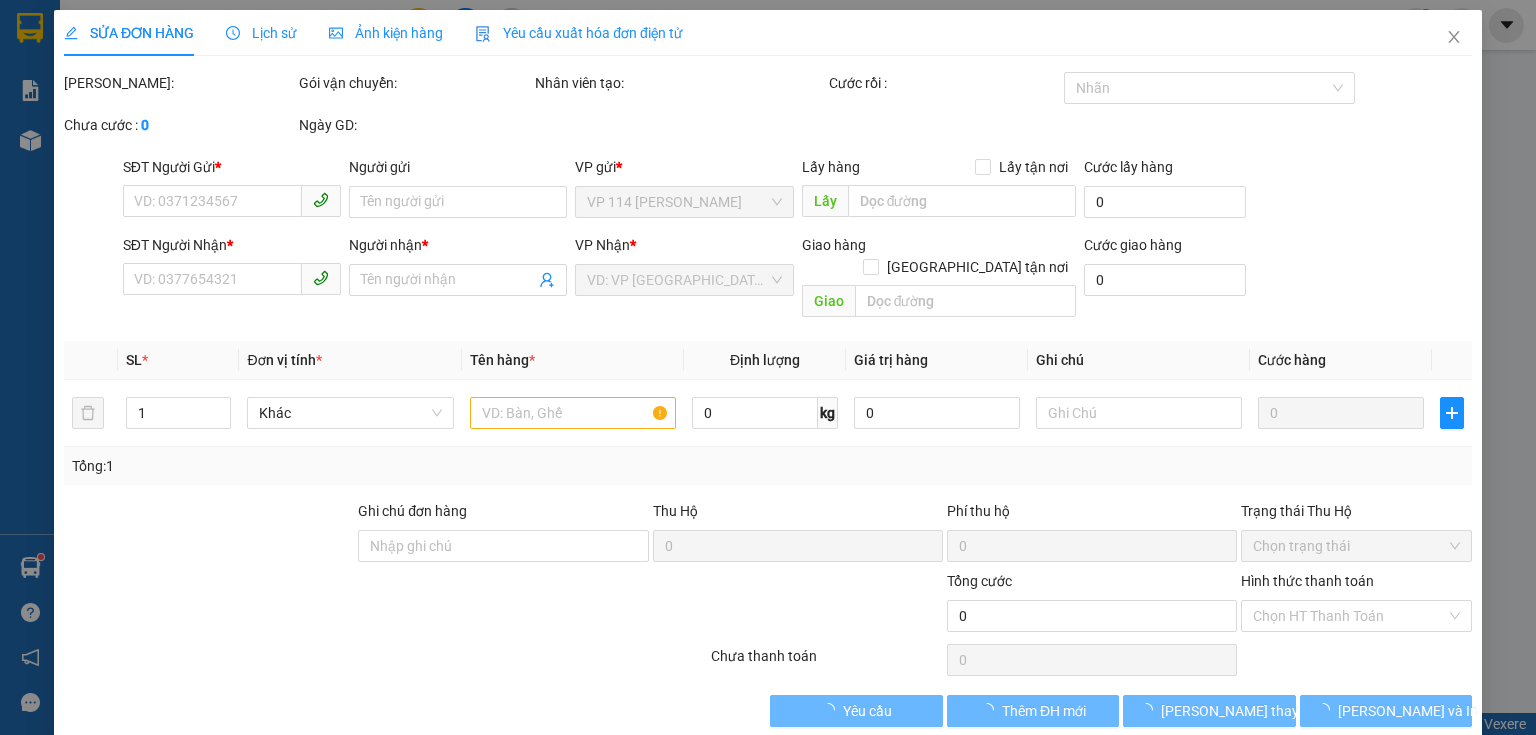 type on "0355995255" 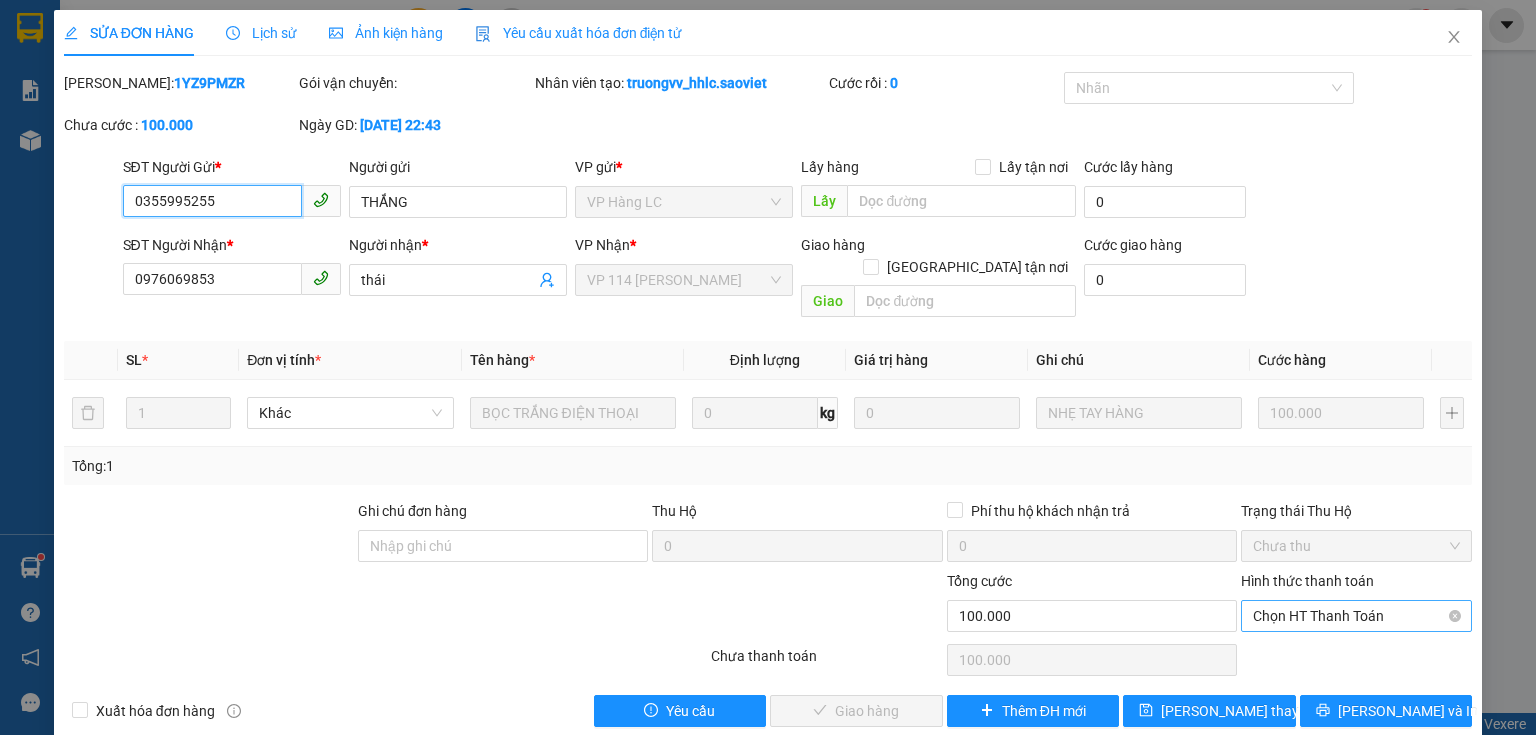 click on "Chọn HT Thanh Toán" at bounding box center (1356, 616) 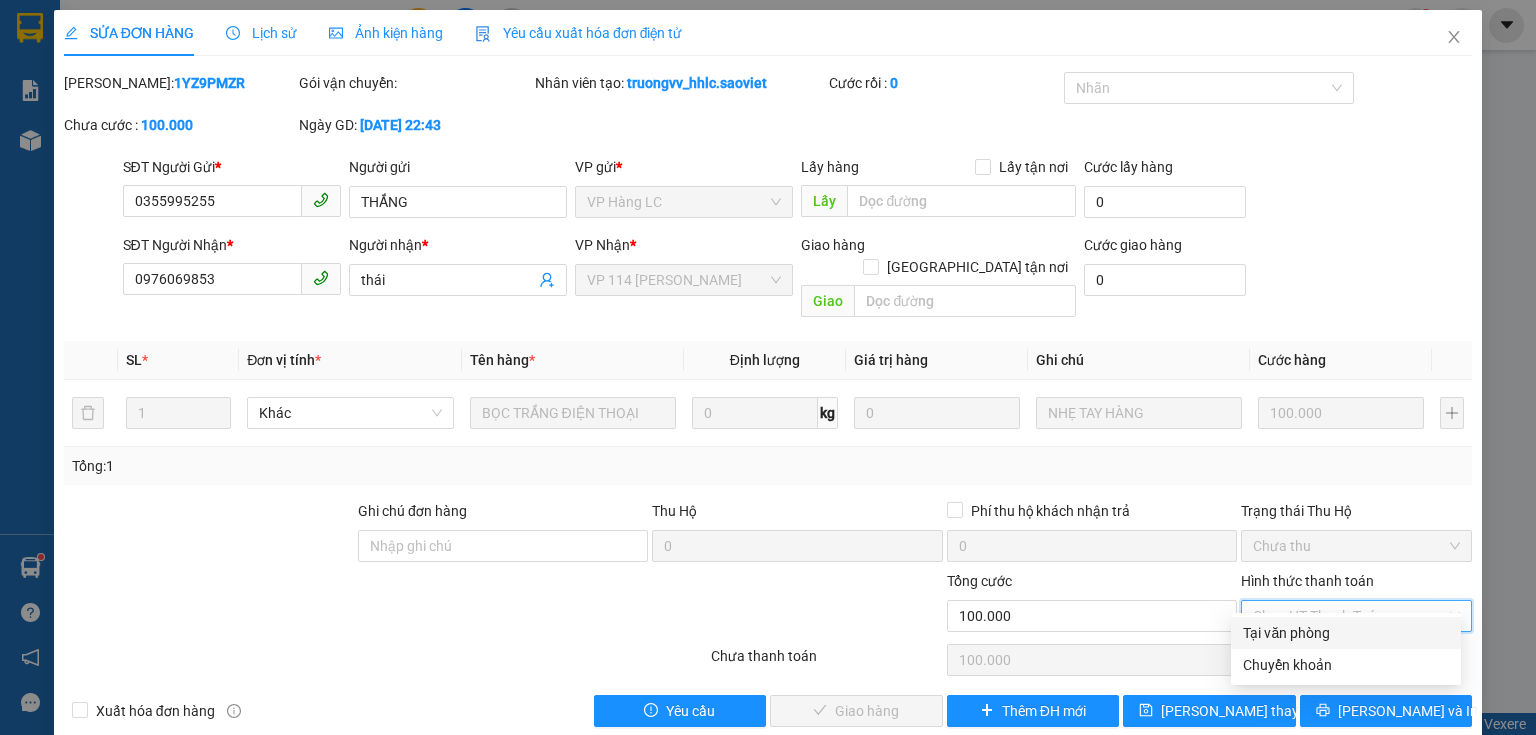 click on "Tại văn phòng" at bounding box center [1346, 633] 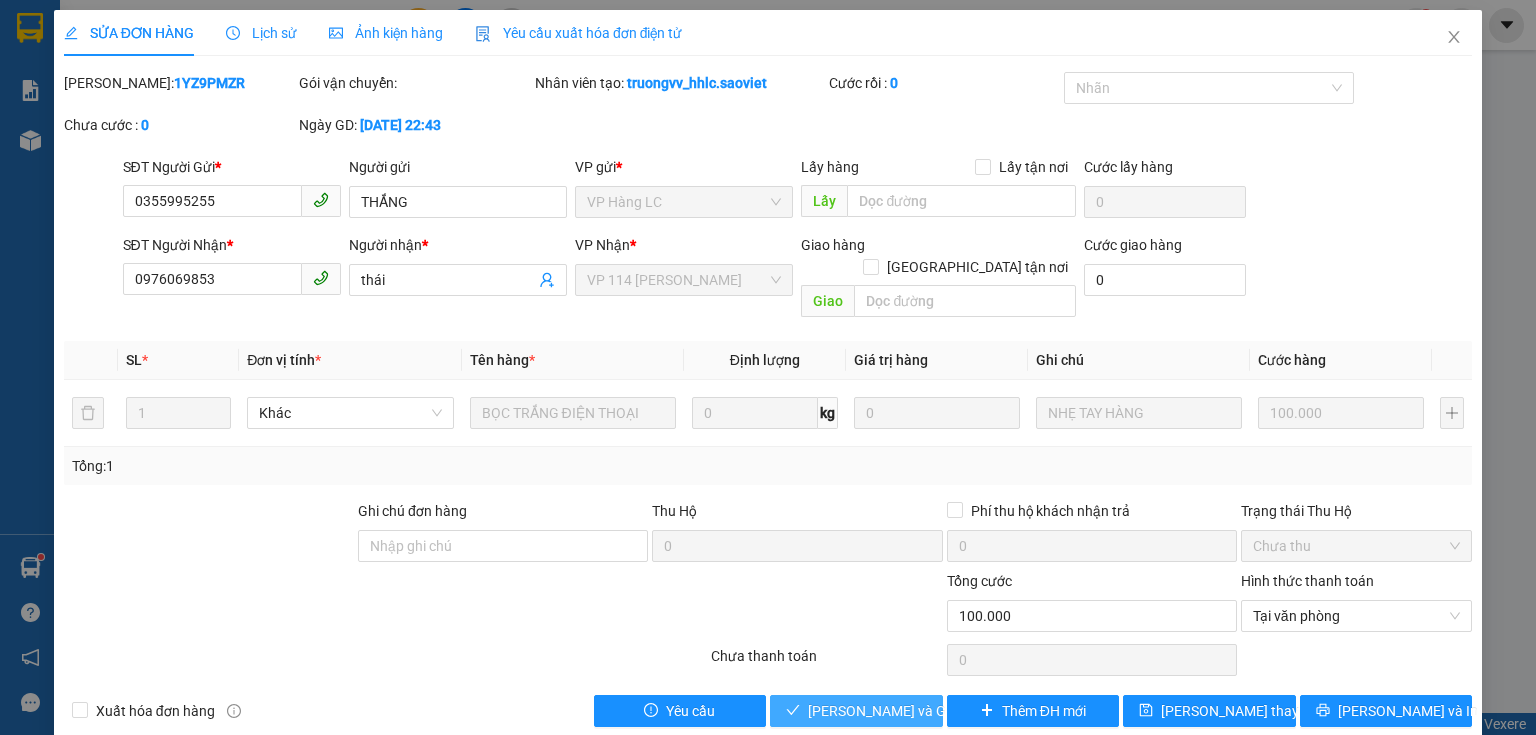 click on "[PERSON_NAME] và Giao hàng" at bounding box center [904, 711] 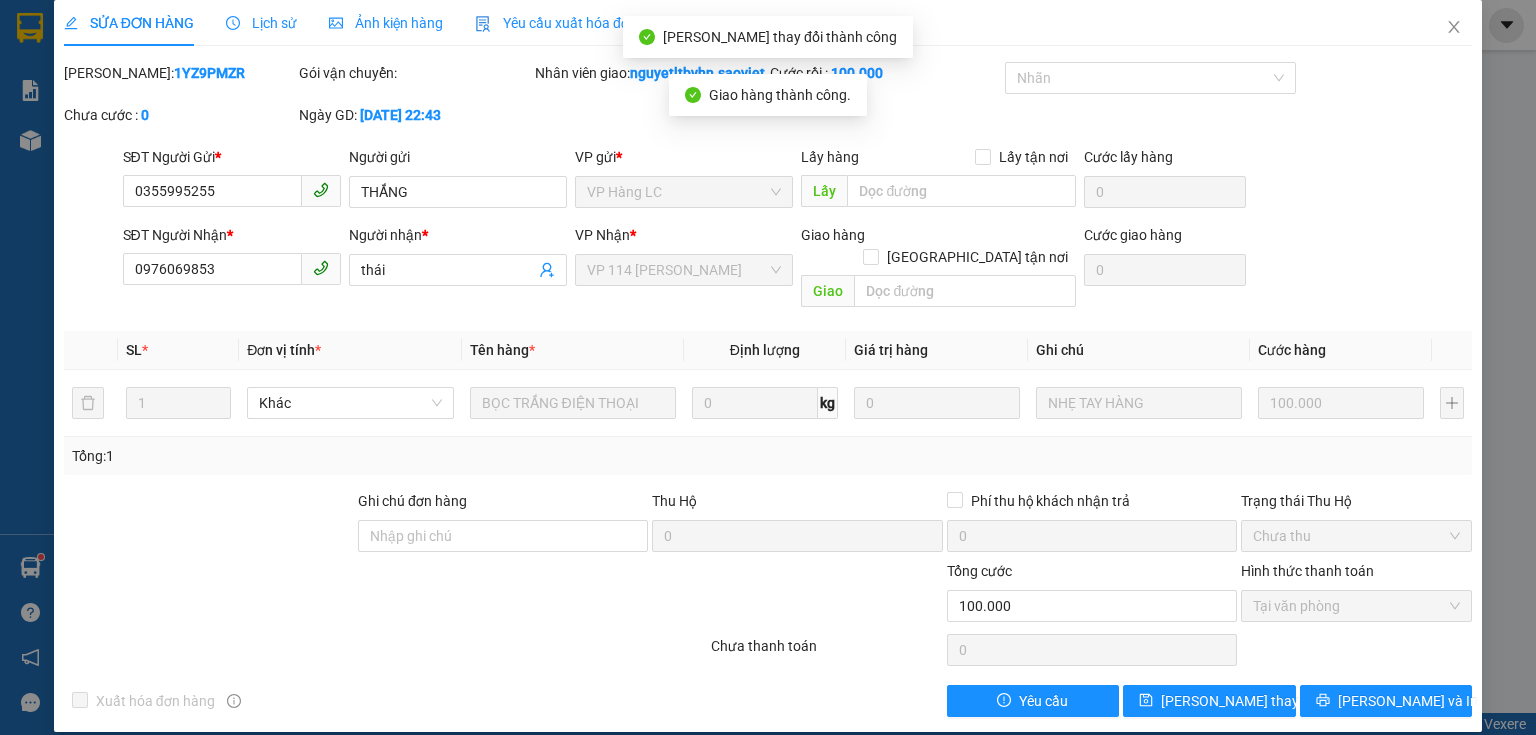 scroll, scrollTop: 29, scrollLeft: 0, axis: vertical 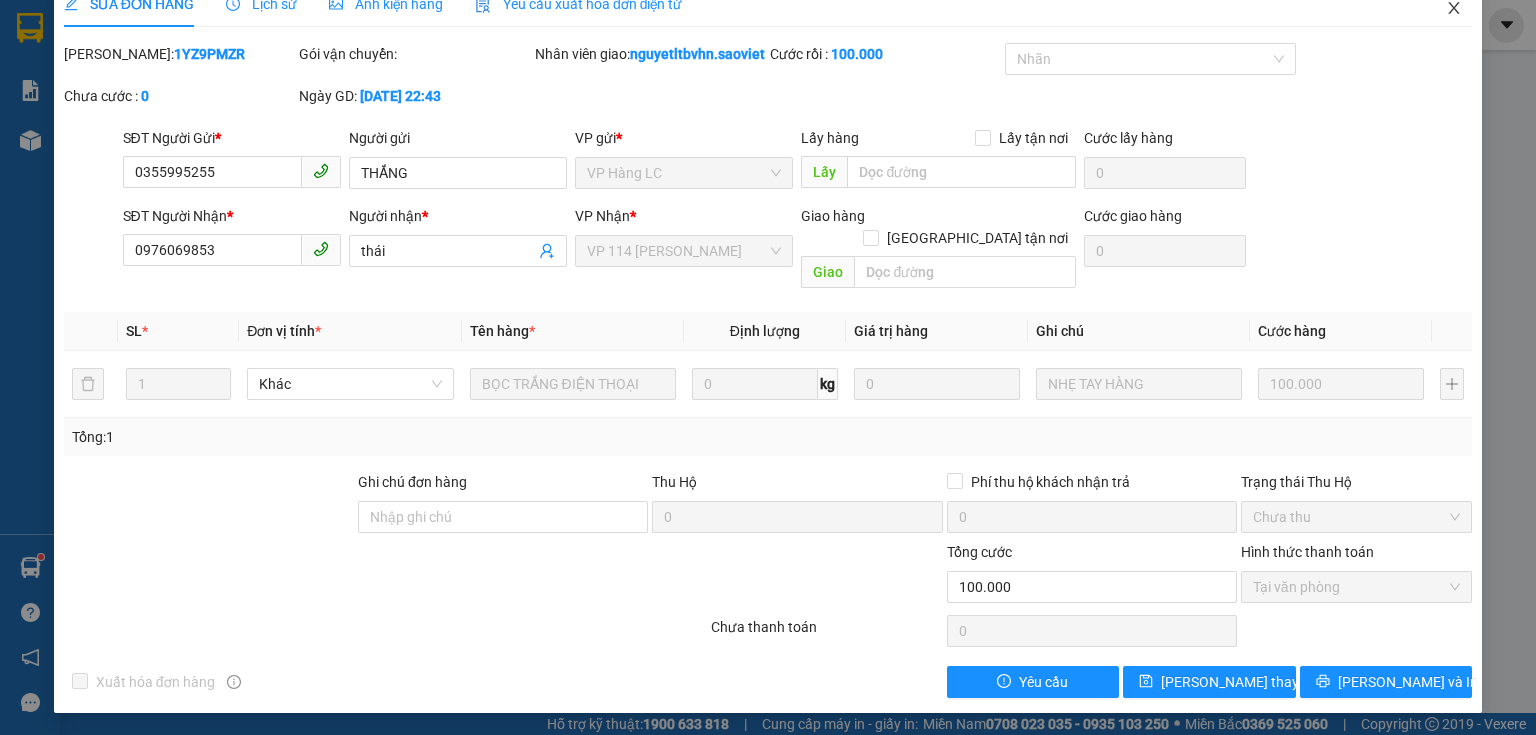 click 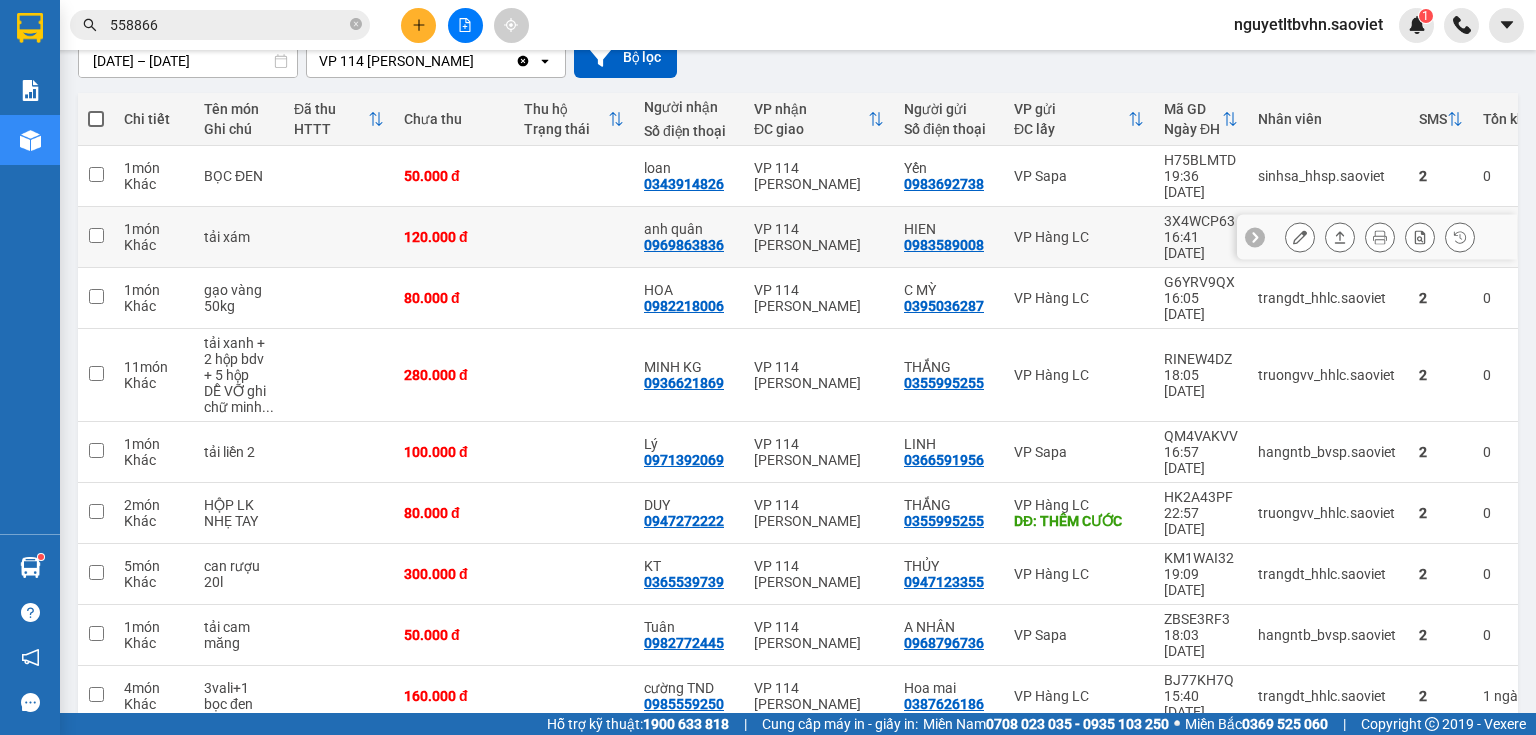scroll, scrollTop: 206, scrollLeft: 0, axis: vertical 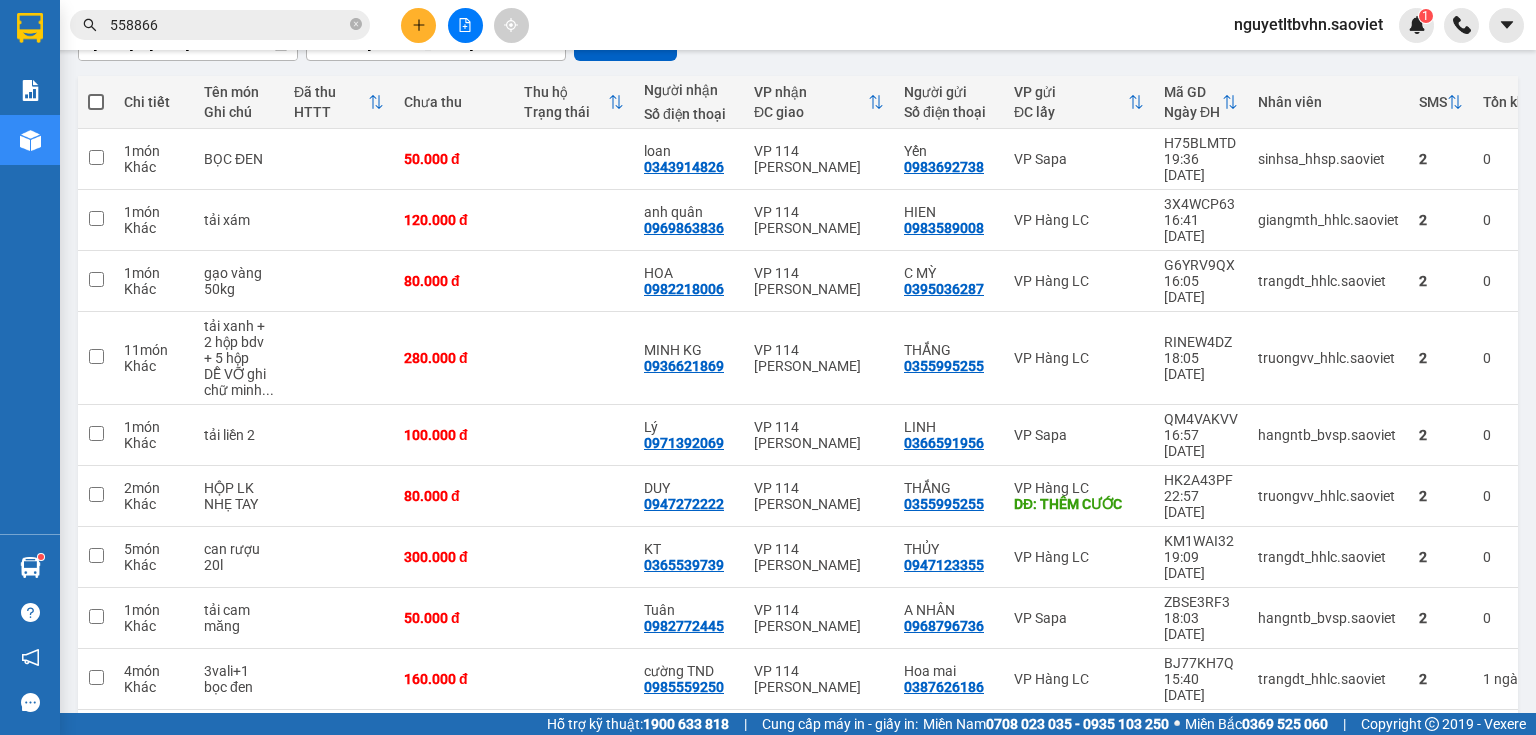 click on "10 / trang" at bounding box center (1434, 803) 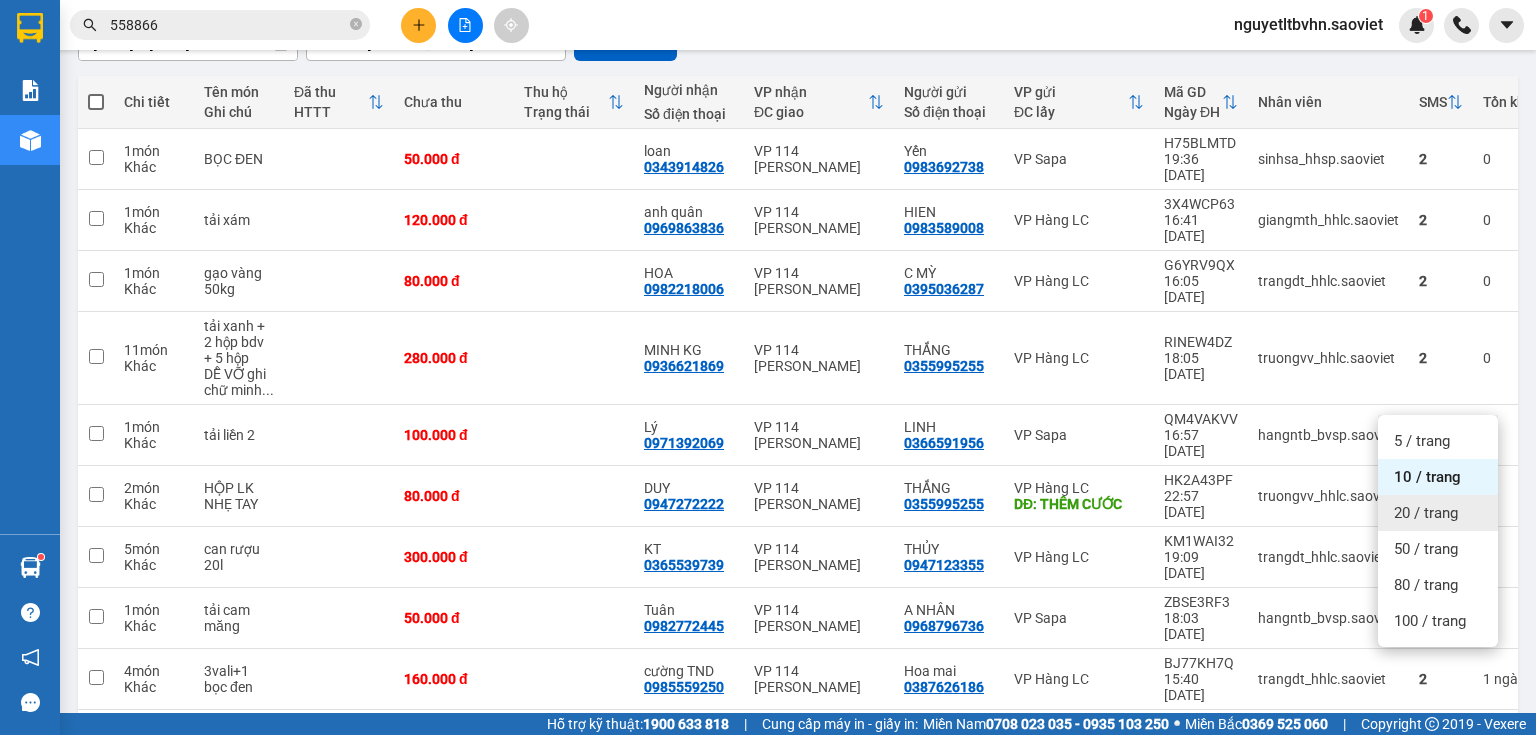 click on "20 / trang" at bounding box center (1426, 513) 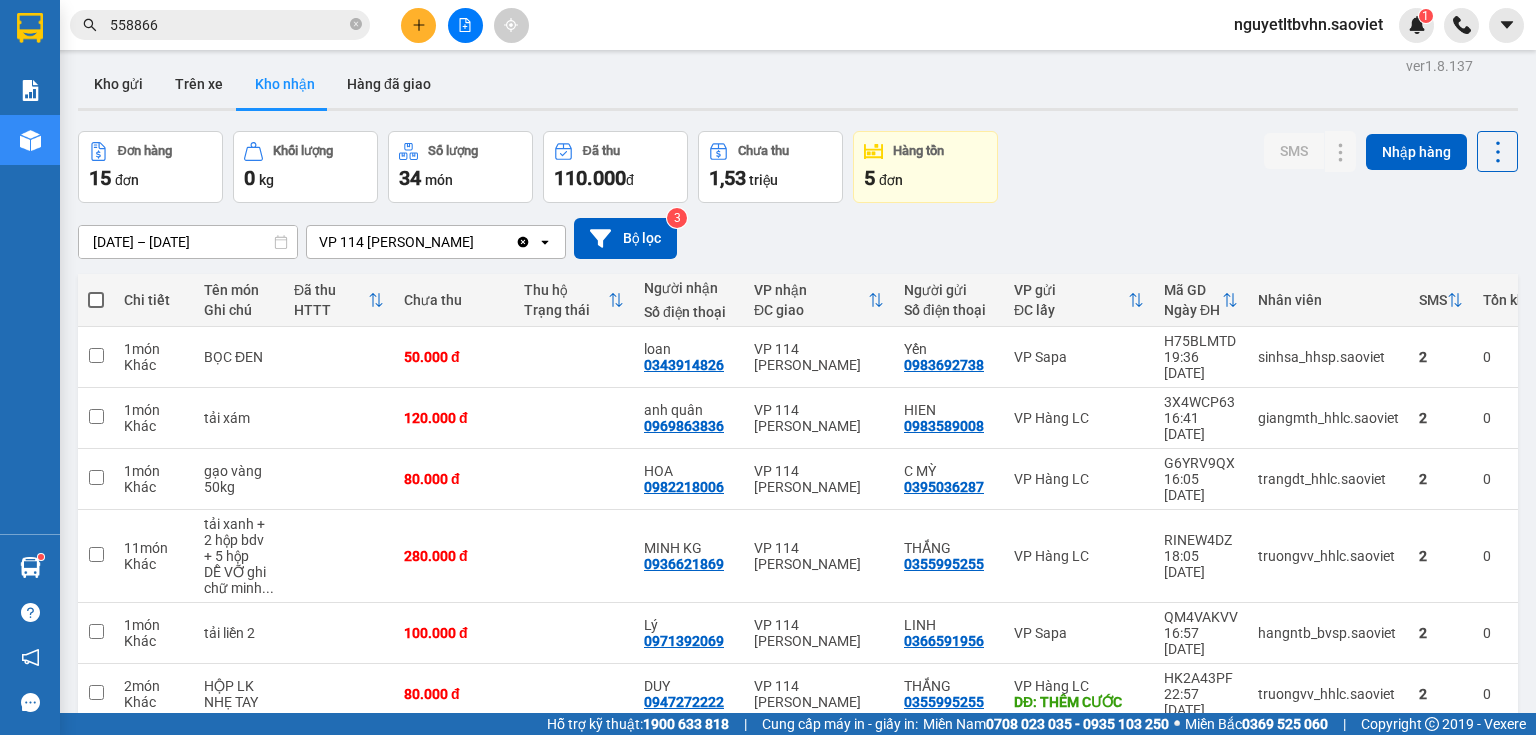 scroll, scrollTop: 0, scrollLeft: 0, axis: both 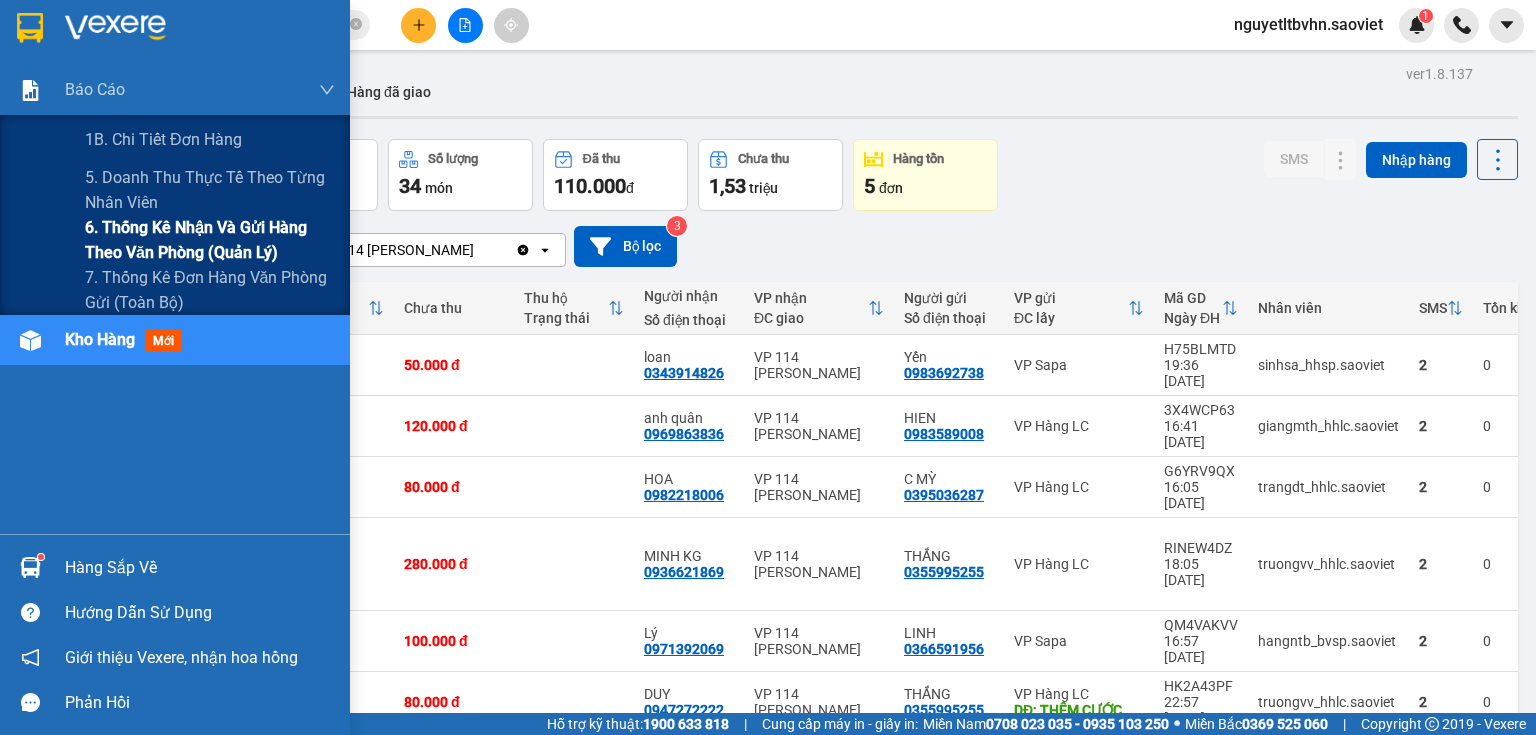 click on "6. Thống kê nhận và gửi hàng theo văn phòng (quản lý)" at bounding box center [210, 240] 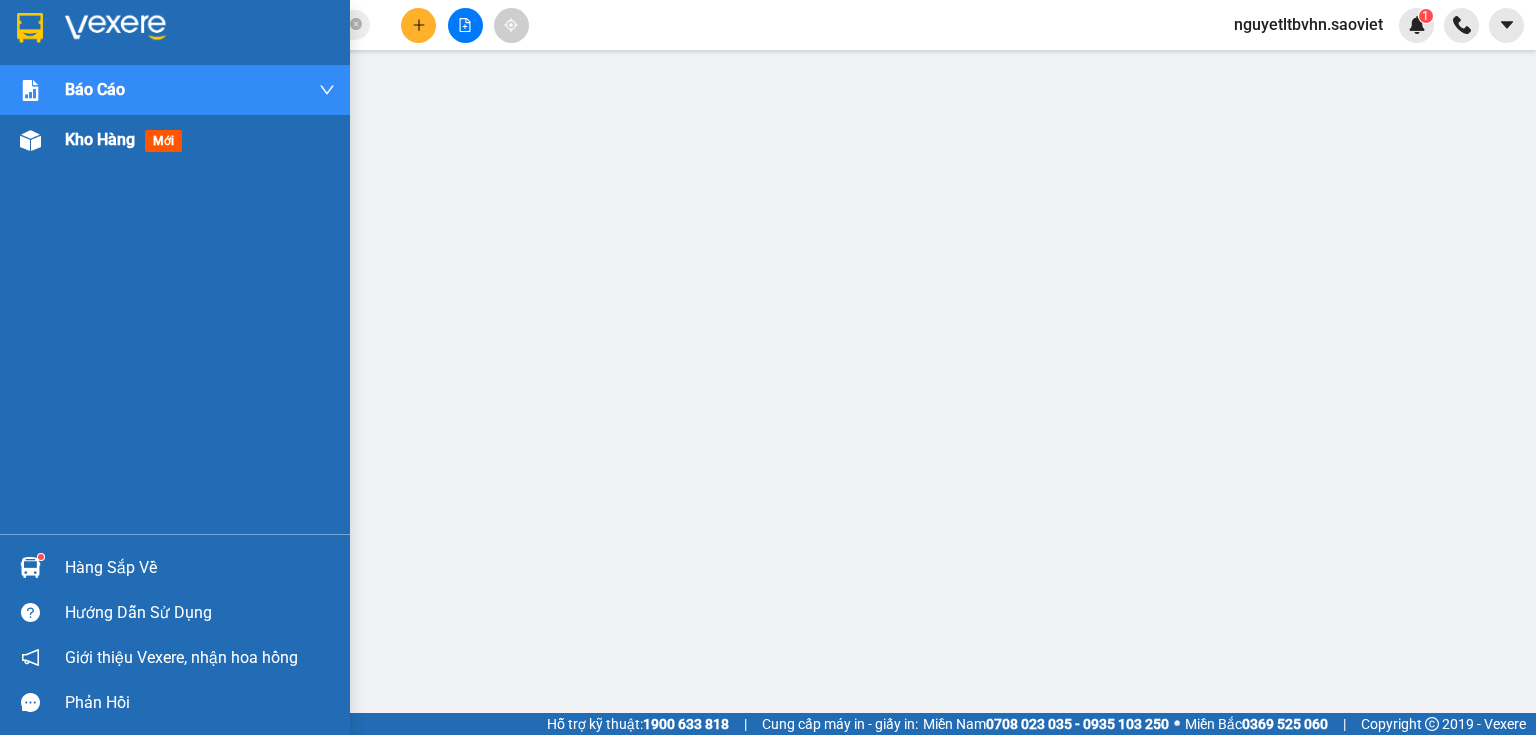 click at bounding box center (30, 140) 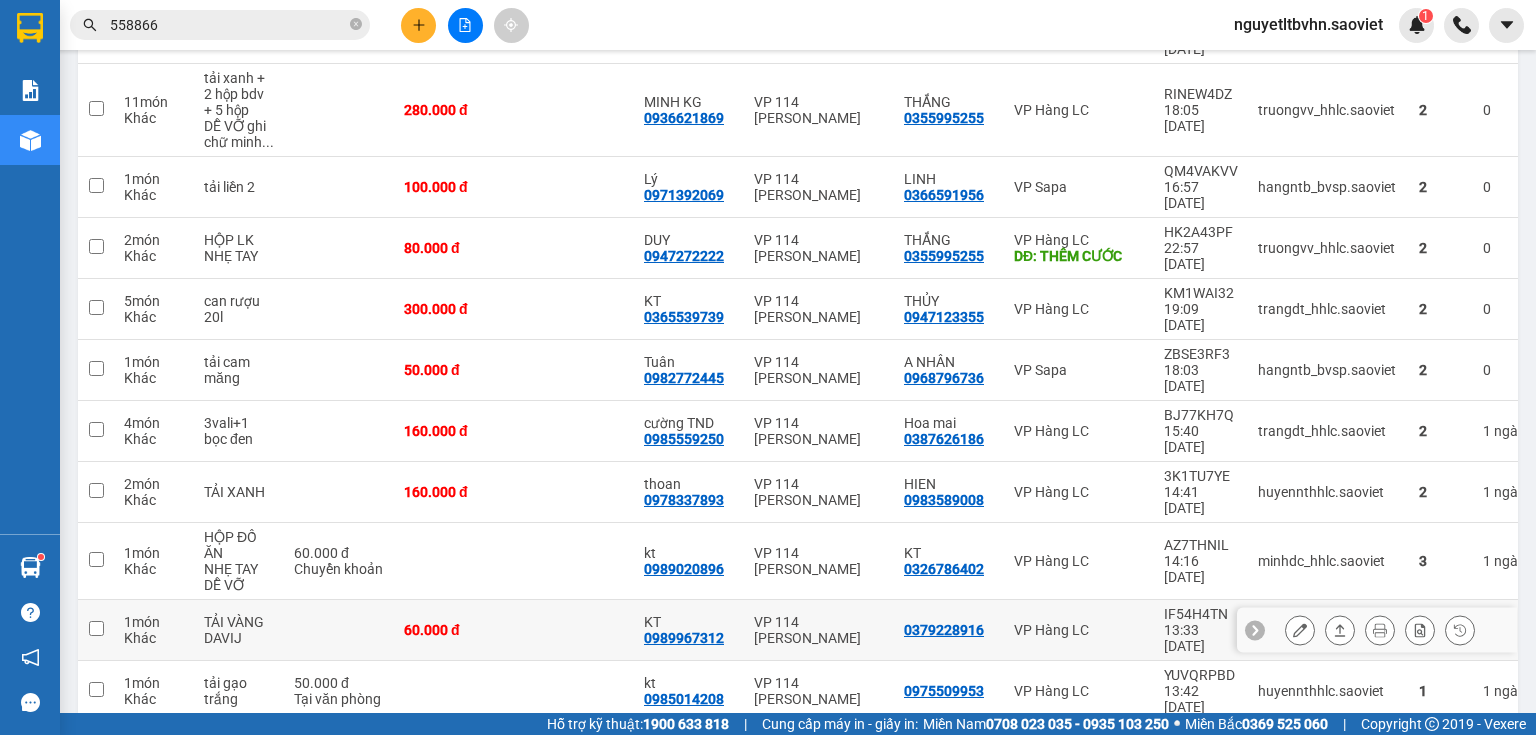 scroll, scrollTop: 462, scrollLeft: 0, axis: vertical 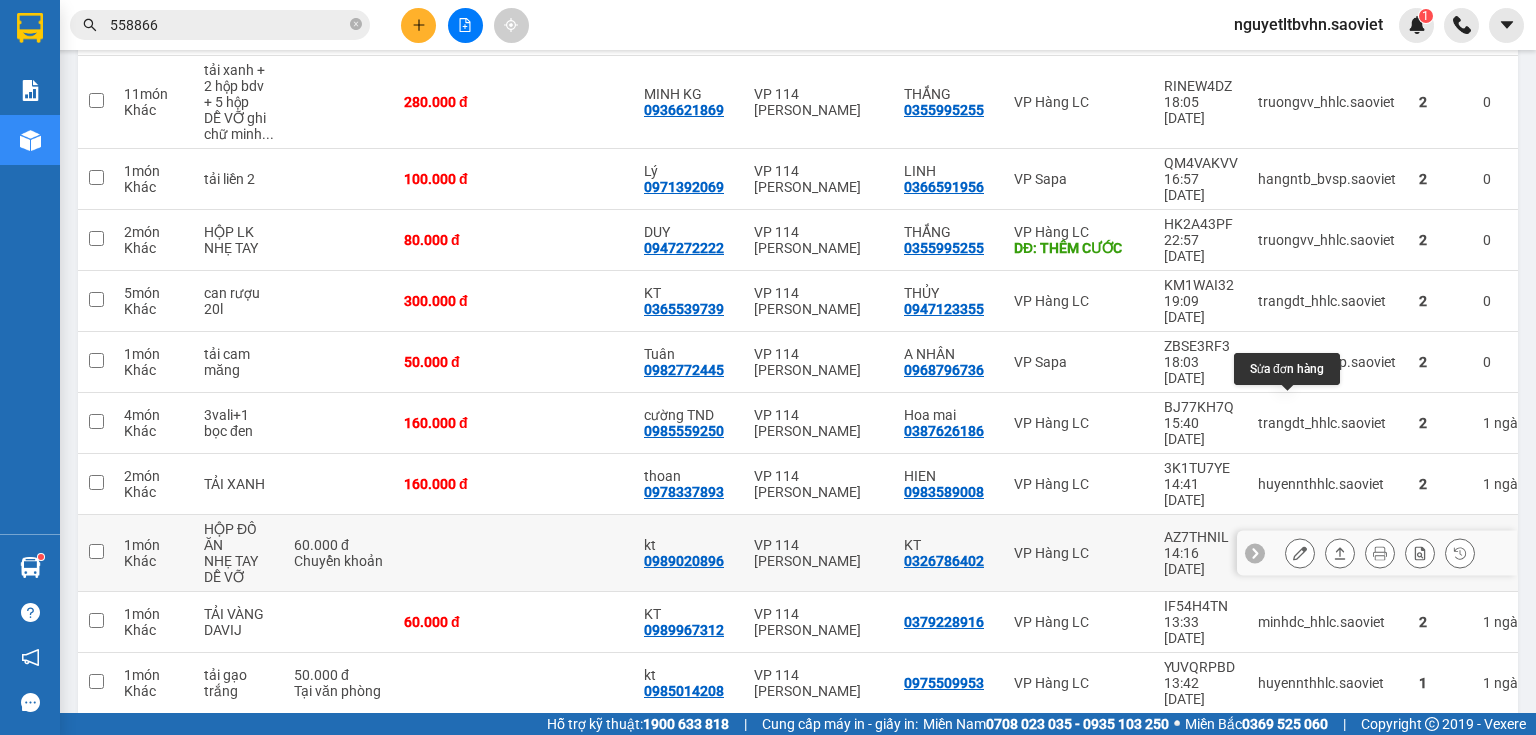 click 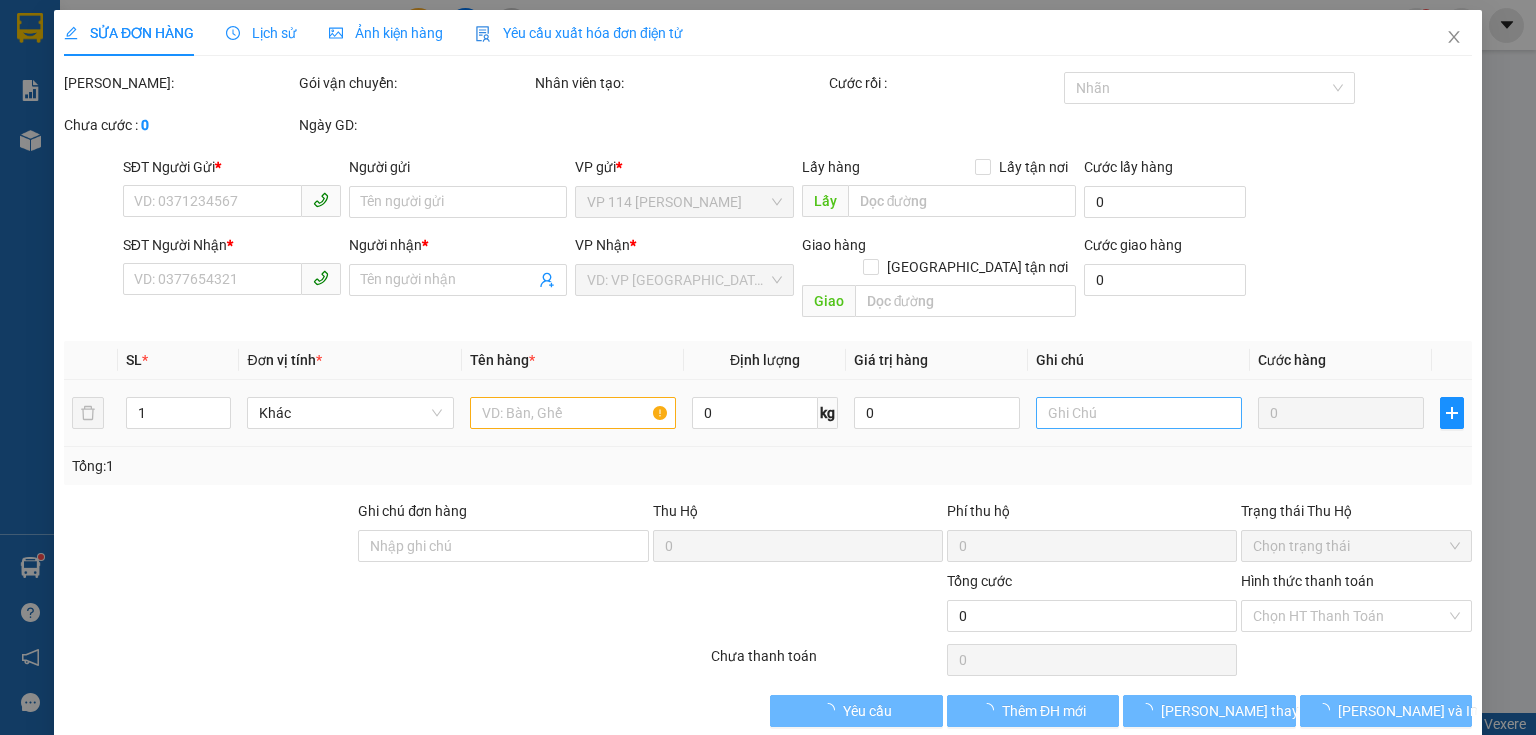 scroll, scrollTop: 0, scrollLeft: 0, axis: both 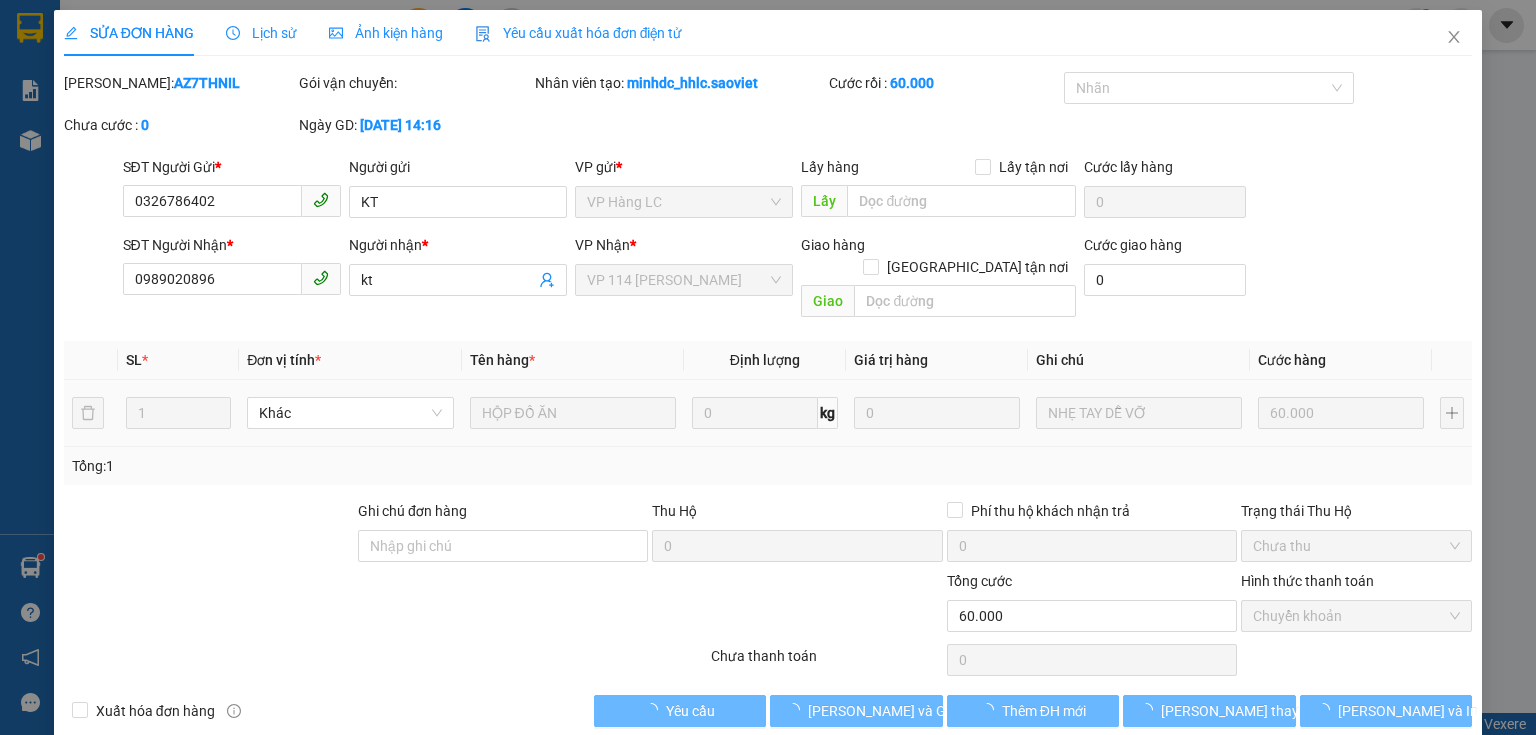 type on "0326786402" 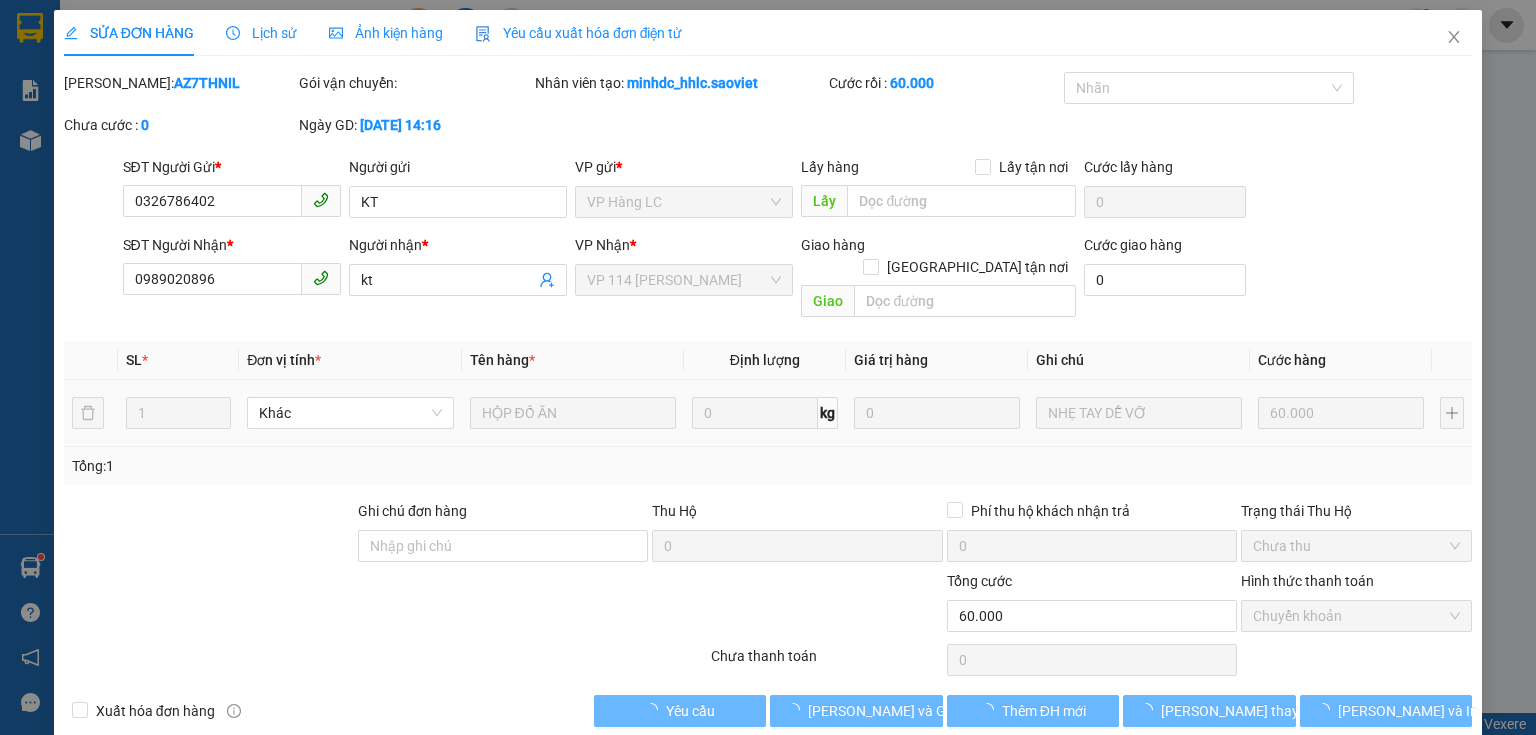 type on "KT" 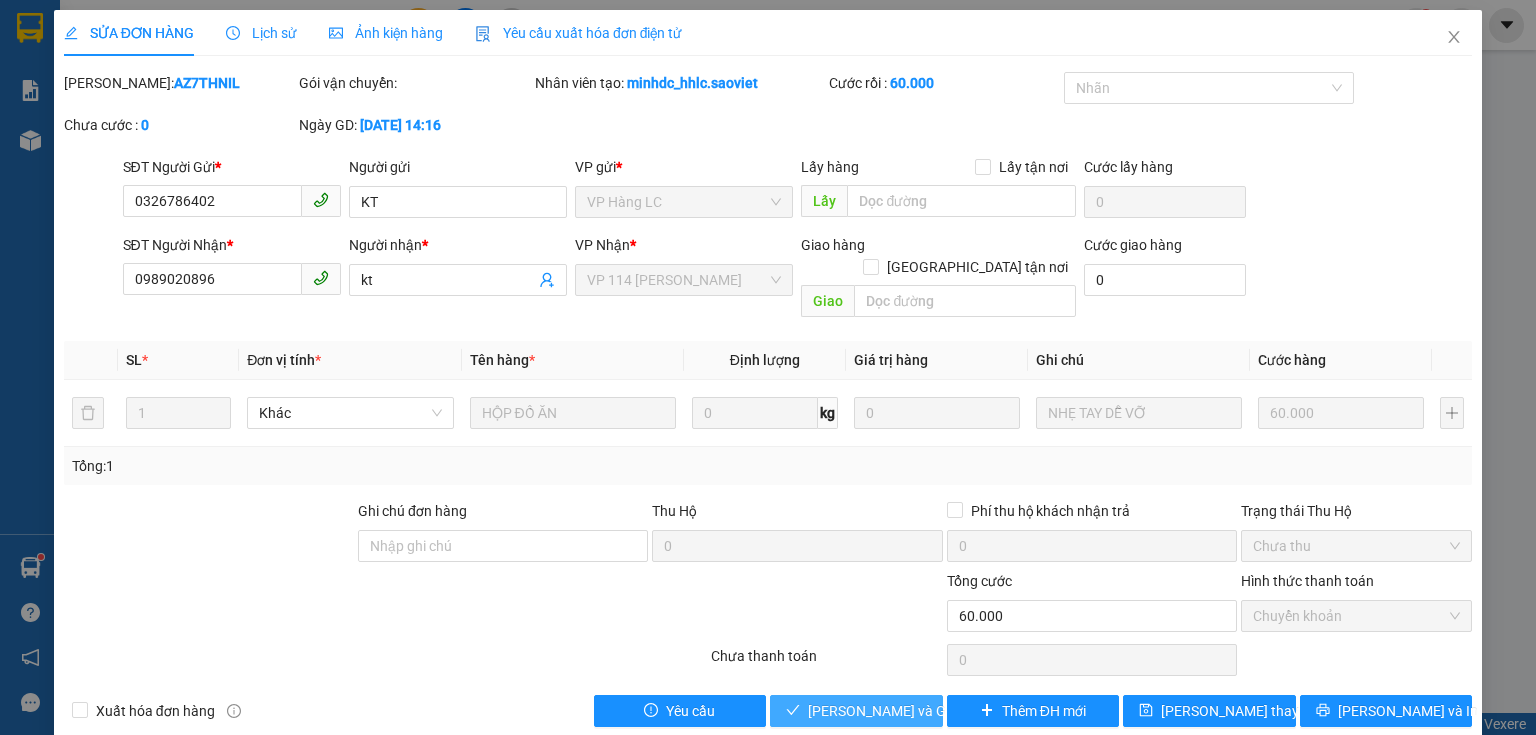 click on "[PERSON_NAME] và Giao hàng" at bounding box center (904, 711) 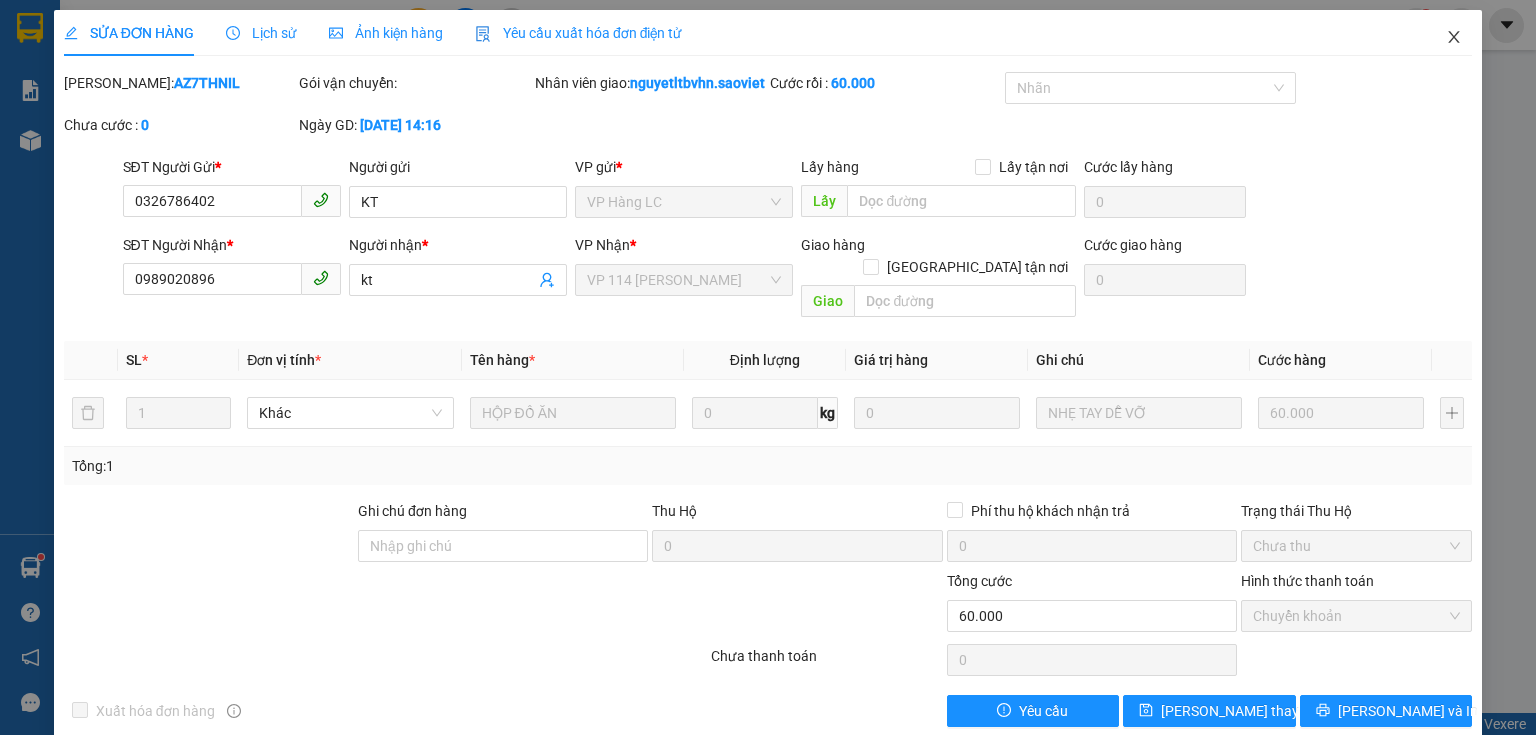 click 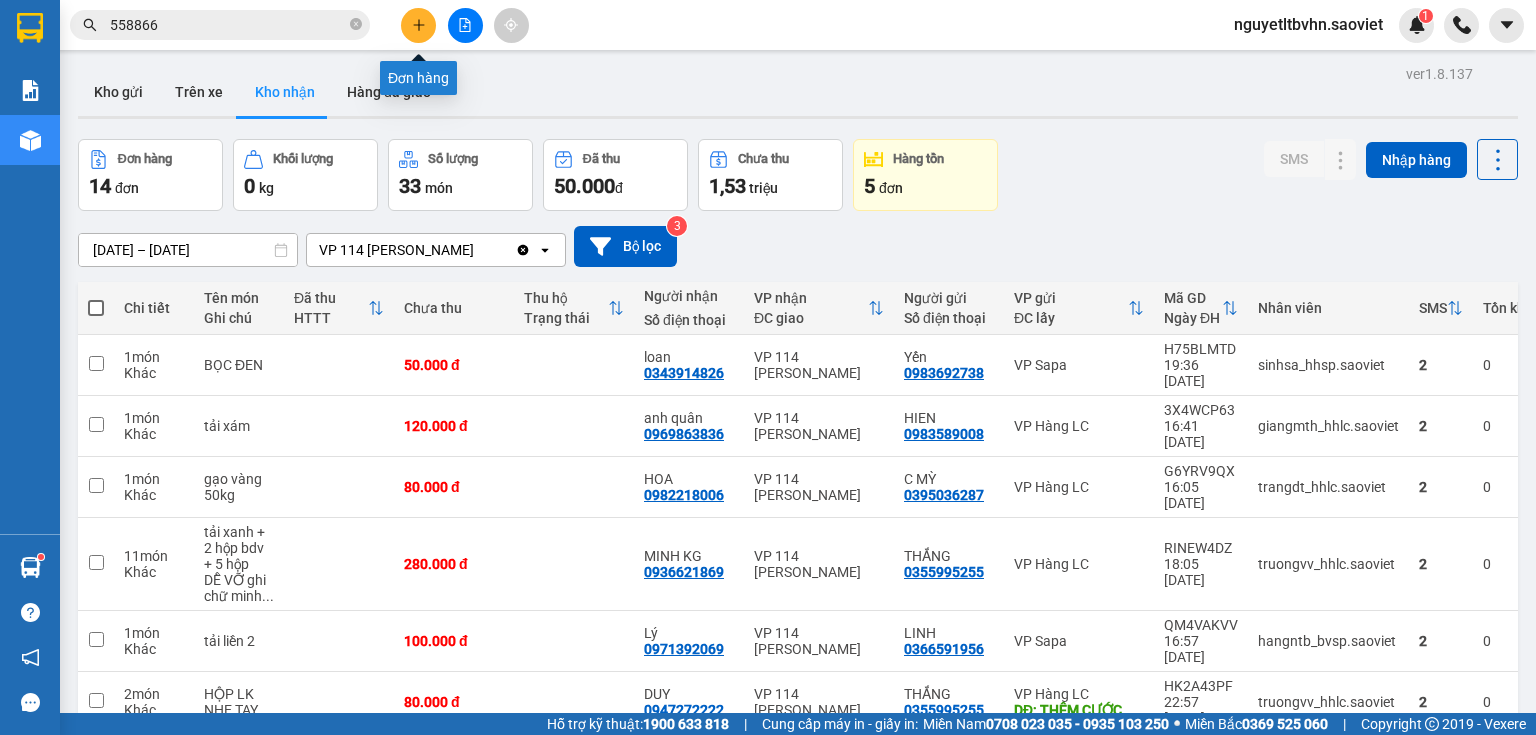 click at bounding box center [418, 25] 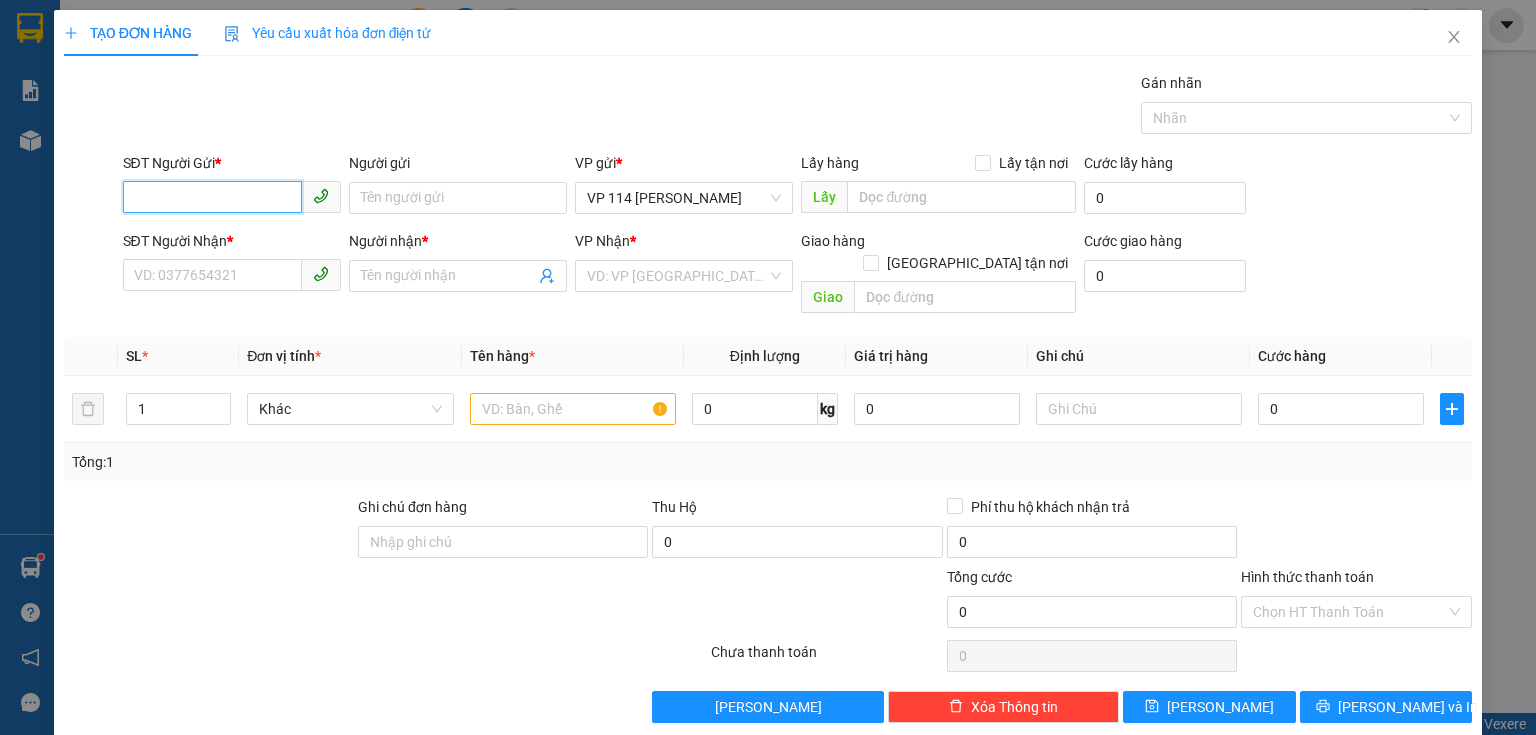 click on "SĐT Người Gửi  *" at bounding box center [212, 197] 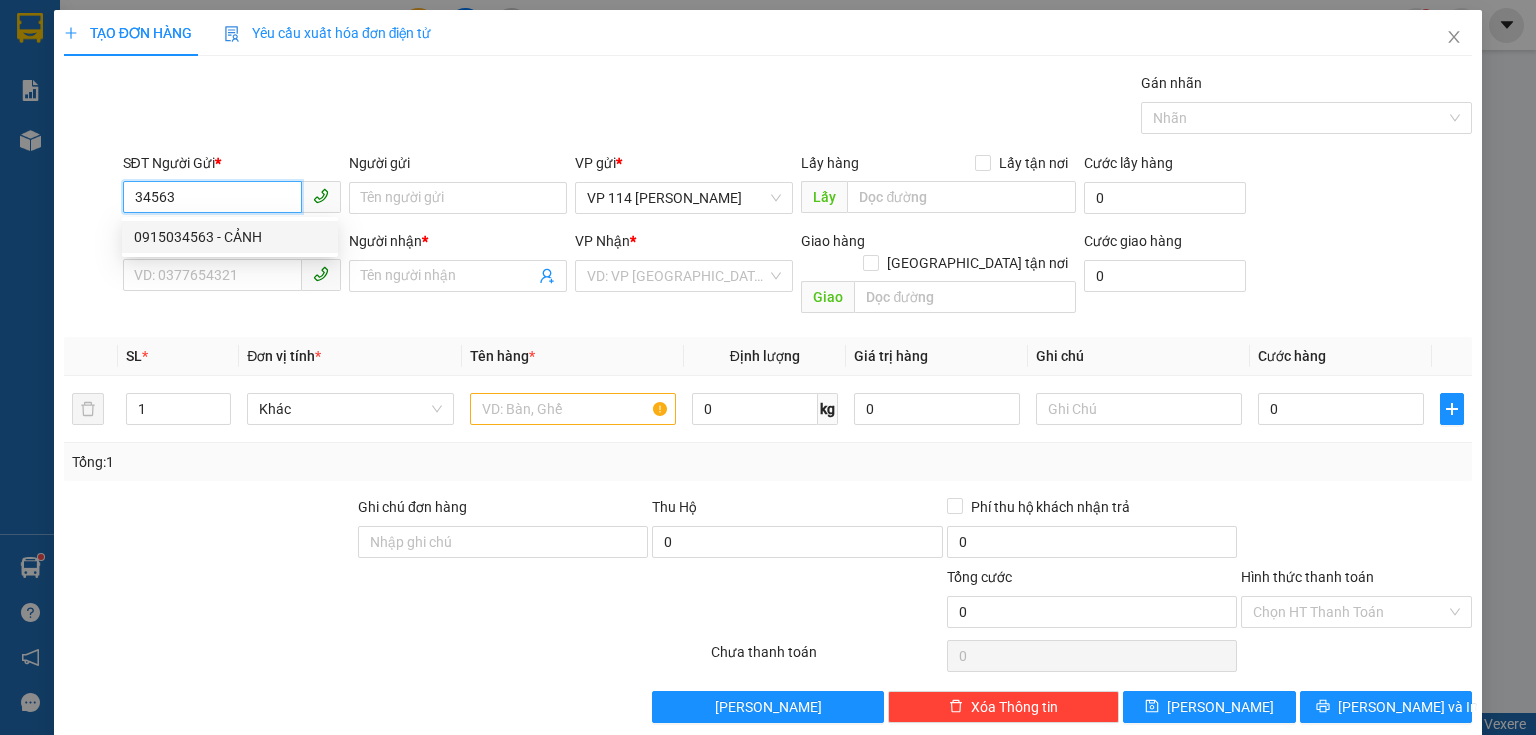 click on "0915034563 - CẢNH" at bounding box center (230, 237) 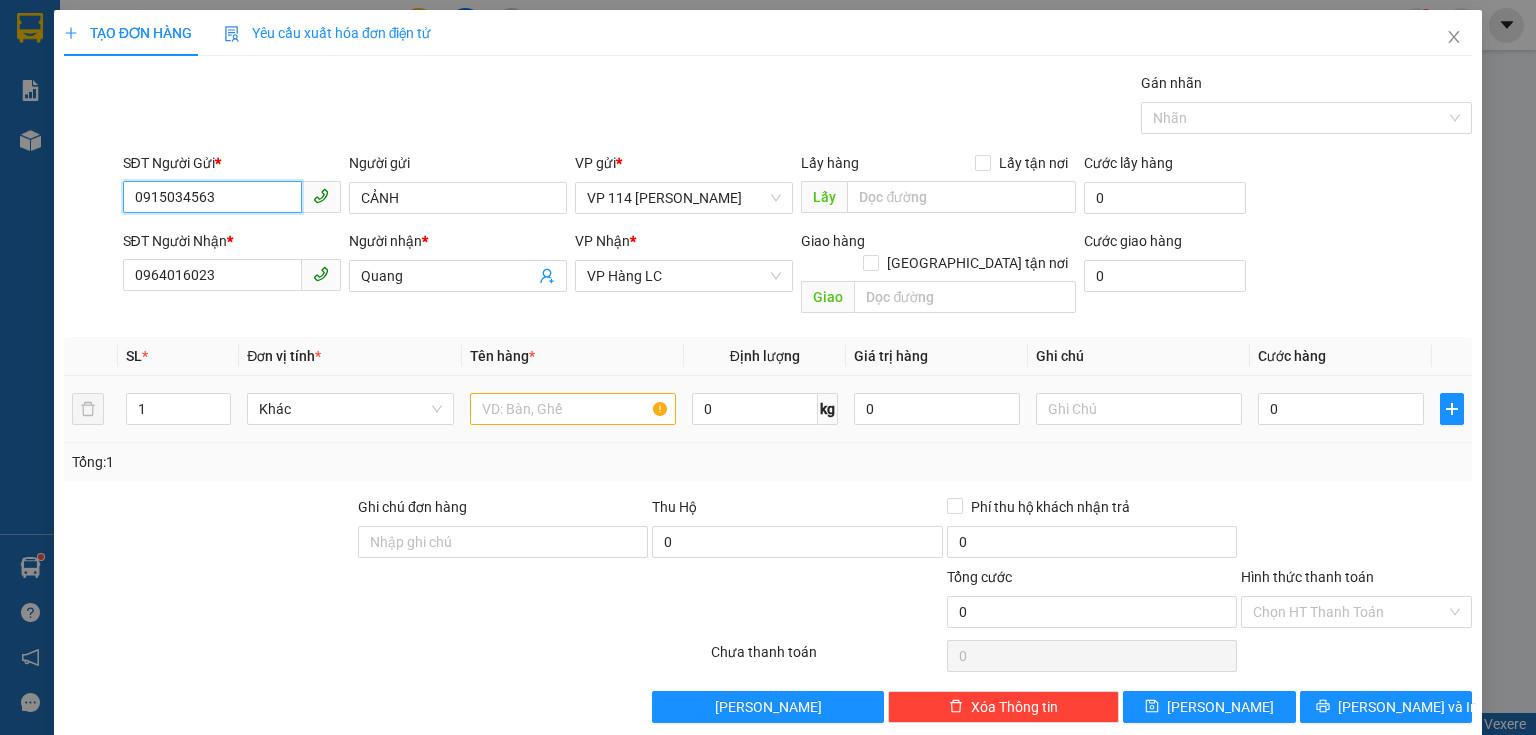 type on "0915034563" 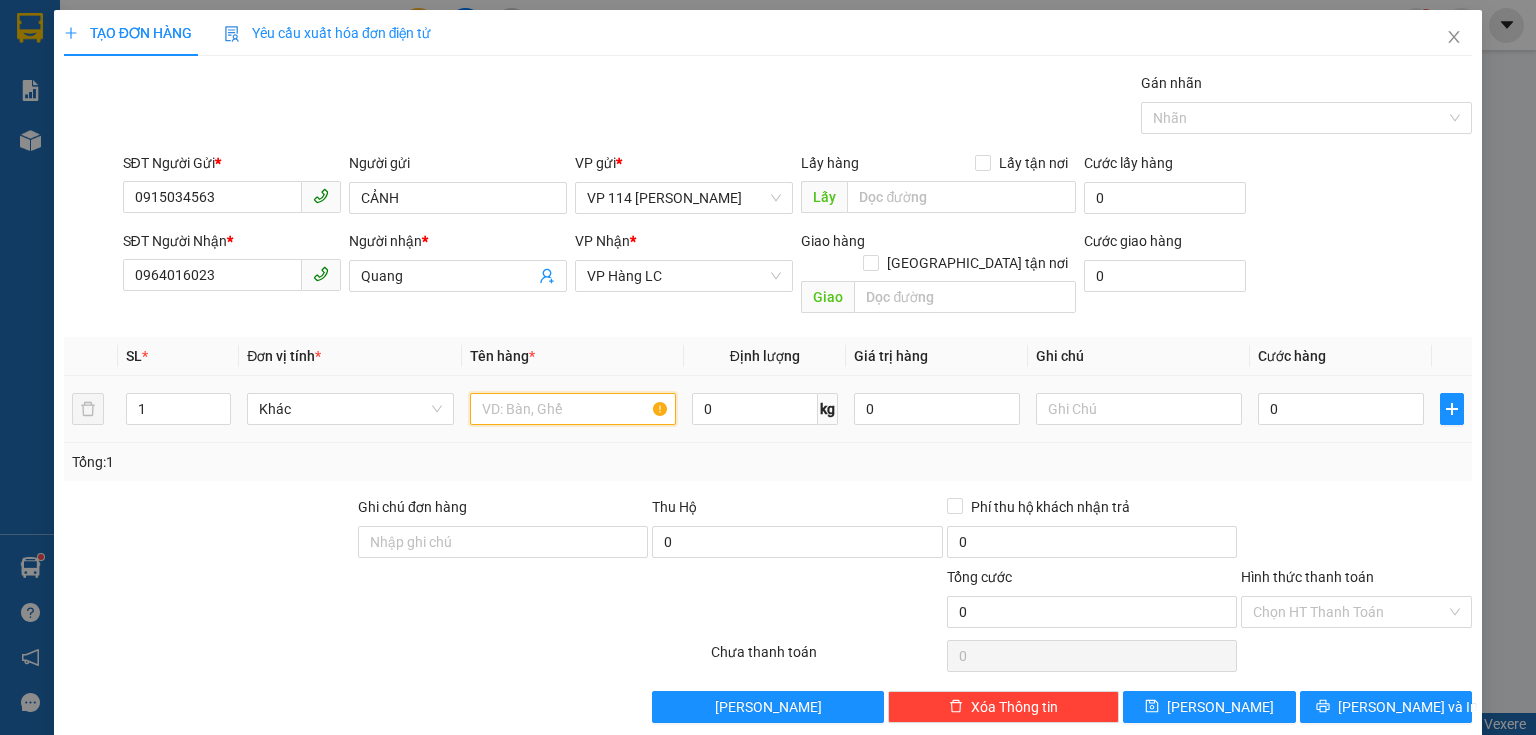 click at bounding box center (573, 409) 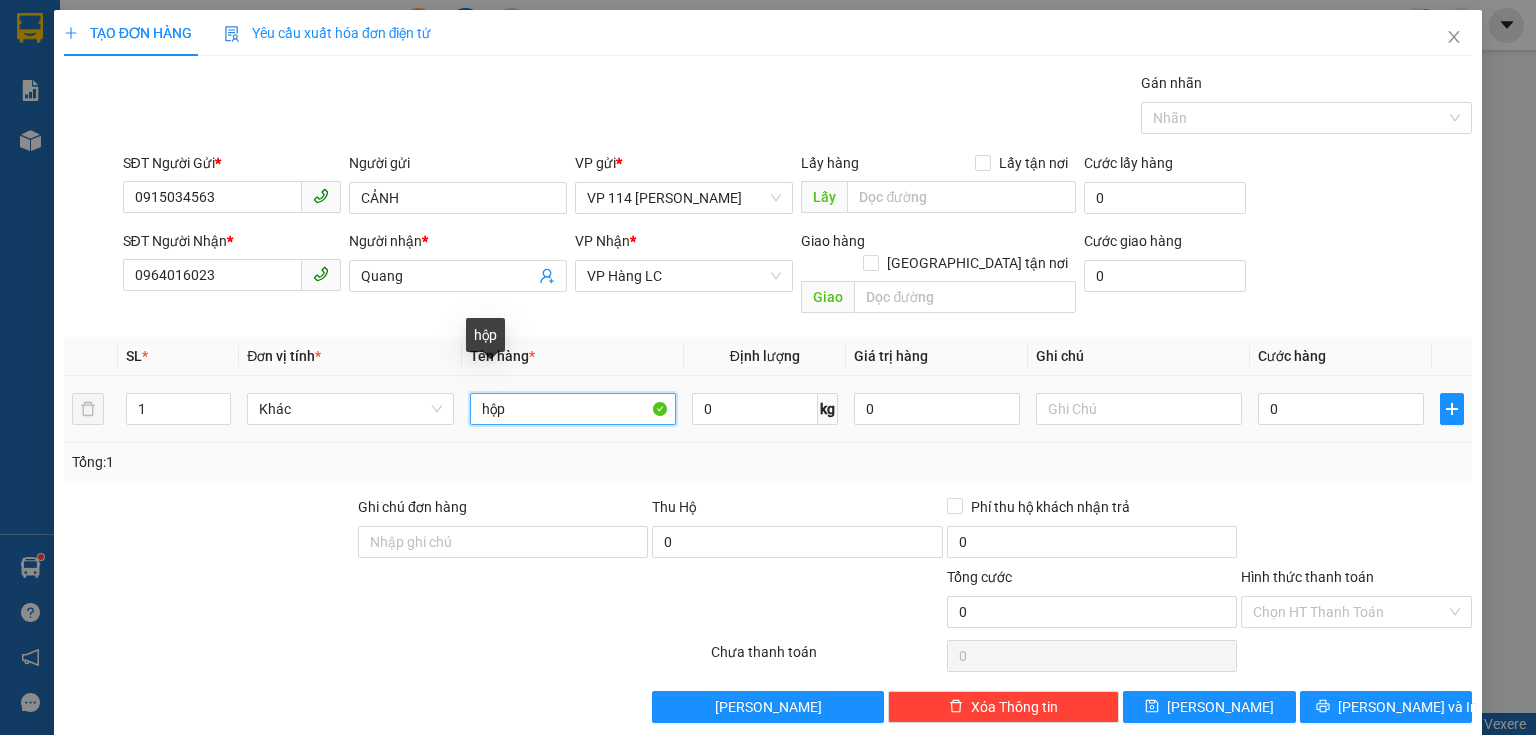 drag, startPoint x: 559, startPoint y: 392, endPoint x: 469, endPoint y: 381, distance: 90.66973 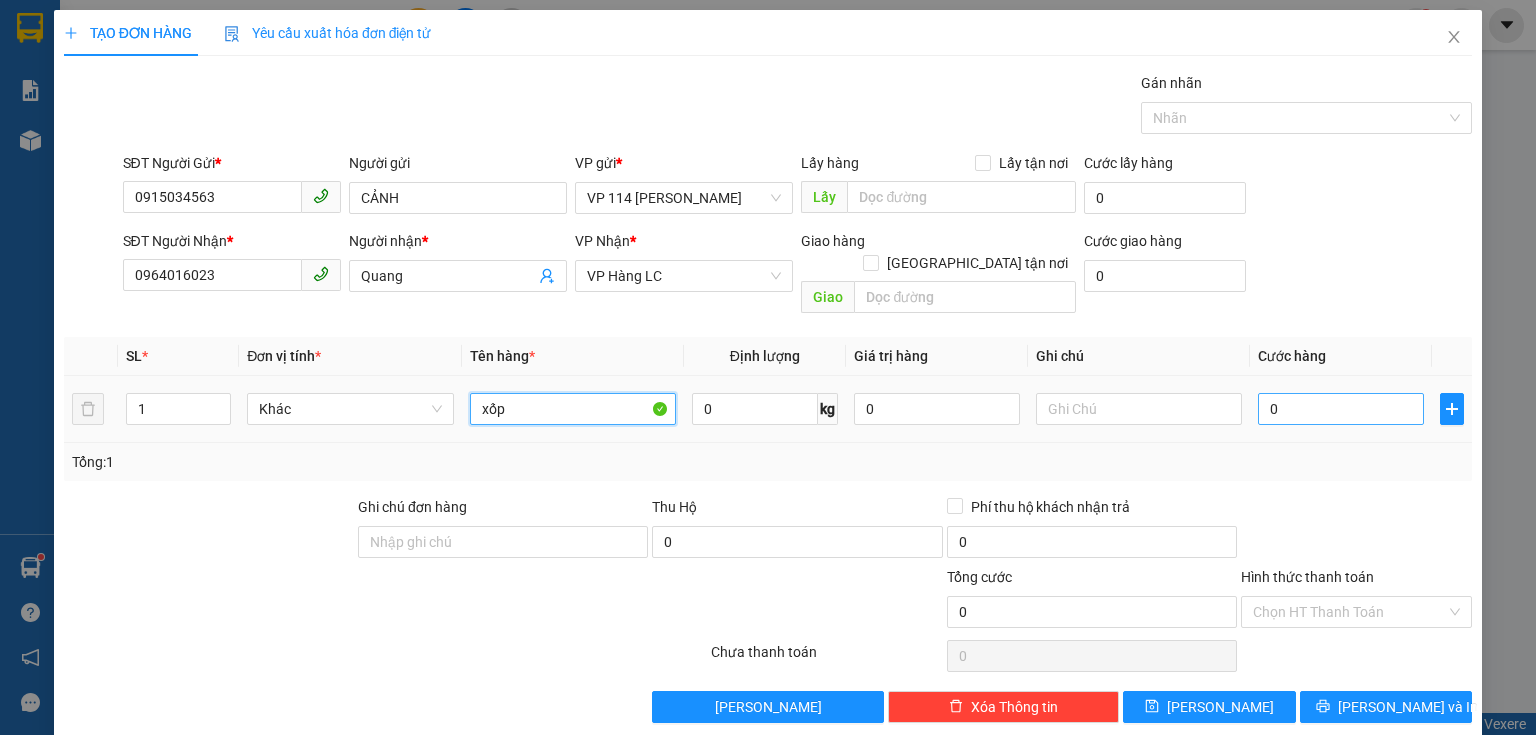 type on "xốp" 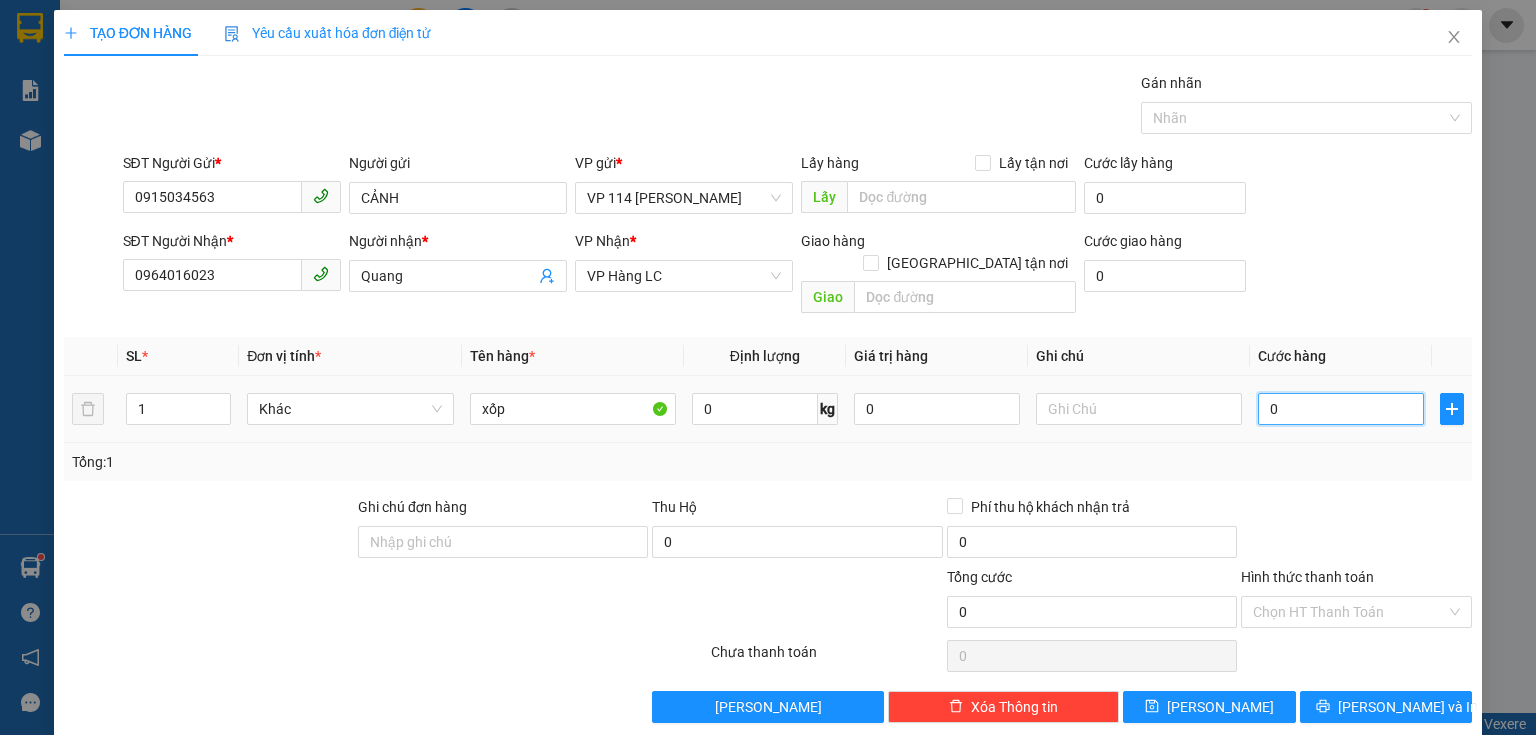 click on "0" at bounding box center (1341, 409) 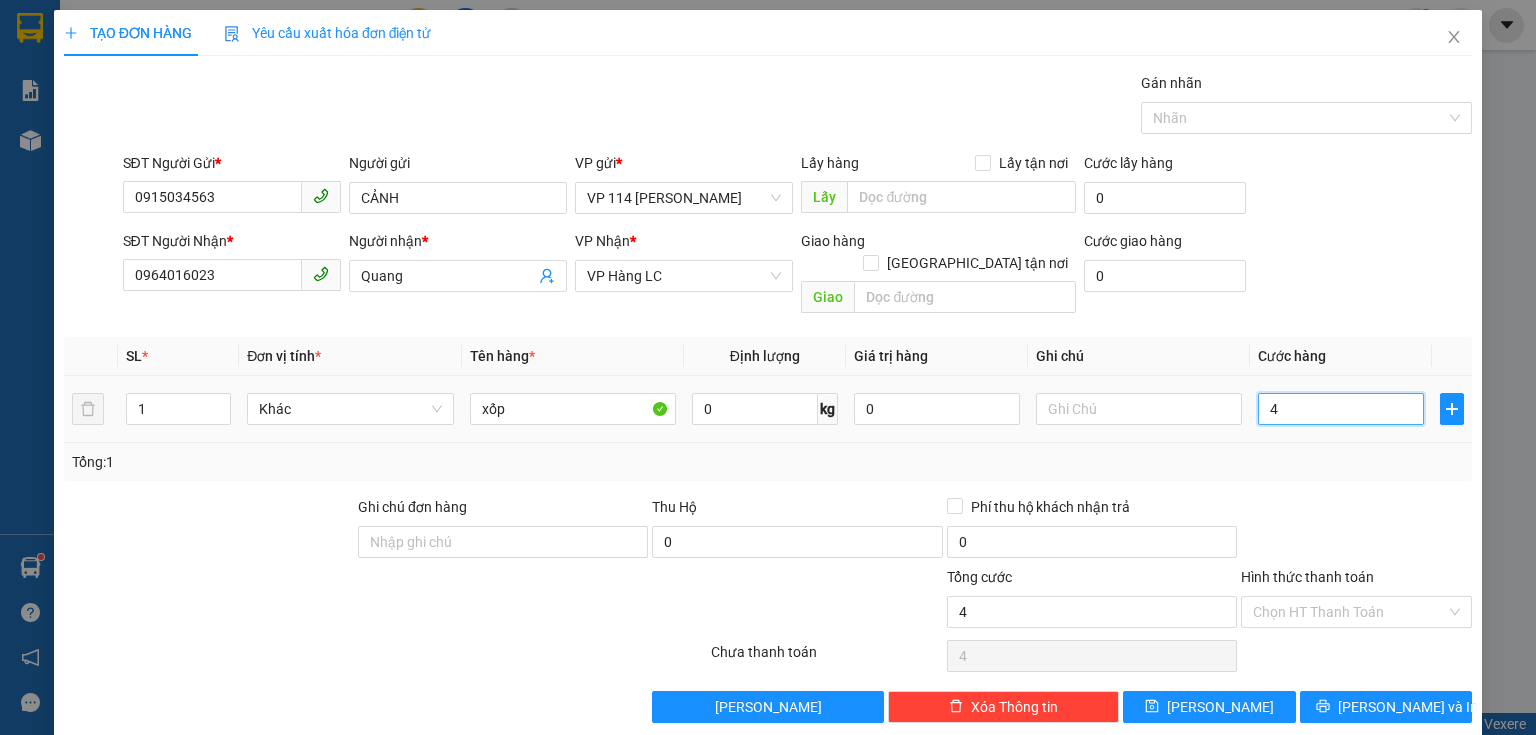 type on "40" 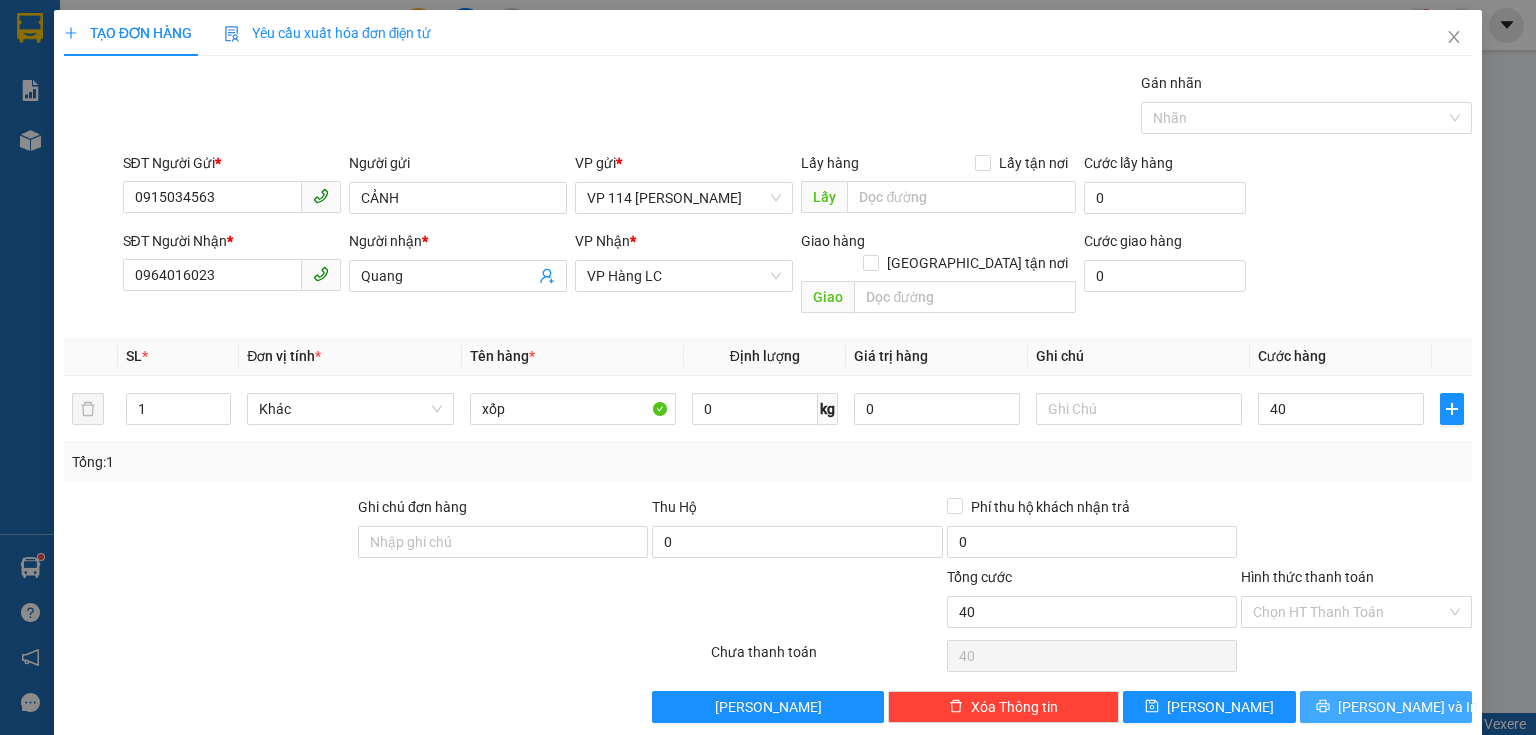 type on "40.000" 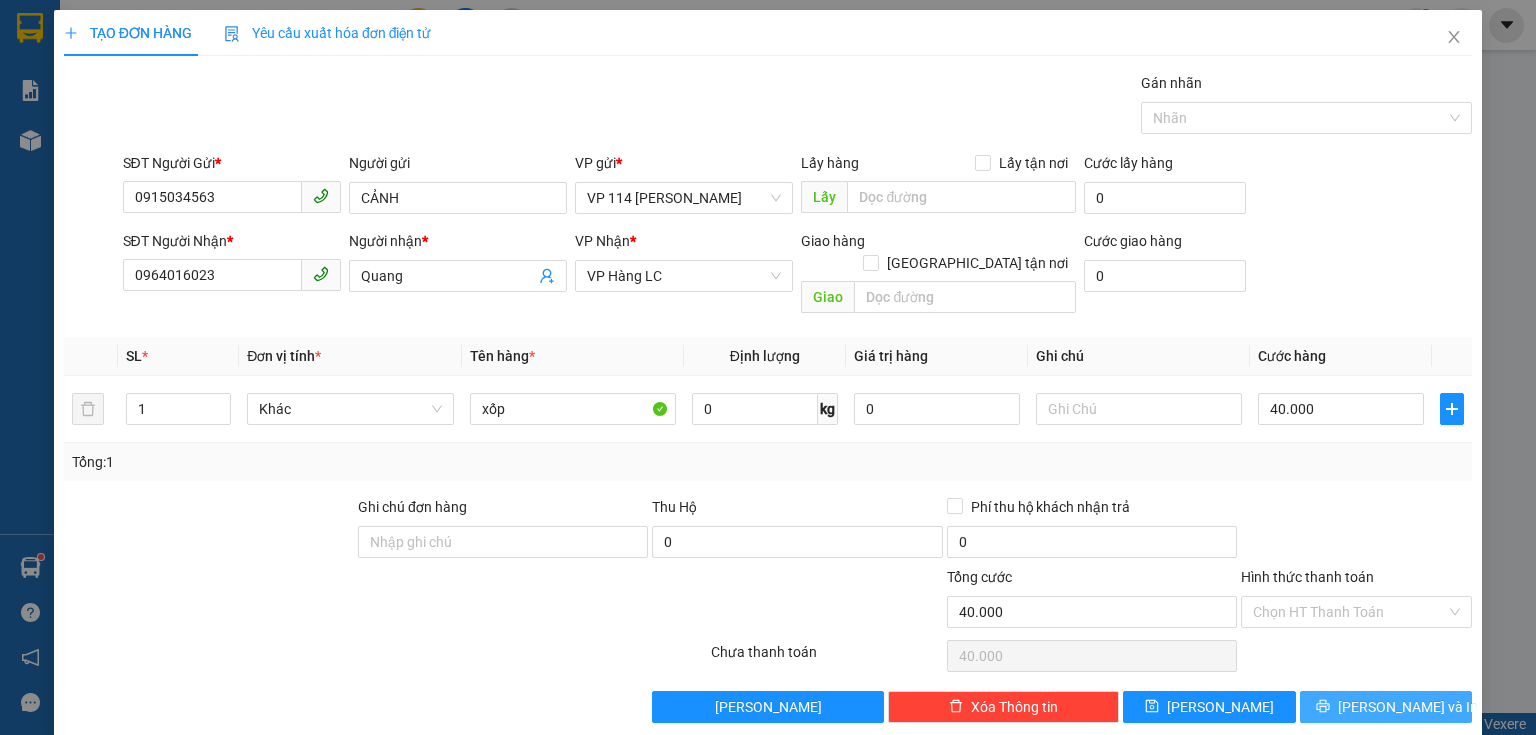 click on "[PERSON_NAME] và In" at bounding box center [1386, 707] 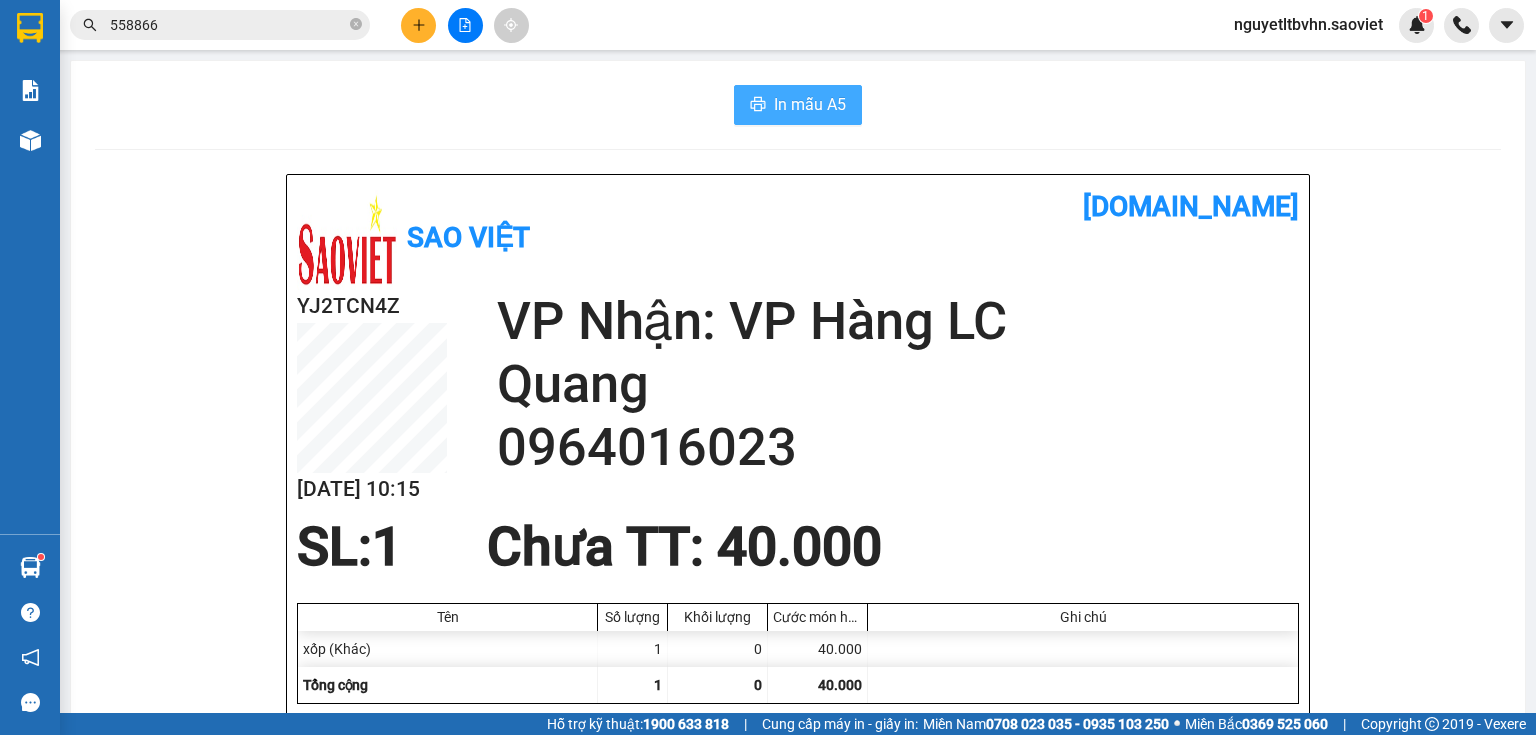 click on "In mẫu A5" at bounding box center [810, 104] 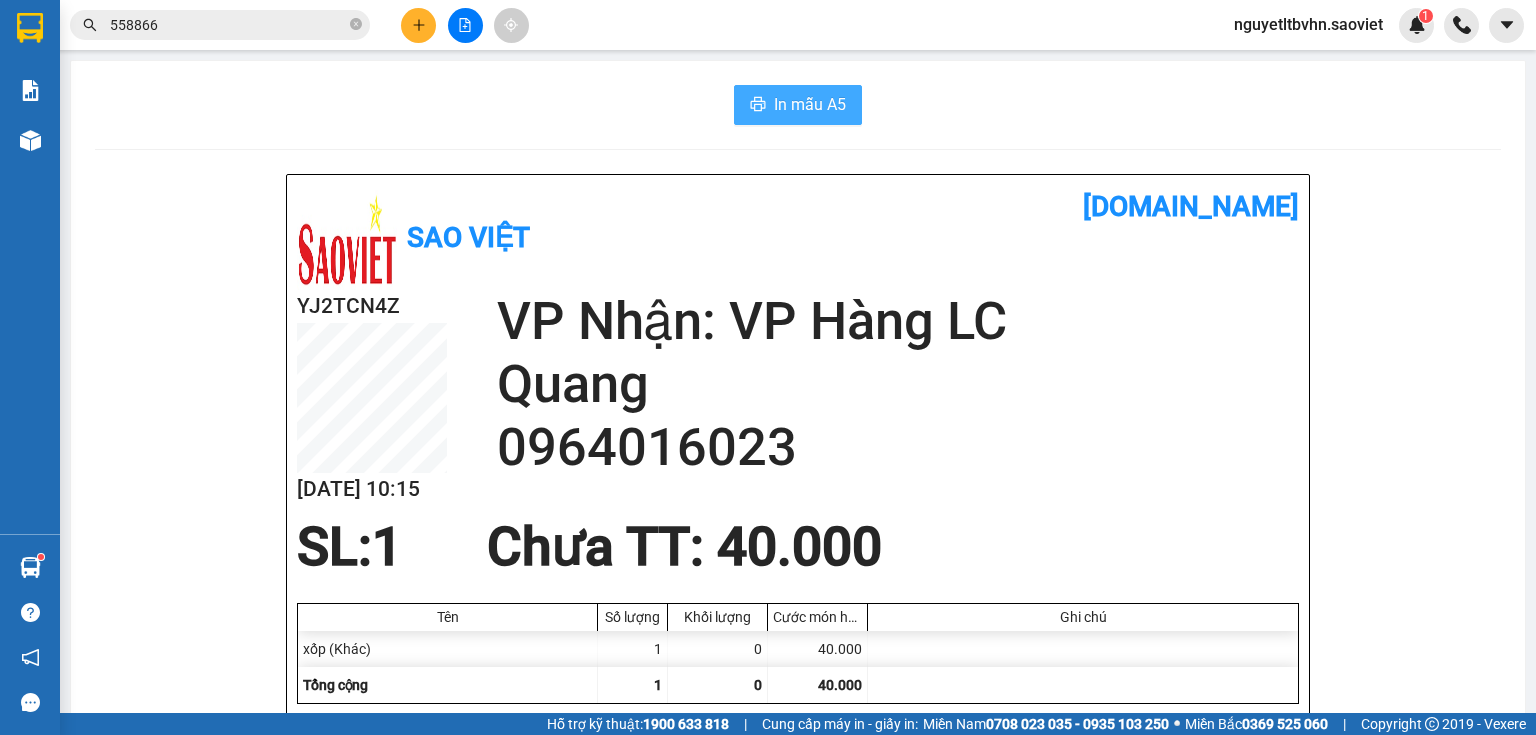 scroll, scrollTop: 0, scrollLeft: 0, axis: both 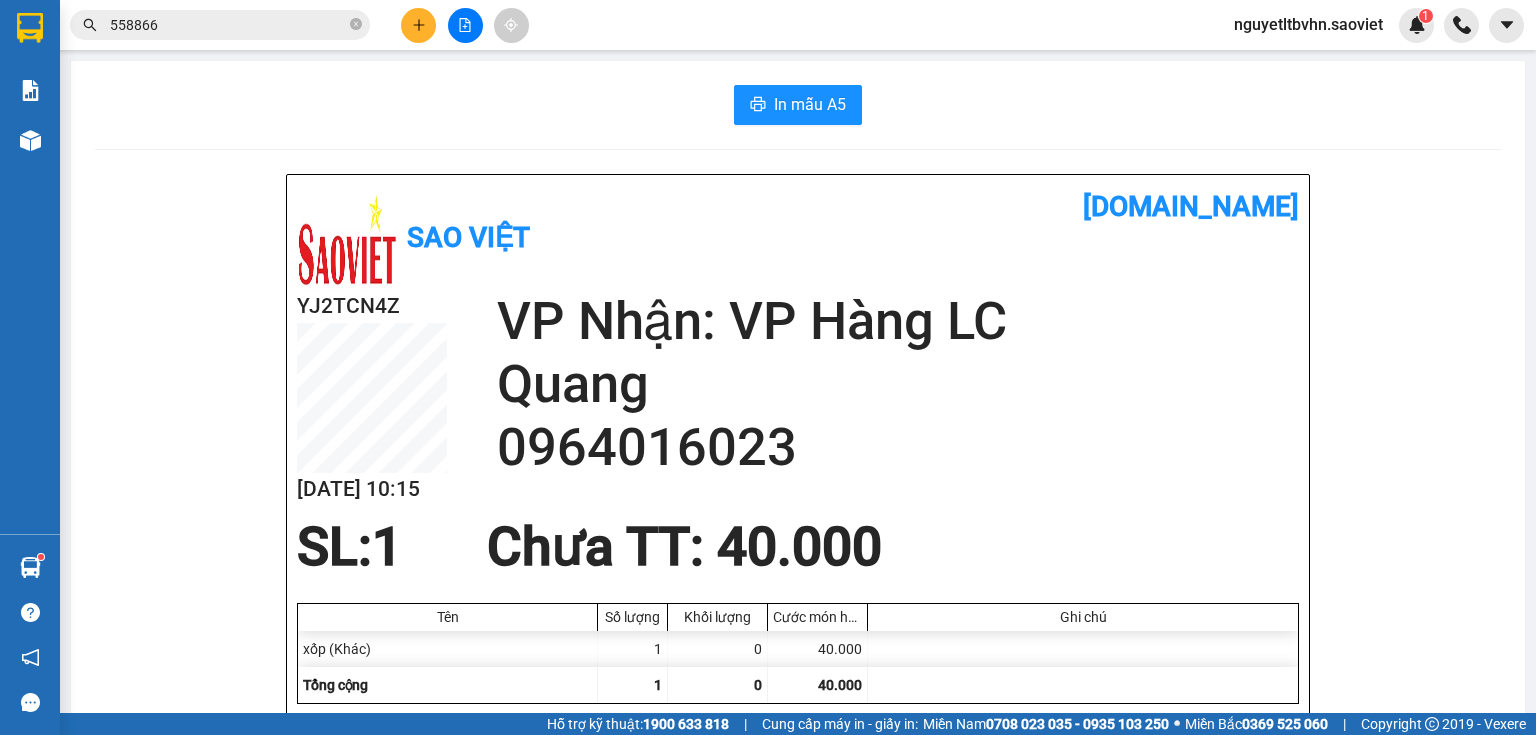 click on "Sao Việt [DOMAIN_NAME] YJ2TCN4Z [DATE] 10:15 VP Nhận:   VP Hàng LC Quang 0964016023 SL:  1 Chưa TT : 40.000 Tên Số lượng Khối lượng Cước món hàng Ghi chú xốp (Khác) 1 0 40.000 Tổng cộng 1 0 40.000 Loading... Người gửi:  CẢNH   -   0915034563     VP gửi :   VP 114 [PERSON_NAME] Sao Việt   Số 779 Giải Phóng   19000257 Gửi khách hàng [DOMAIN_NAME] (c) 2017 GỬI :   VP 114 [PERSON_NAME]   Số 114 [PERSON_NAME]   02438518899 Người gửi :   CẢNH 0915034563 YJ2TCN4Z NHẬN :   VP Hàng LC   006 [GEOGRAPHIC_DATA]   02143 689 689 Người nhận :   Quang 0964016023 Tên (giá trị hàng) SL KG/Món Loại hàng gửi Cước món hàng Ghi chú xốp (Khác) 1 0 40.000 Tổng cộng 1 0 40.000 Loading... Chưa TT : 40.000 Tổng phải thu: 40.000 Người gửi hàng xác nhận (Tôi đã đọc và đồng ý nộp dung phiếu gửi hàng) NV kiểm tra hàng (Kí và ghi rõ họ tên) 10:15[DATE] :" at bounding box center (798, 879) 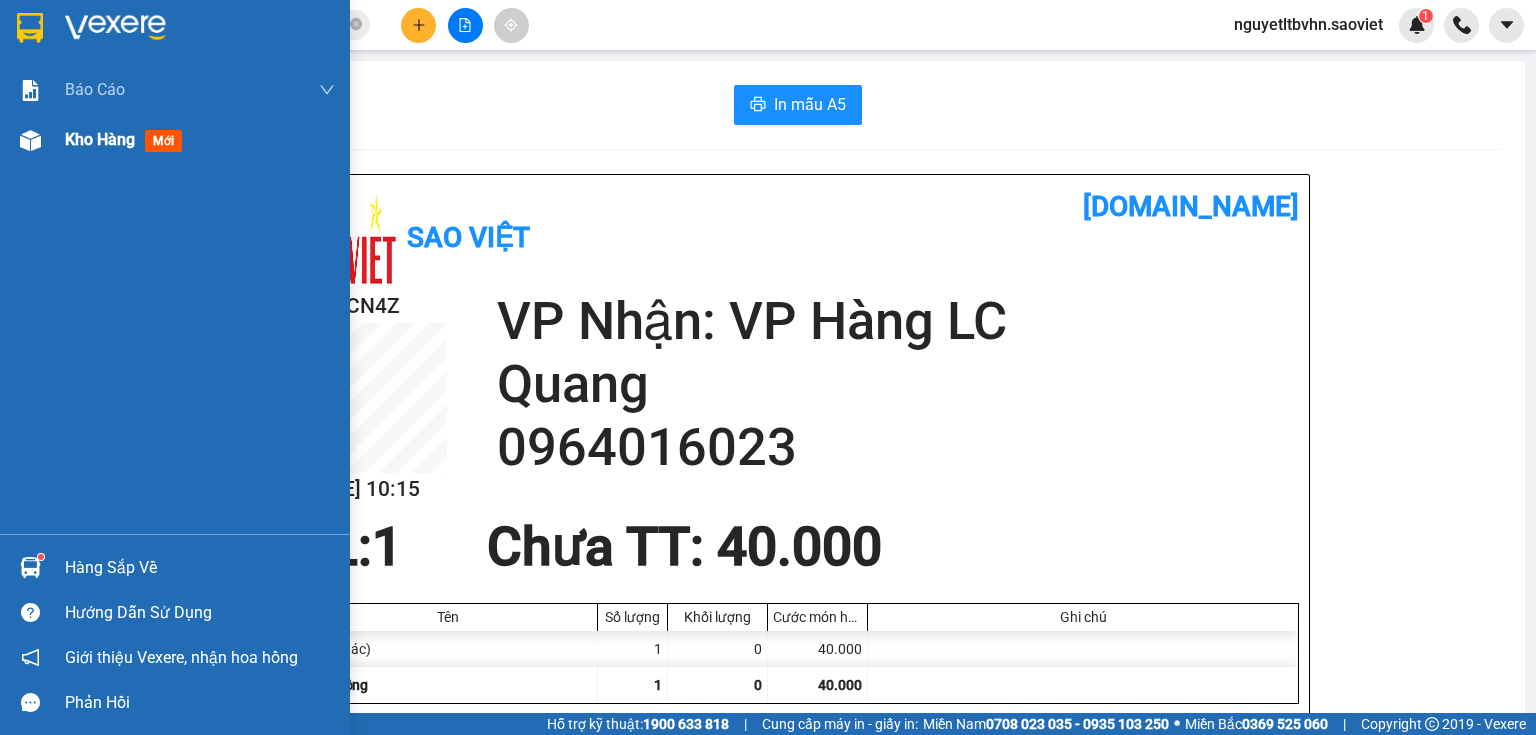 click at bounding box center (30, 140) 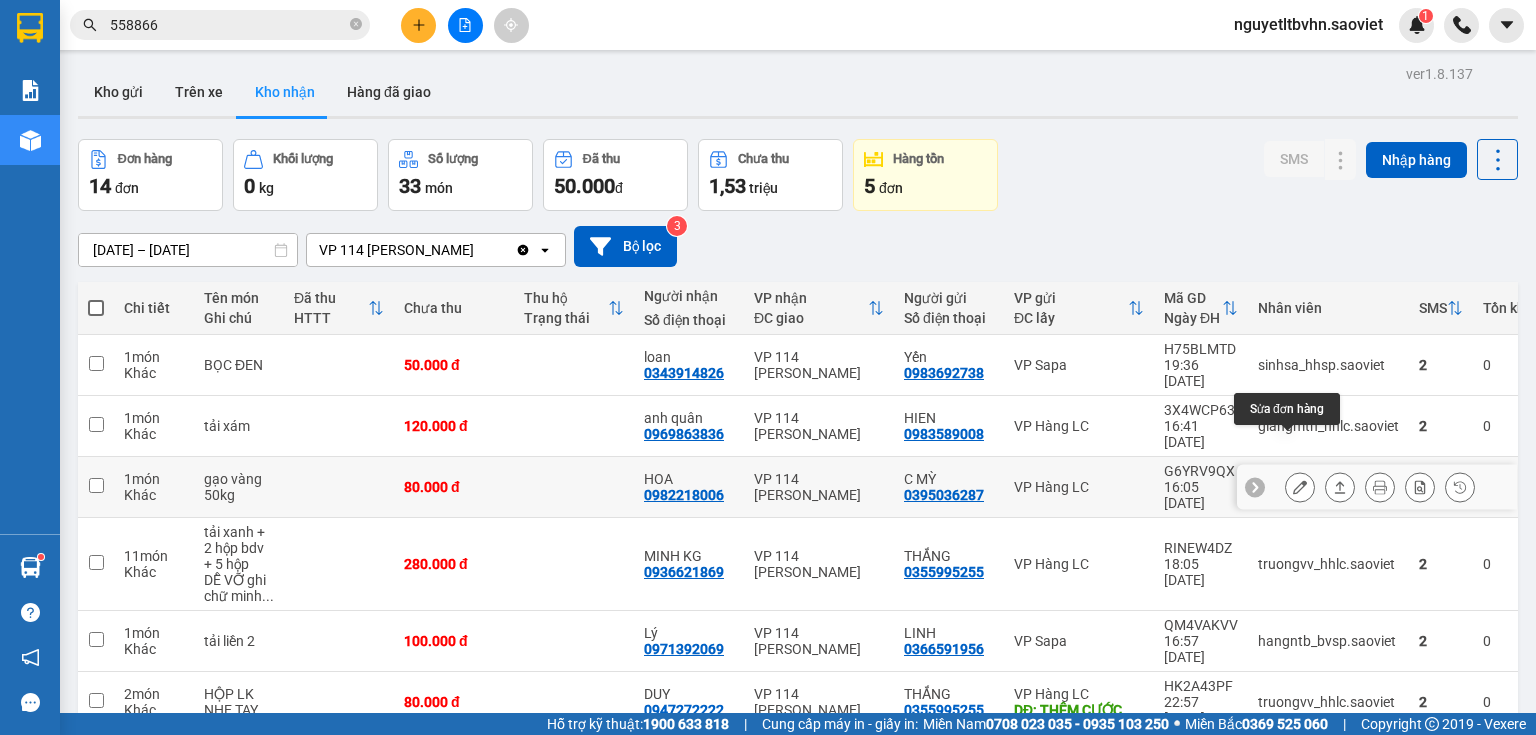 click 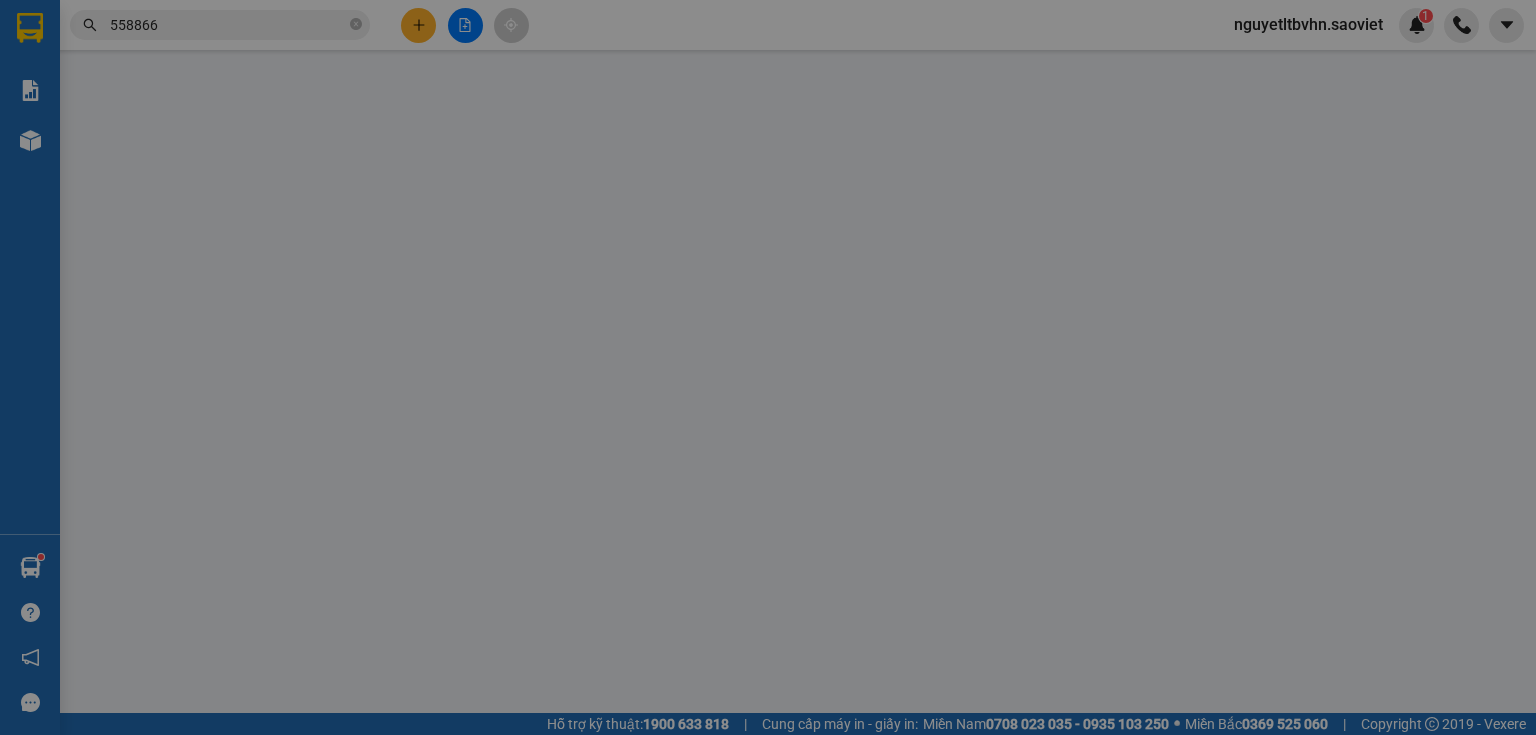 type on "0395036287" 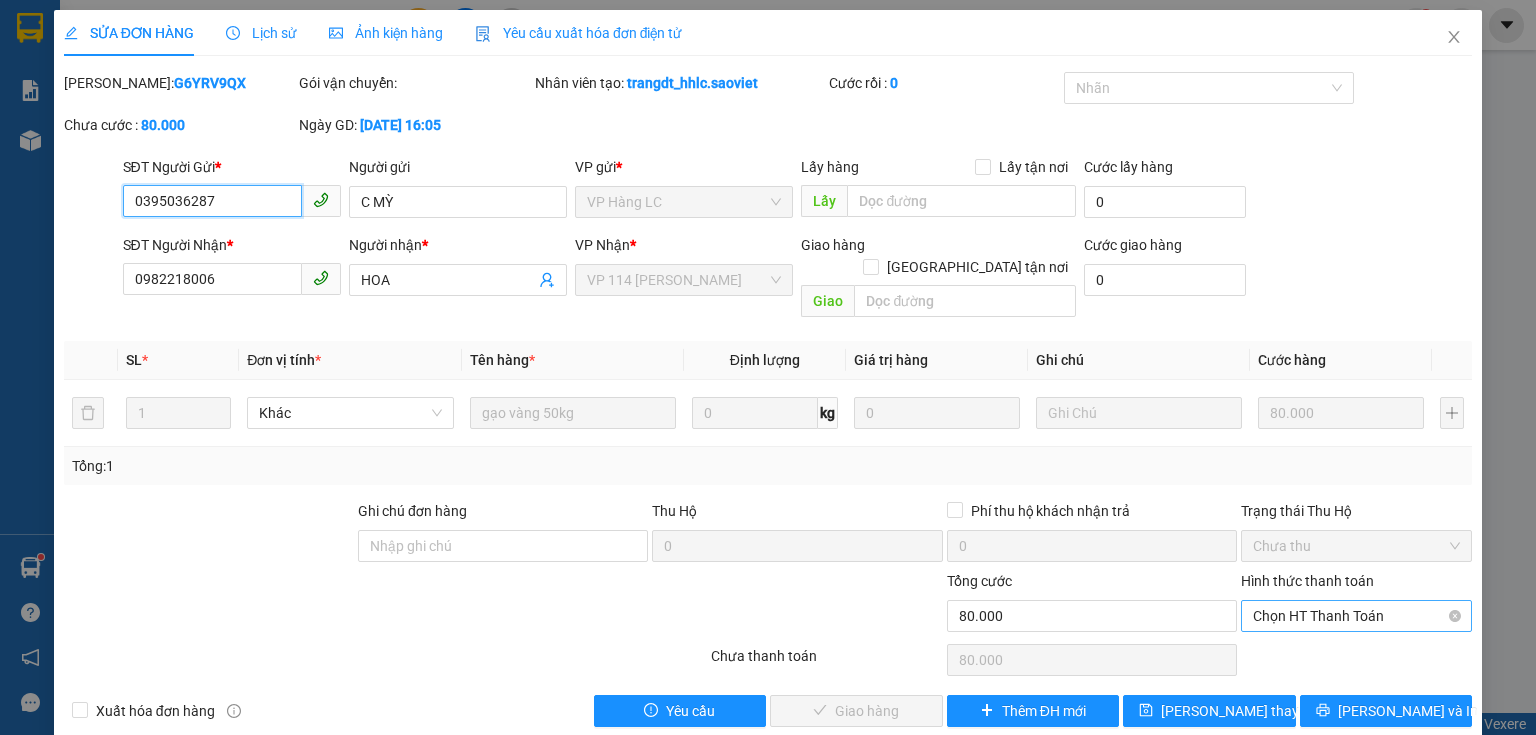 click on "Chọn HT Thanh Toán" at bounding box center (1356, 616) 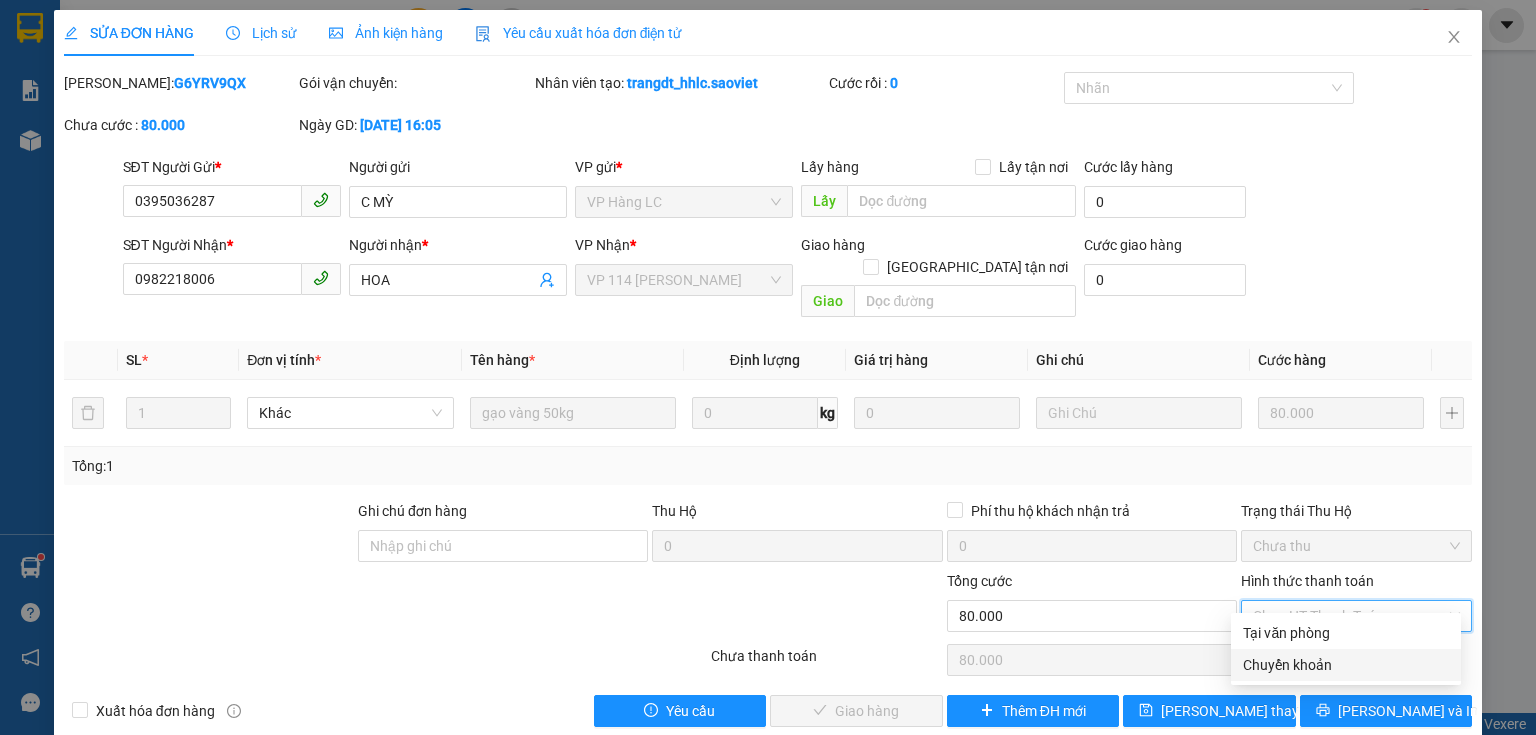 click on "Chuyển khoản" at bounding box center (1346, 665) 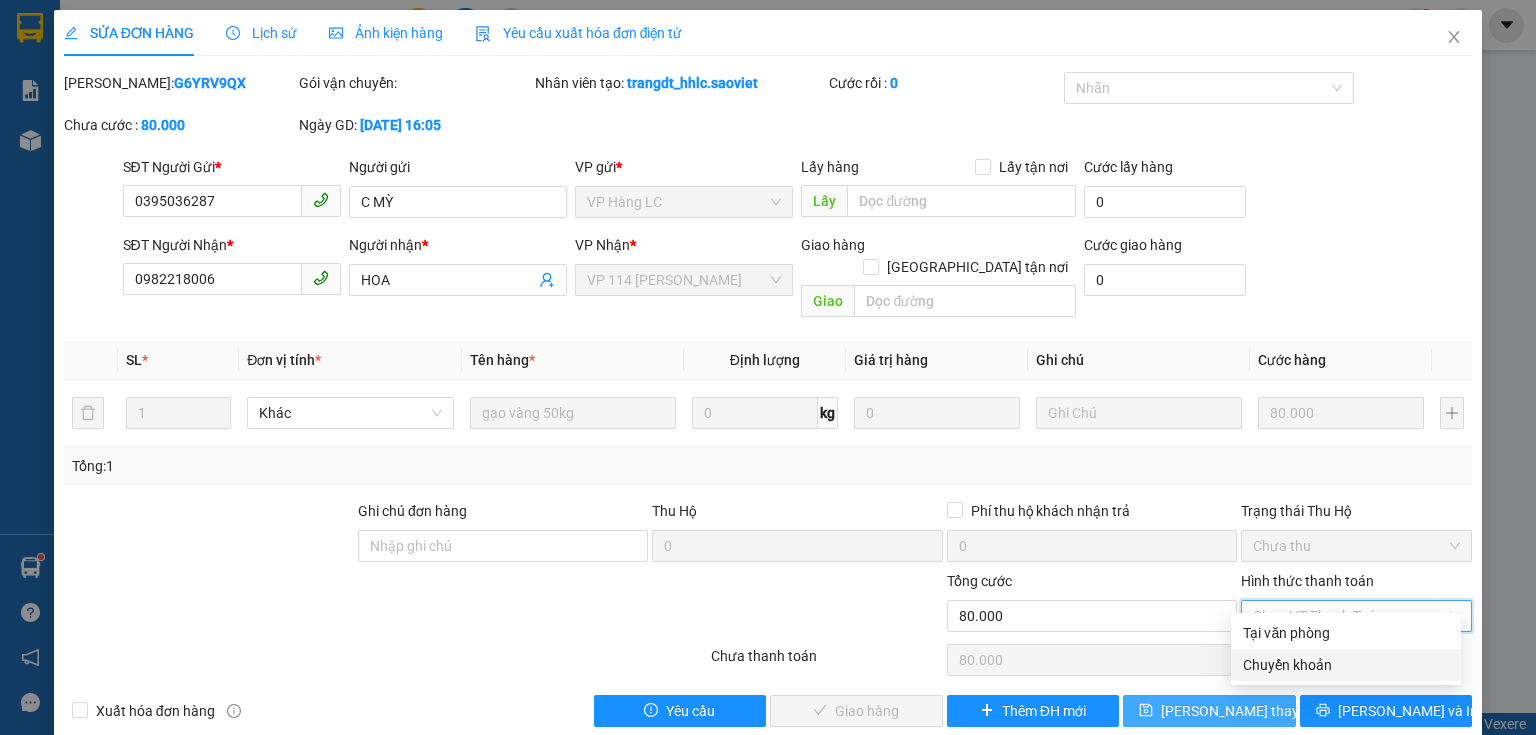 type on "0" 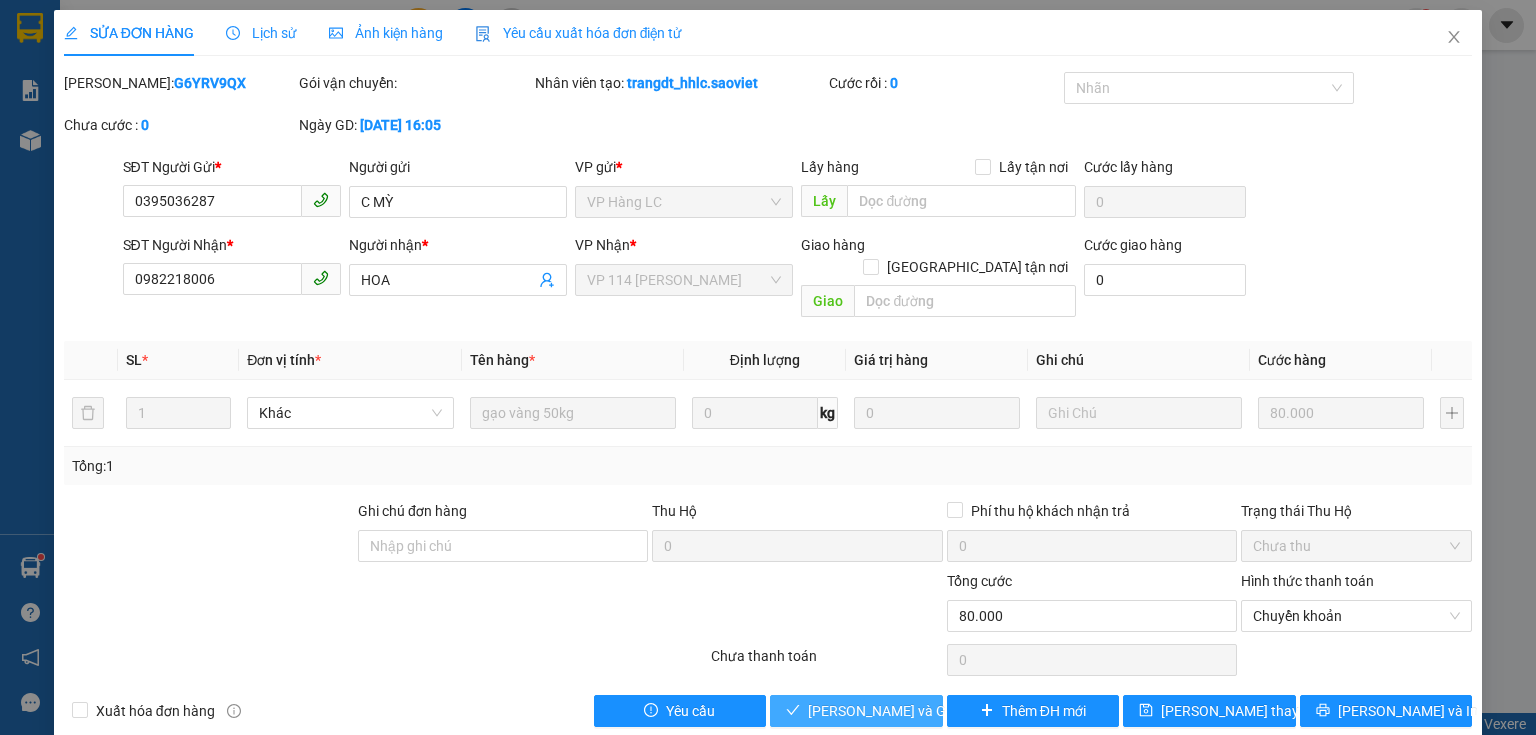 drag, startPoint x: 852, startPoint y: 689, endPoint x: 848, endPoint y: 679, distance: 10.770329 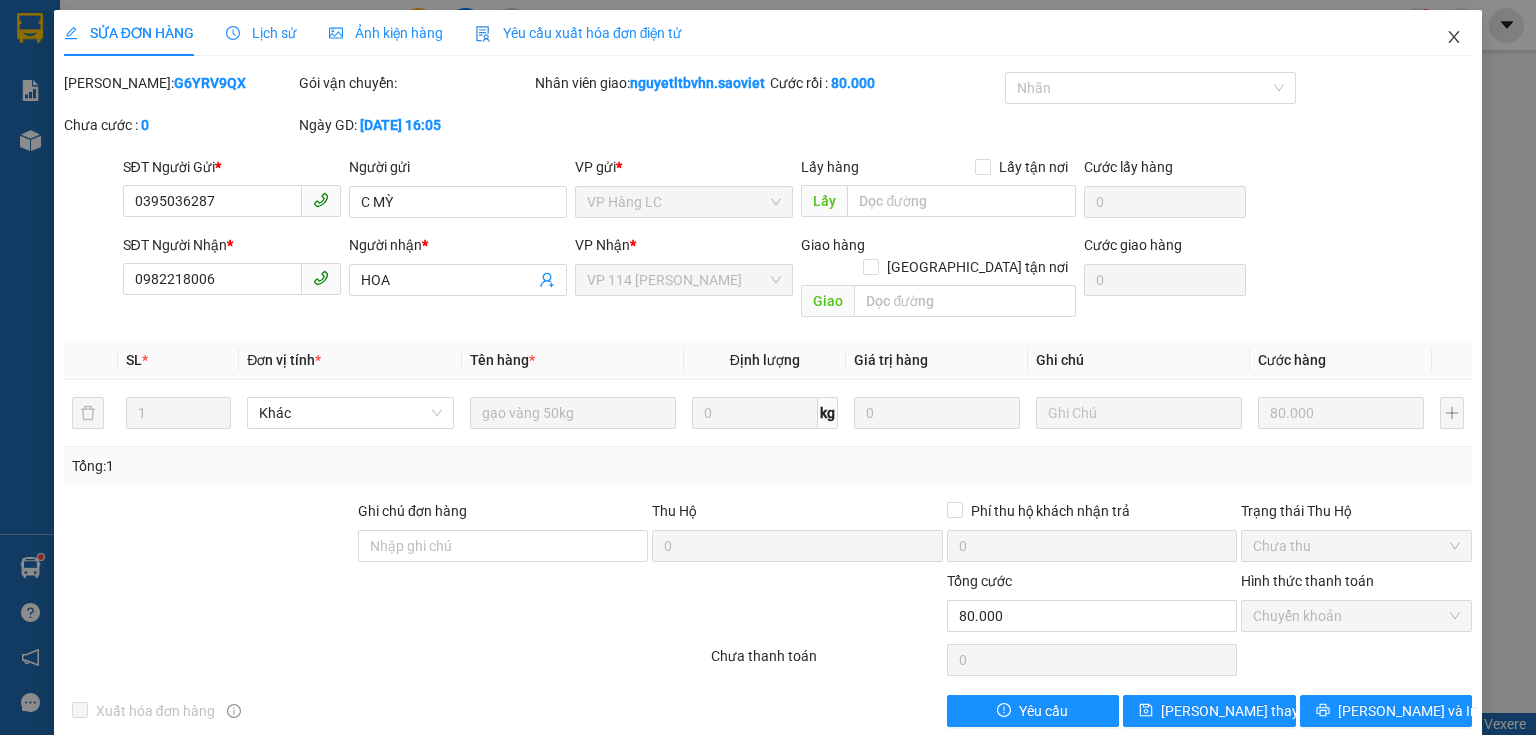 click at bounding box center [1454, 38] 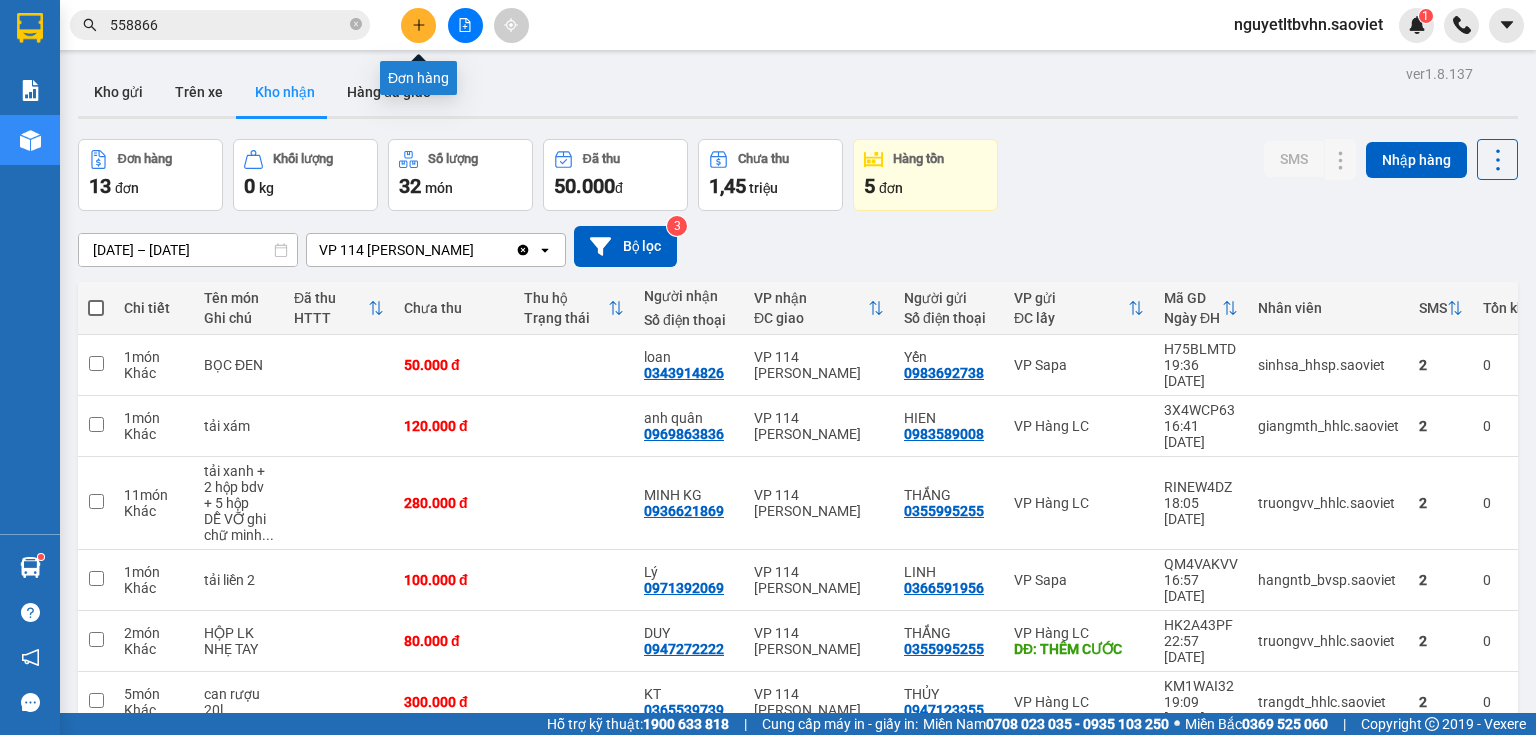 click 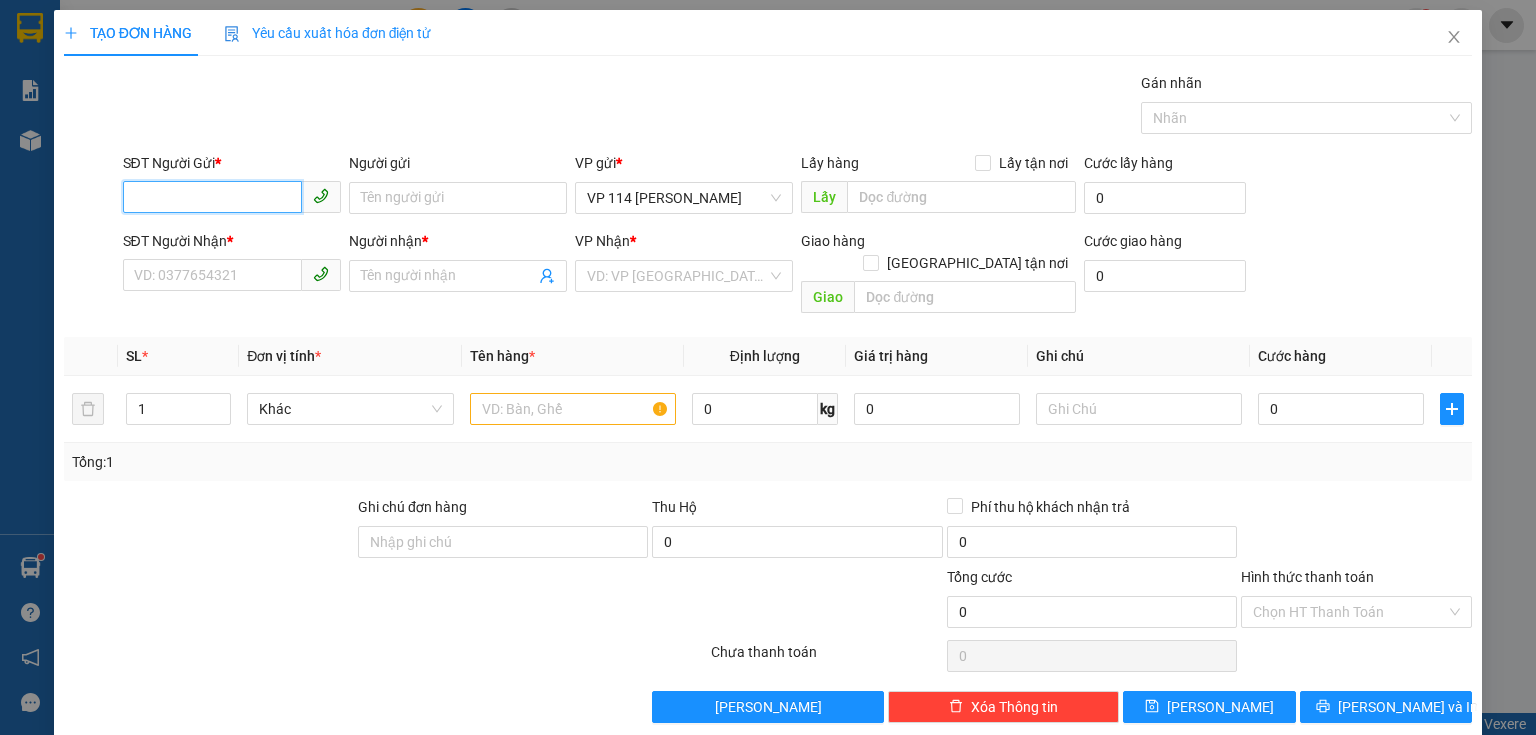 click on "SĐT Người Gửi  *" at bounding box center (212, 197) 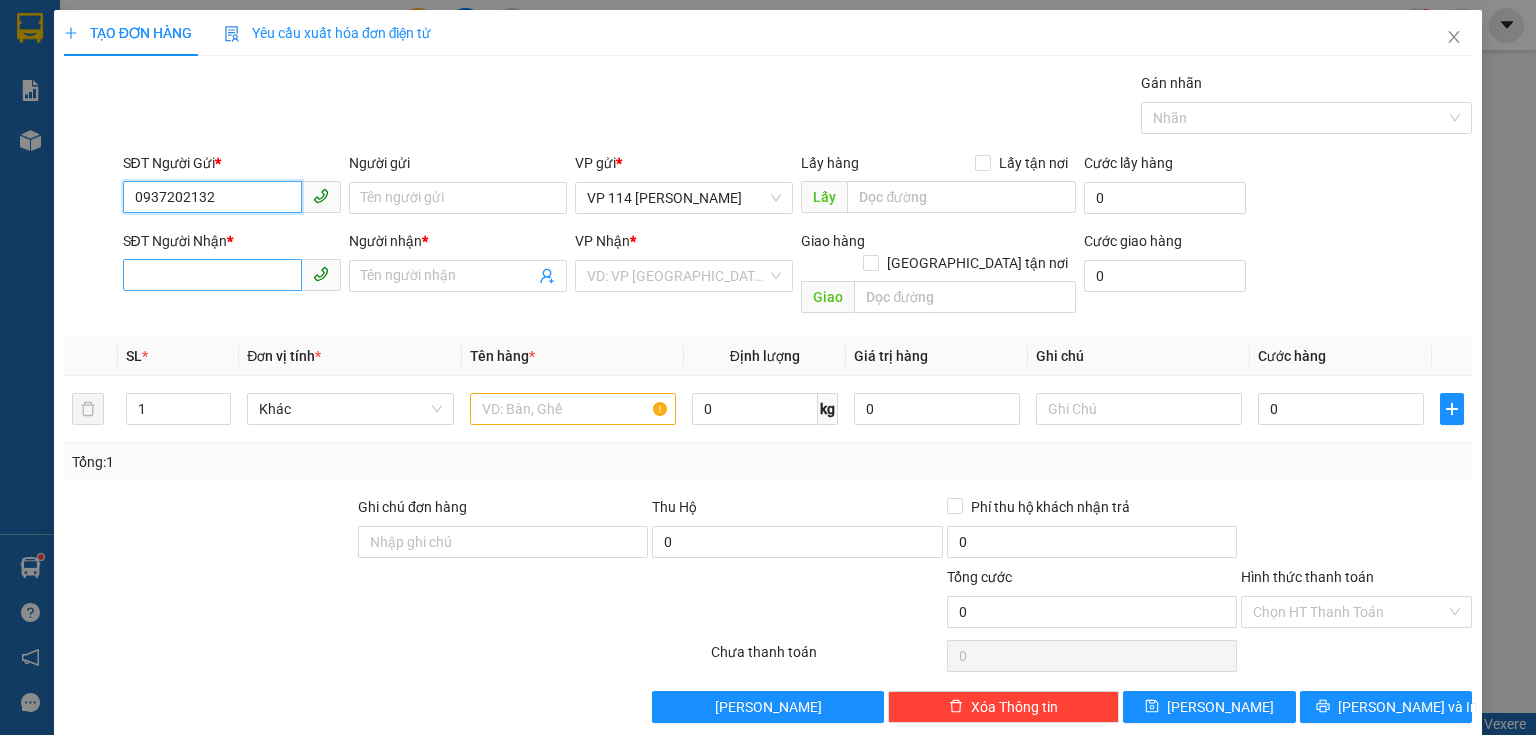 type on "0937202132" 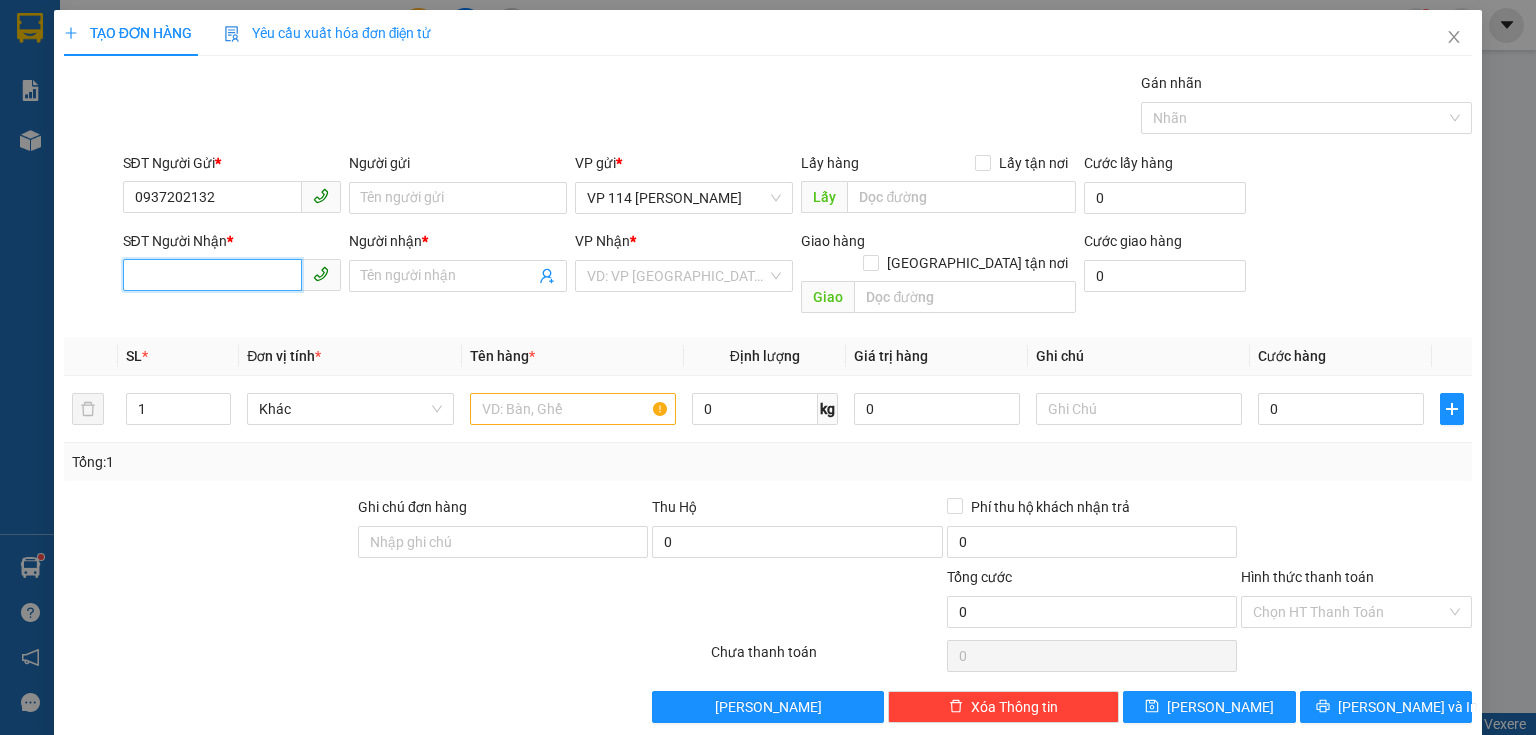 click on "SĐT Người Nhận  *" at bounding box center [212, 275] 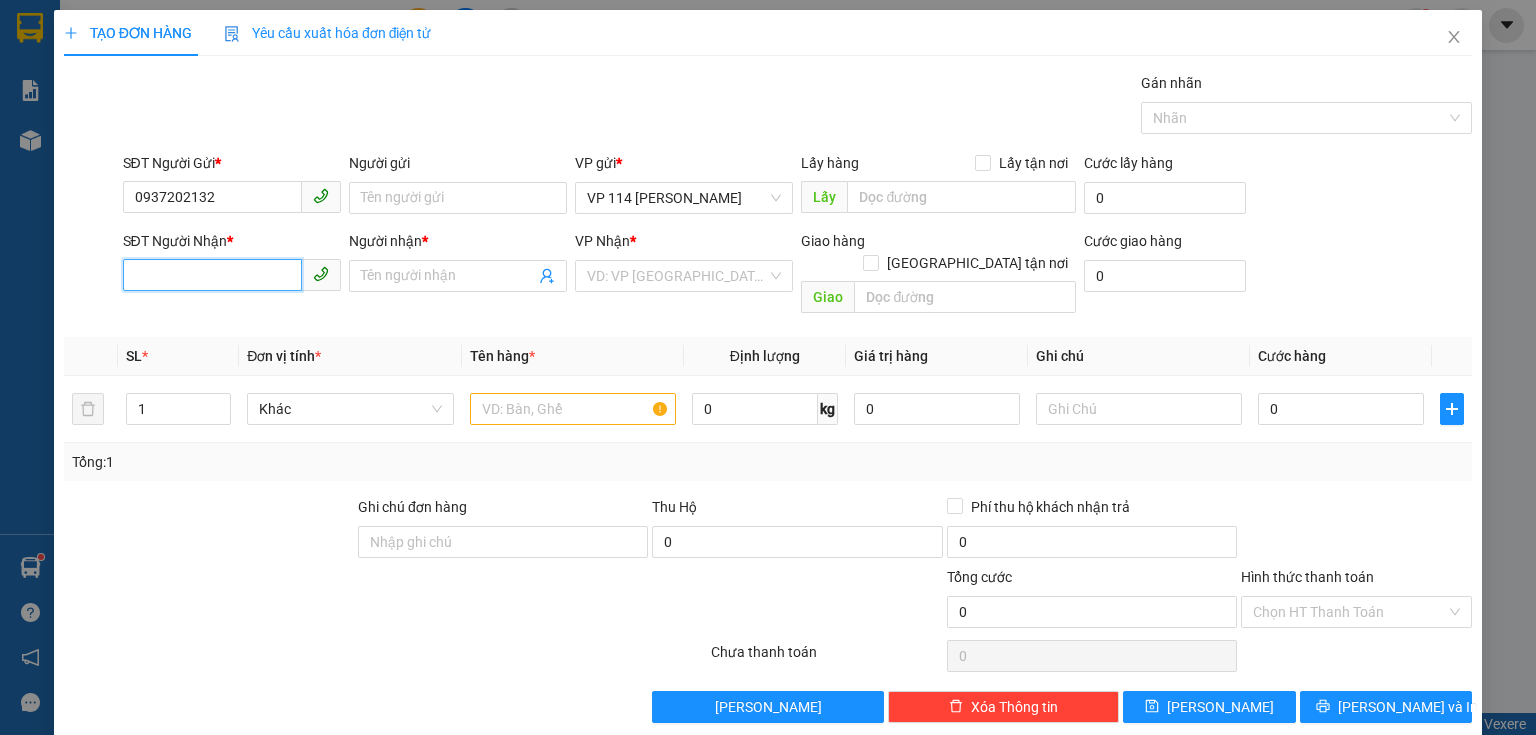click on "SĐT Người Nhận  *" at bounding box center (212, 275) 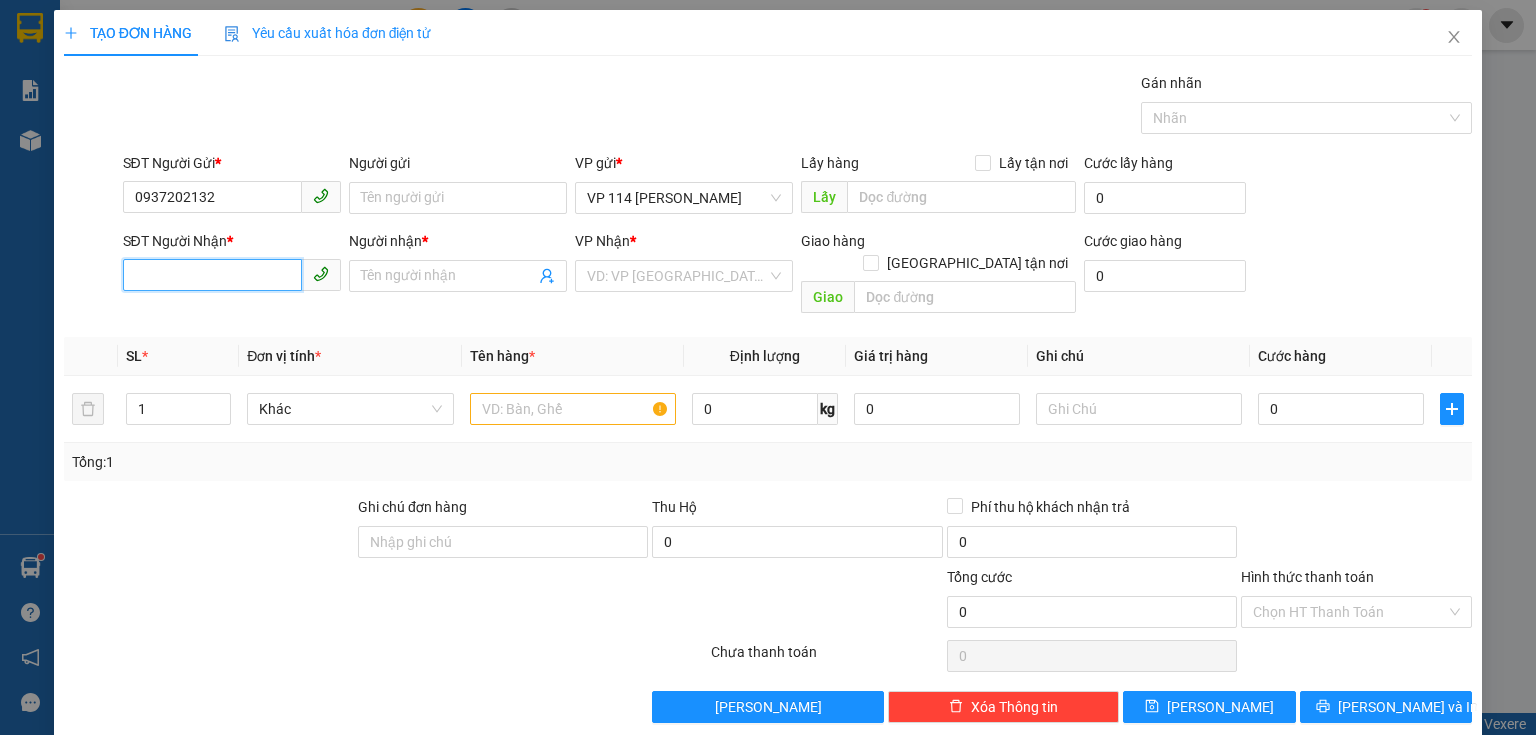 click on "SĐT Người Nhận  *" at bounding box center [212, 275] 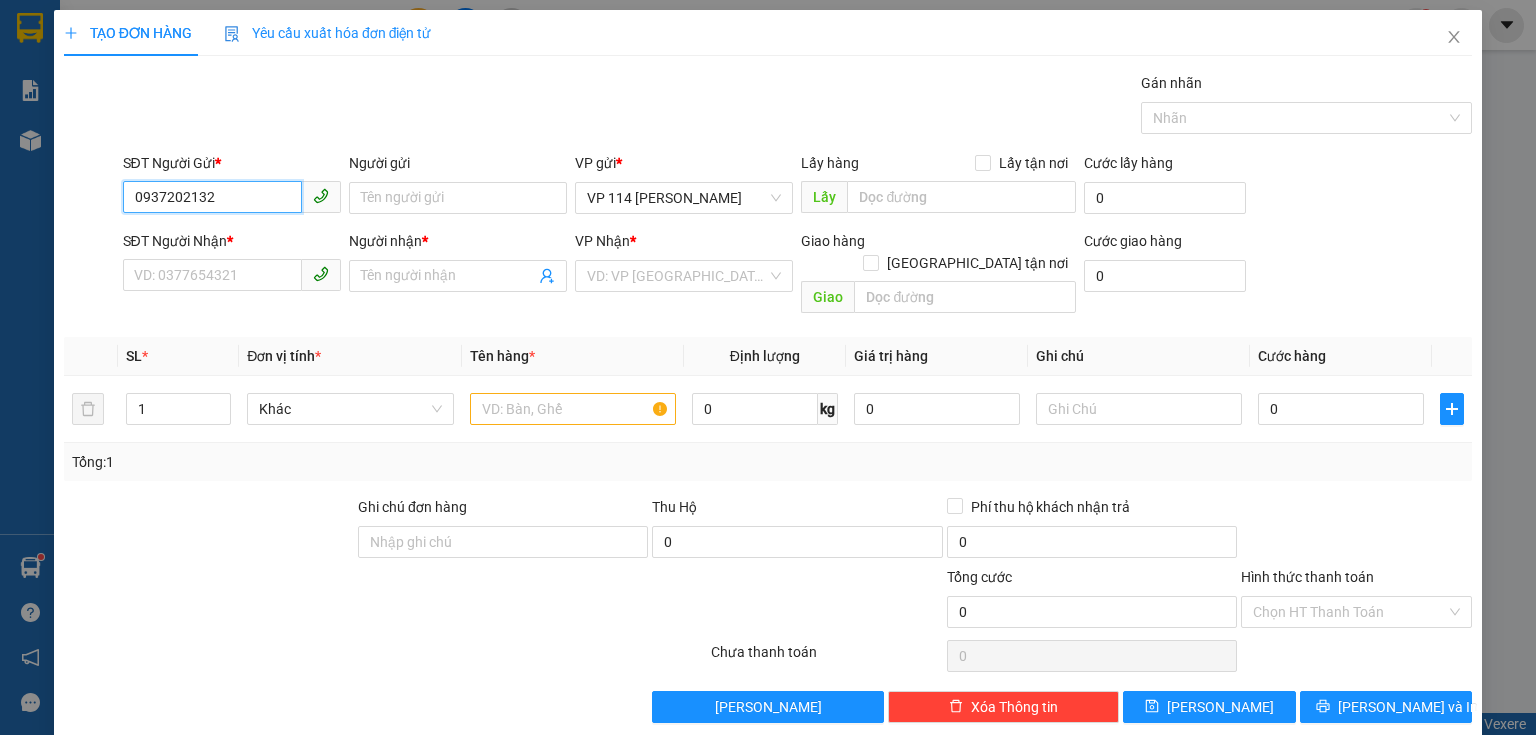 drag, startPoint x: 238, startPoint y: 193, endPoint x: 124, endPoint y: 192, distance: 114.00439 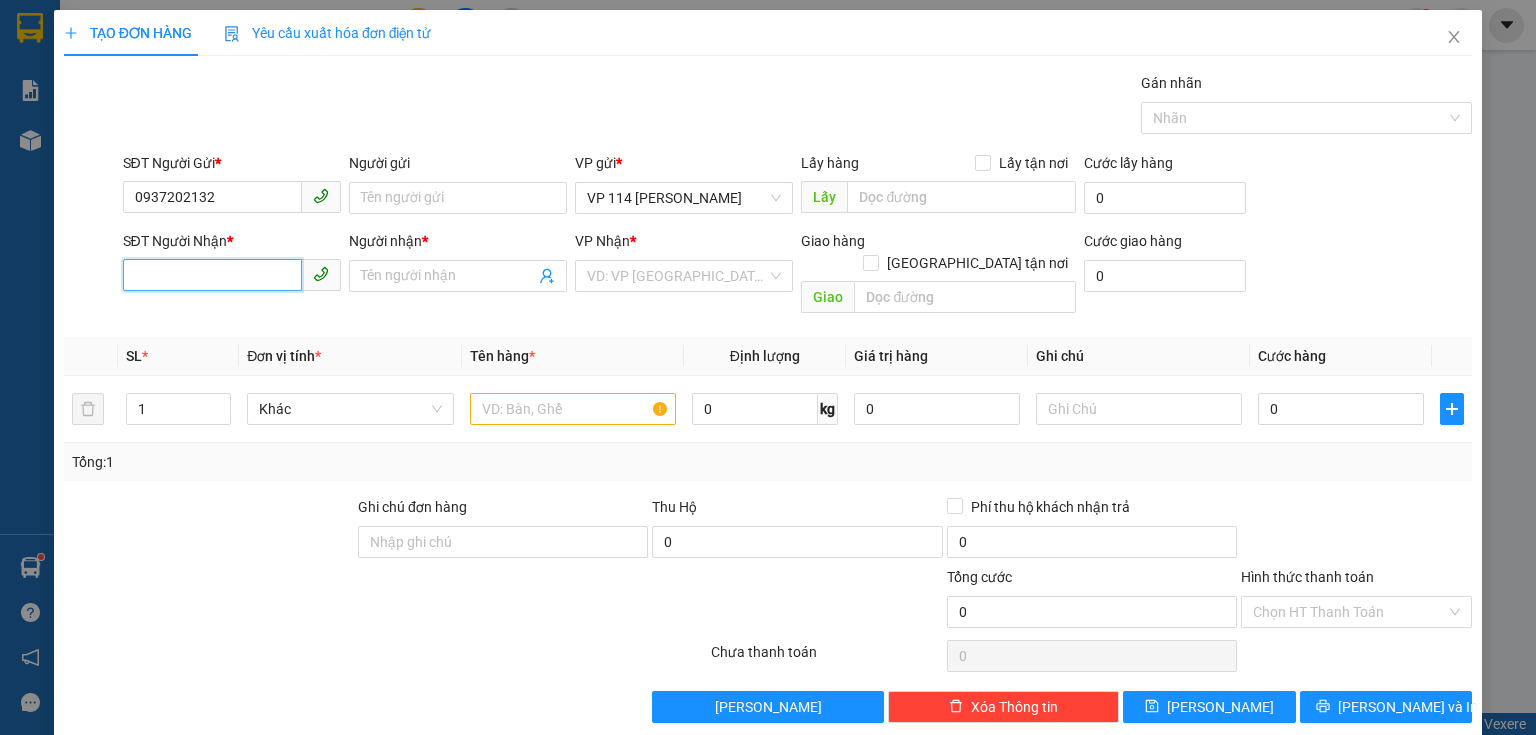 click on "SĐT Người Nhận  *" at bounding box center (212, 275) 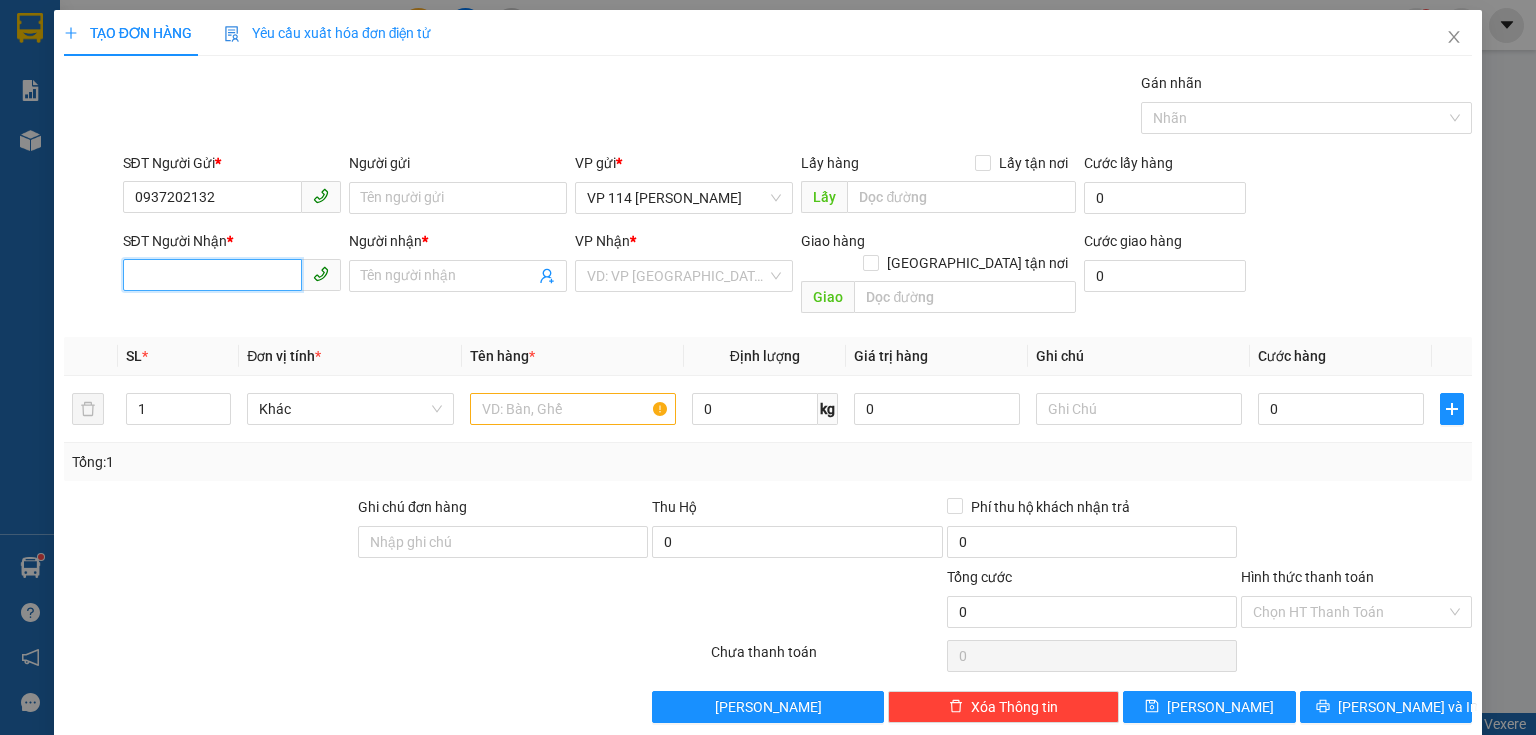 paste on "0937202132" 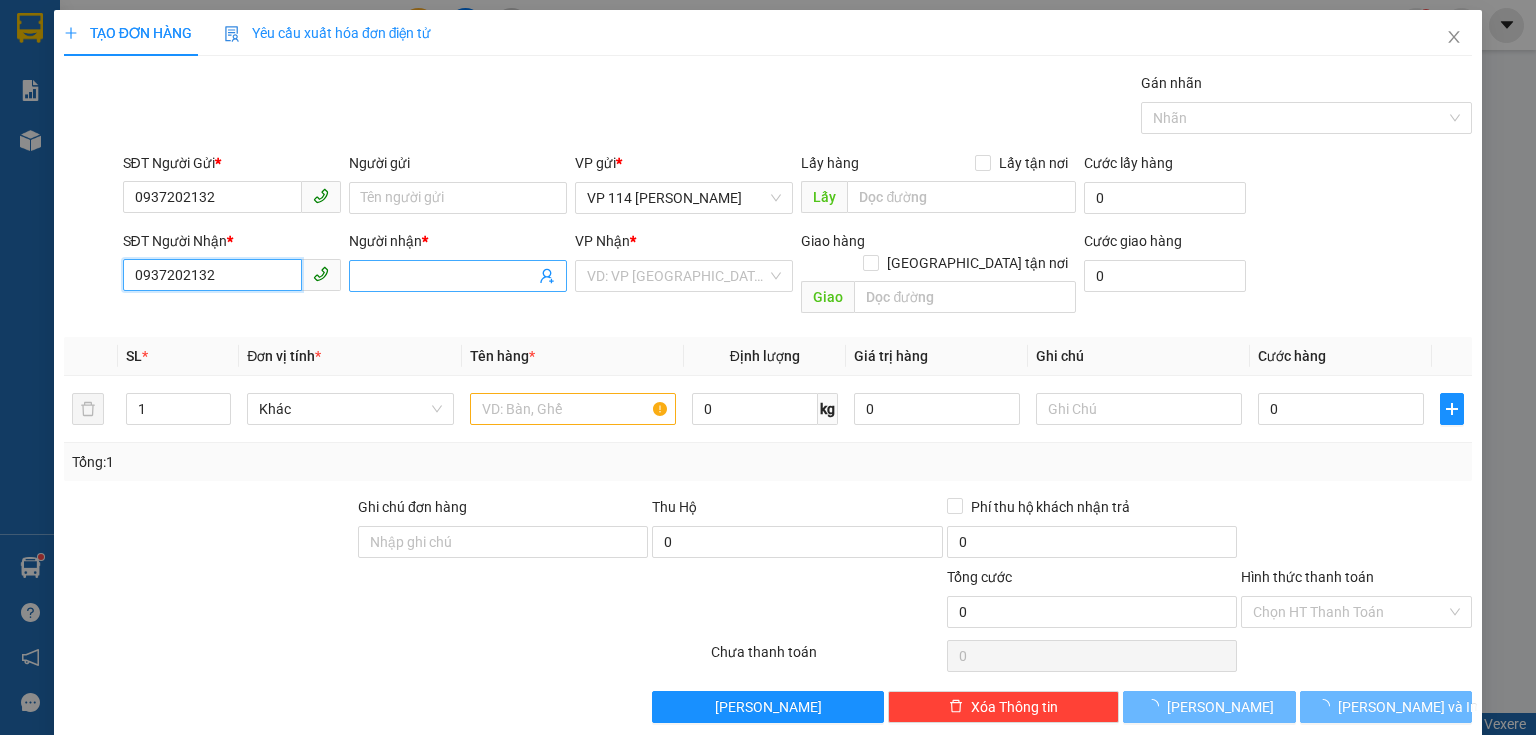 type on "0937202132" 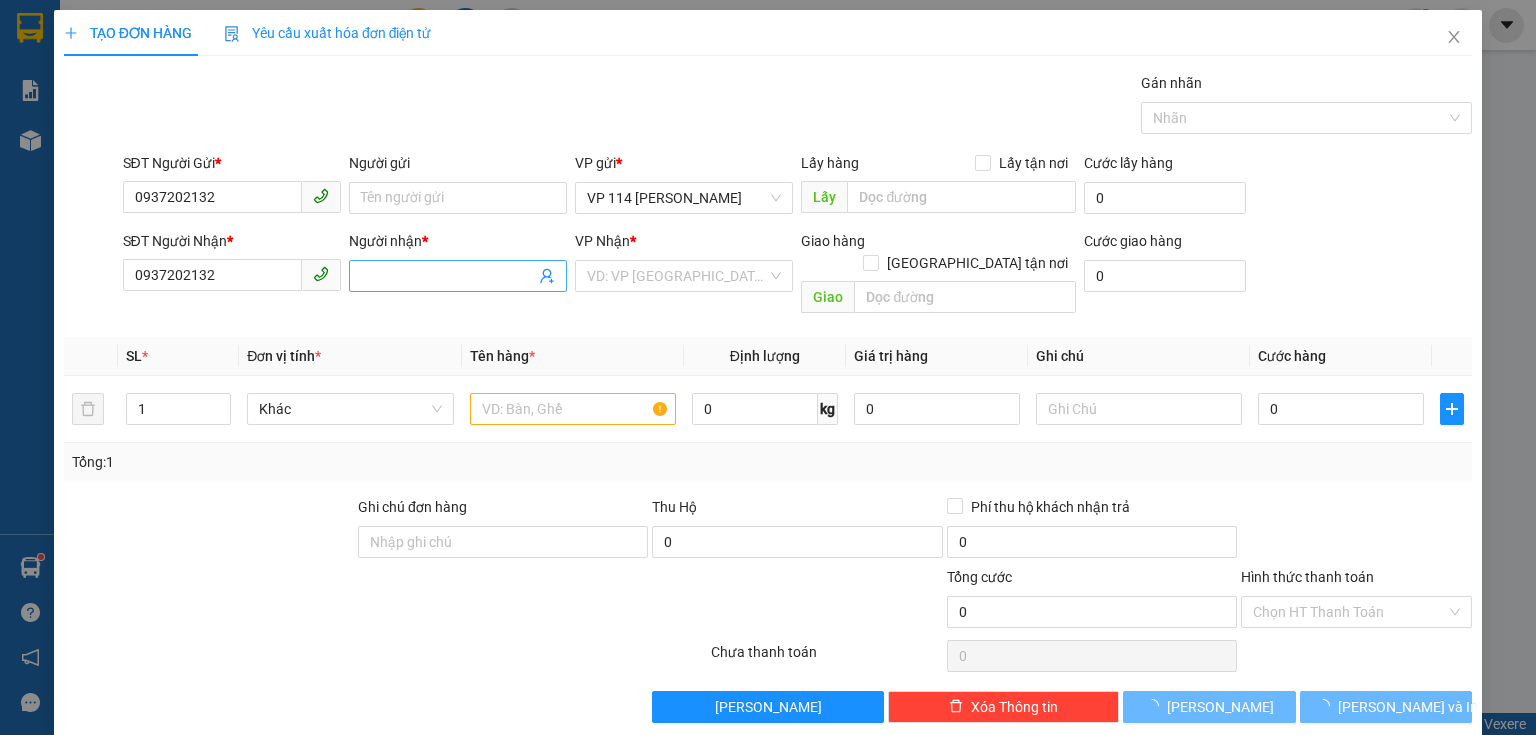 click on "Người nhận  *" at bounding box center [448, 276] 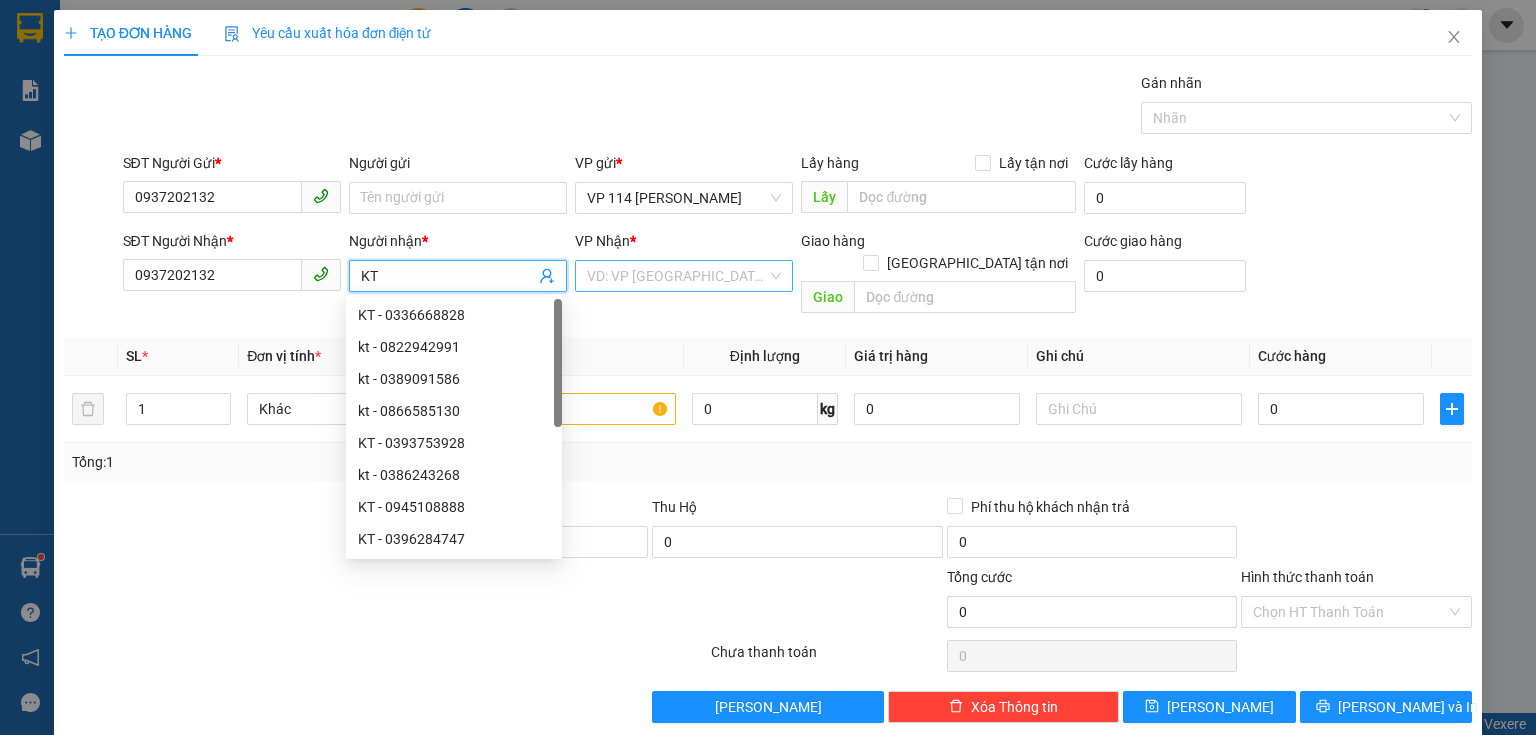 type on "KT" 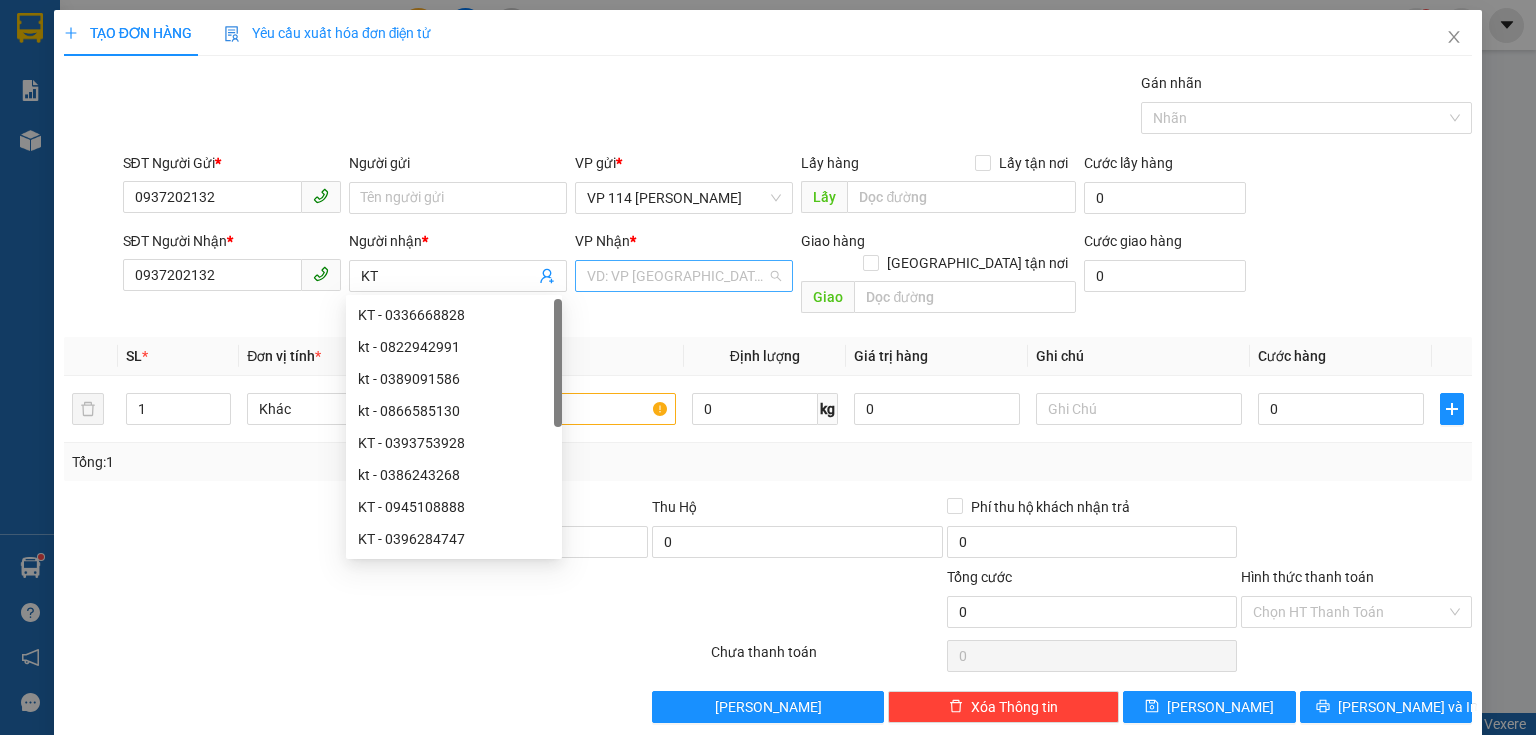 click at bounding box center (677, 276) 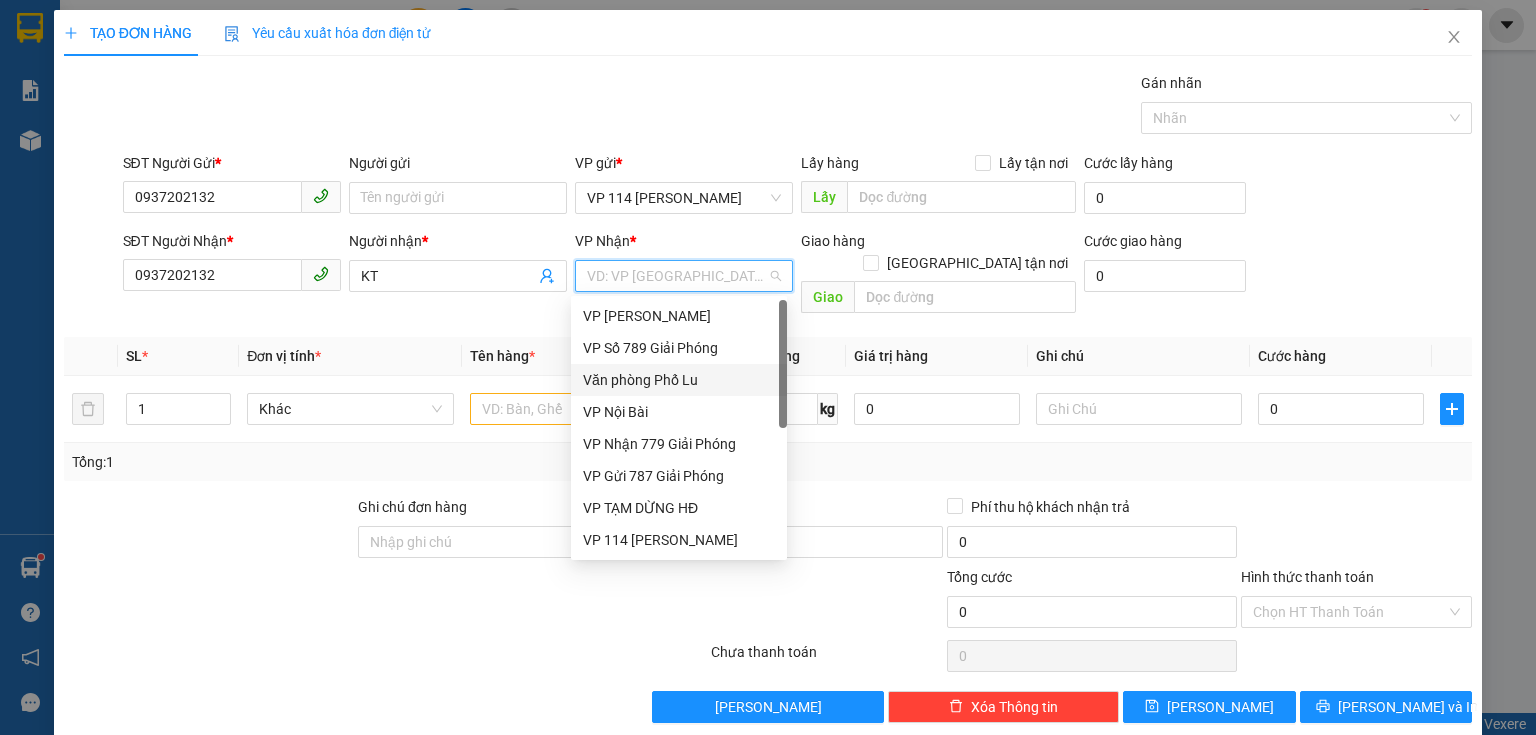 scroll, scrollTop: 224, scrollLeft: 0, axis: vertical 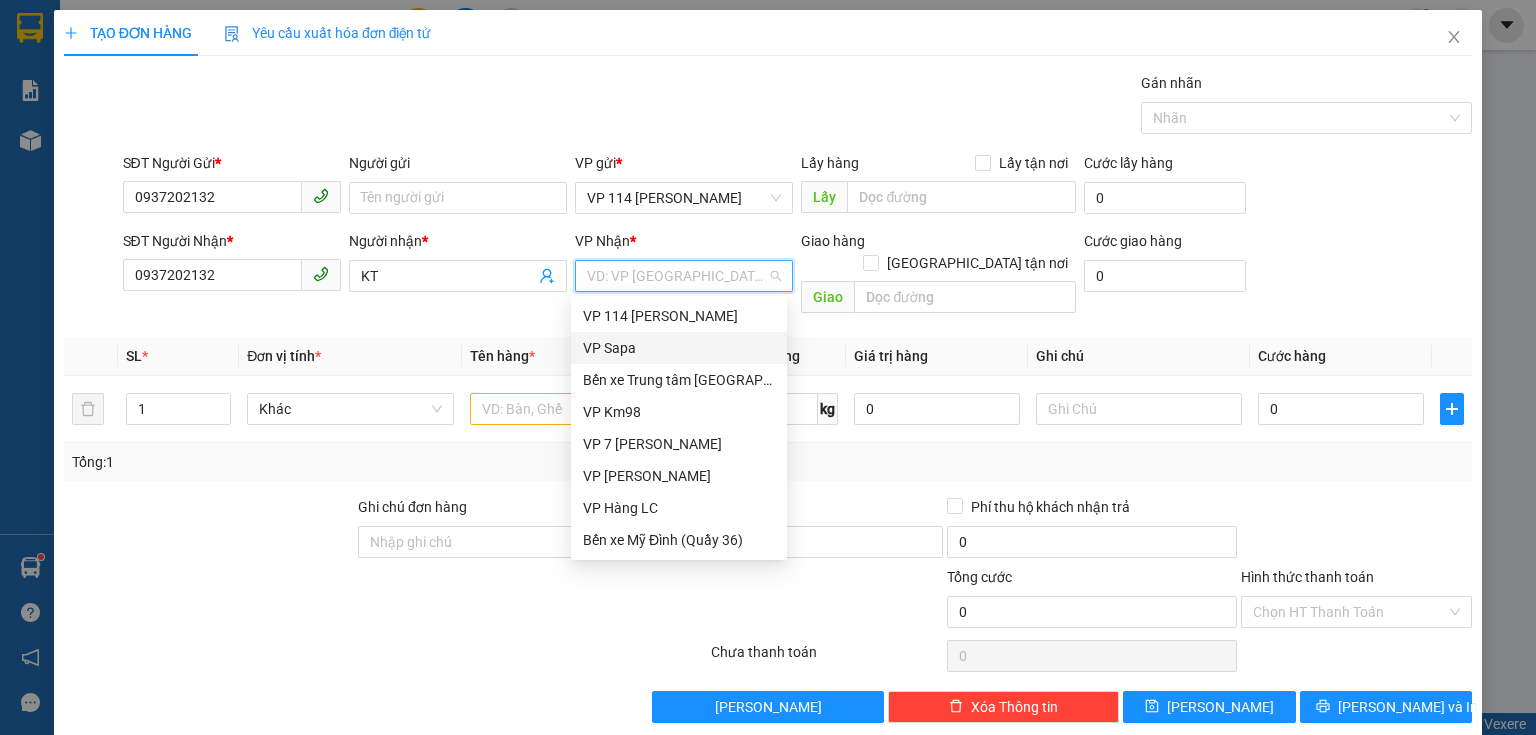 click on "VP Sapa" at bounding box center [679, 348] 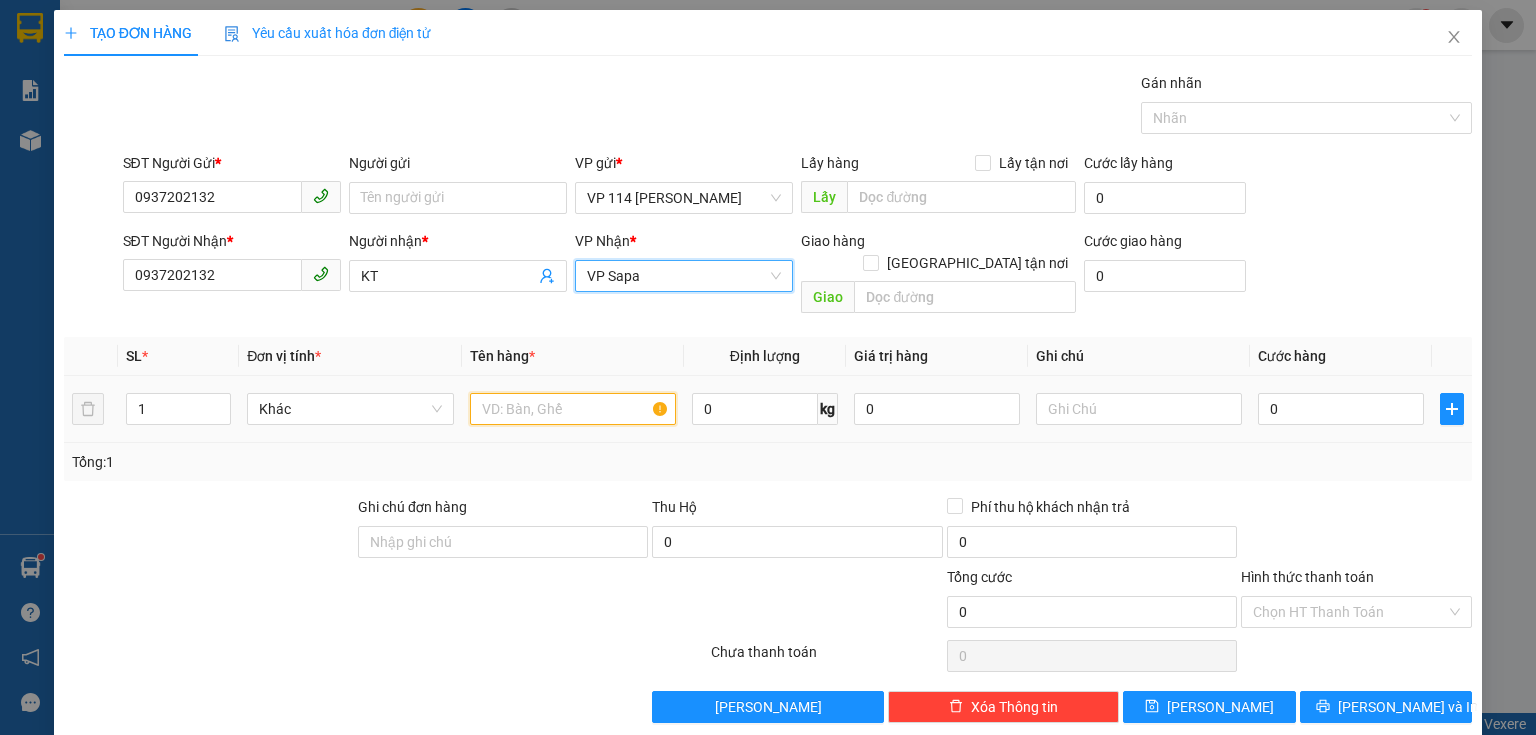 click at bounding box center [573, 409] 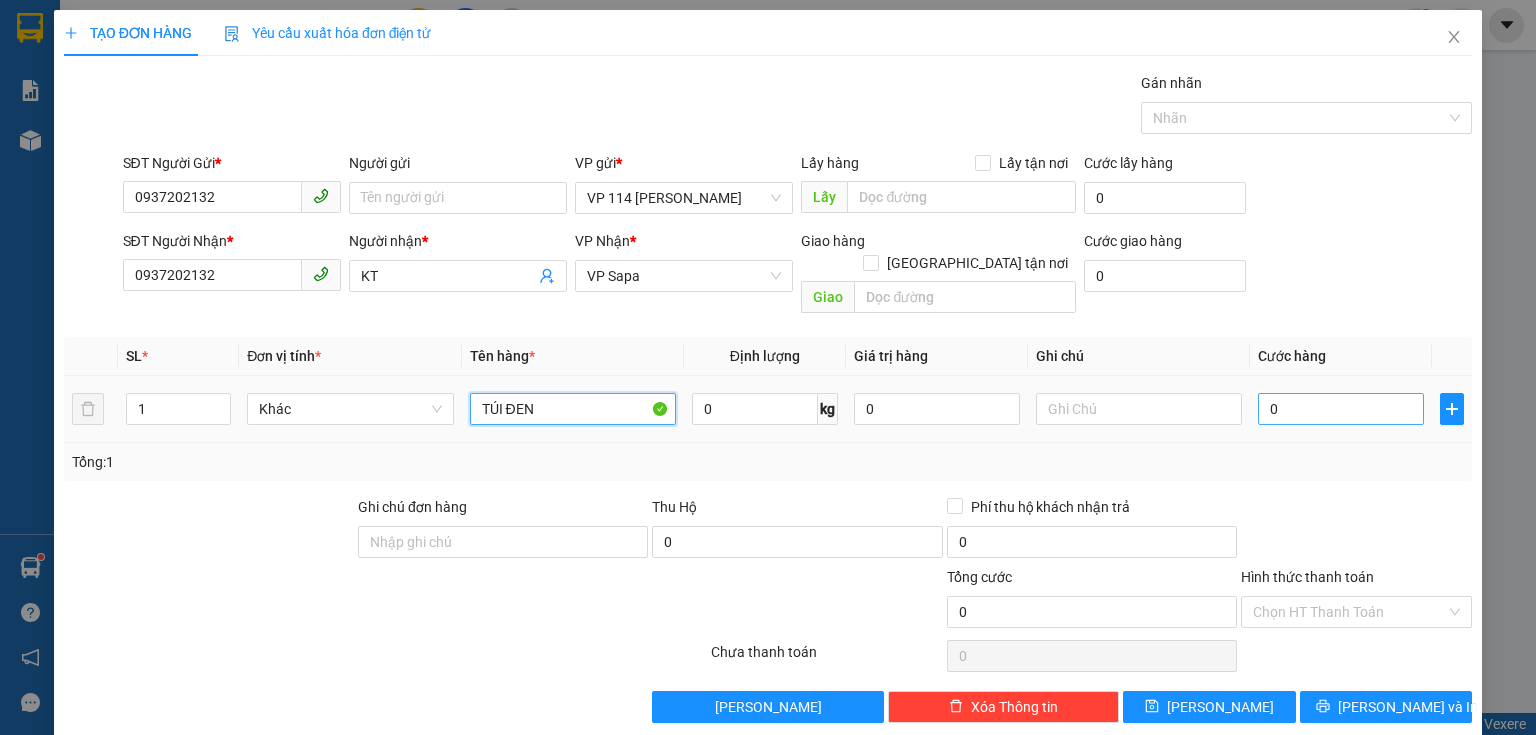 type on "TÚI ĐEN" 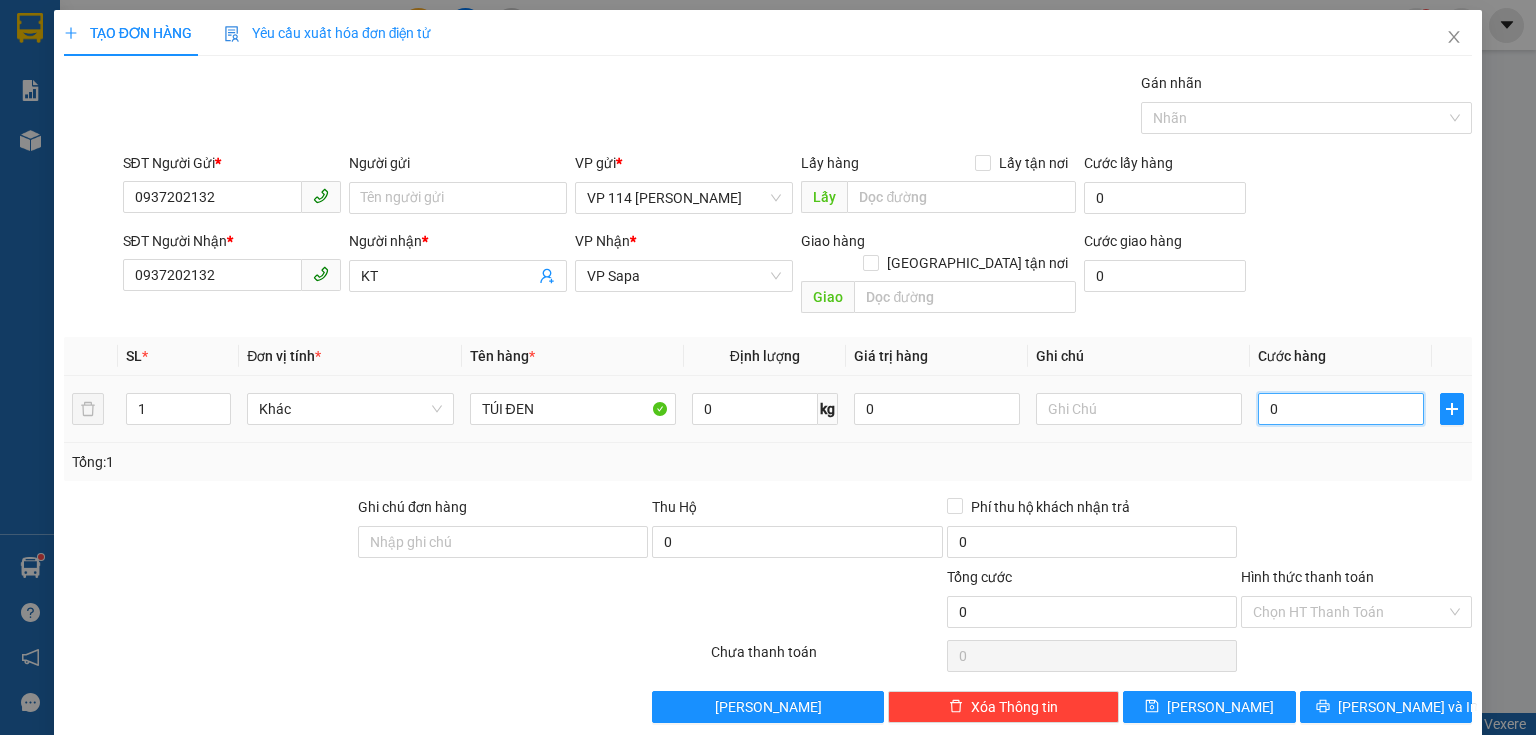 click on "0" at bounding box center [1341, 409] 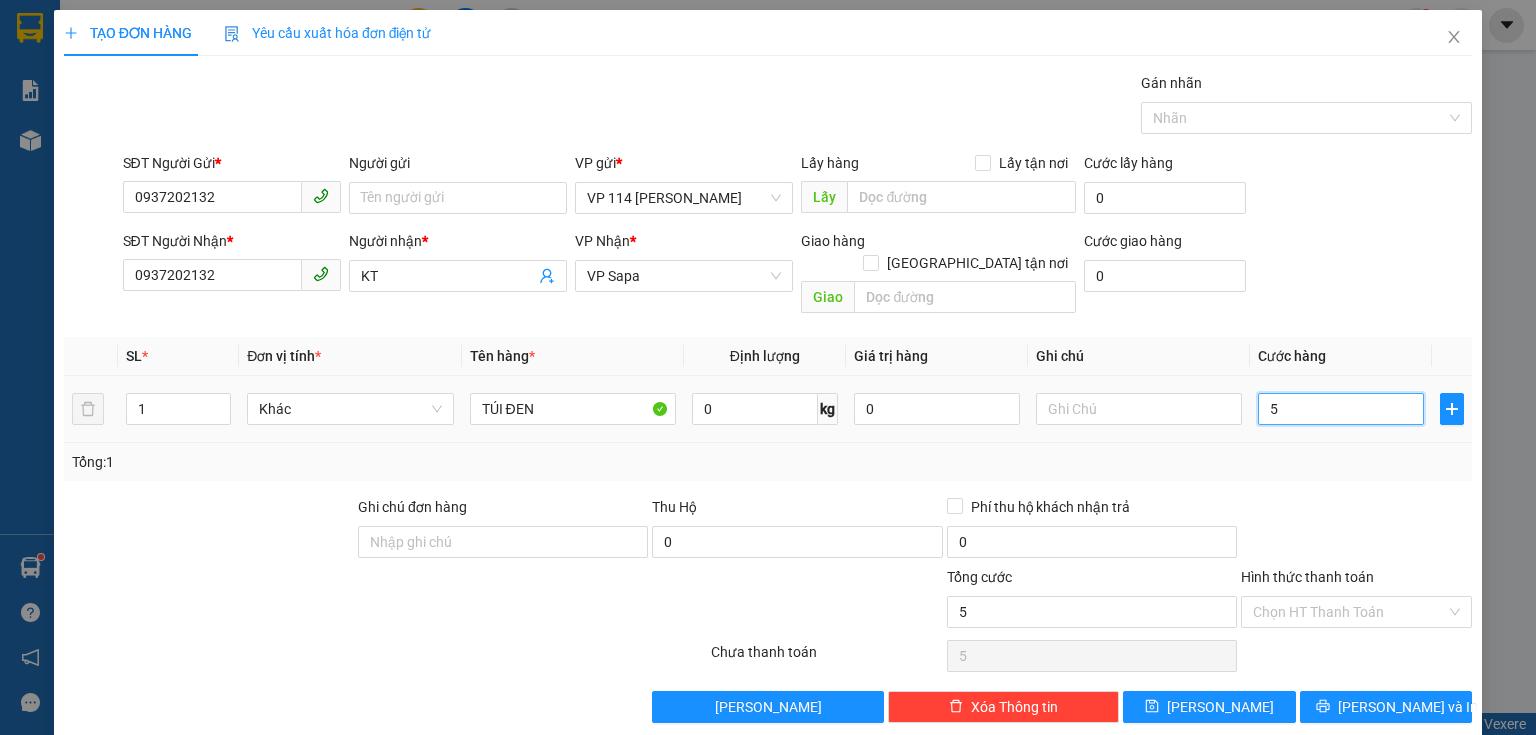 type on "50" 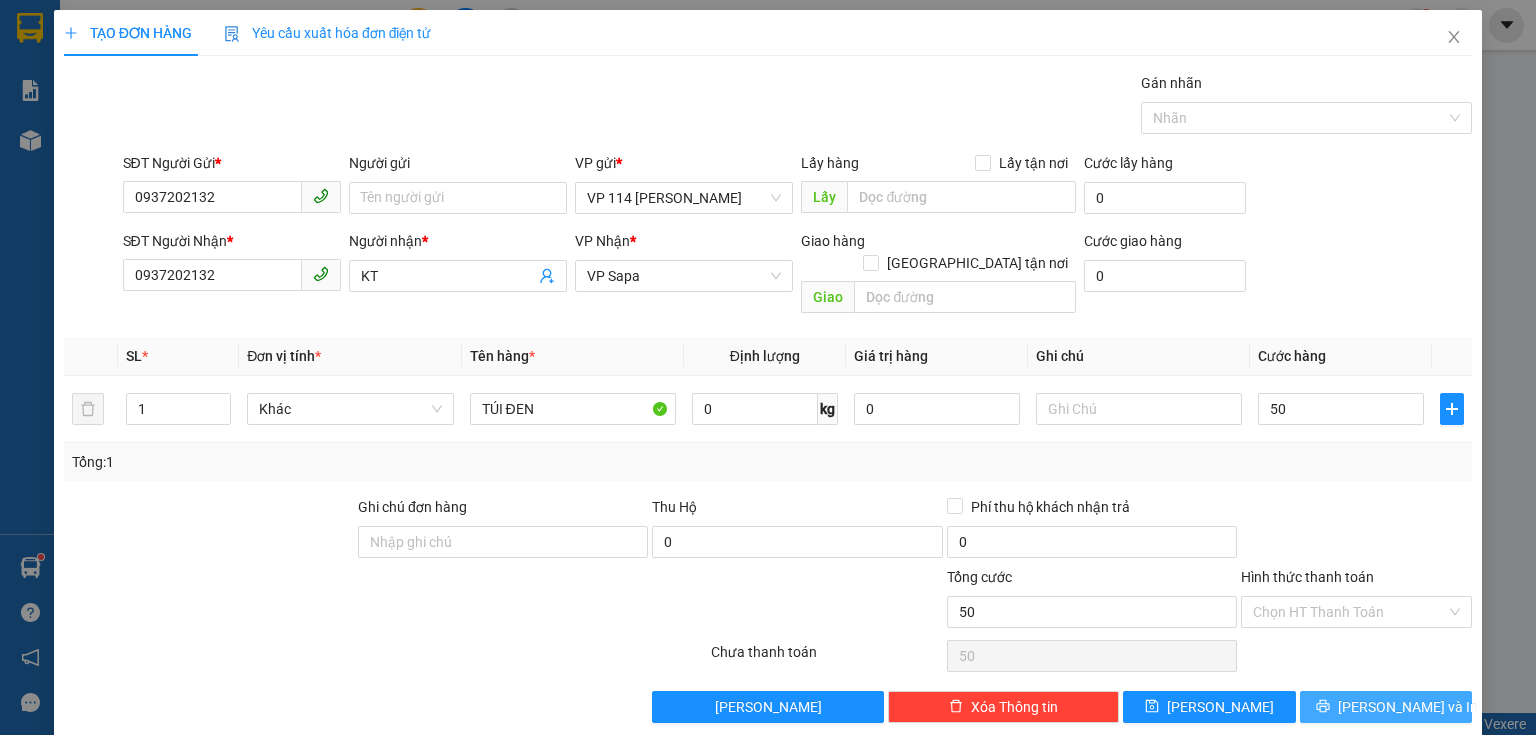 type on "50.000" 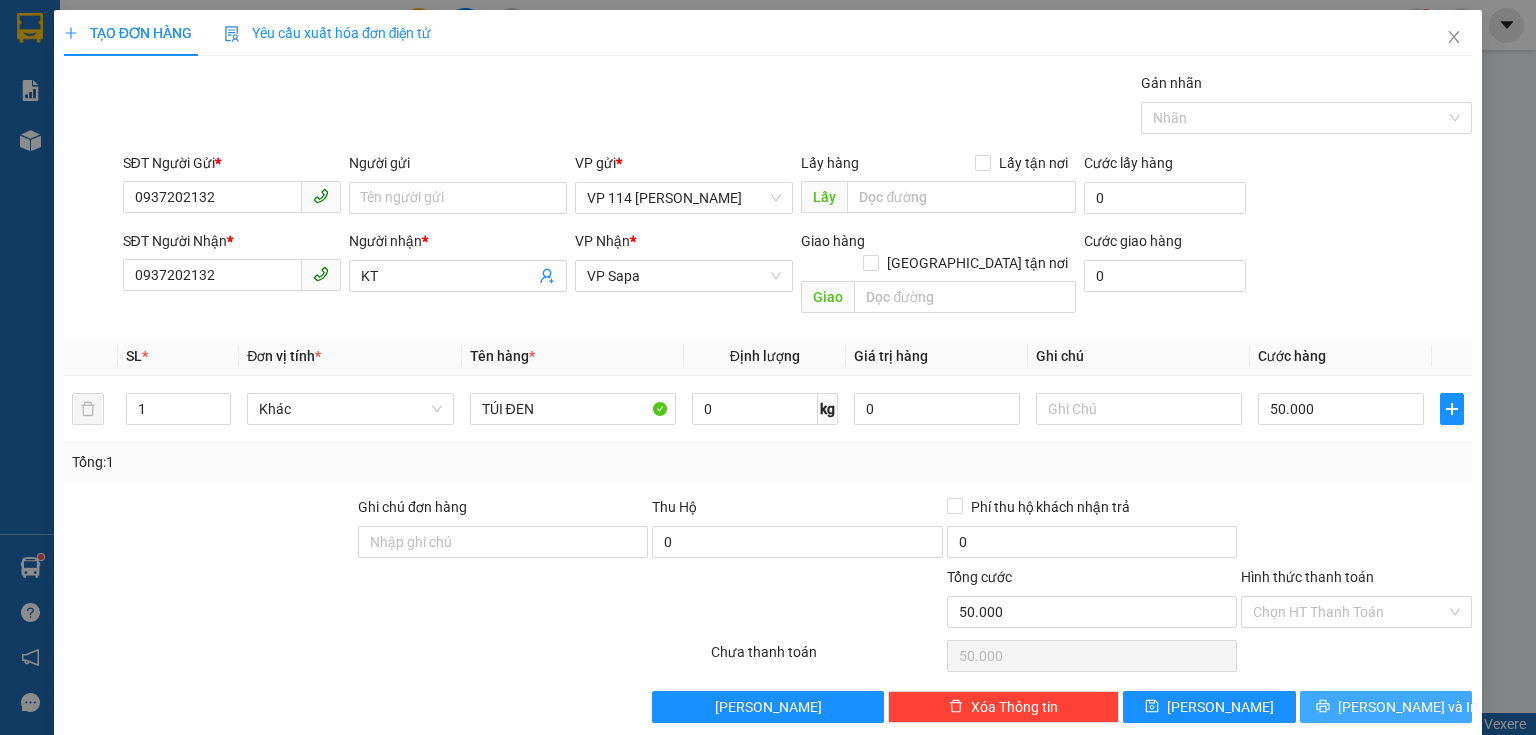 drag, startPoint x: 1375, startPoint y: 686, endPoint x: 1357, endPoint y: 580, distance: 107.51744 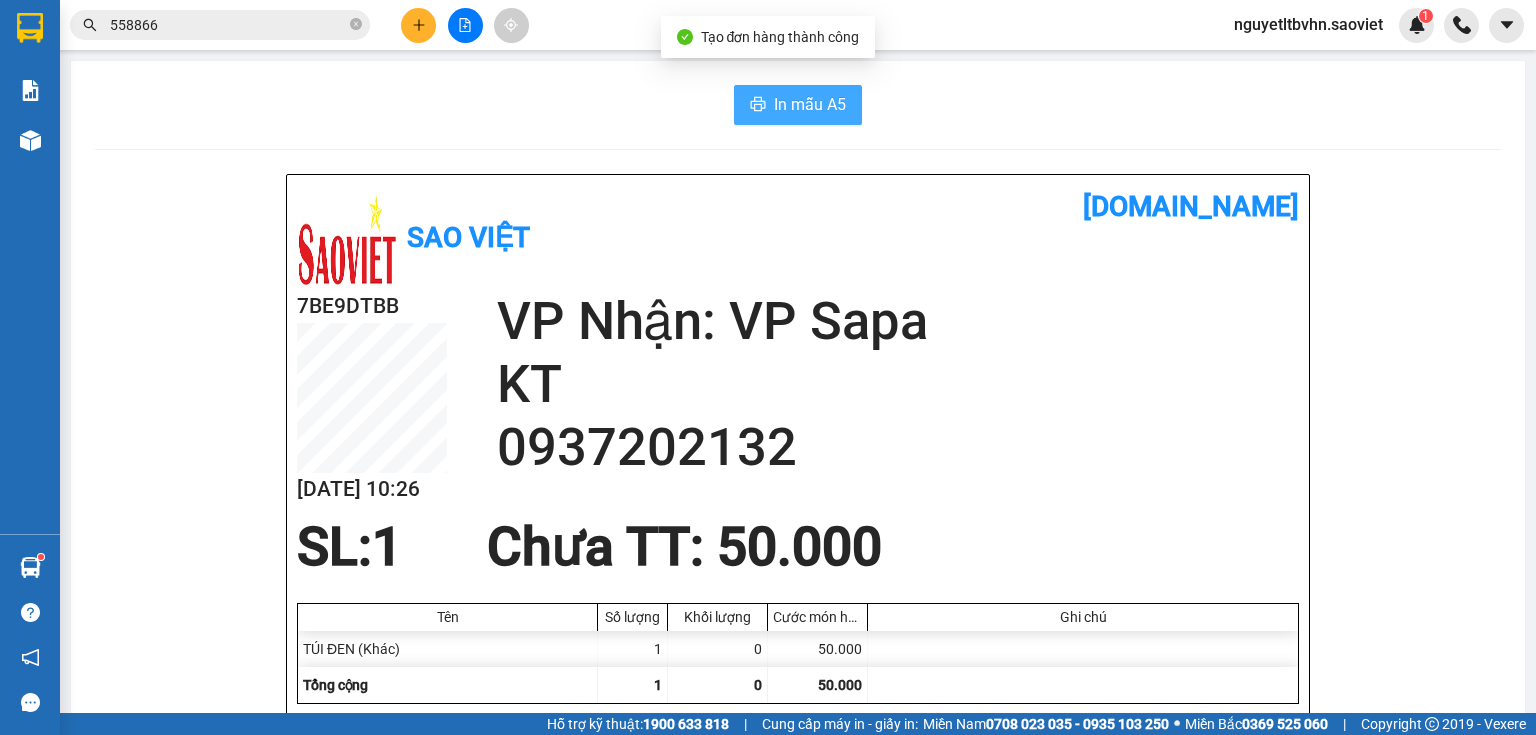 click on "In mẫu A5" at bounding box center [810, 104] 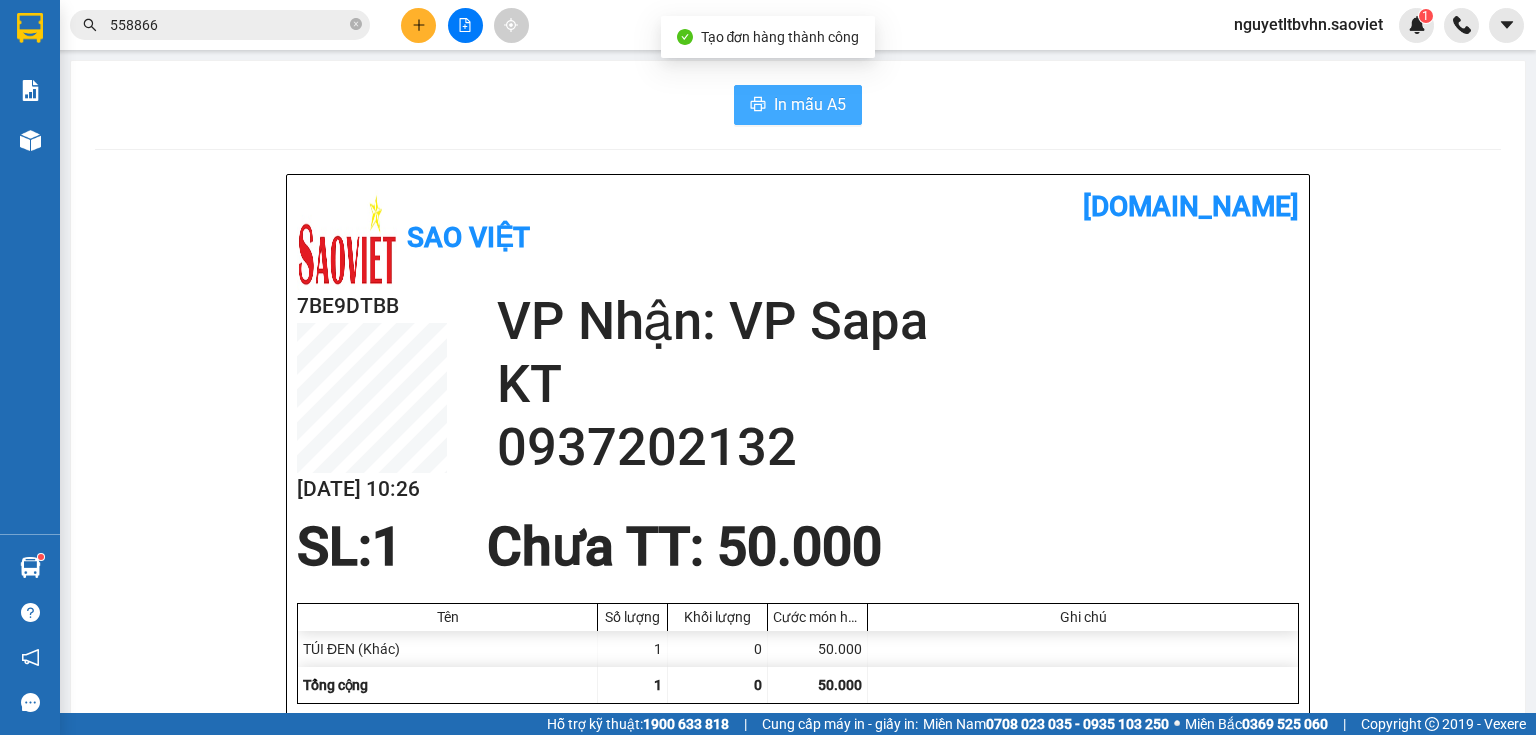 scroll, scrollTop: 0, scrollLeft: 0, axis: both 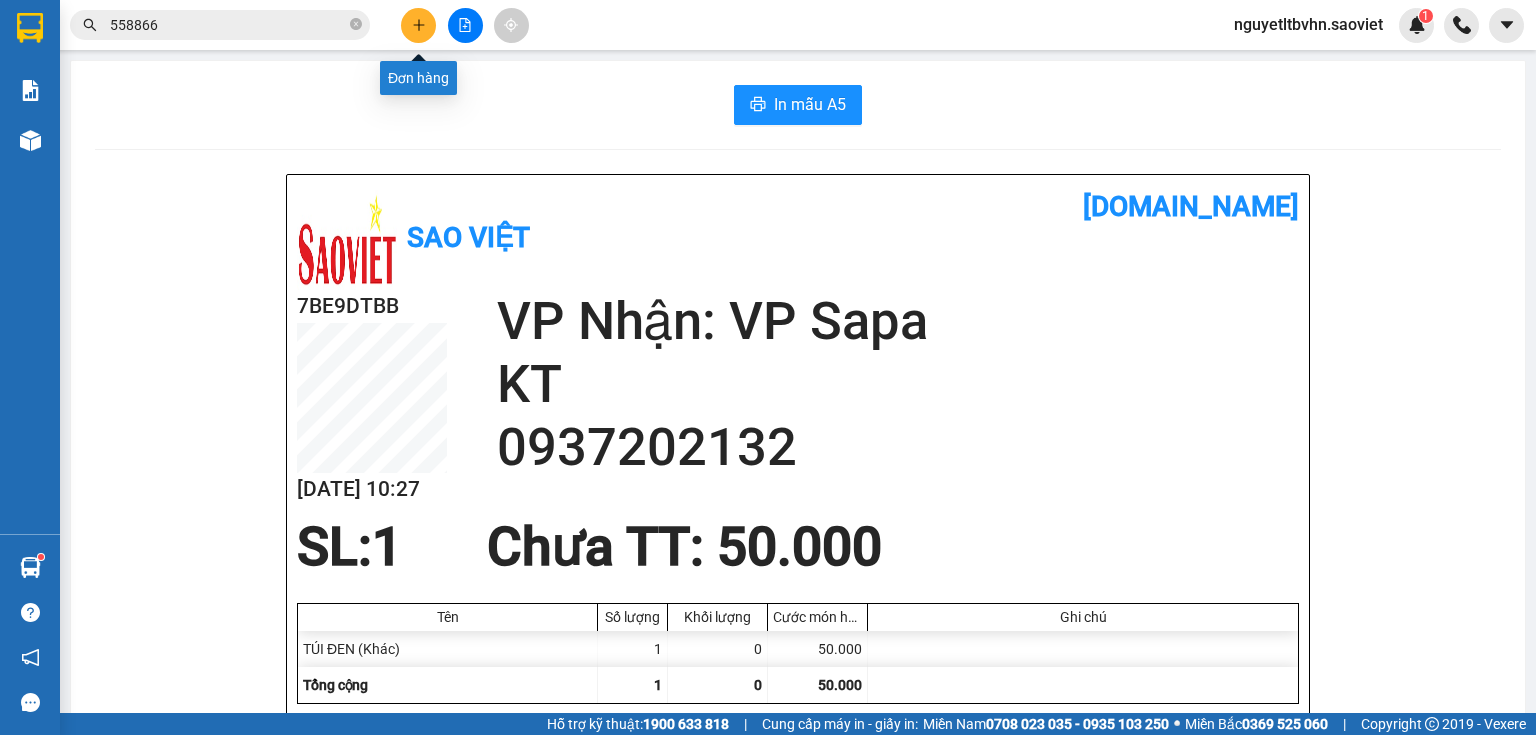 click 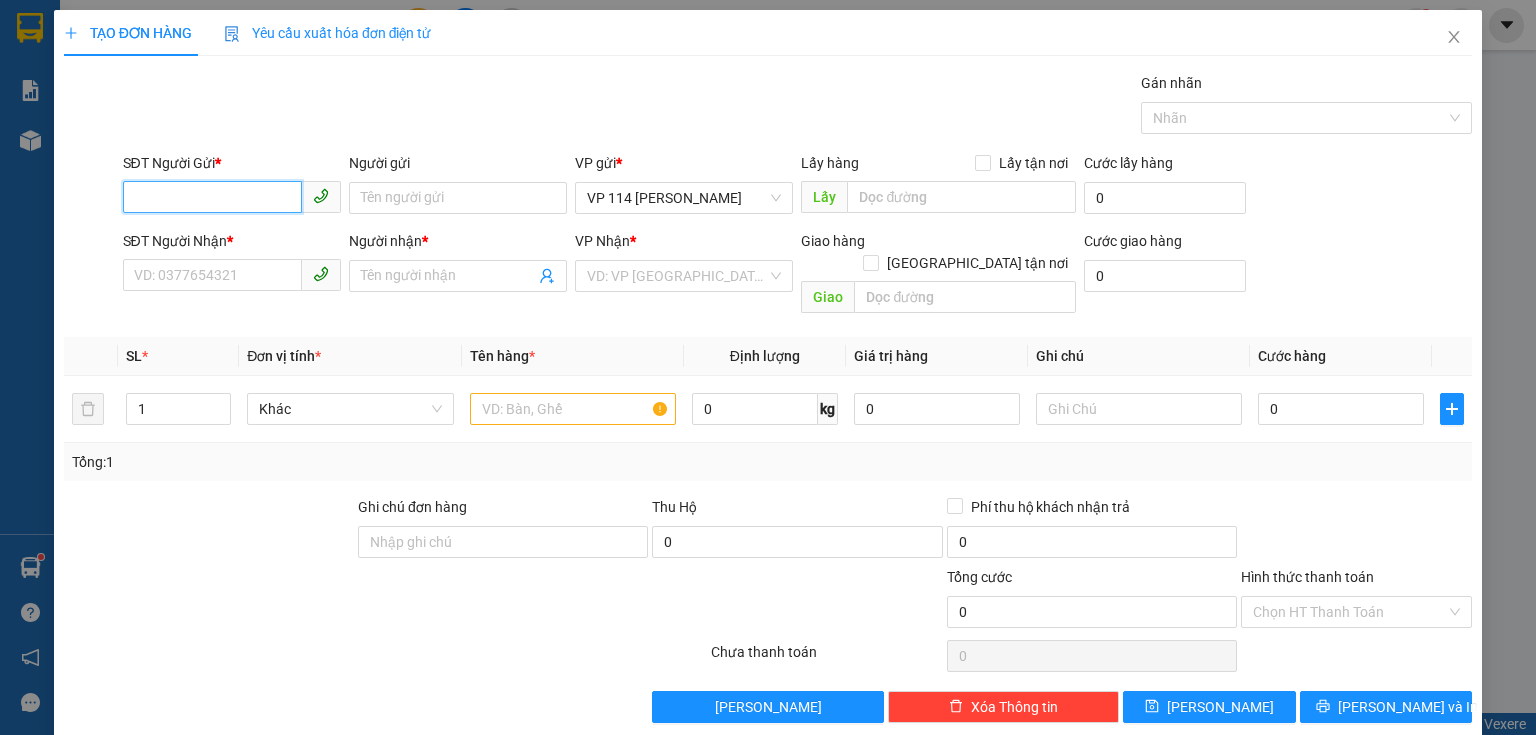 drag, startPoint x: 192, startPoint y: 204, endPoint x: 650, endPoint y: 321, distance: 472.70816 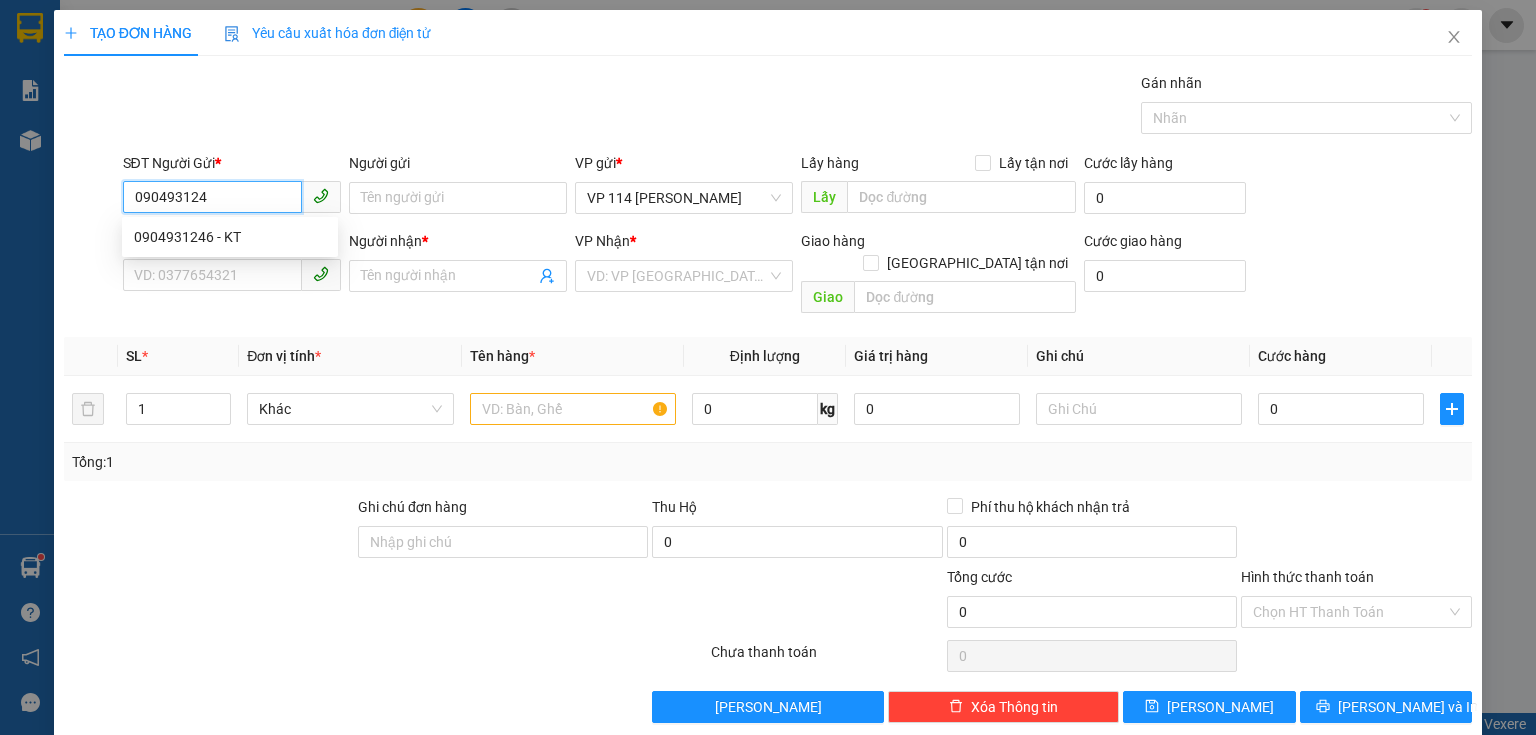 type on "0904931246" 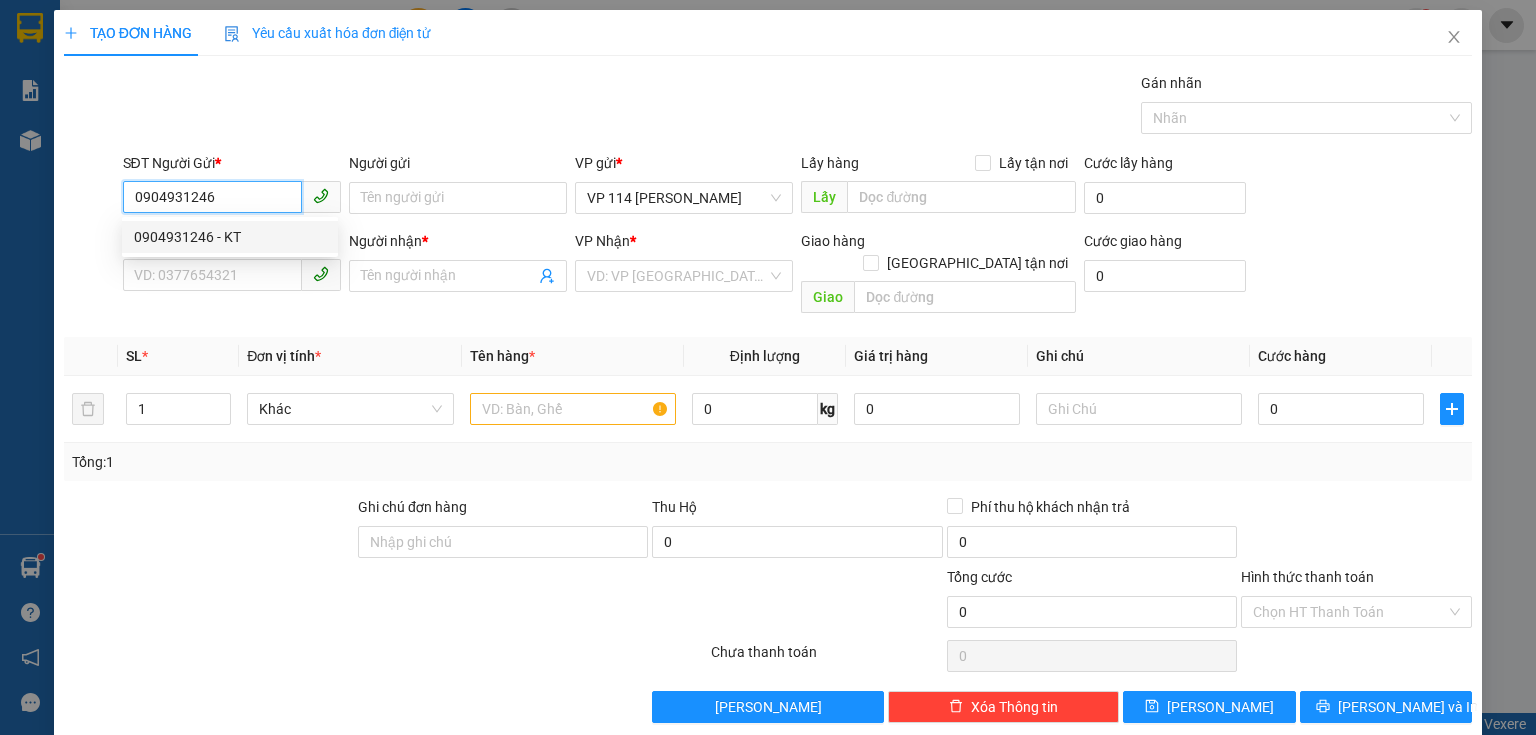 click on "0904931246 - KT" at bounding box center [230, 237] 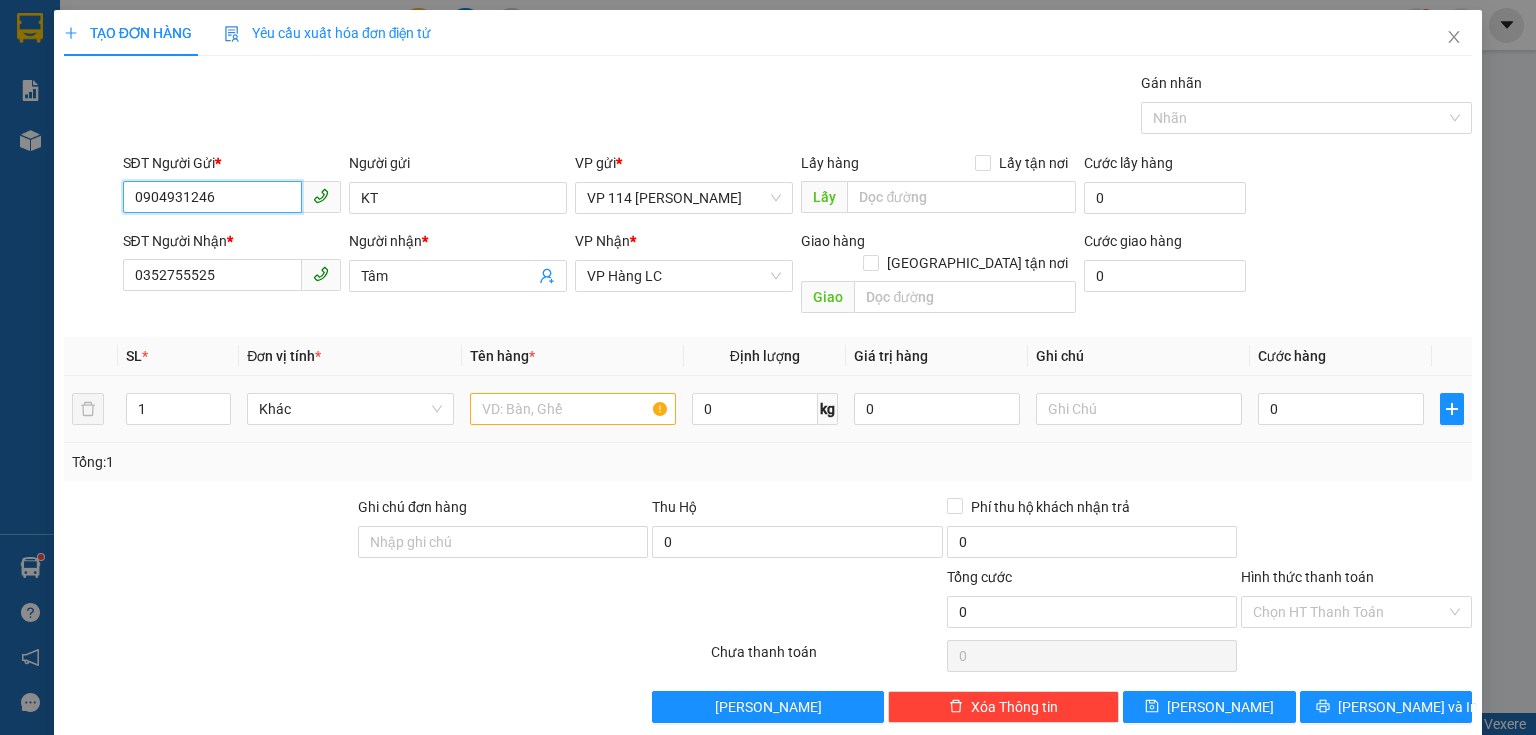type on "0904931246" 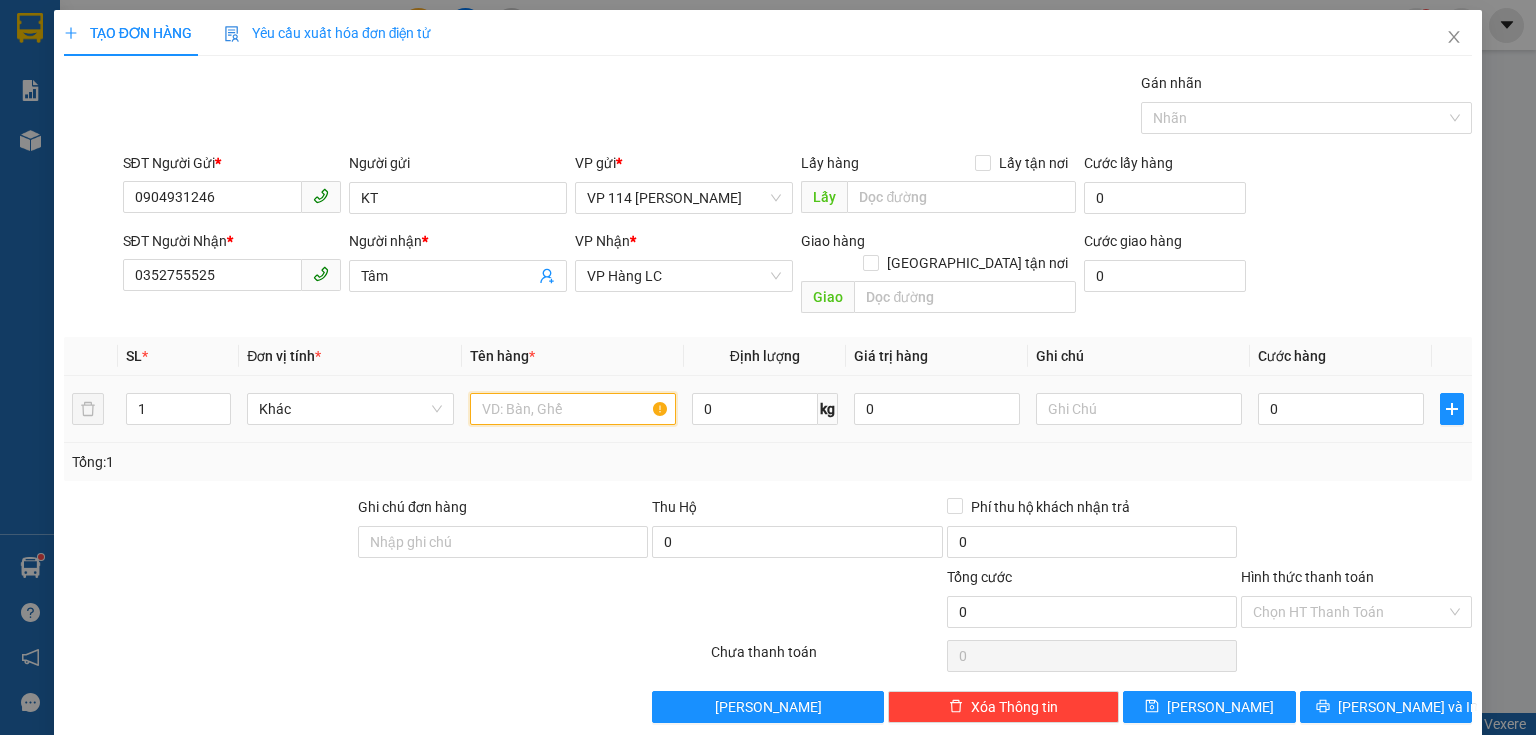 click at bounding box center [573, 409] 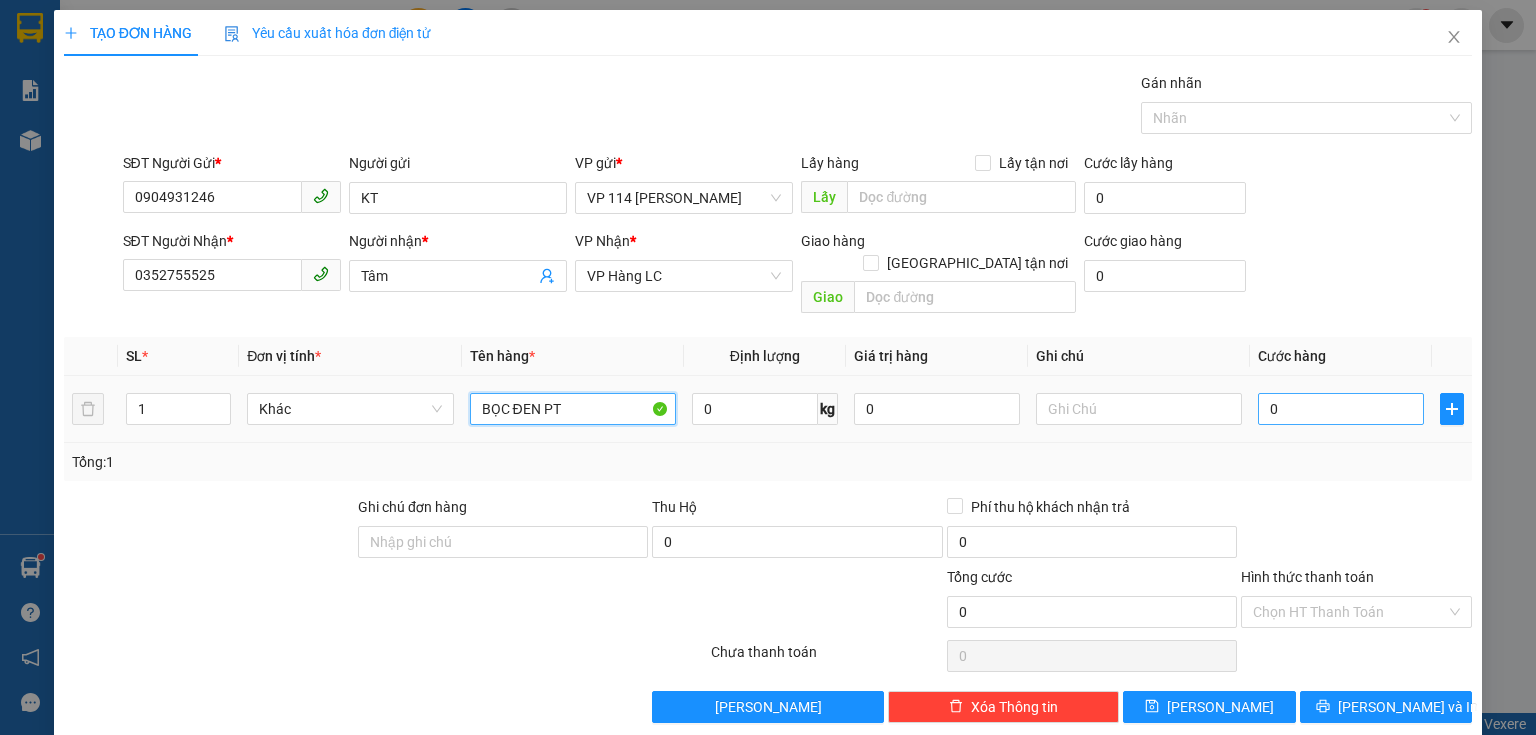 type on "BỌC ĐEN PT" 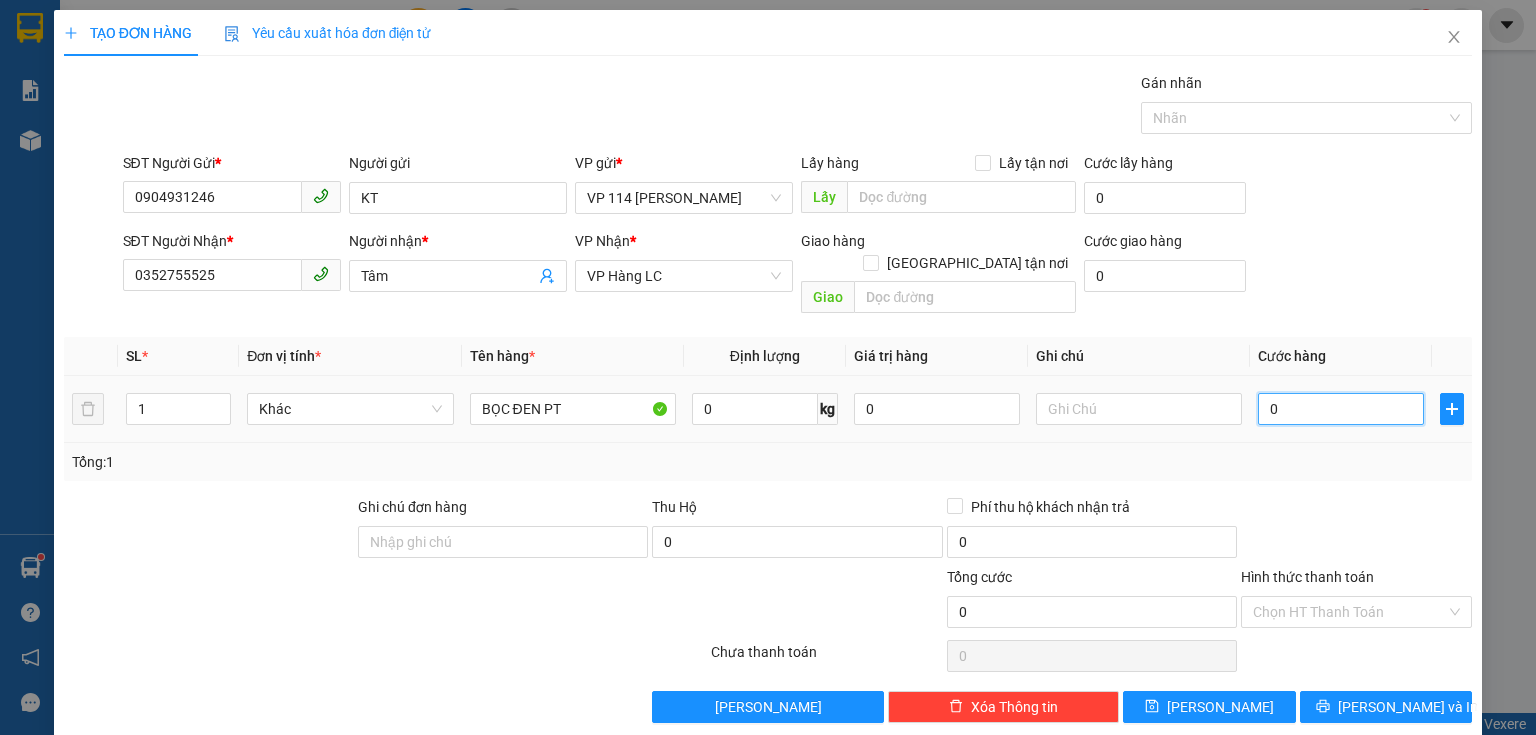click on "0" at bounding box center (1341, 409) 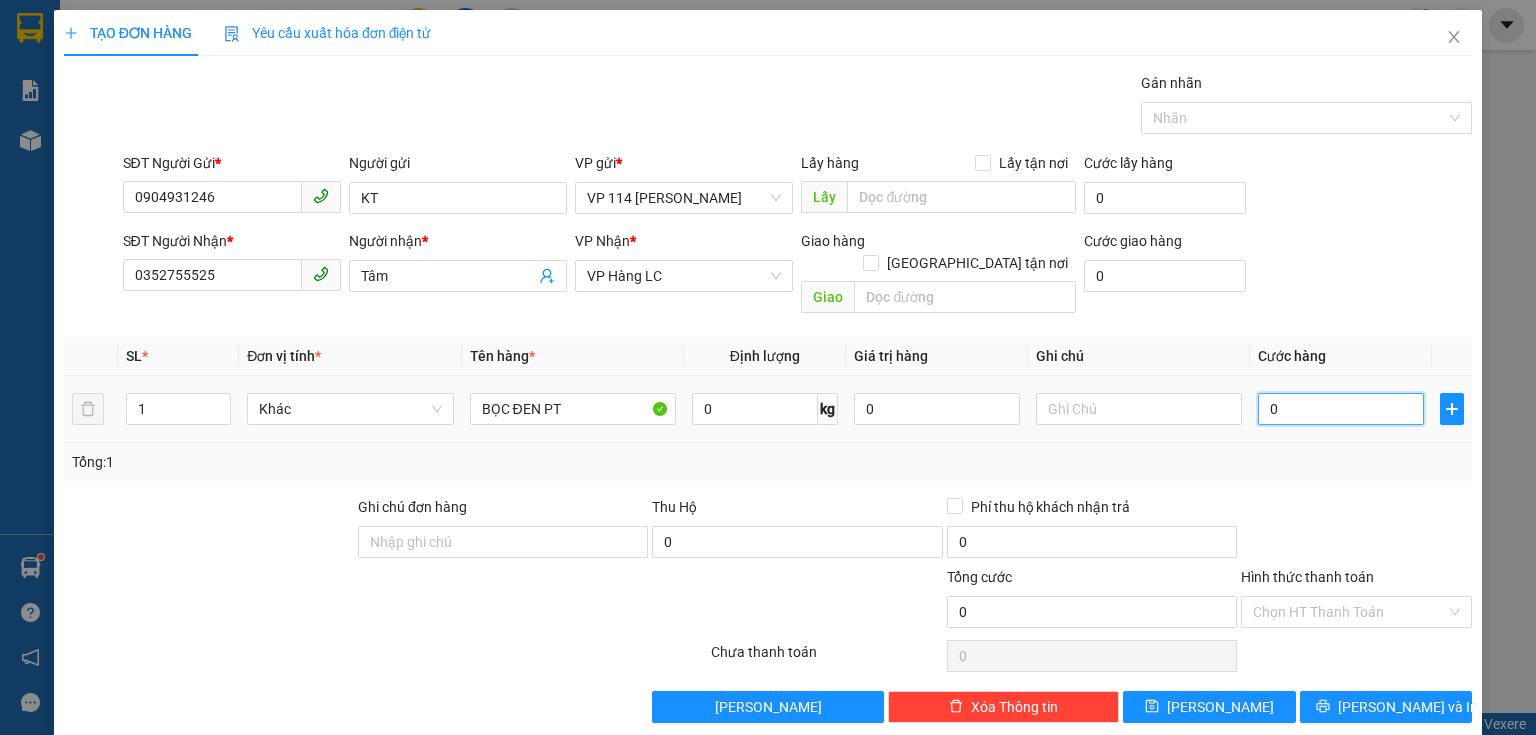 type on "5" 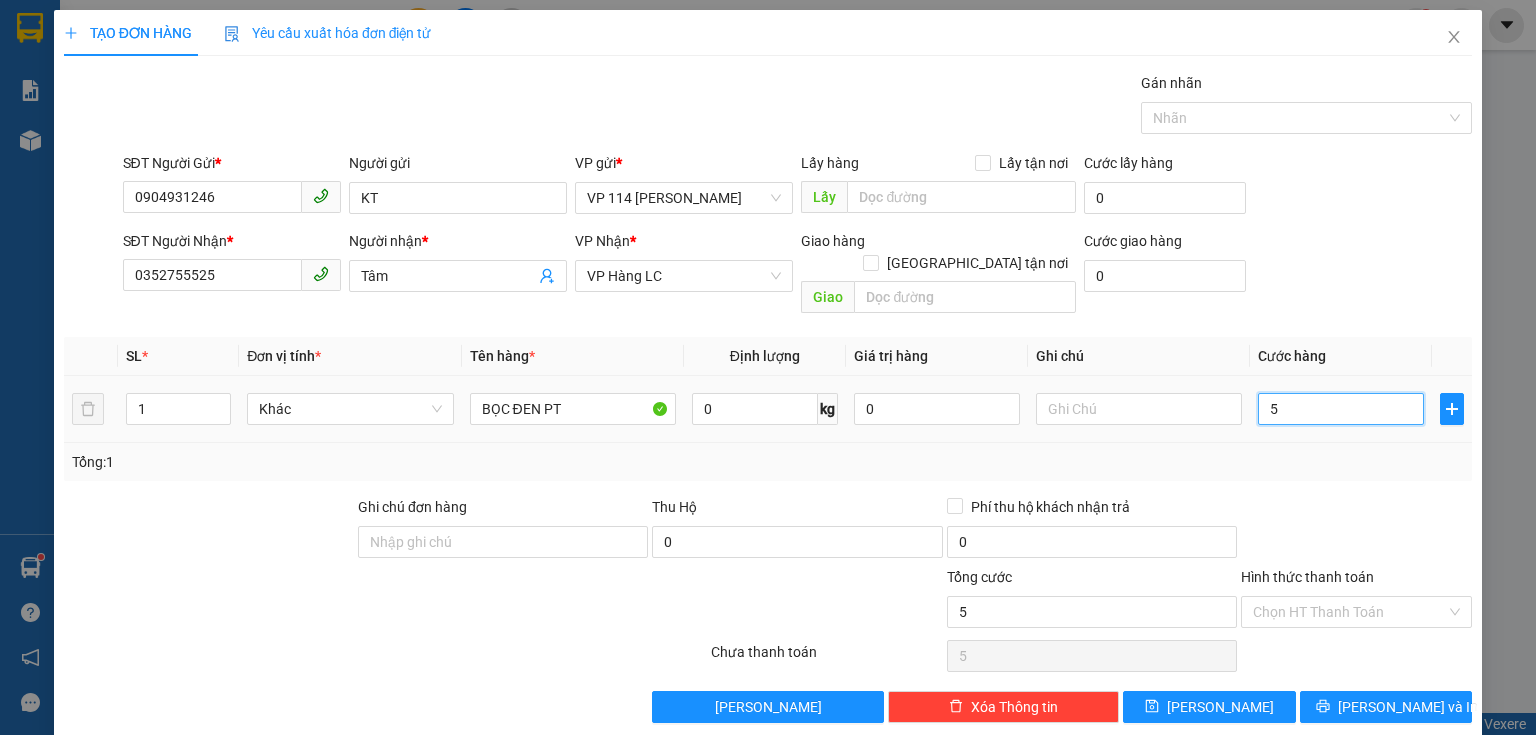 type on "50" 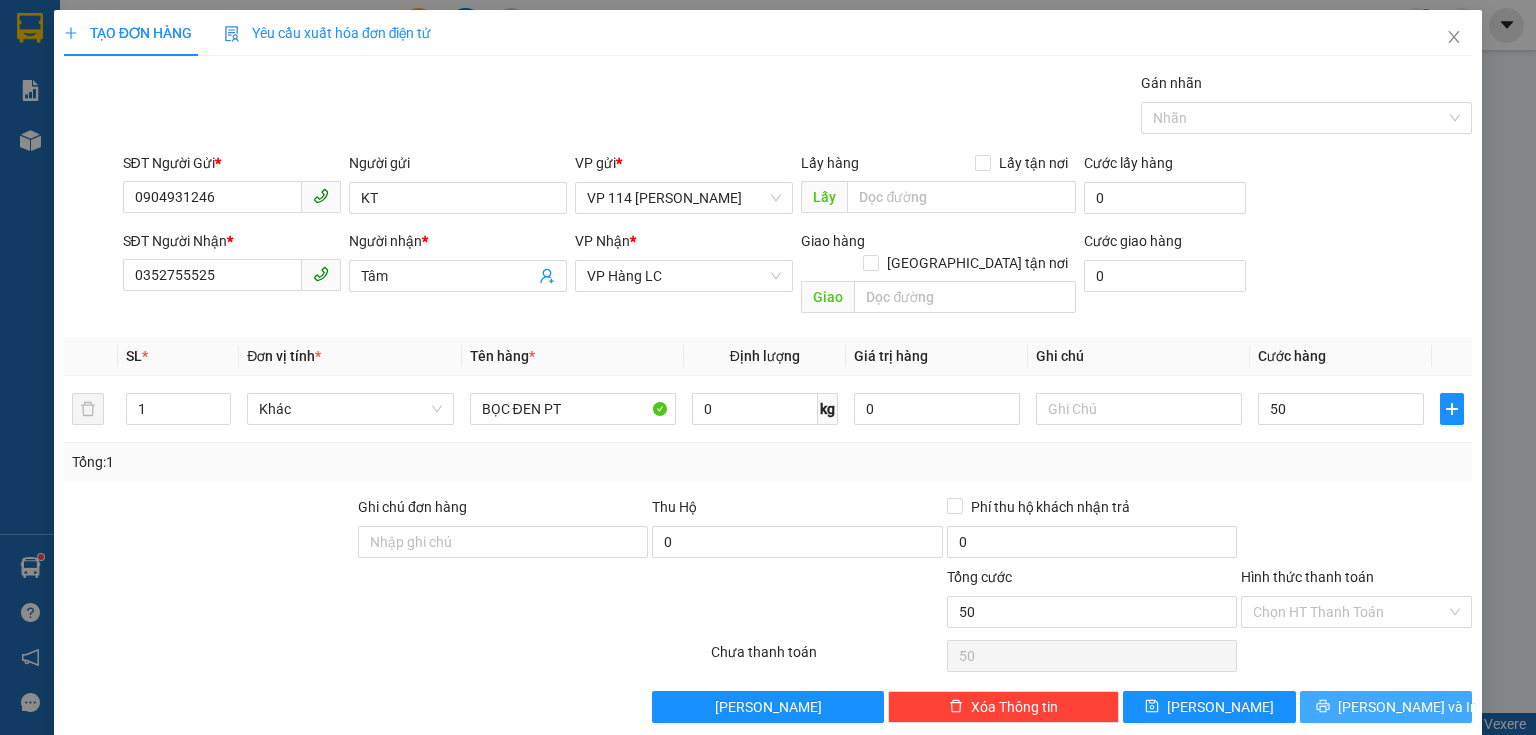 type on "50.000" 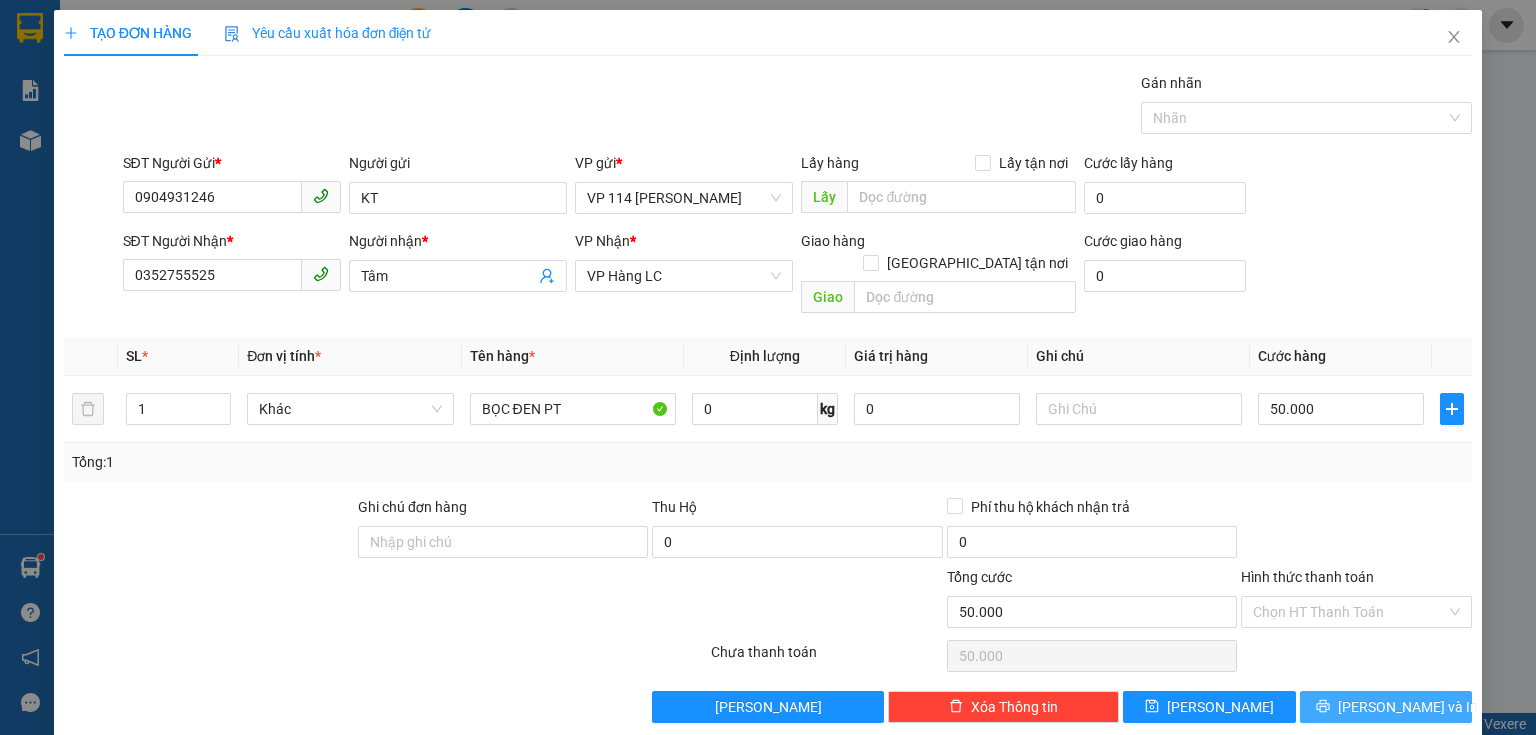 click 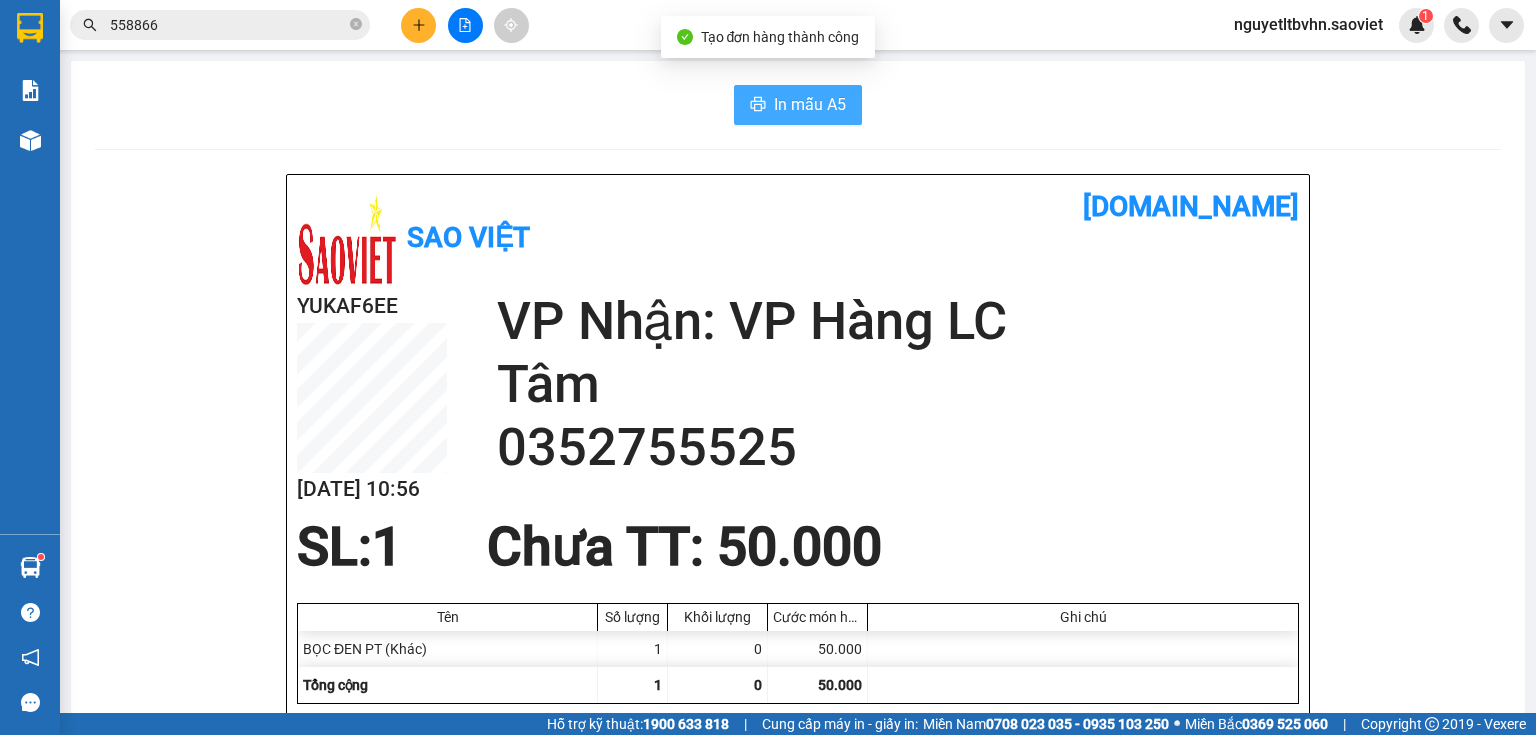 click on "In mẫu A5" at bounding box center (810, 104) 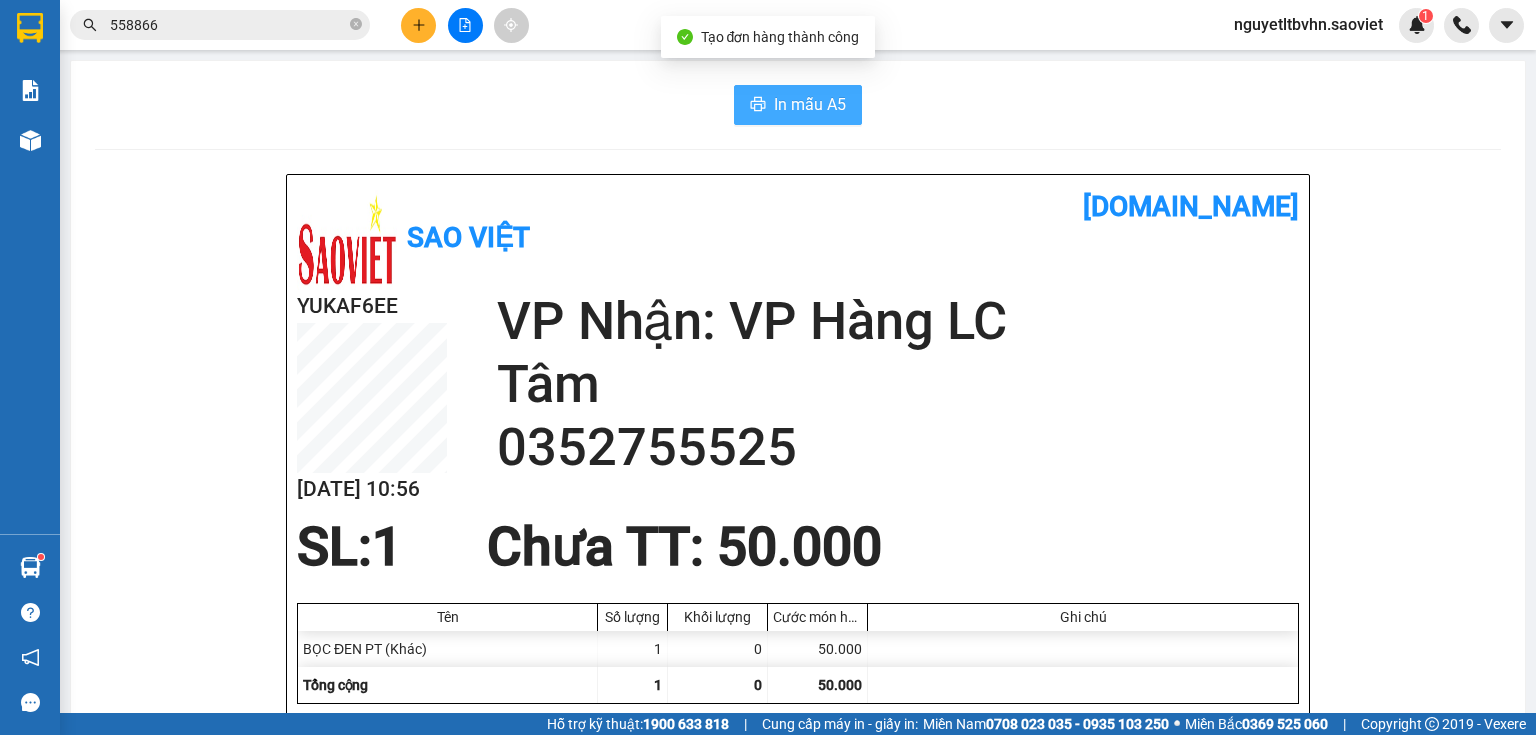scroll, scrollTop: 0, scrollLeft: 0, axis: both 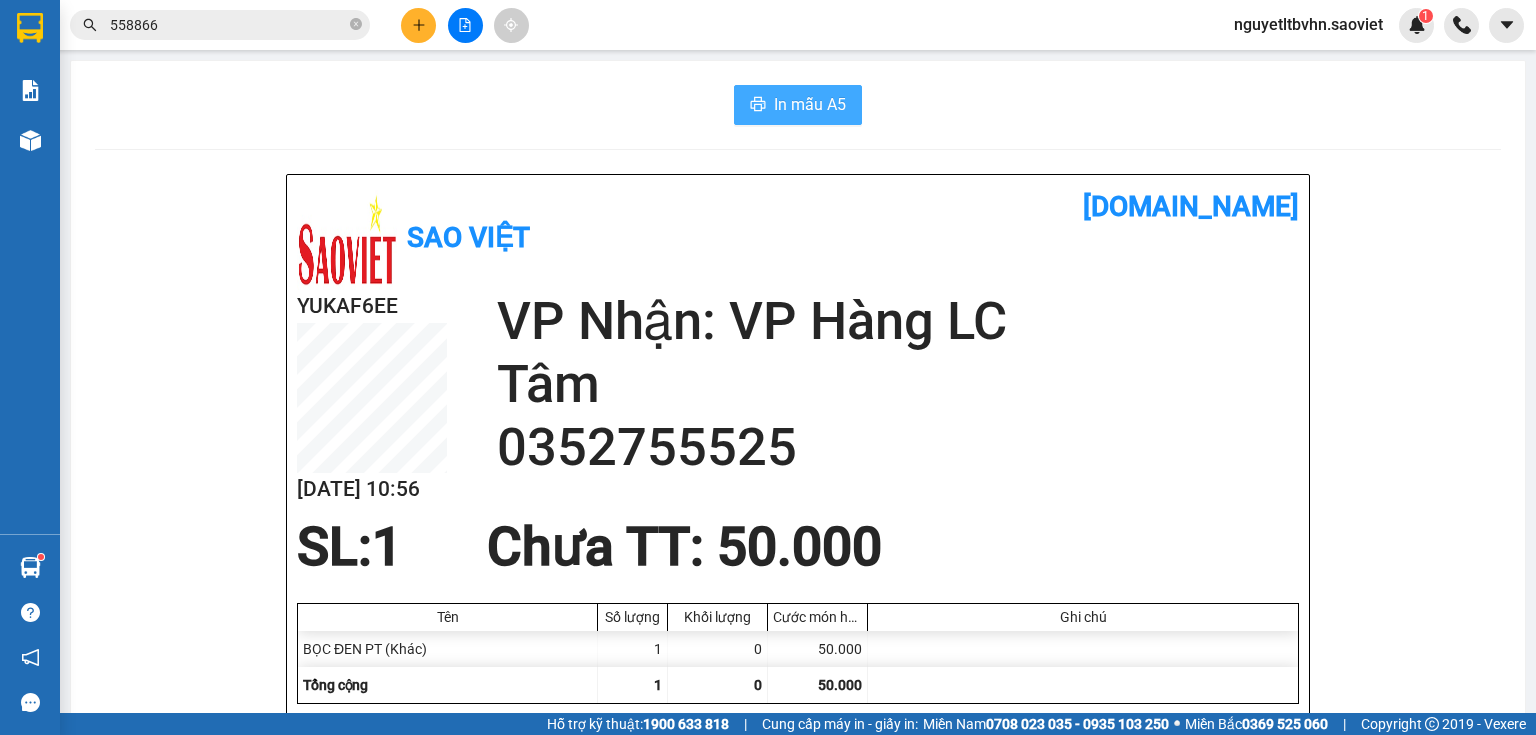 click on "In mẫu A5" at bounding box center [810, 104] 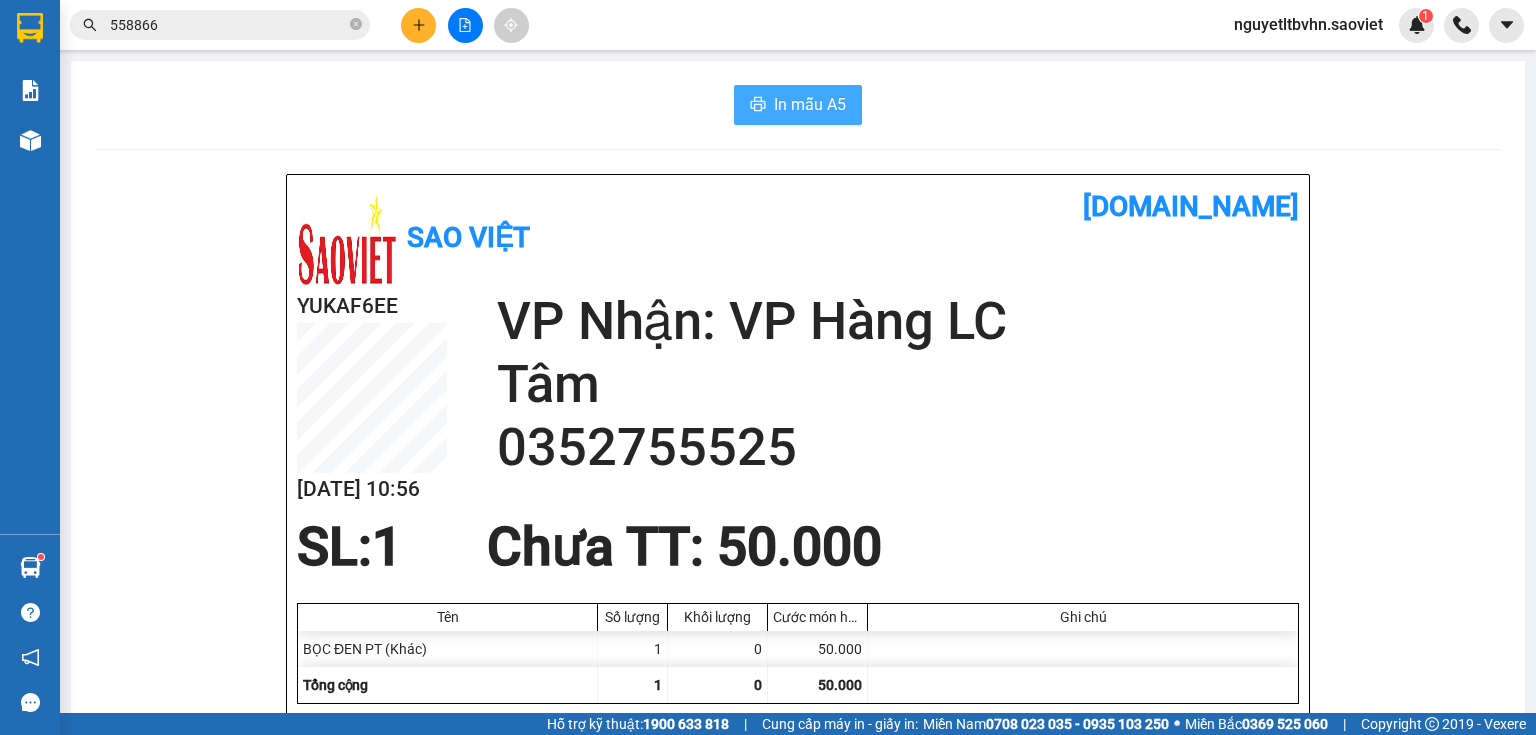 scroll, scrollTop: 0, scrollLeft: 0, axis: both 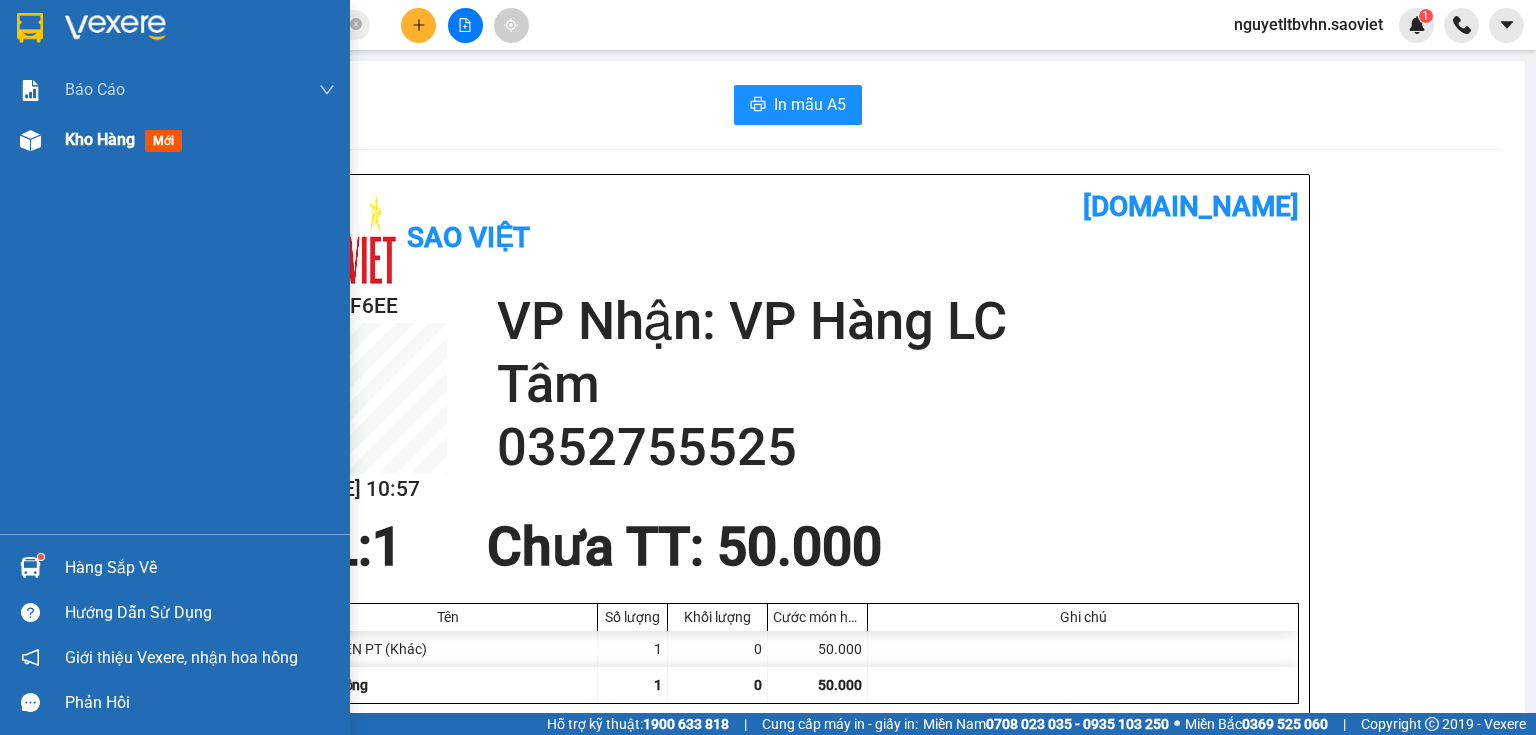click at bounding box center (30, 140) 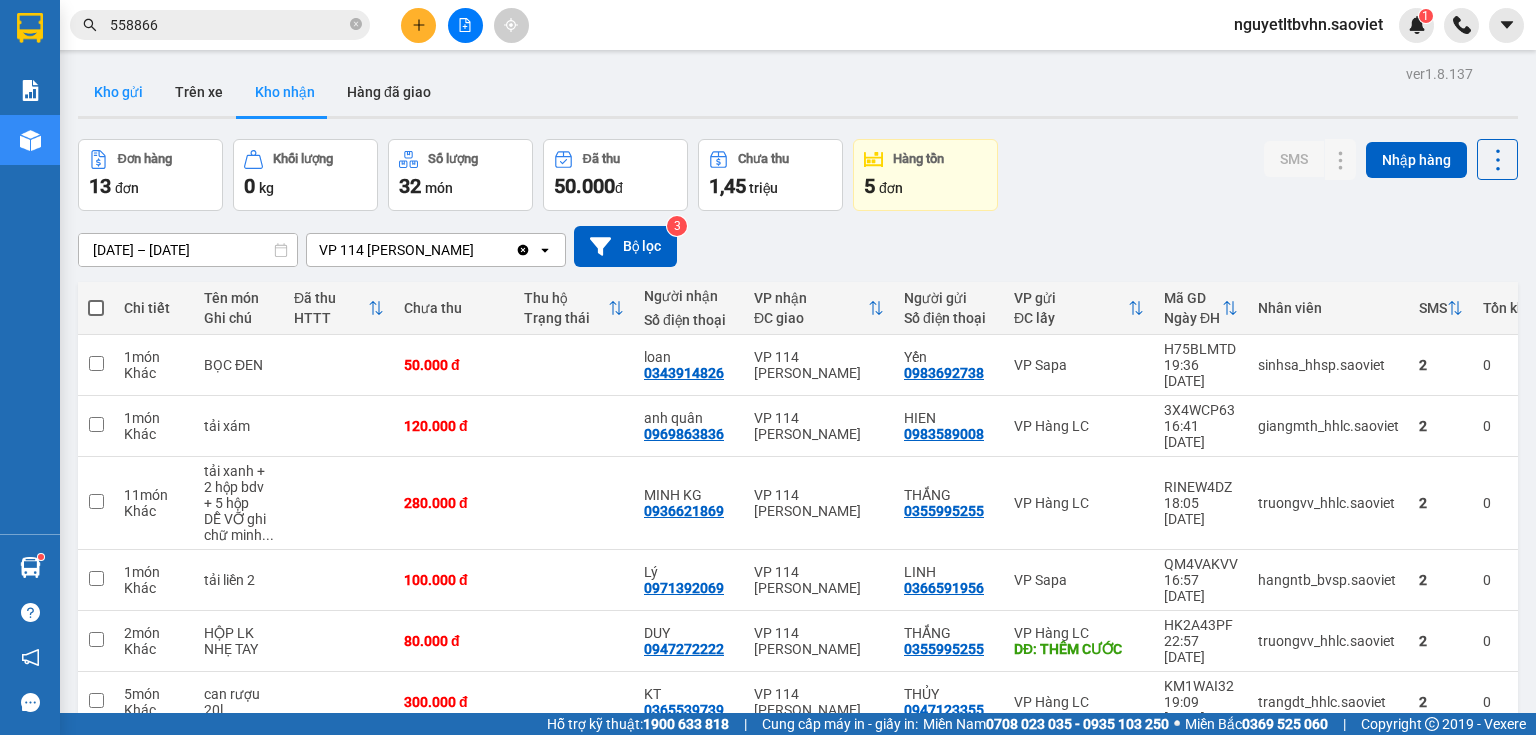 click on "Kho gửi" at bounding box center (118, 92) 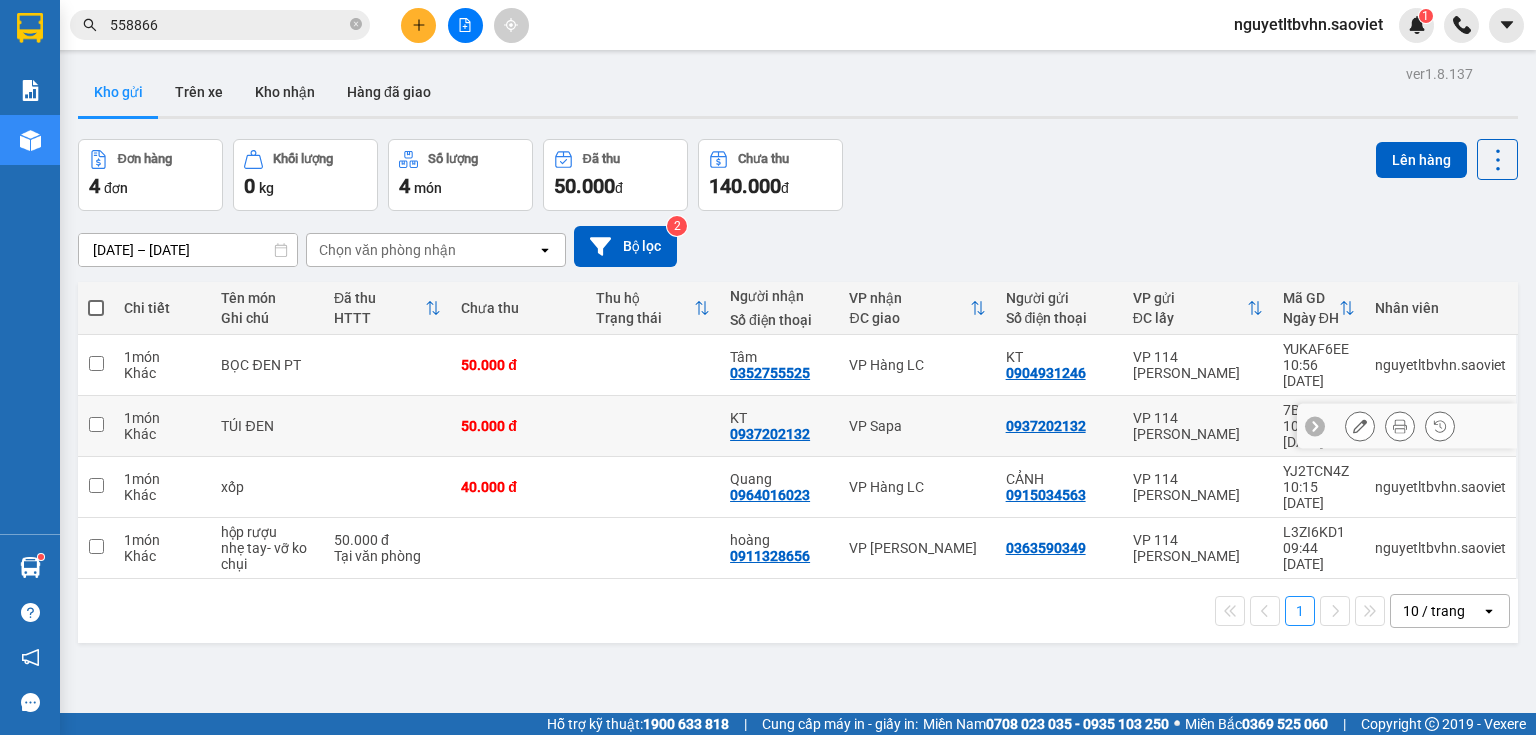 click at bounding box center (96, 426) 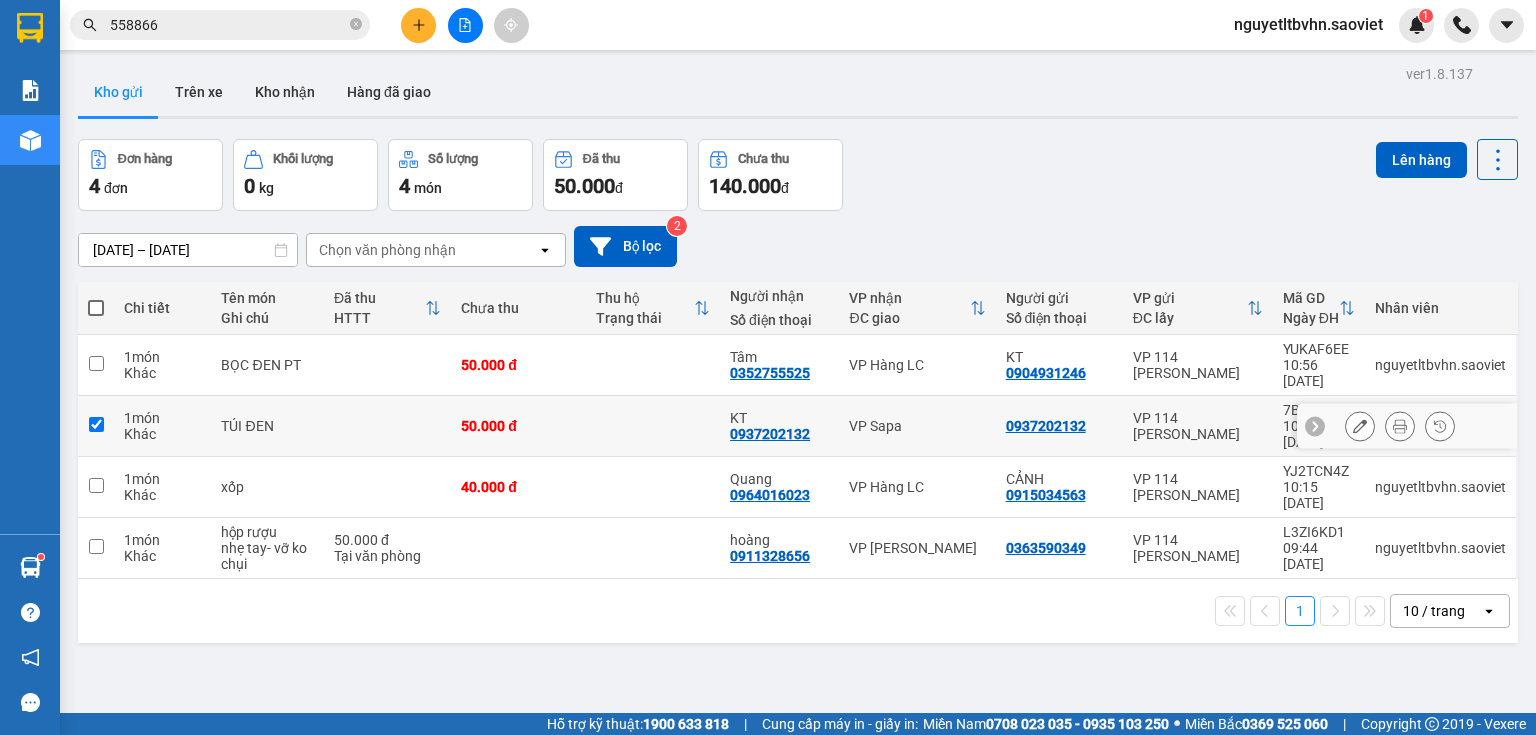checkbox on "true" 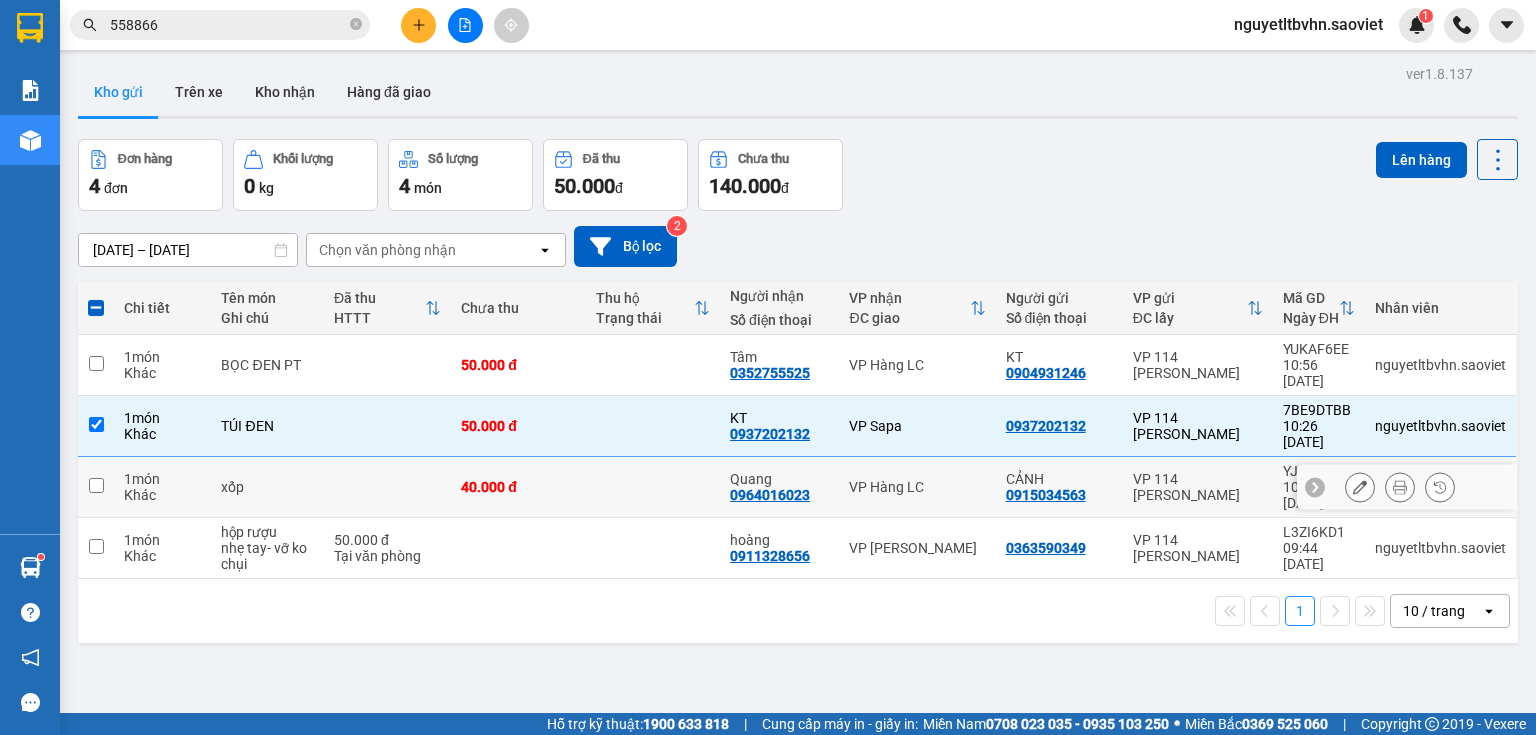 click at bounding box center (96, 487) 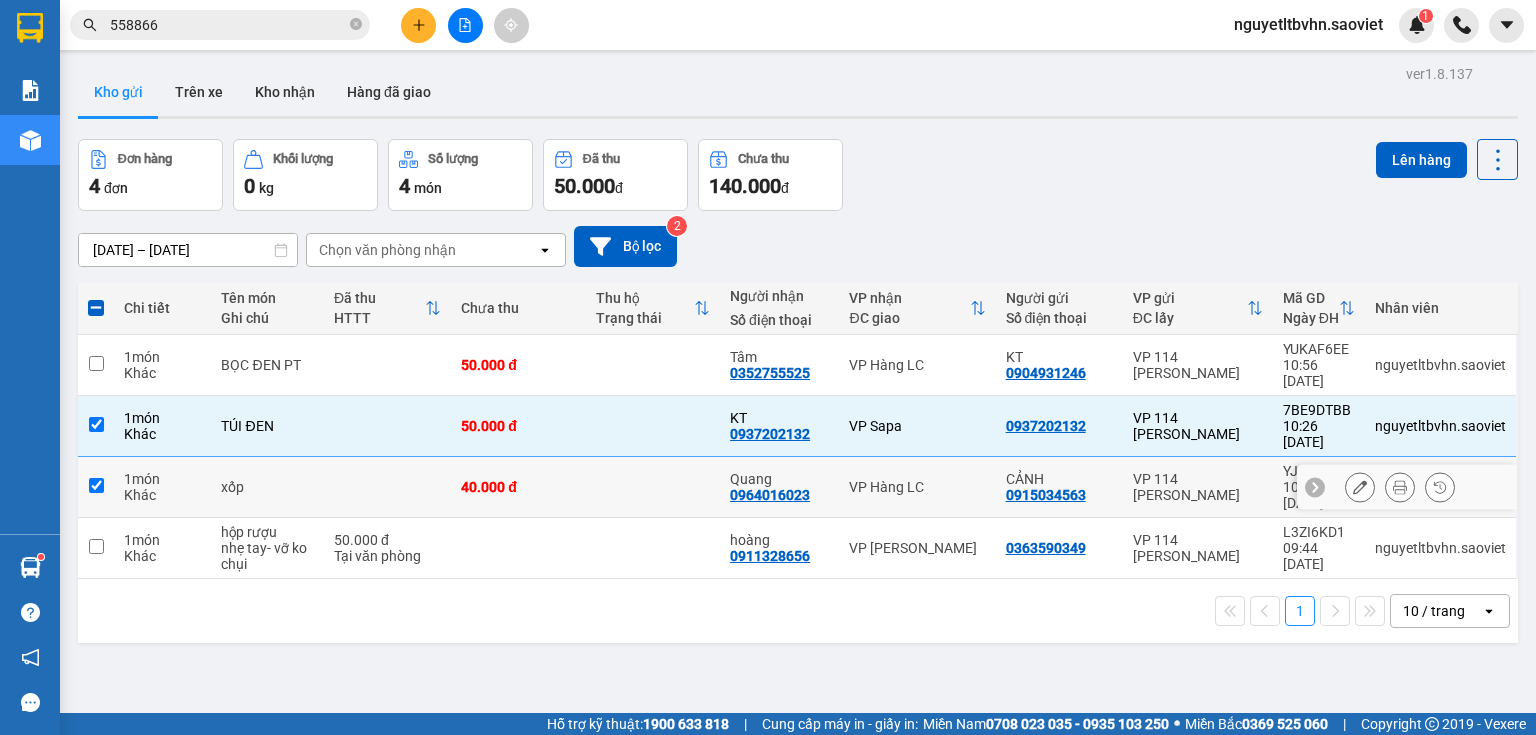 checkbox on "true" 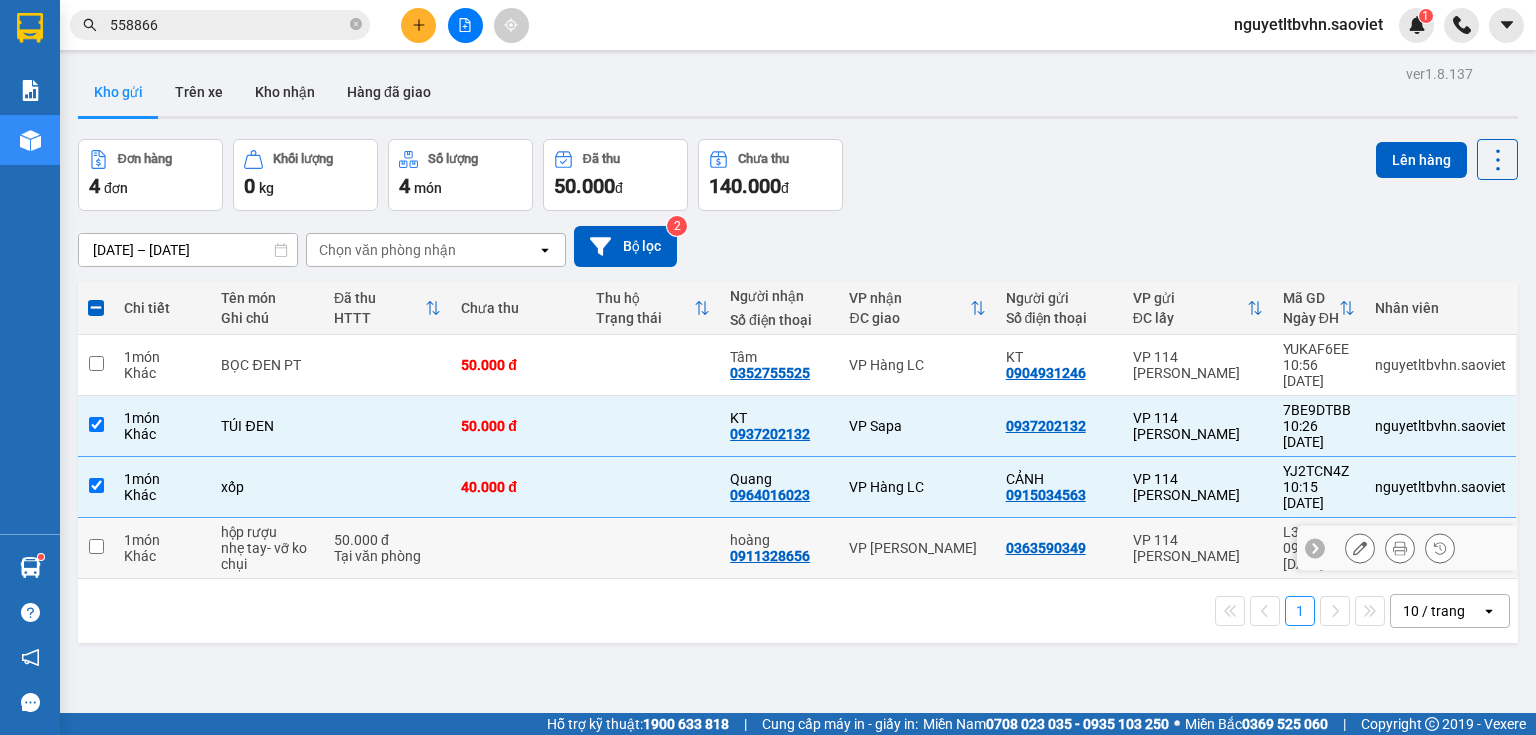 drag, startPoint x: 97, startPoint y: 498, endPoint x: 256, endPoint y: 415, distance: 179.35997 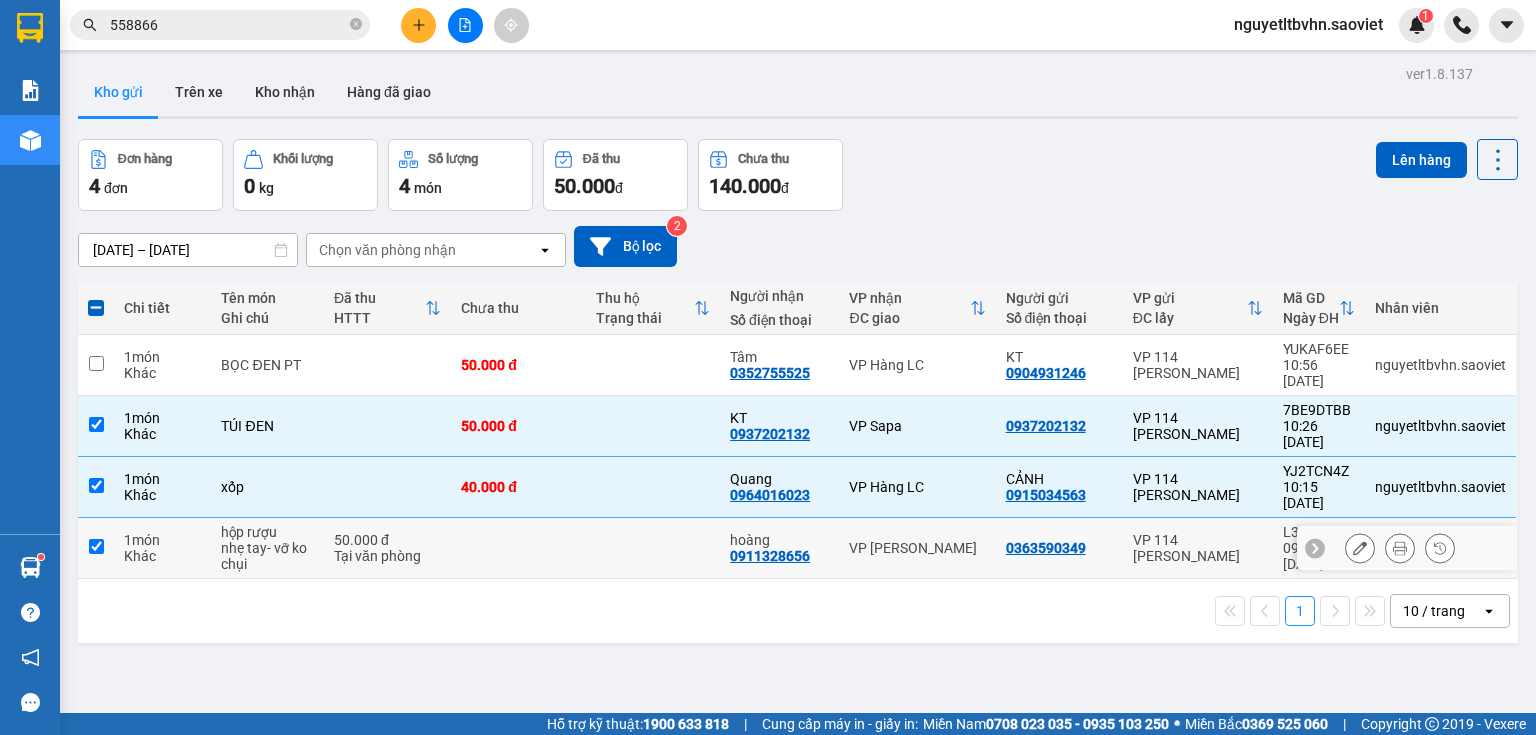 checkbox on "true" 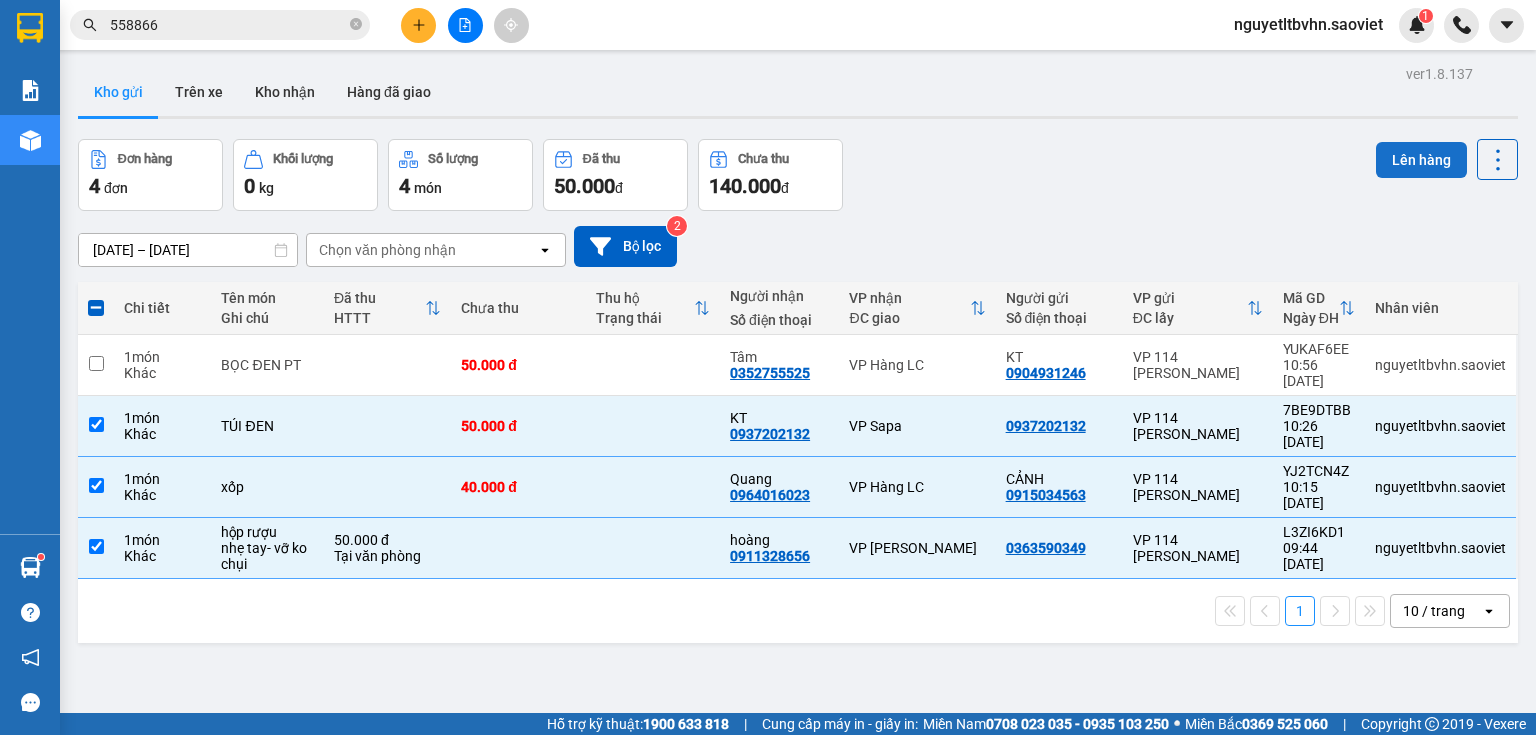 click on "Lên hàng" at bounding box center (1421, 160) 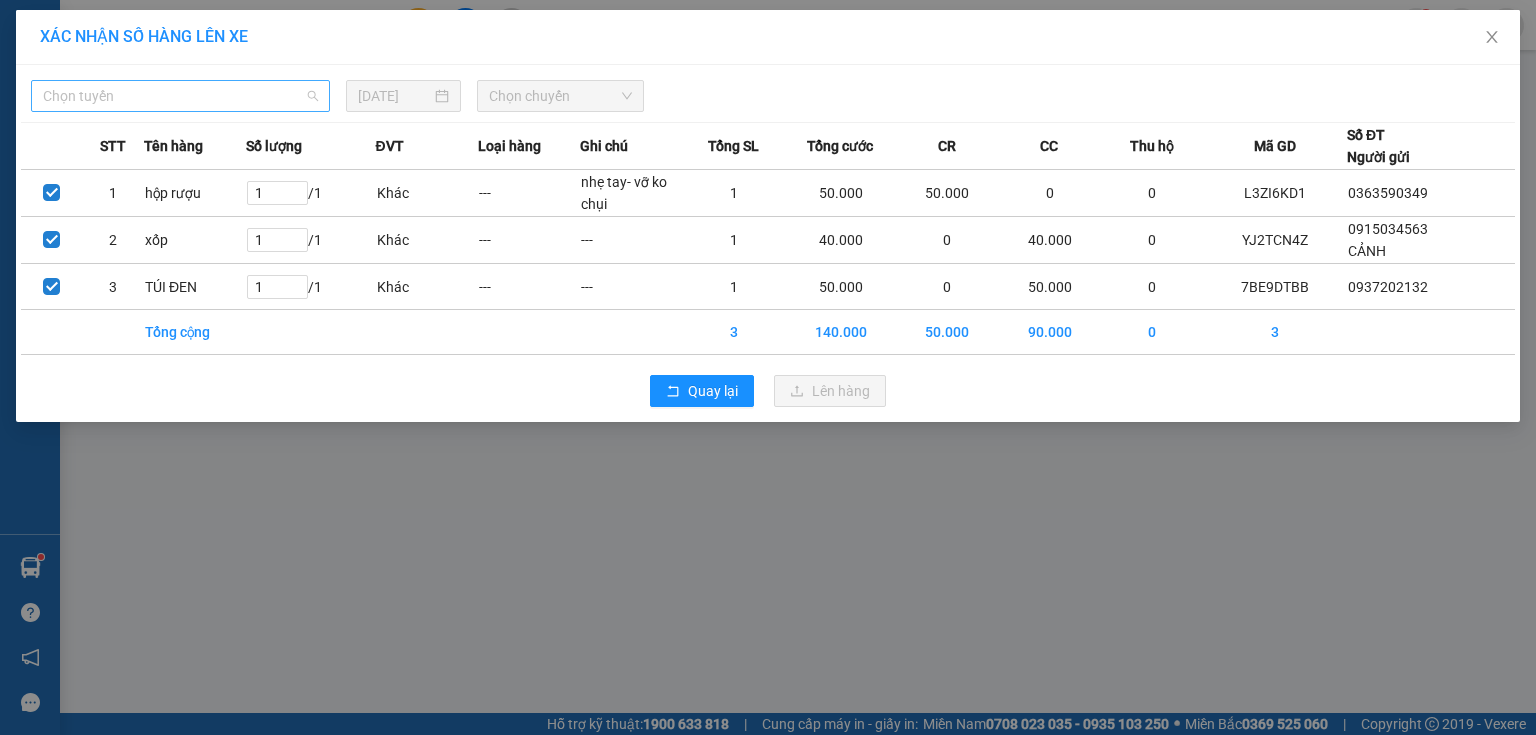 click on "Chọn tuyến" at bounding box center [180, 96] 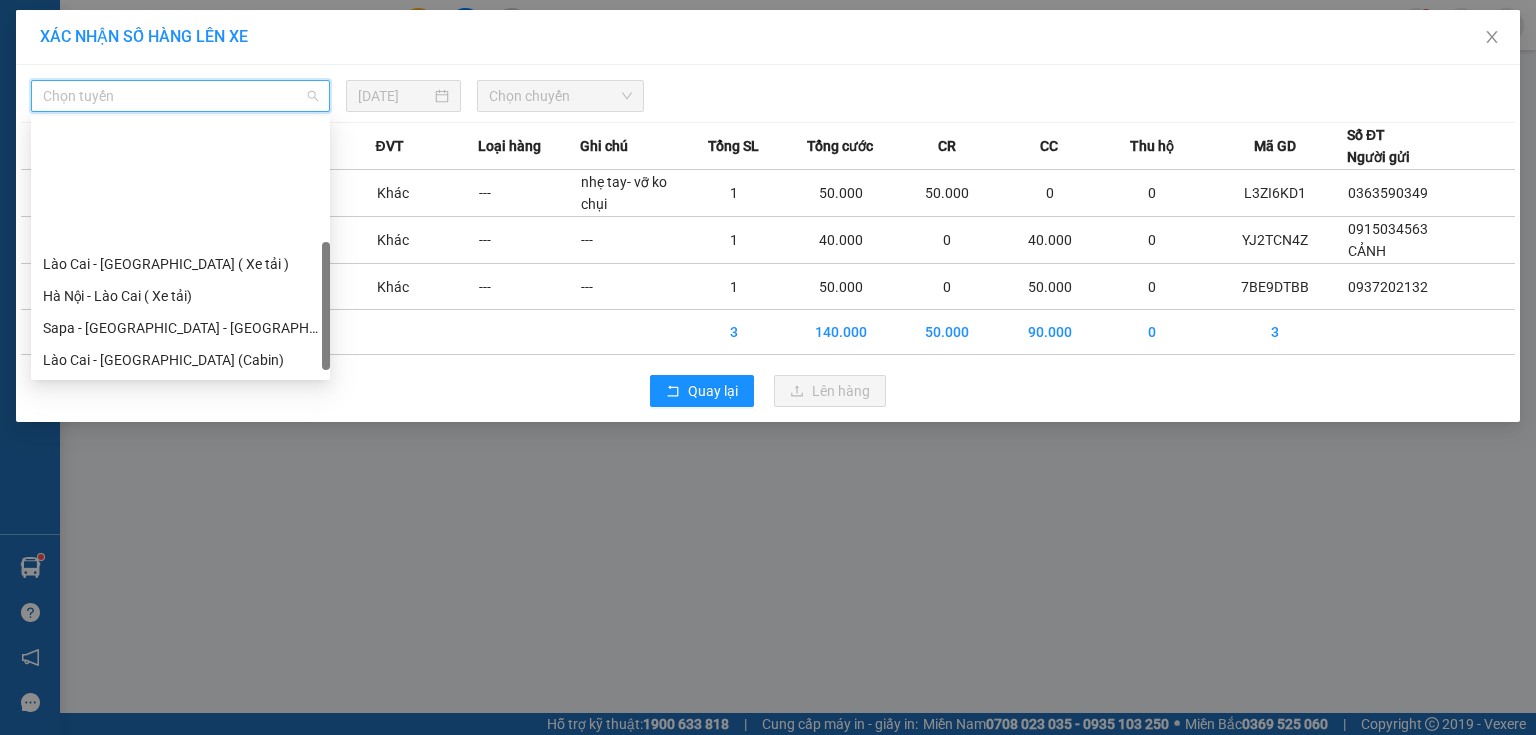 scroll, scrollTop: 152, scrollLeft: 0, axis: vertical 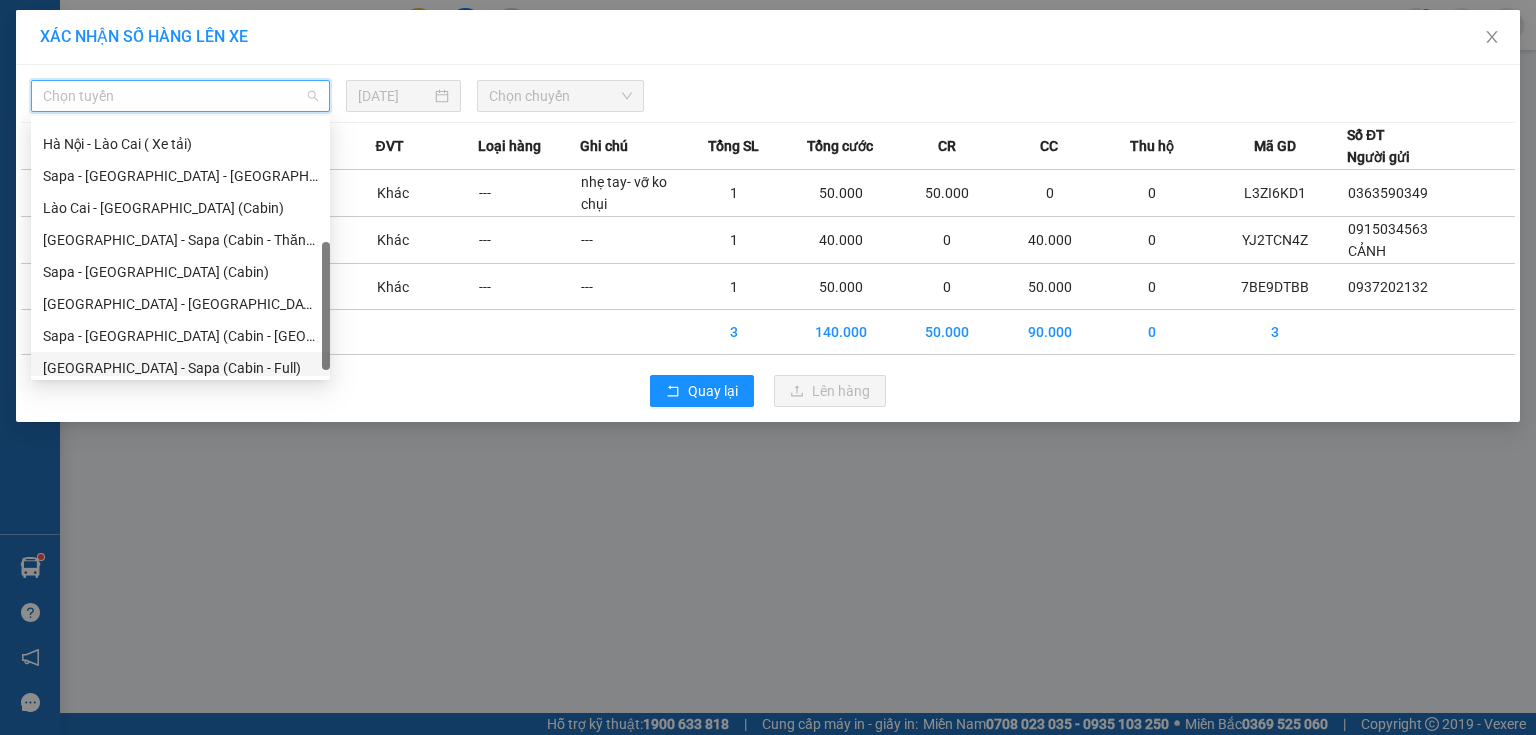 click on "[GEOGRAPHIC_DATA] - Sapa (Cabin - Full)" at bounding box center [180, 368] 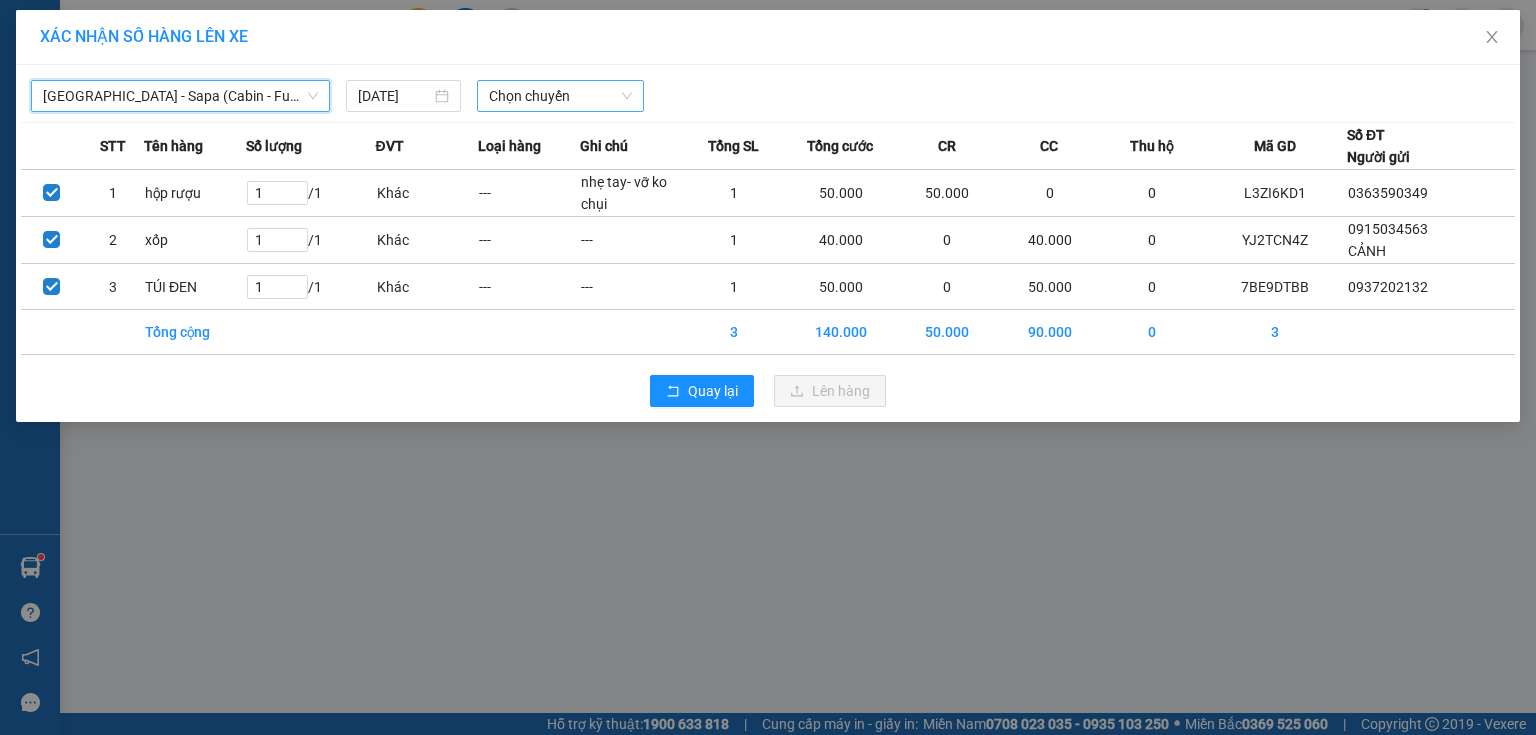 click on "Chọn chuyến" at bounding box center (561, 96) 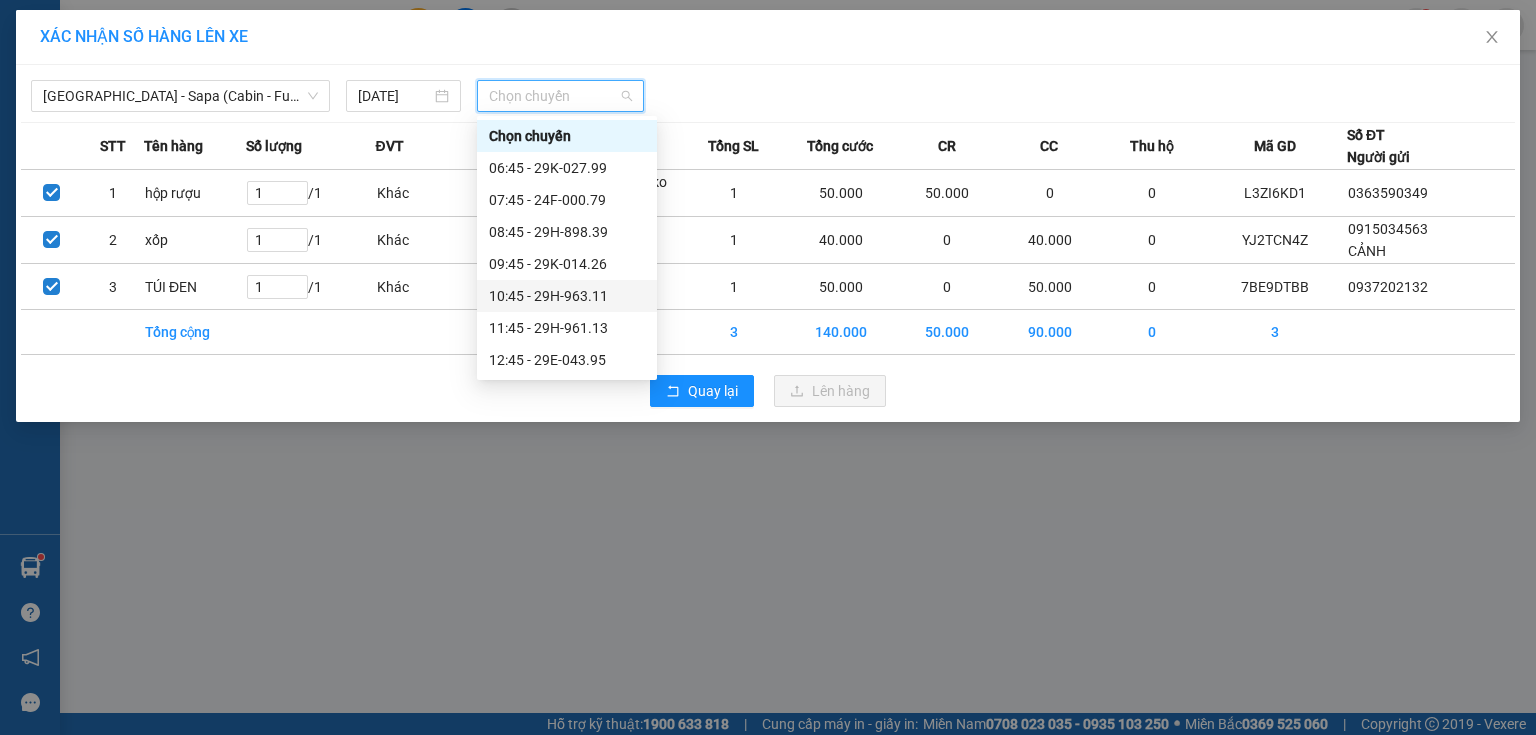 click on "10:45     - 29H-963.11" at bounding box center (567, 296) 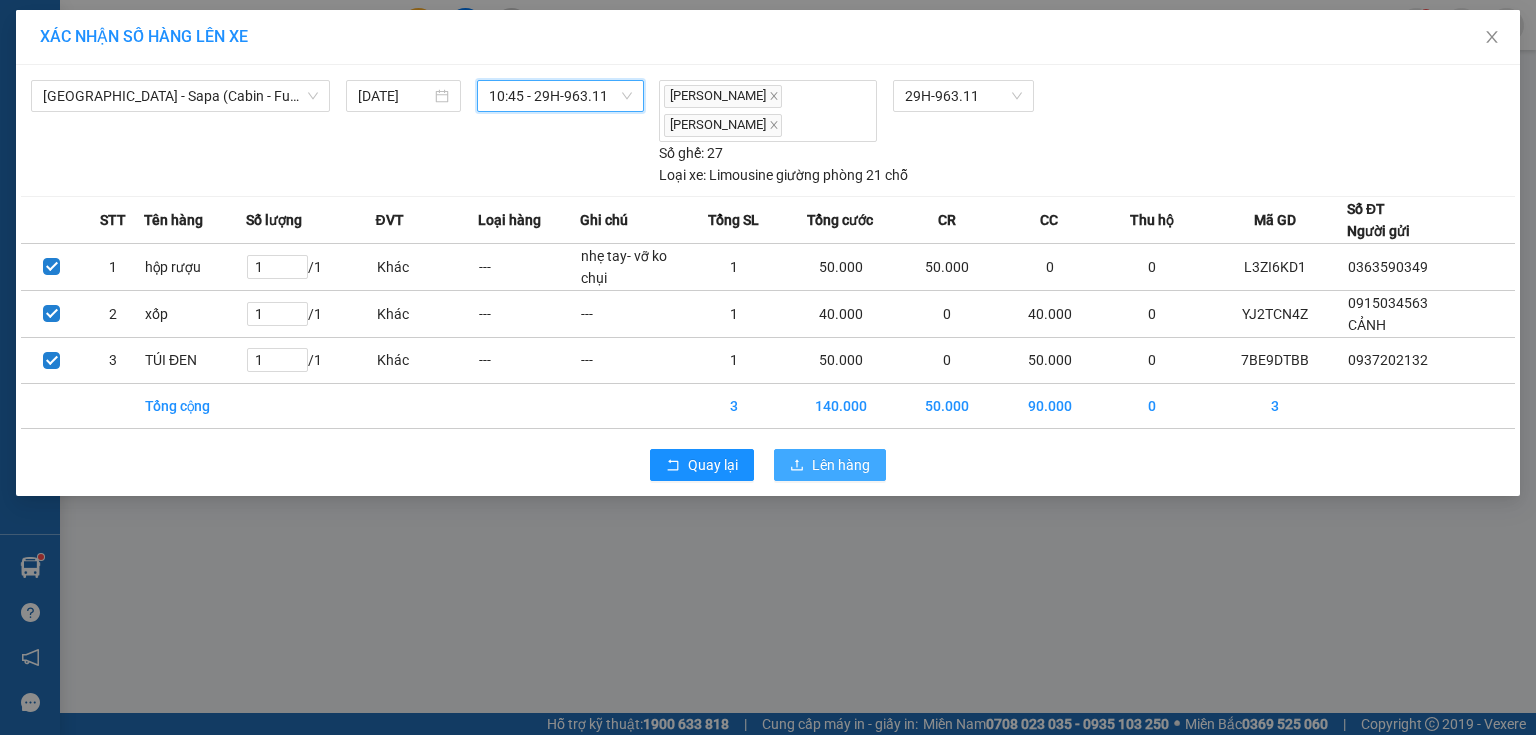 click on "Lên hàng" at bounding box center [841, 465] 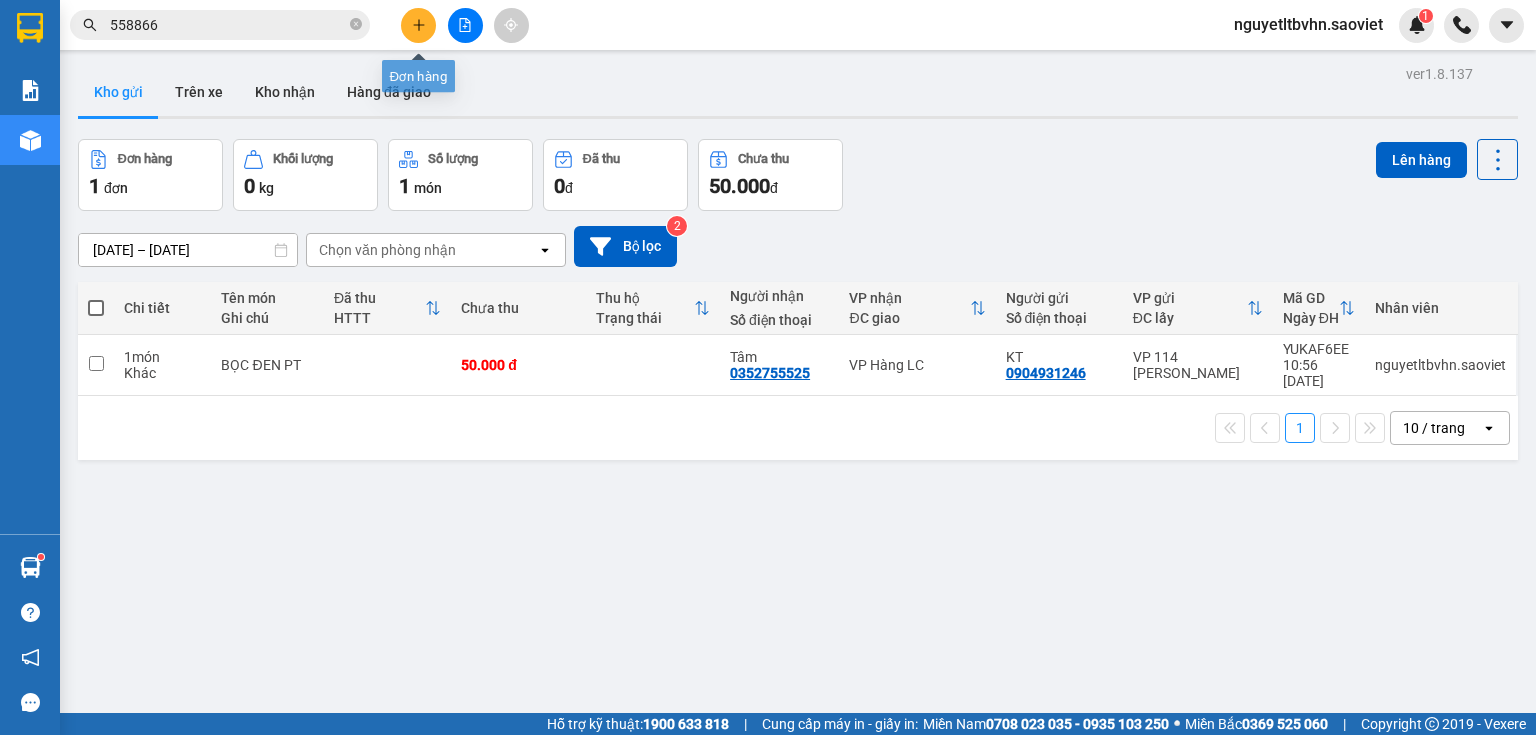 click 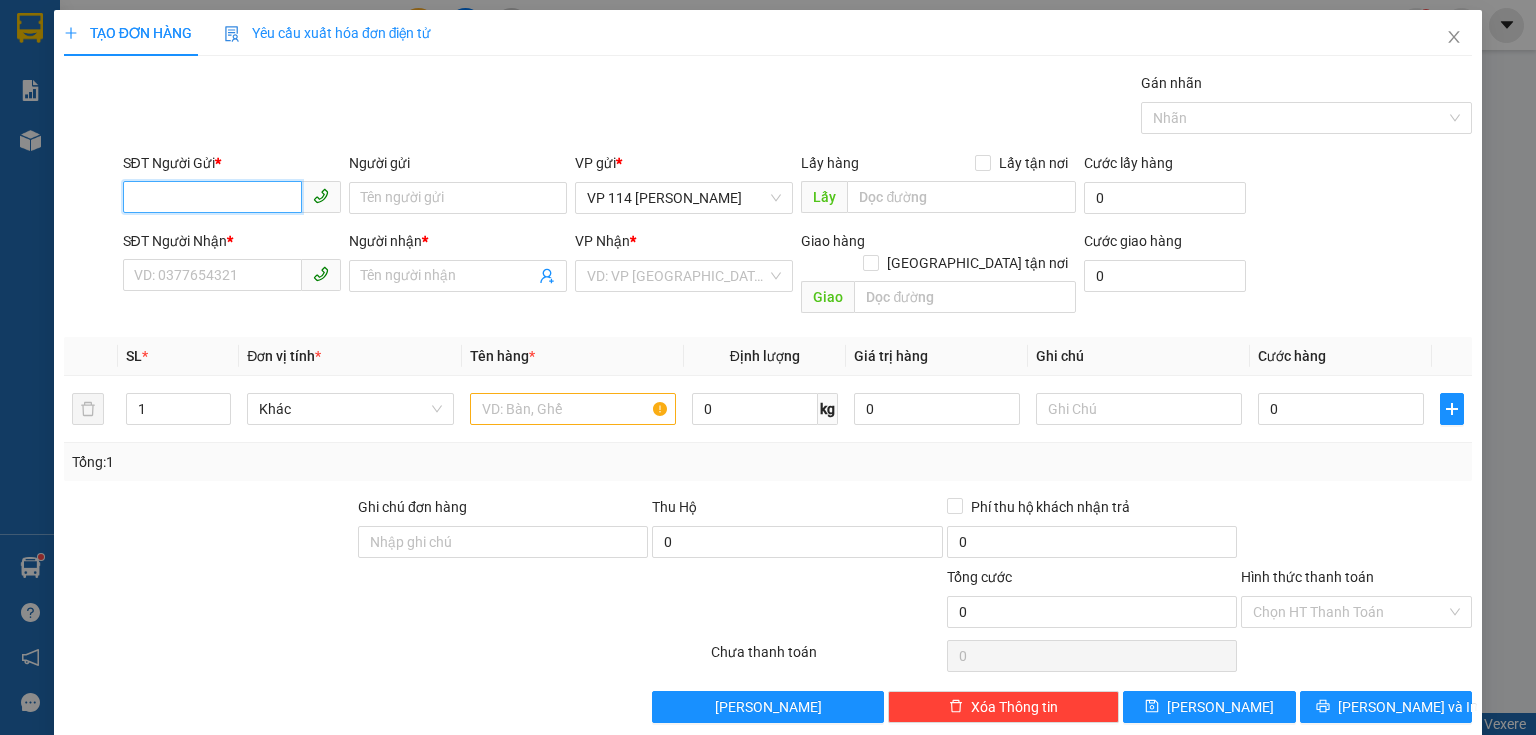 click on "SĐT Người Gửi  *" at bounding box center [212, 197] 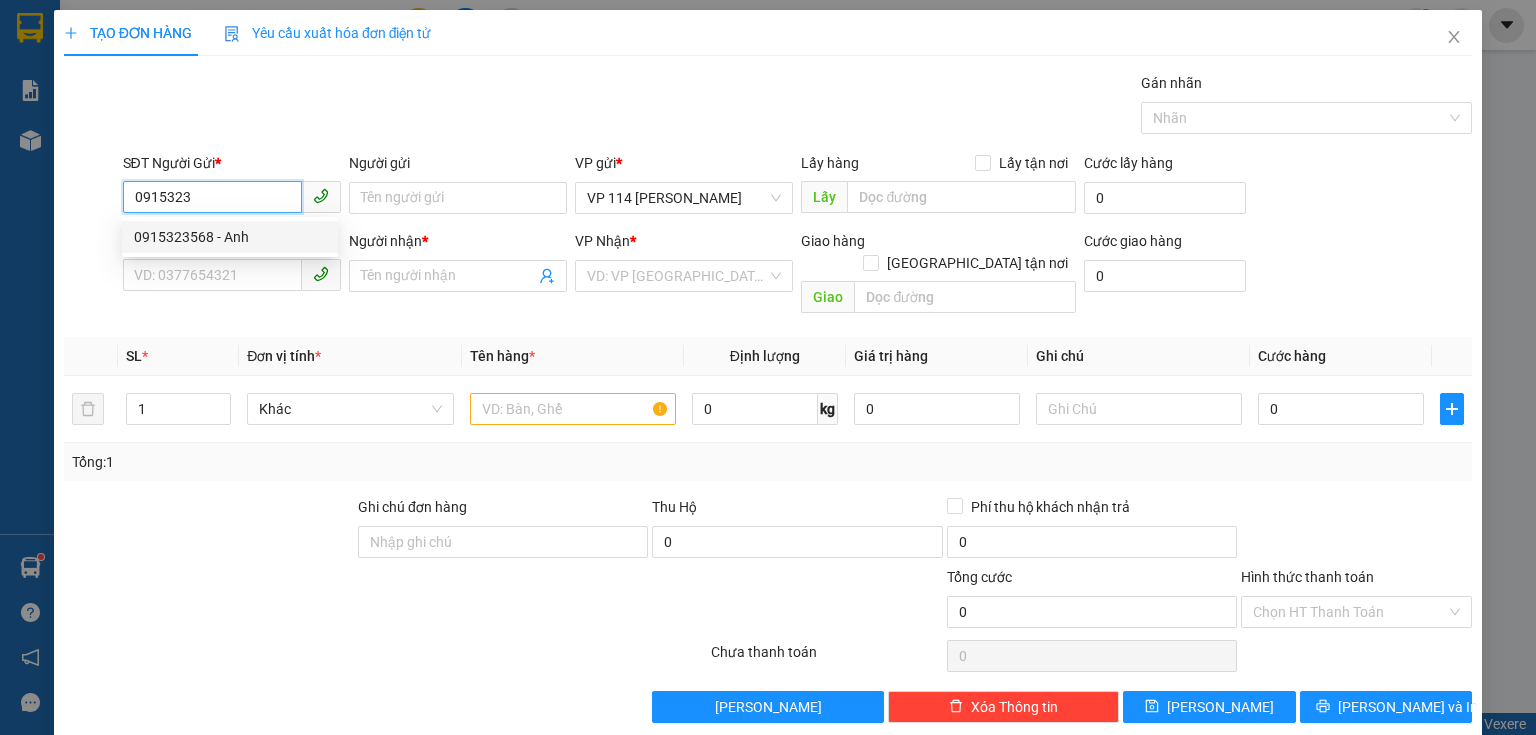 click on "0915323568 - Anh" at bounding box center (230, 237) 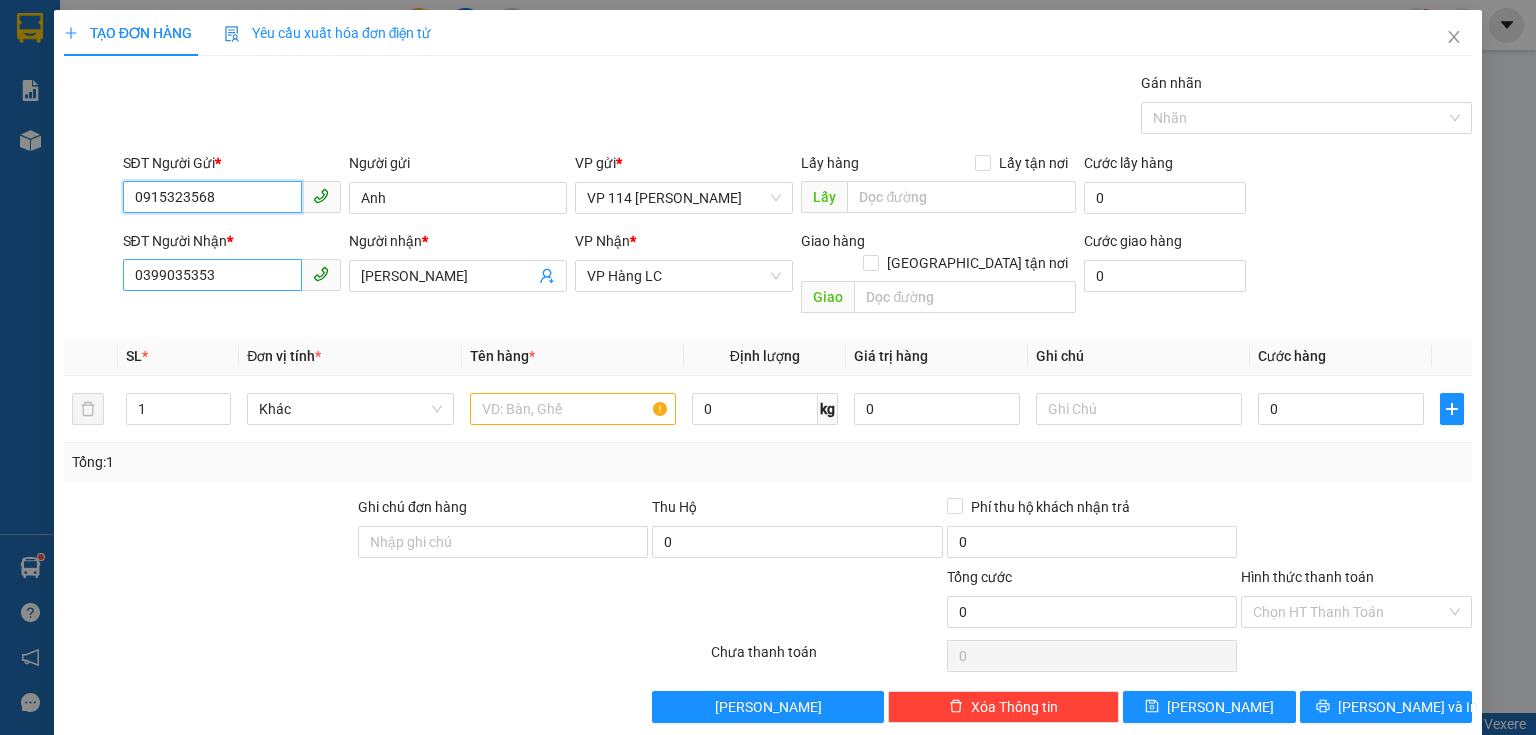 type on "0915323568" 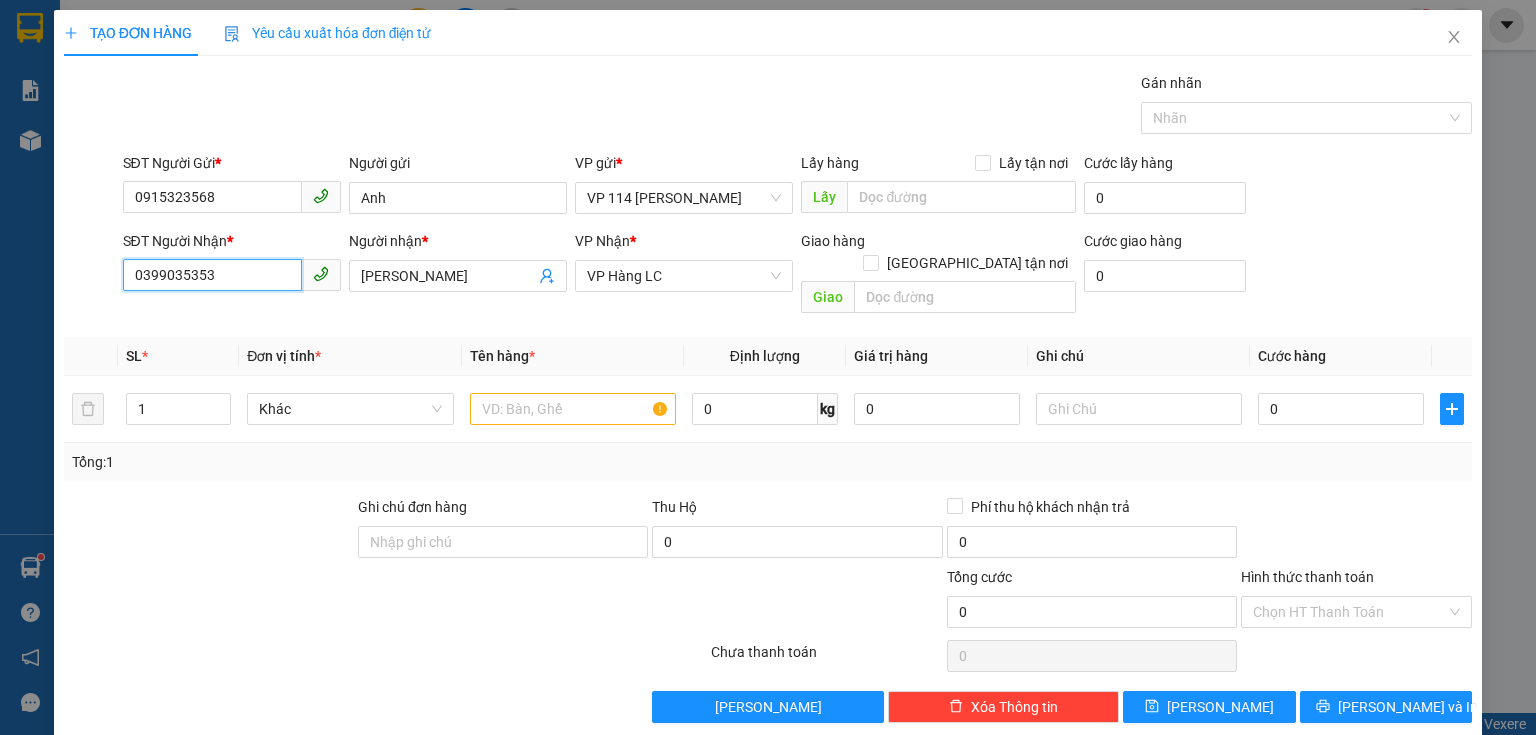 drag, startPoint x: 230, startPoint y: 278, endPoint x: 80, endPoint y: 278, distance: 150 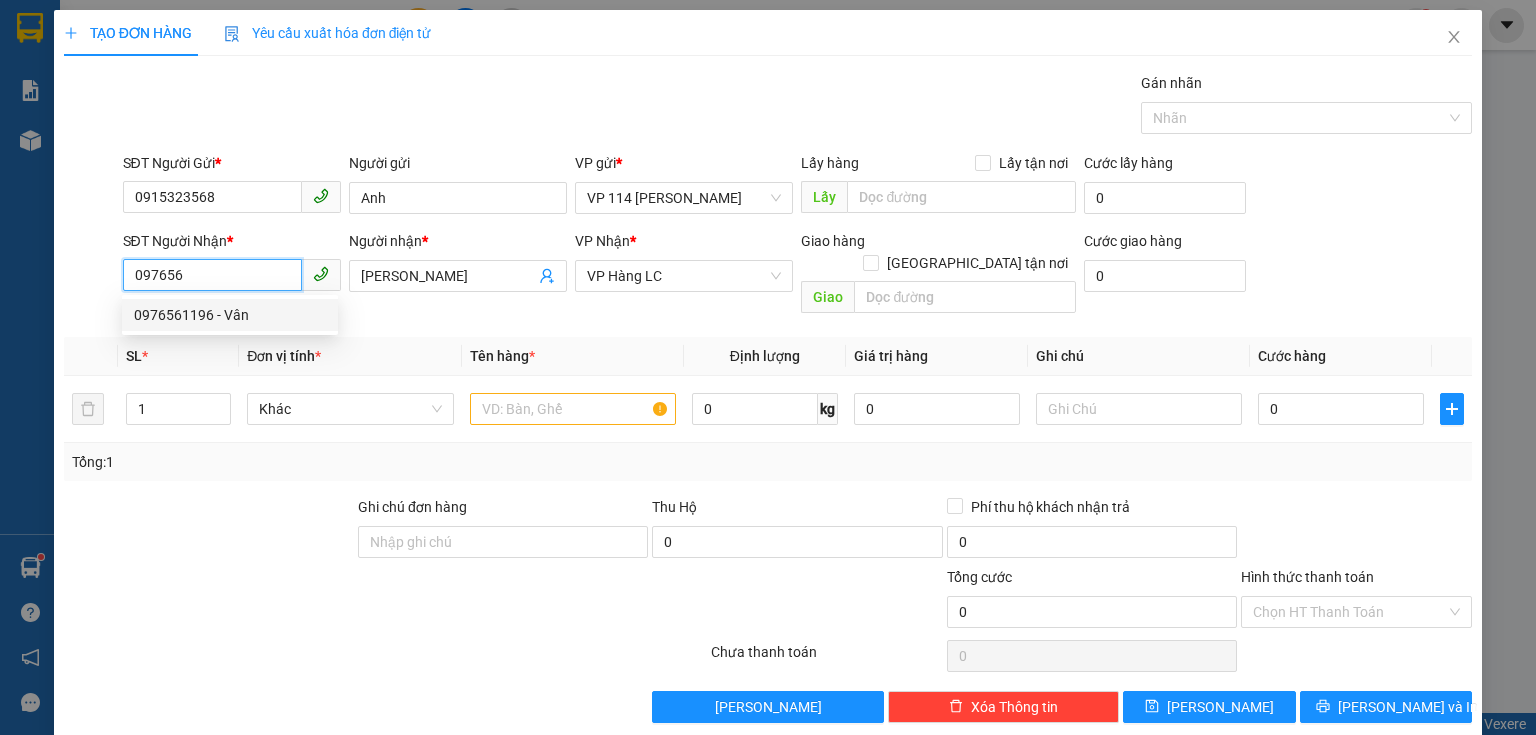 click on "0976561196 - Vân" at bounding box center [230, 315] 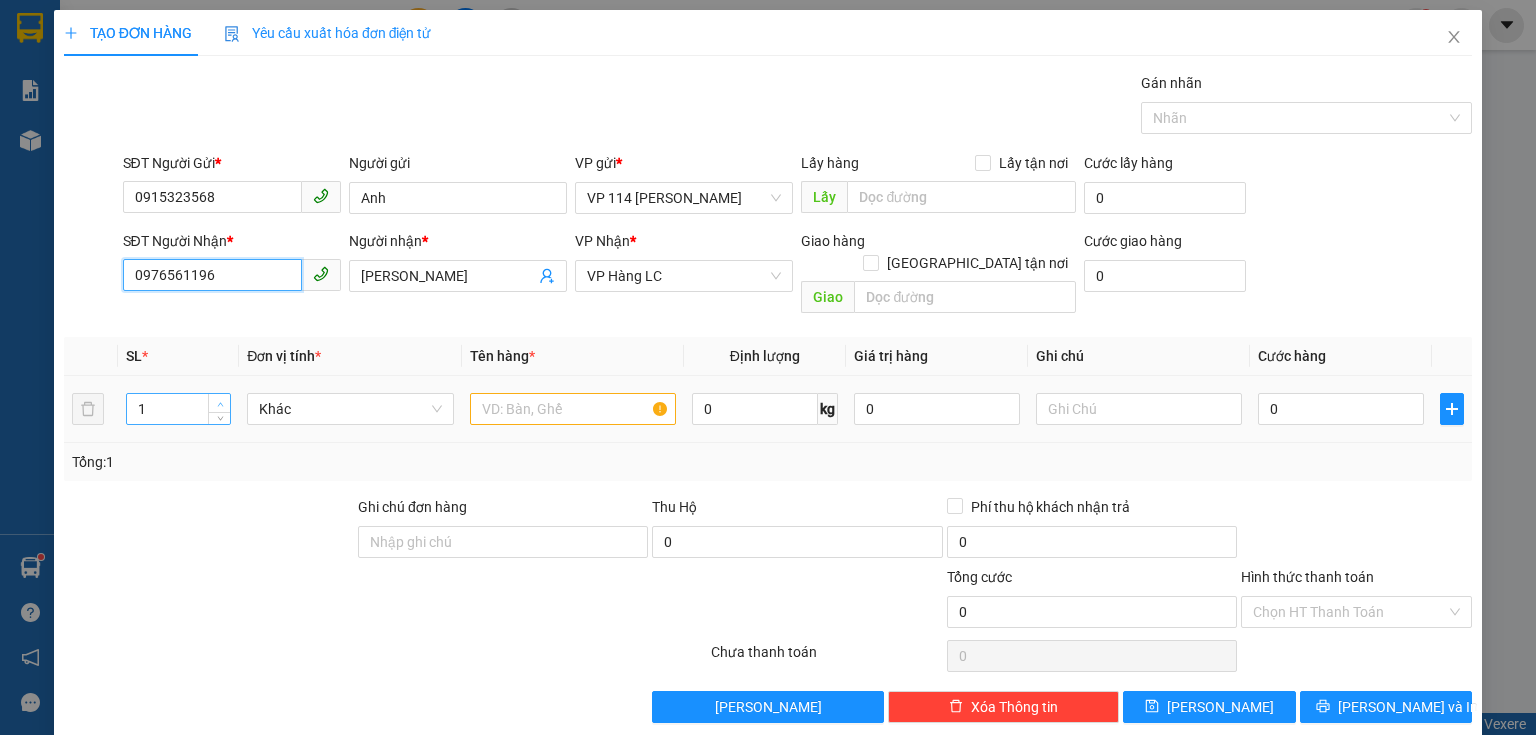 type on "0976561196" 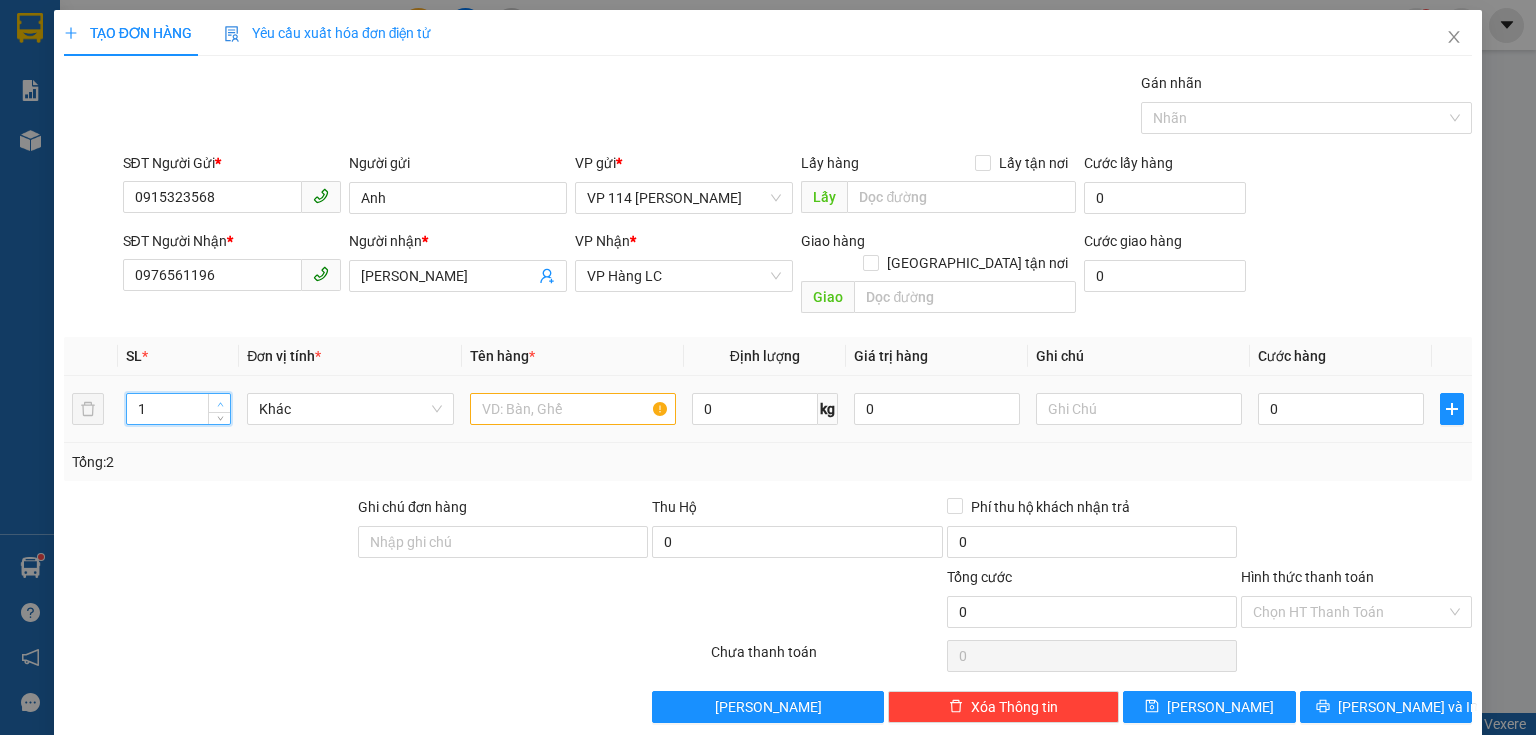 type on "2" 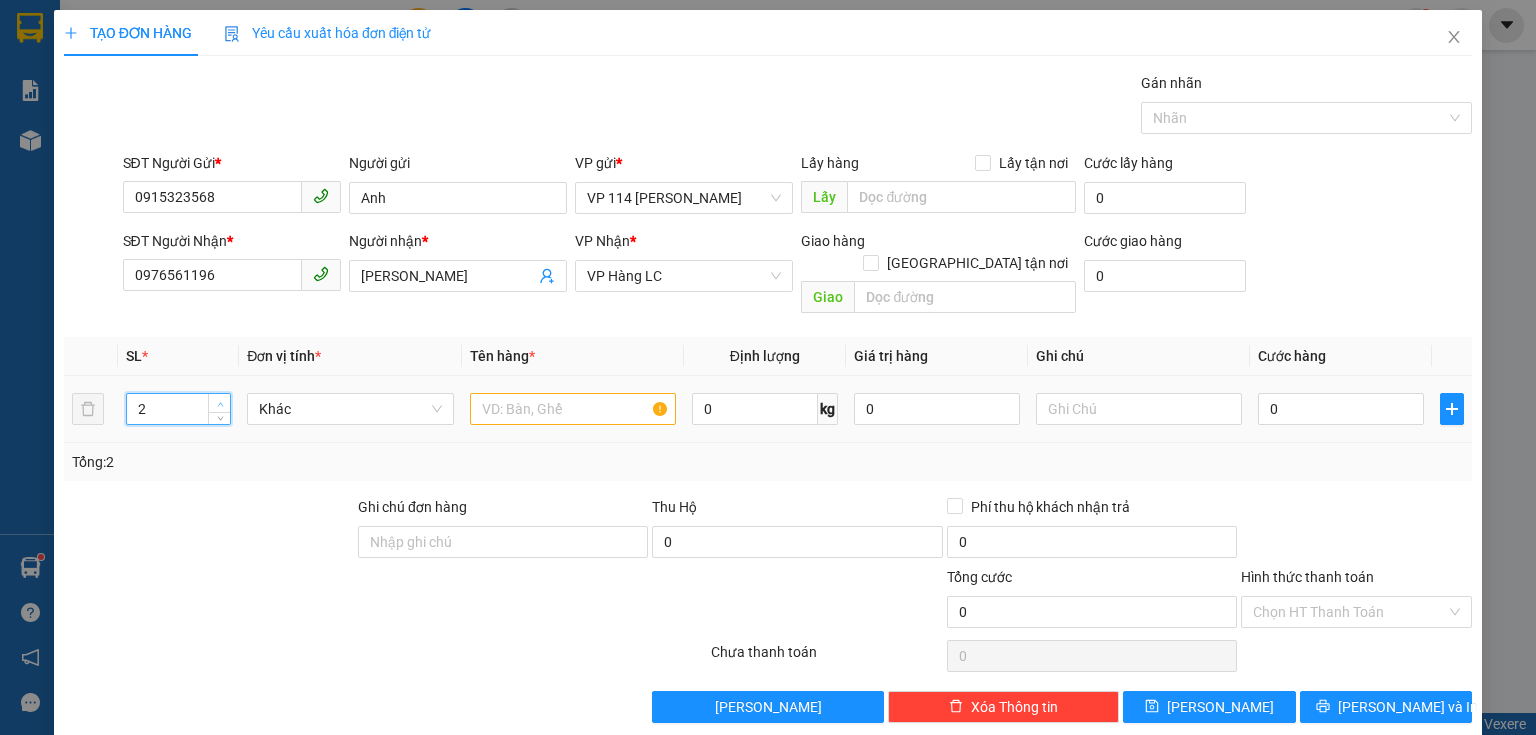 click at bounding box center (220, 404) 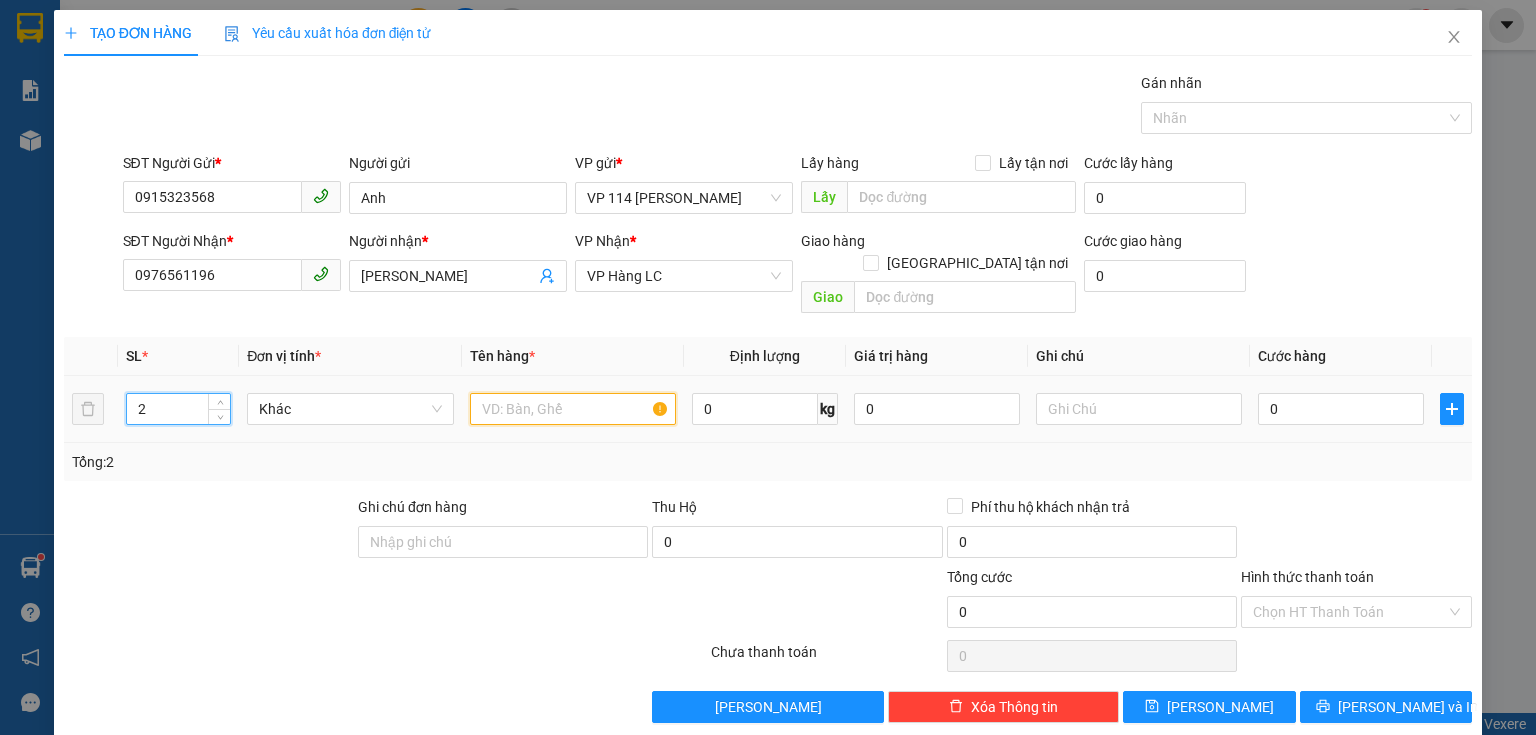 click at bounding box center (573, 409) 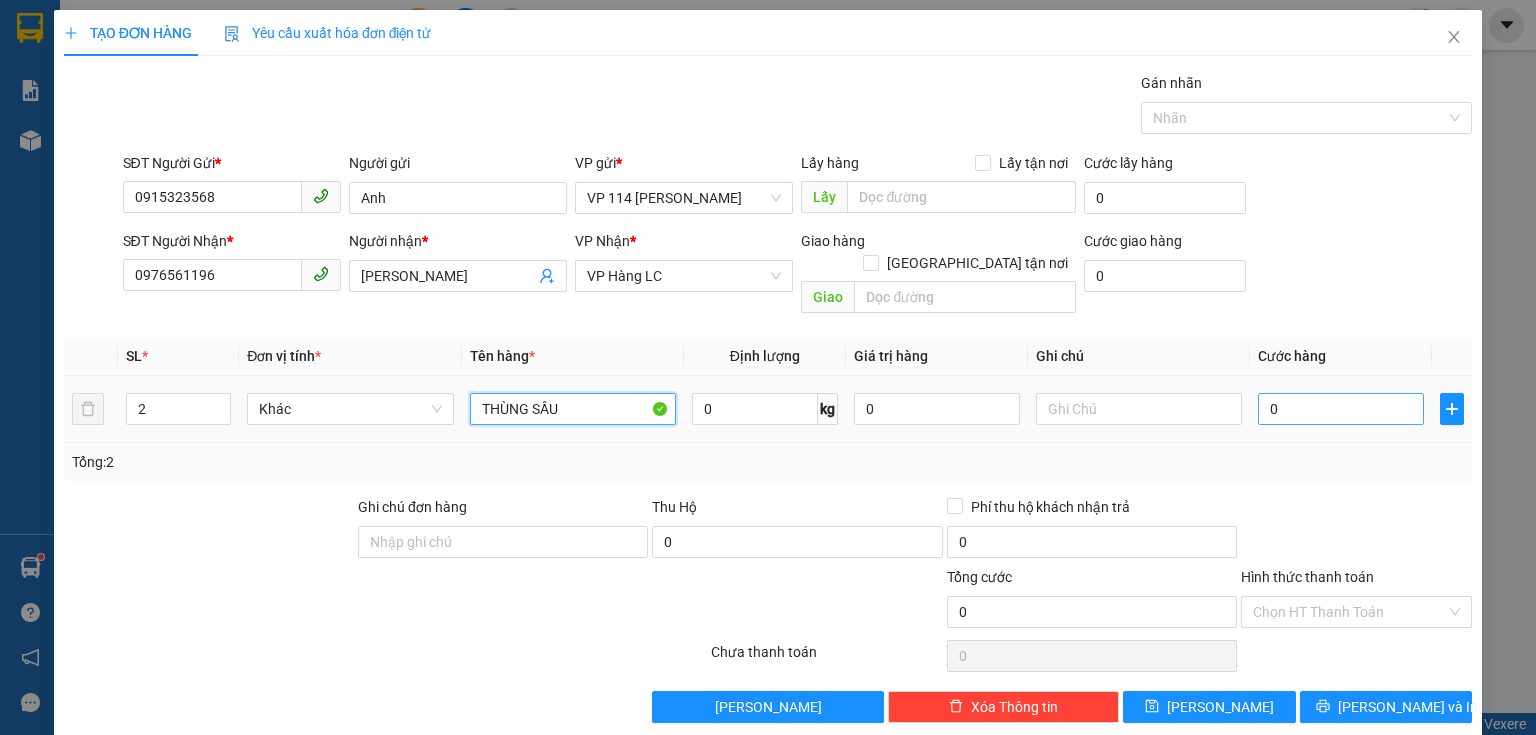 type on "THÙNG SẦU" 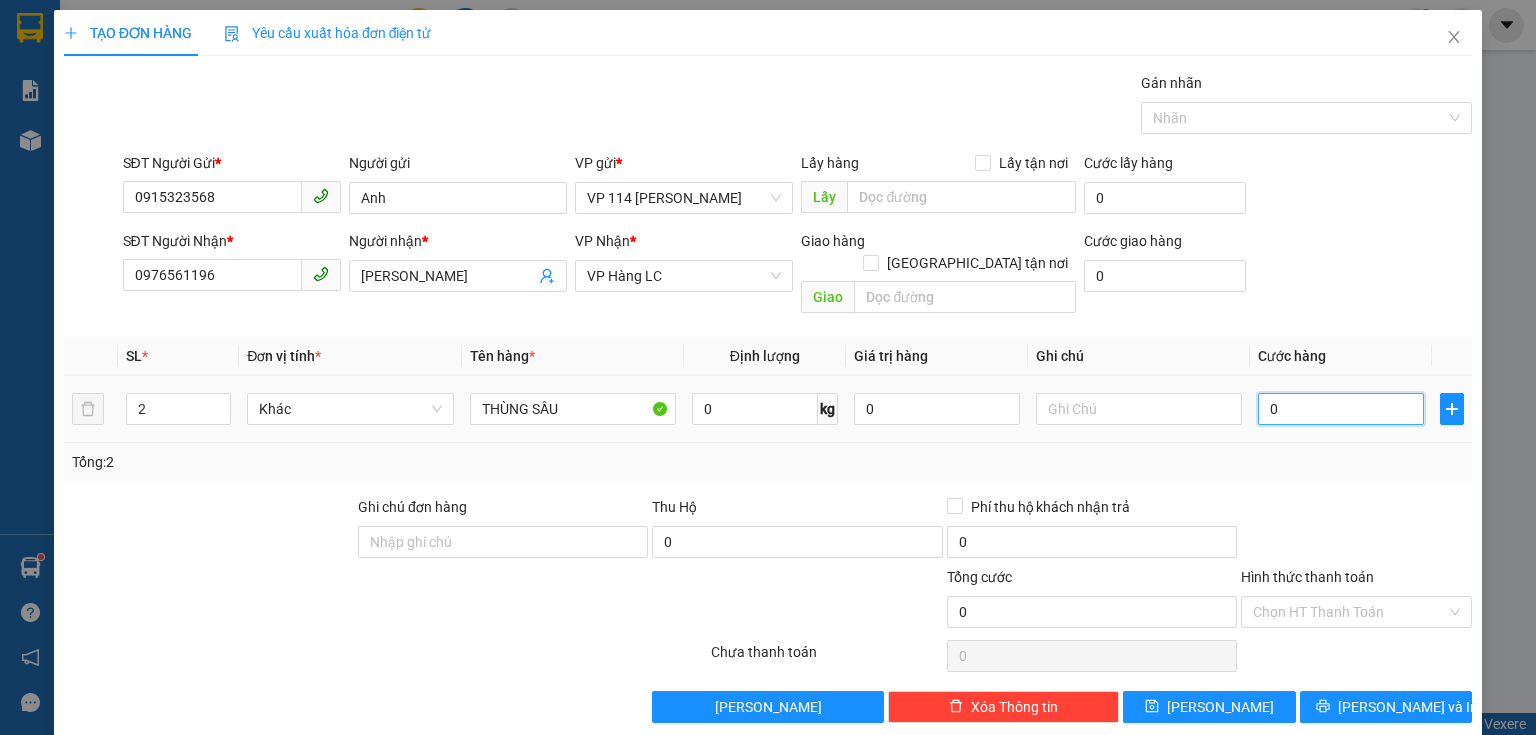click on "0" at bounding box center [1341, 409] 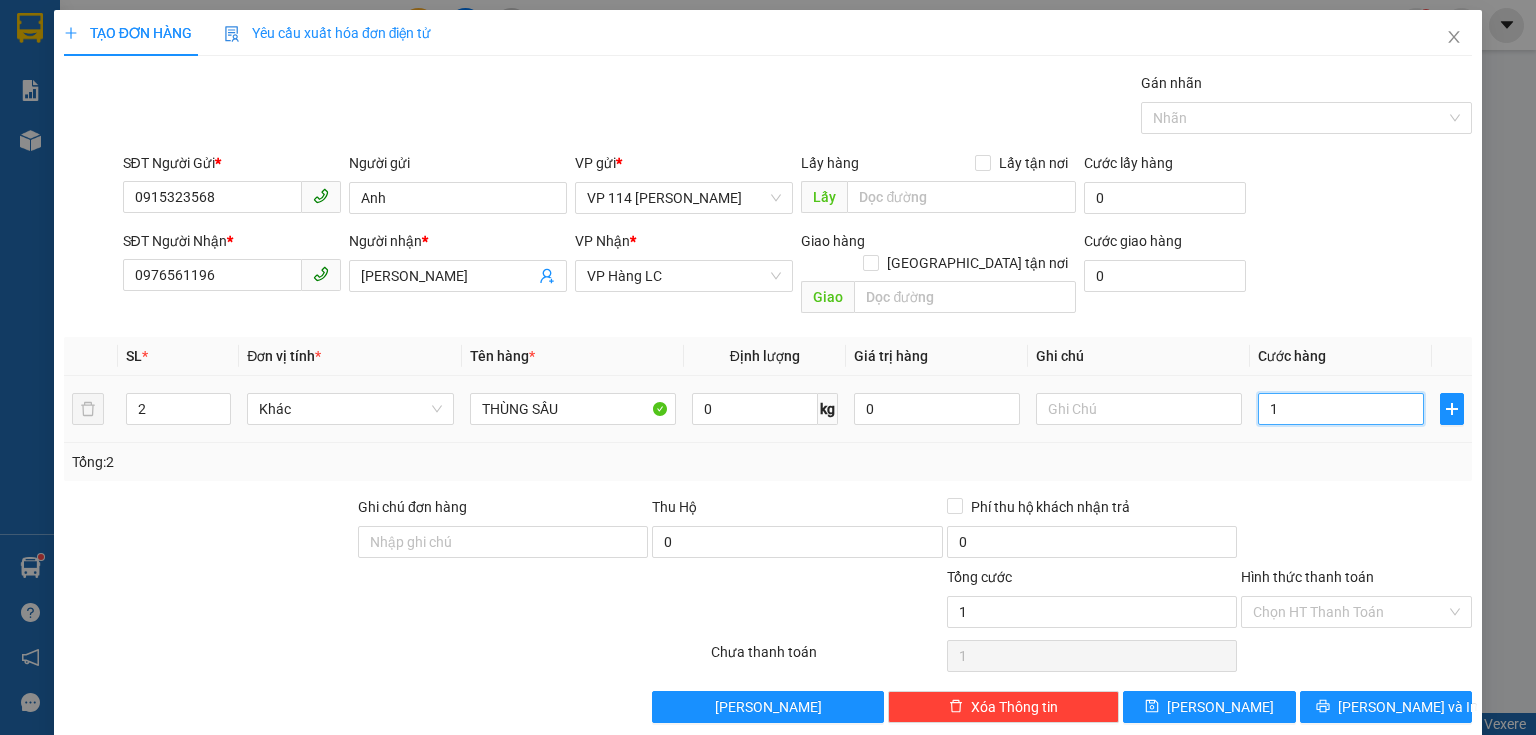type on "12" 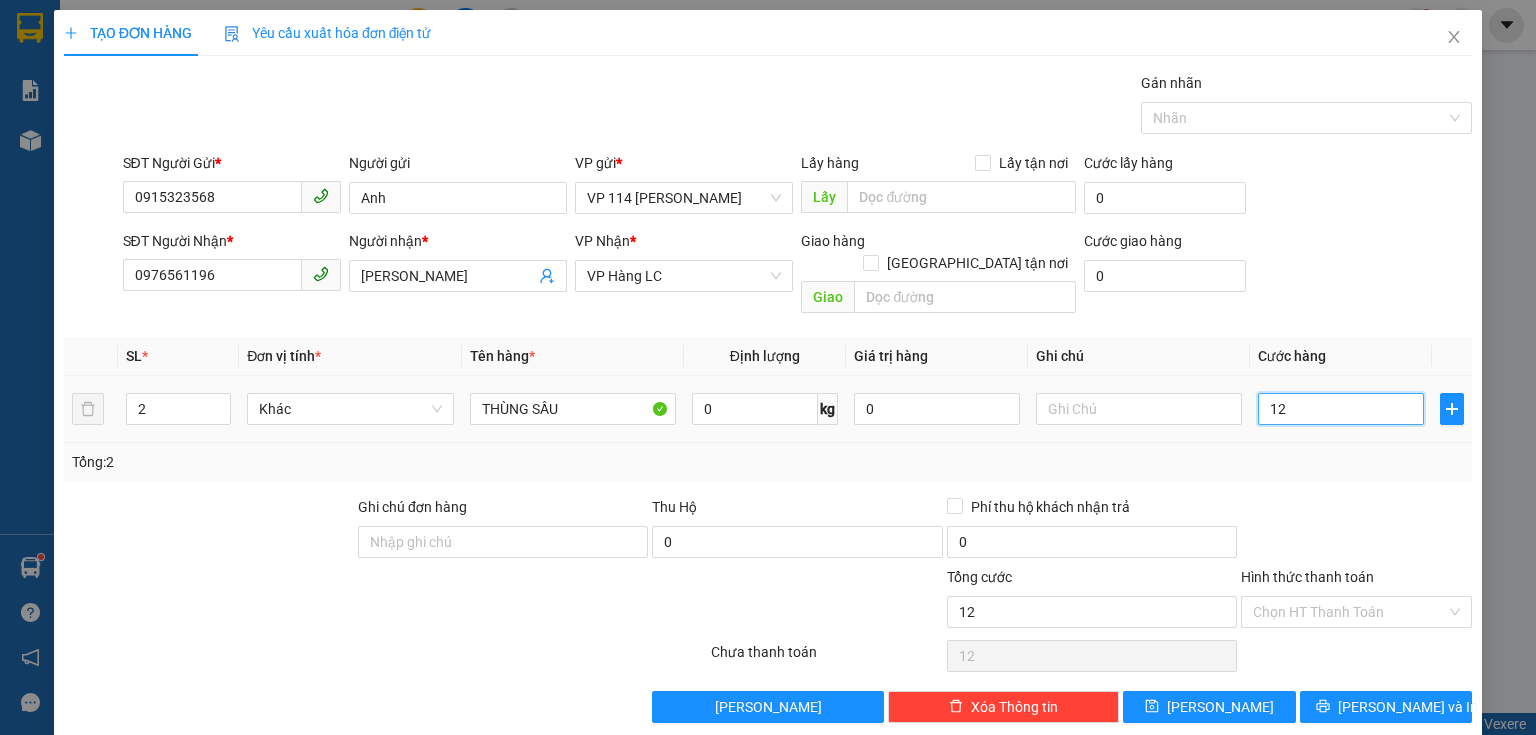 type on "120" 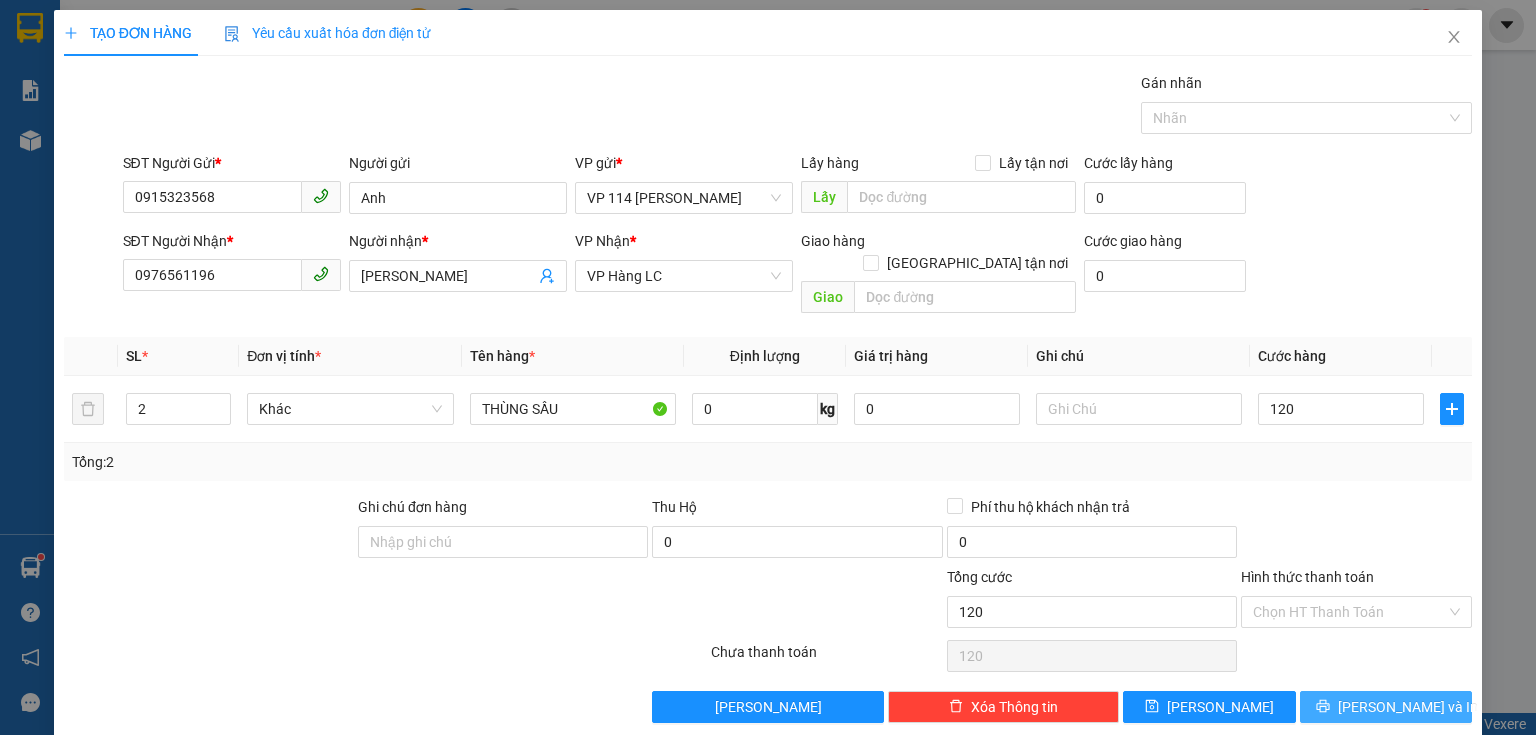 type on "120.000" 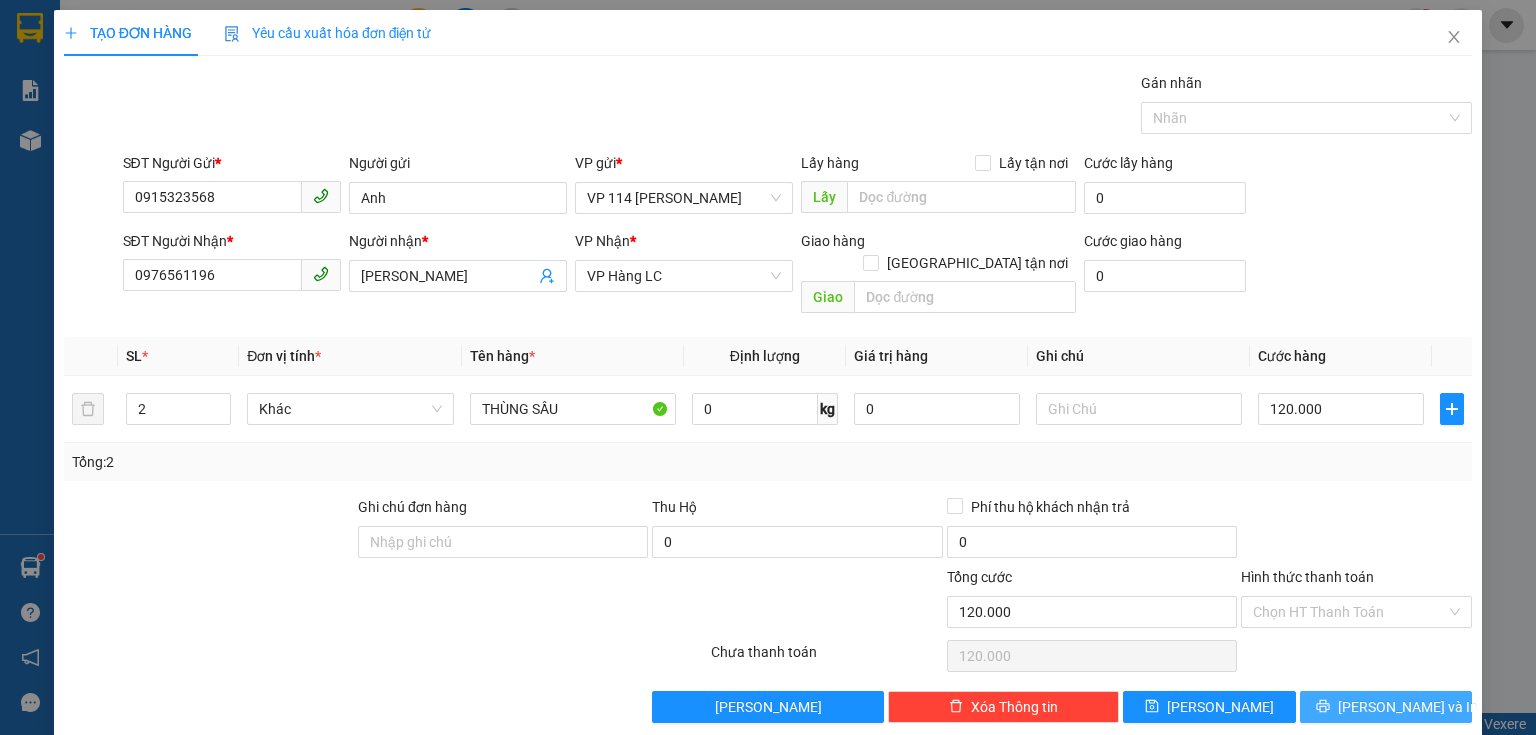 click on "[PERSON_NAME] và In" at bounding box center (1408, 707) 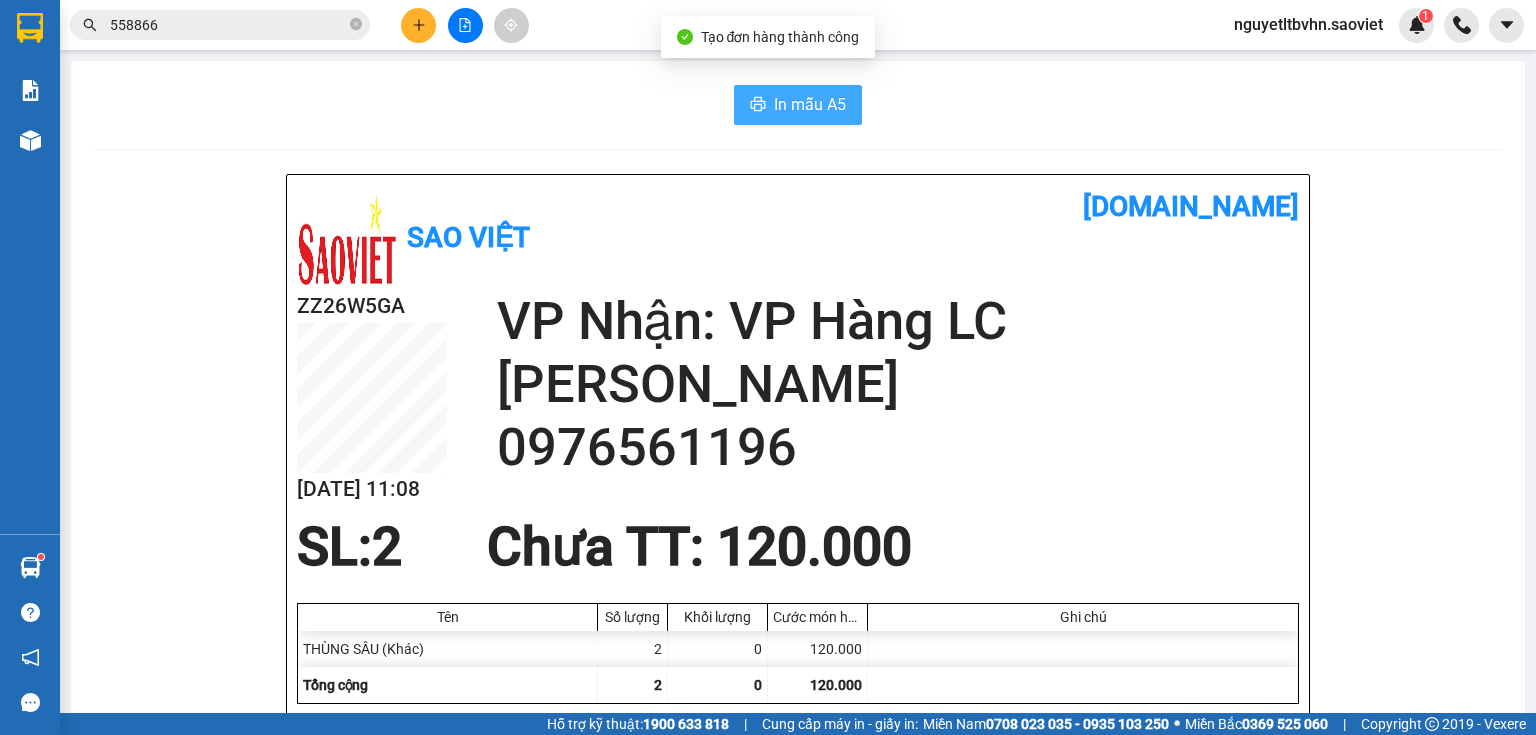 click on "In mẫu A5" at bounding box center [810, 104] 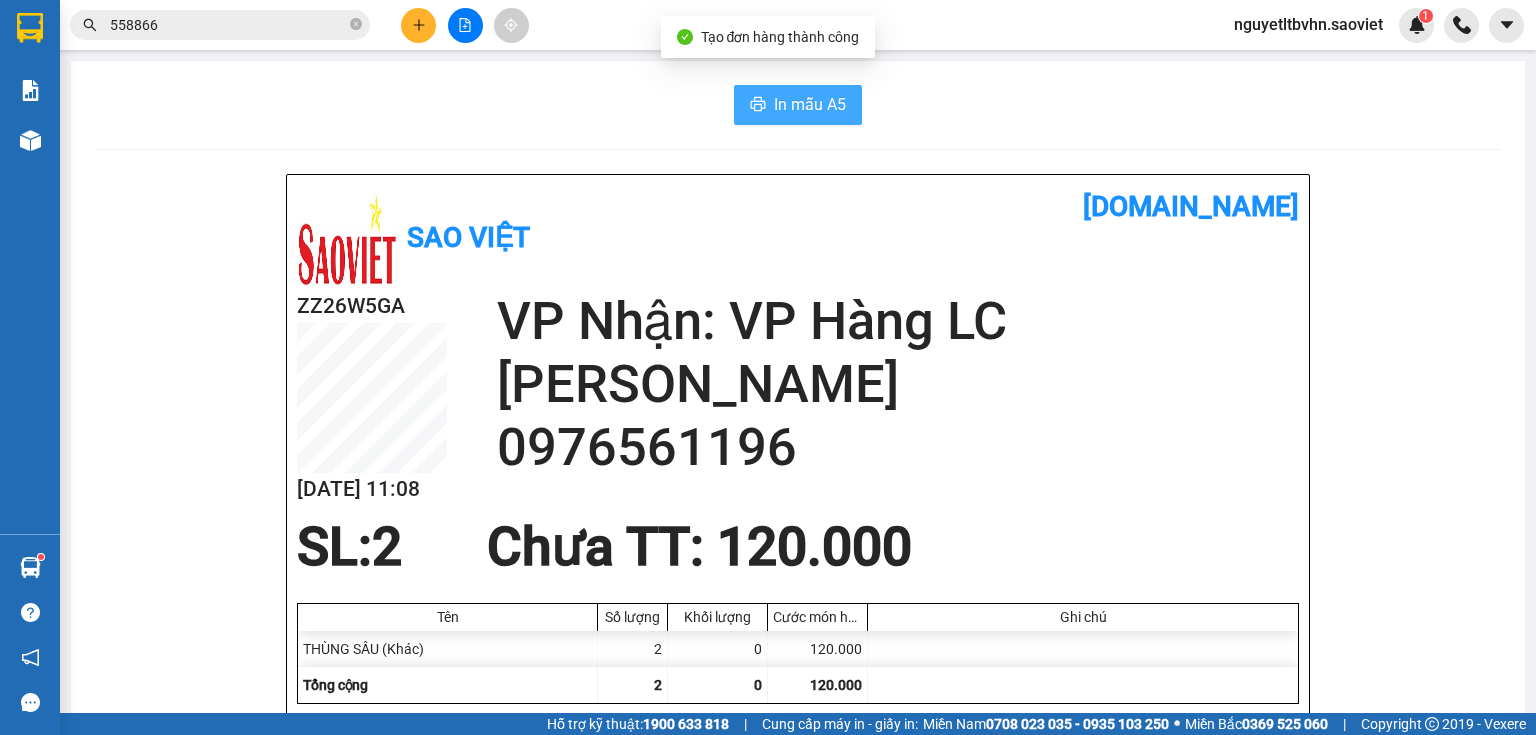 scroll, scrollTop: 0, scrollLeft: 0, axis: both 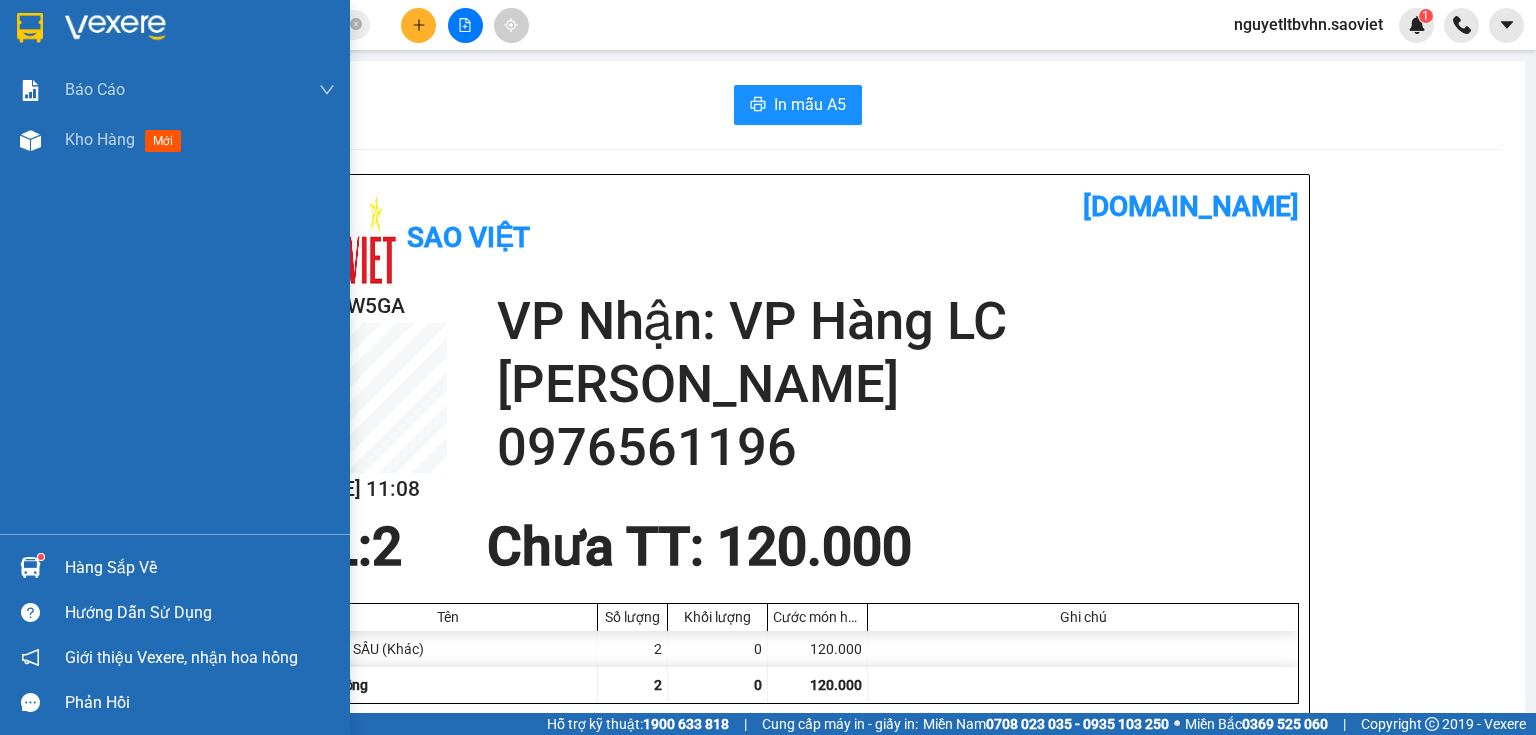 click at bounding box center [41, 557] 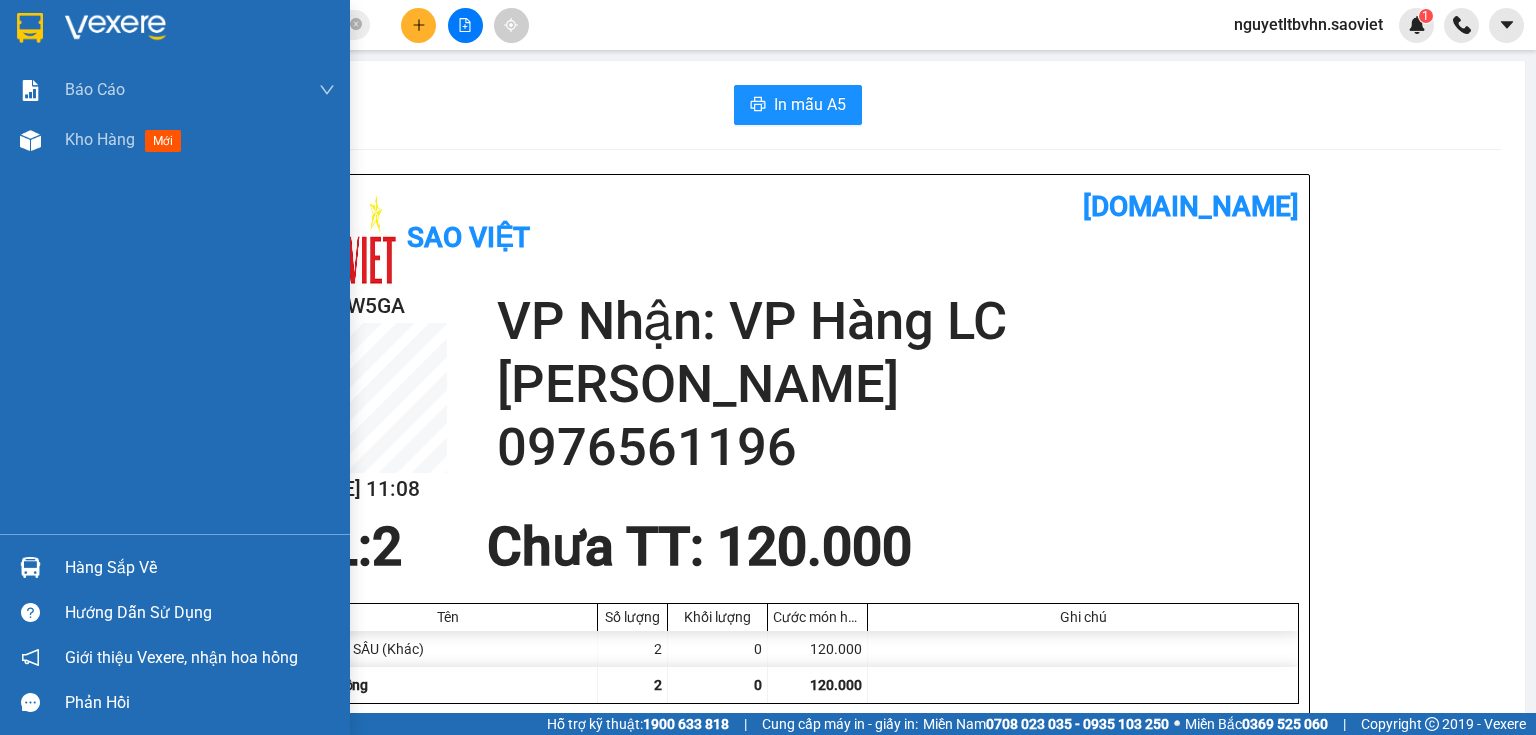 click on "Báo cáo 1B. Chi tiết đơn hàng 5. Doanh thu thực tế theo từng nhân viên 6. Thống kê nhận và gửi hàng theo văn phòng (quản lý) 7. Thống kê đơn hàng văn phòng gửi (toàn bộ)     Kho hàng mới Hàng sắp về Hướng dẫn sử dụng Giới thiệu Vexere, nhận hoa hồng Phản hồi Phần mềm hỗ trợ bạn tốt chứ?" at bounding box center [175, 367] 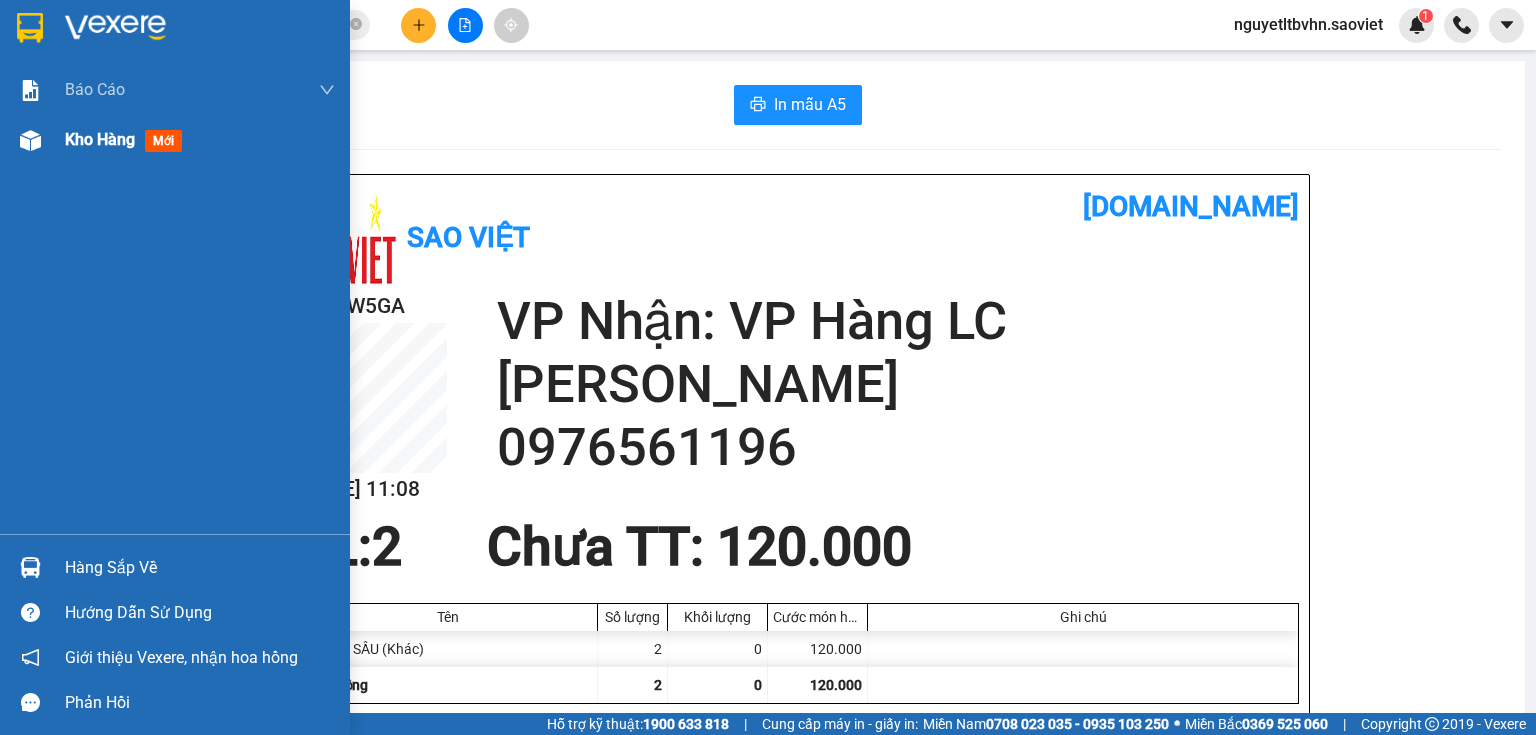 click on "Kho hàng mới" at bounding box center [175, 140] 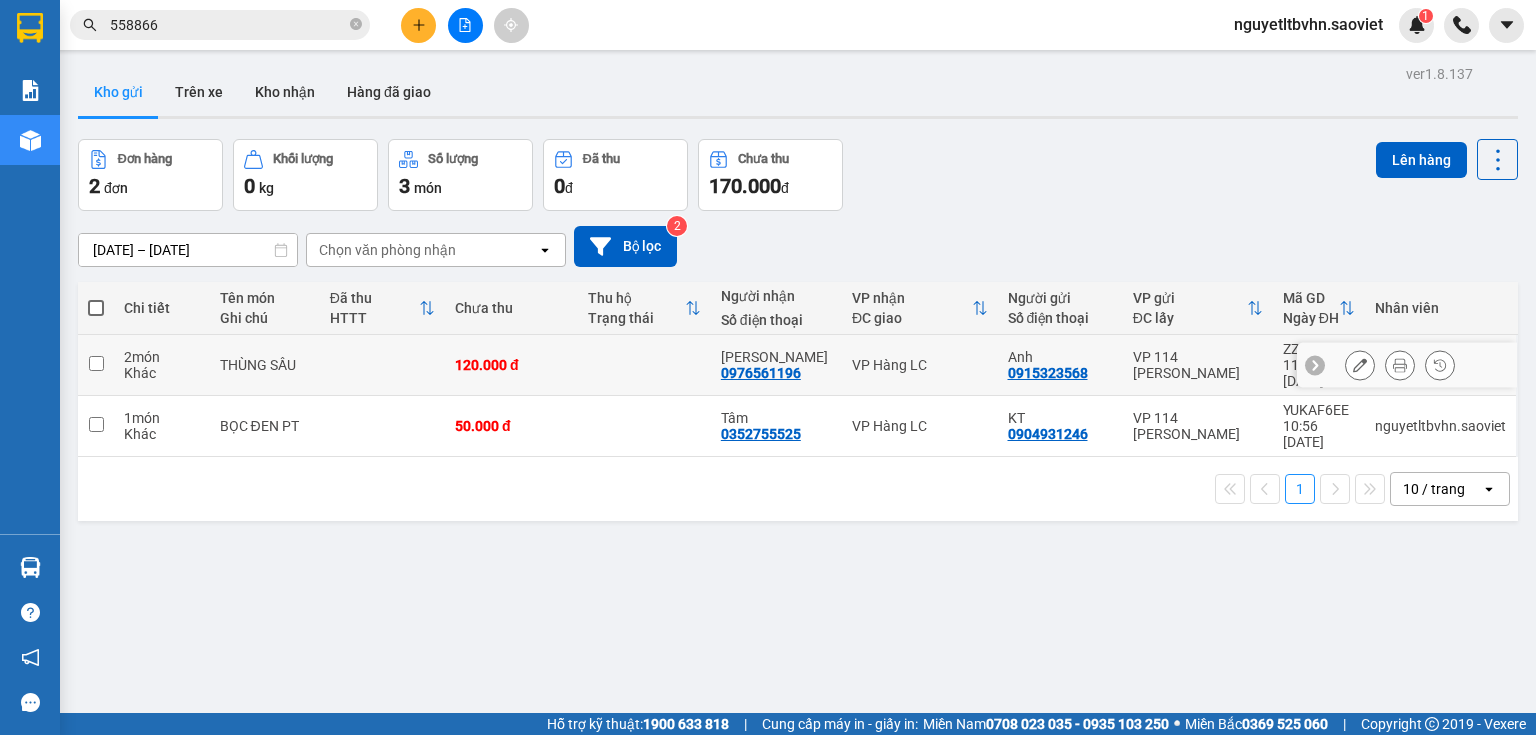 click at bounding box center [96, 363] 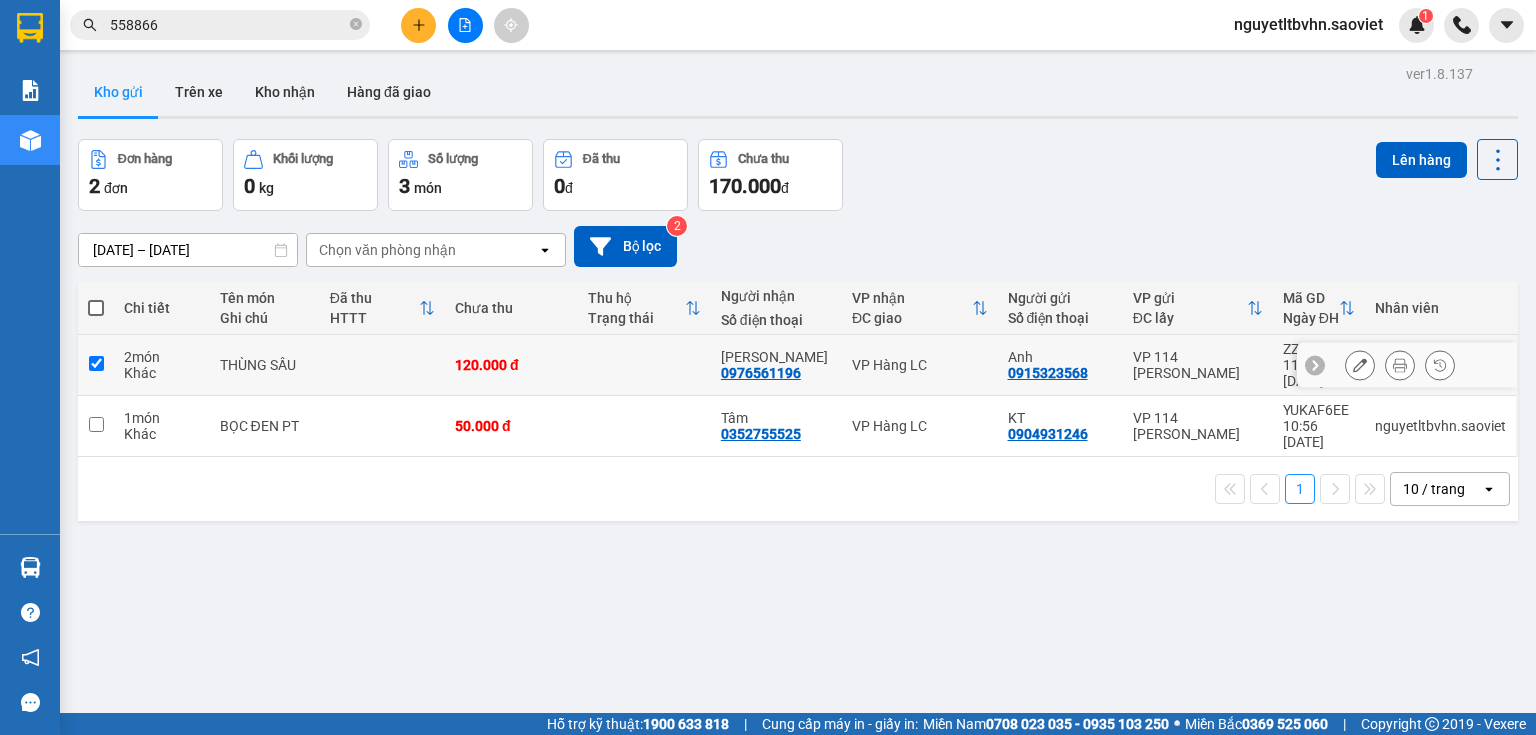 checkbox on "true" 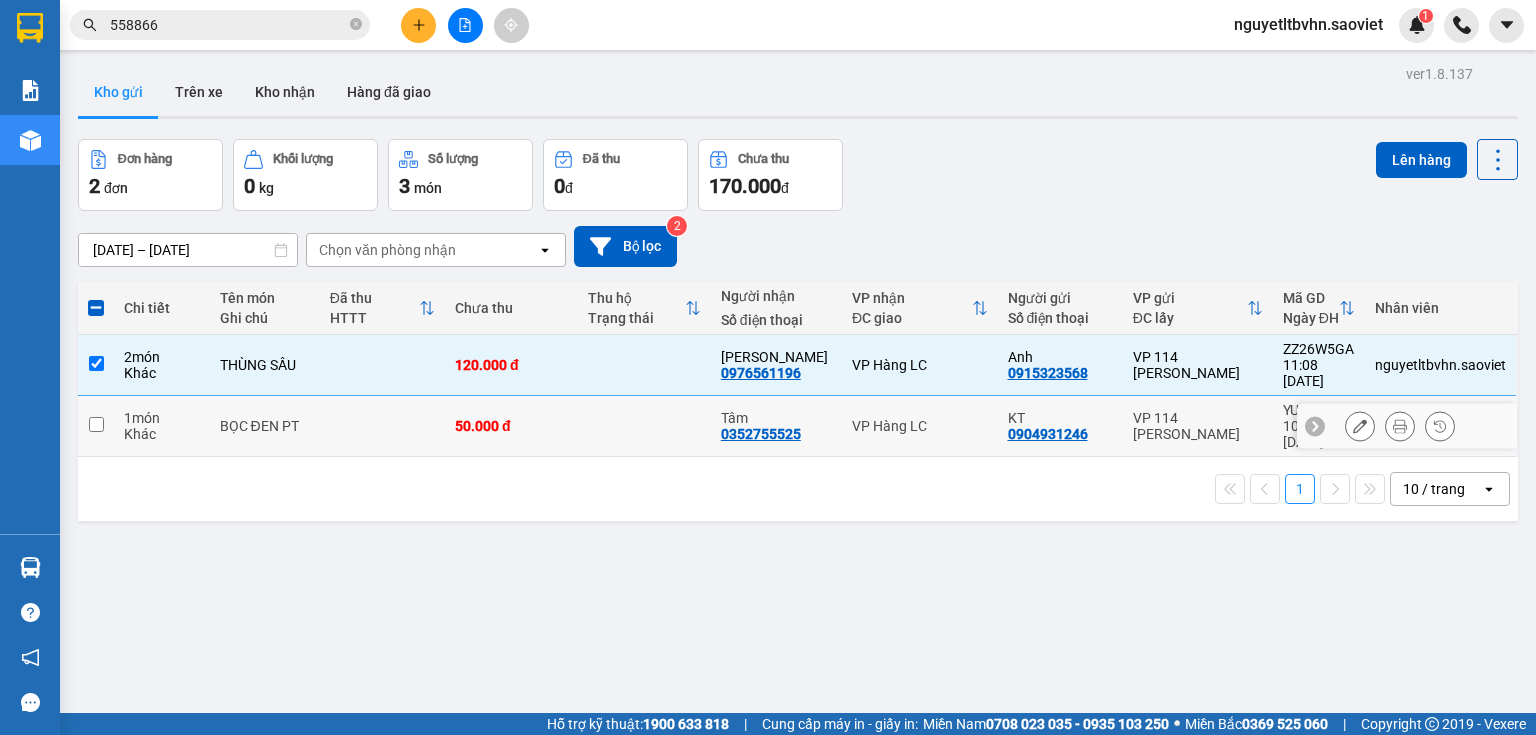 click at bounding box center (96, 424) 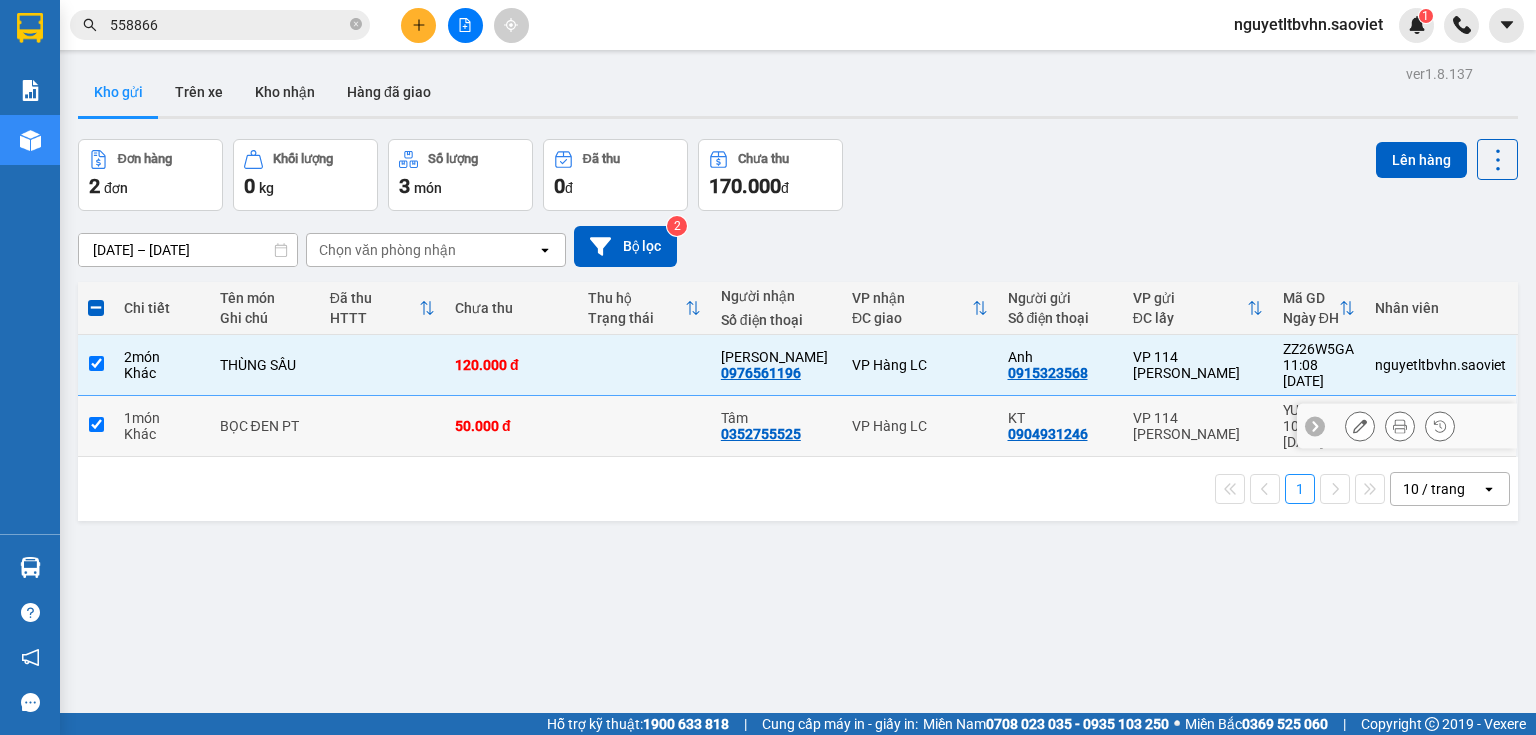 checkbox on "true" 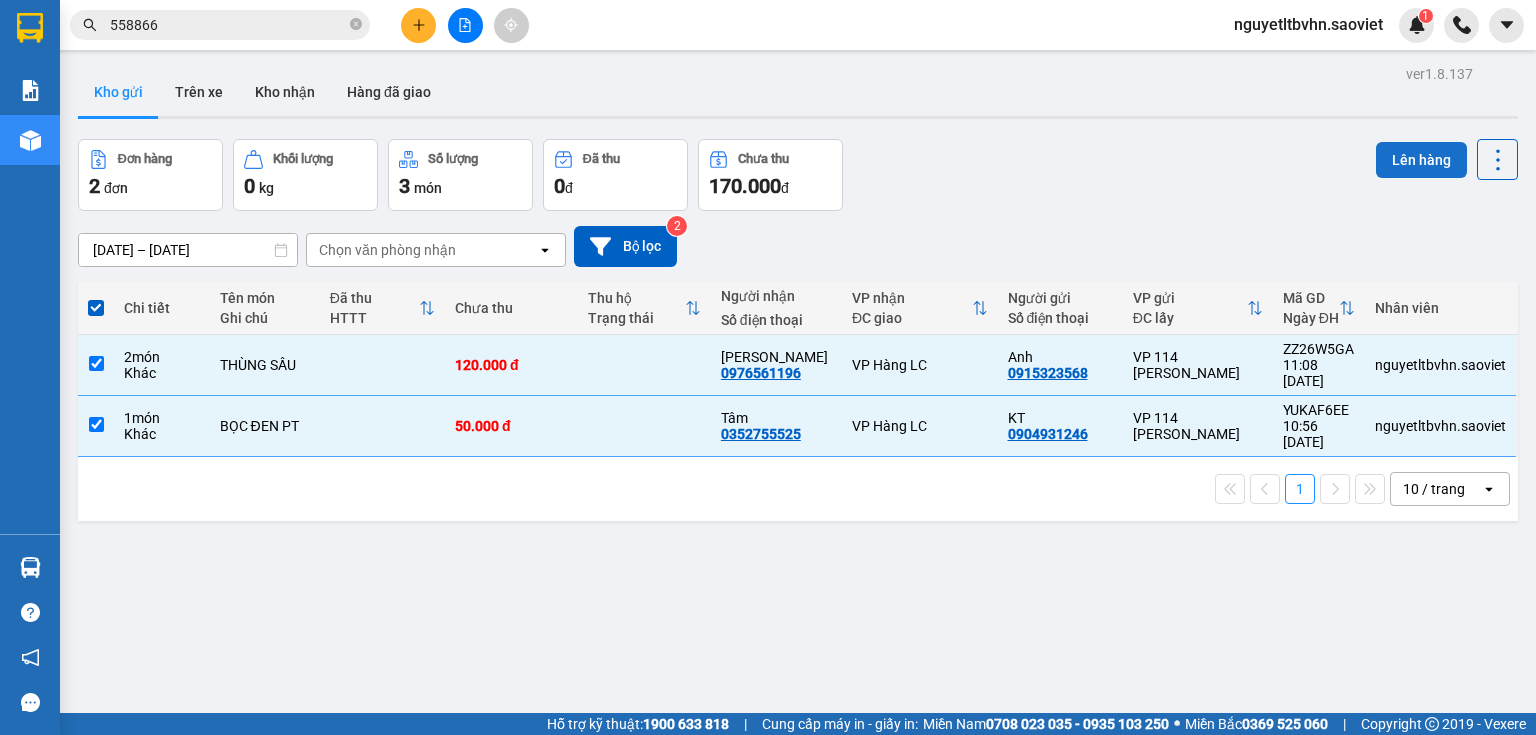 click on "Lên hàng" at bounding box center [1421, 160] 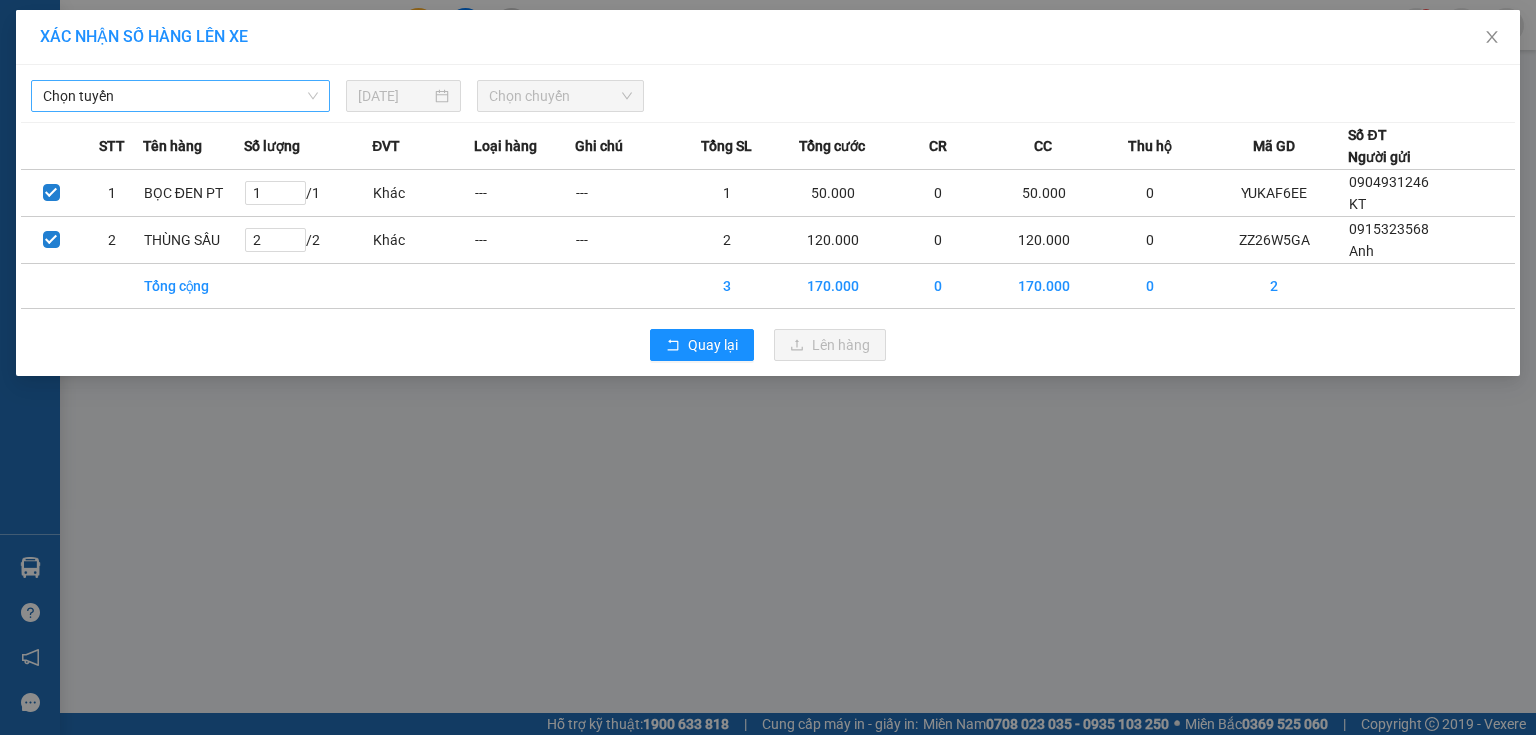 click on "Chọn tuyến" at bounding box center (180, 96) 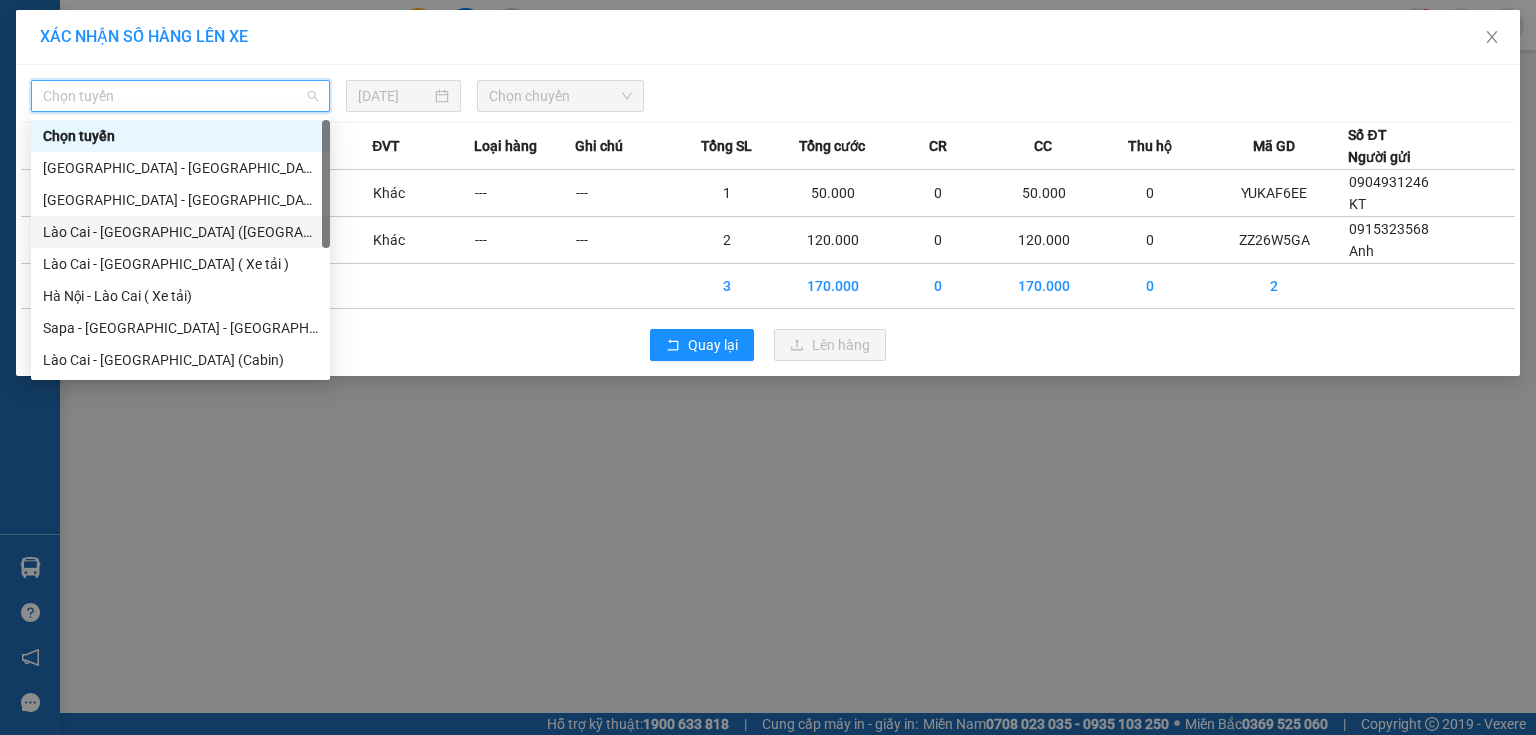 scroll, scrollTop: 160, scrollLeft: 0, axis: vertical 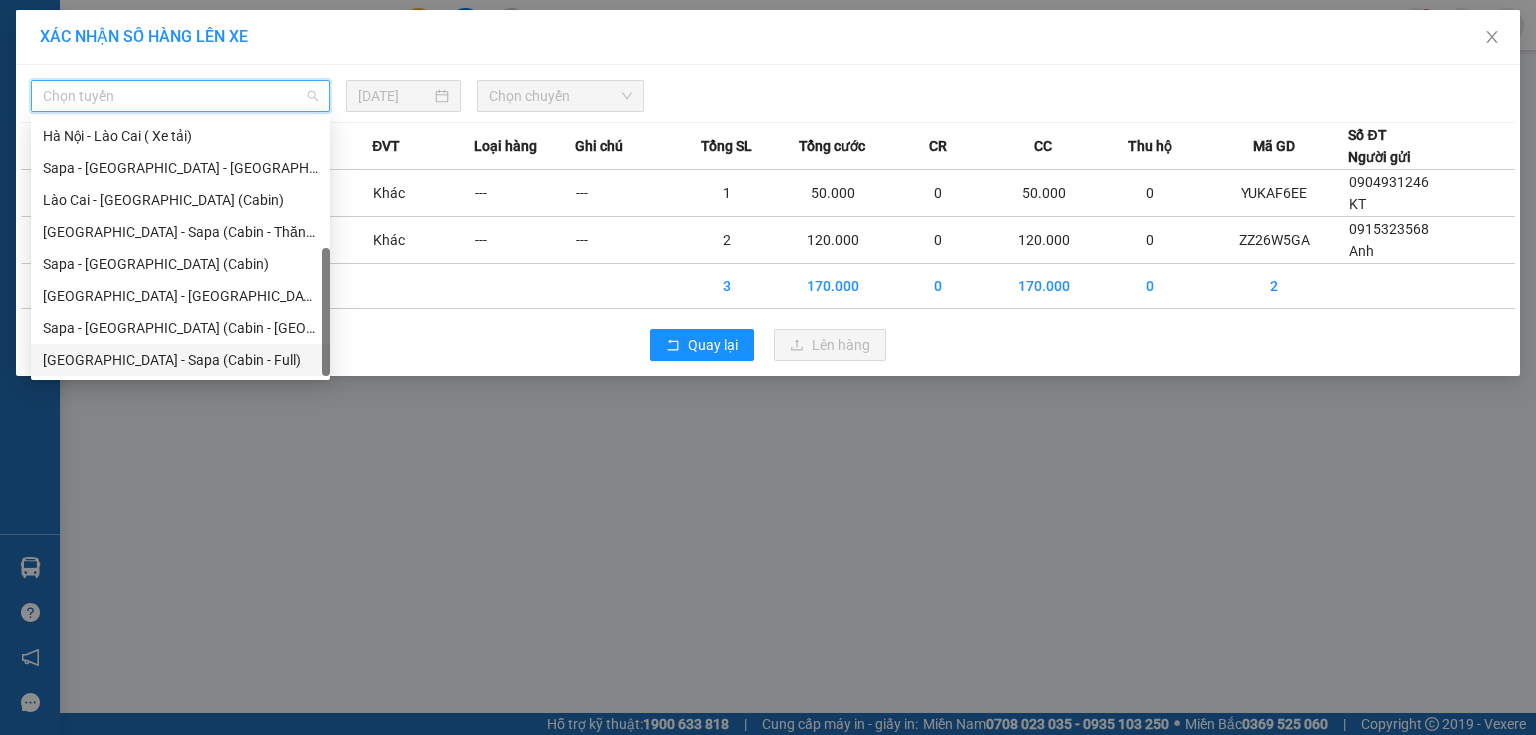 drag, startPoint x: 206, startPoint y: 351, endPoint x: 247, endPoint y: 291, distance: 72.67049 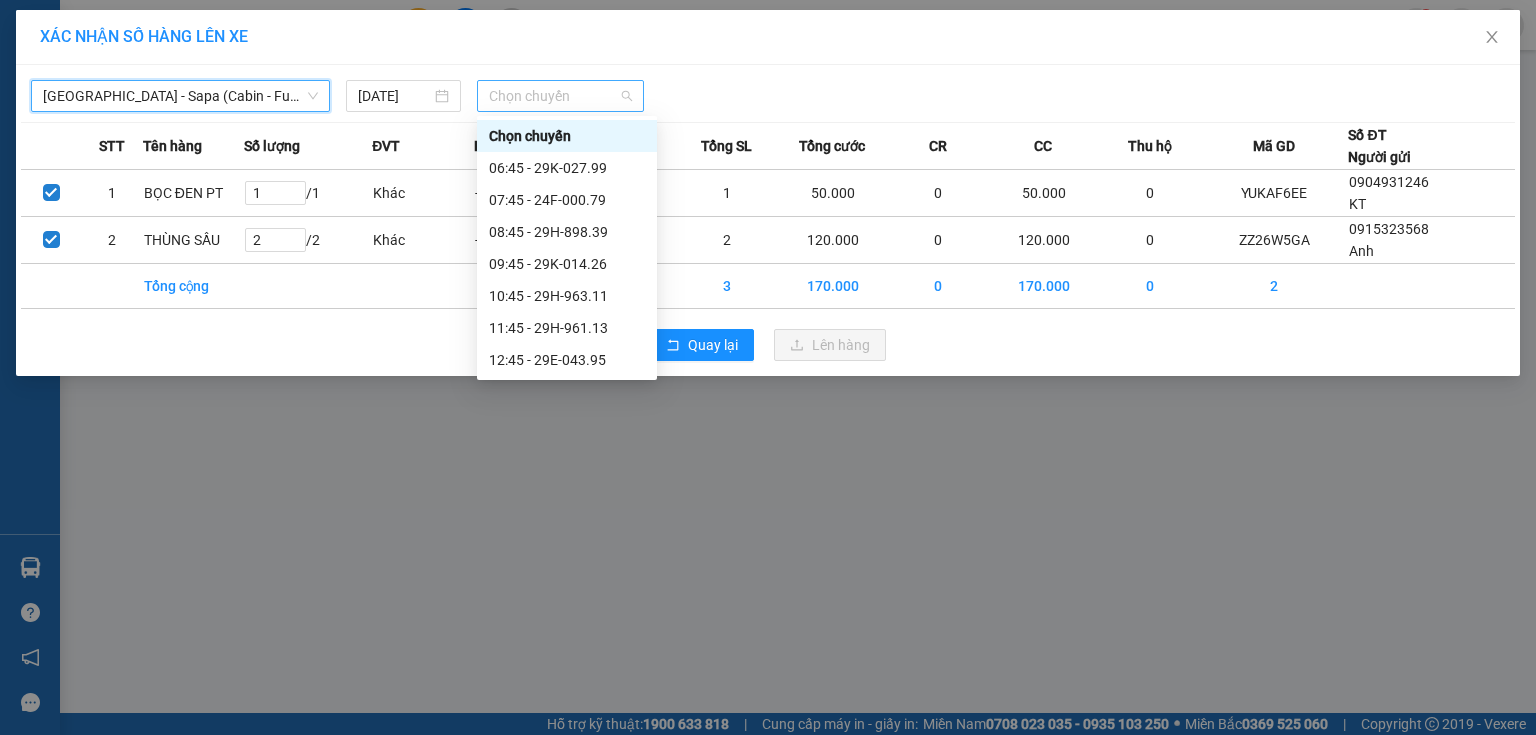 click on "Chọn chuyến" at bounding box center (561, 96) 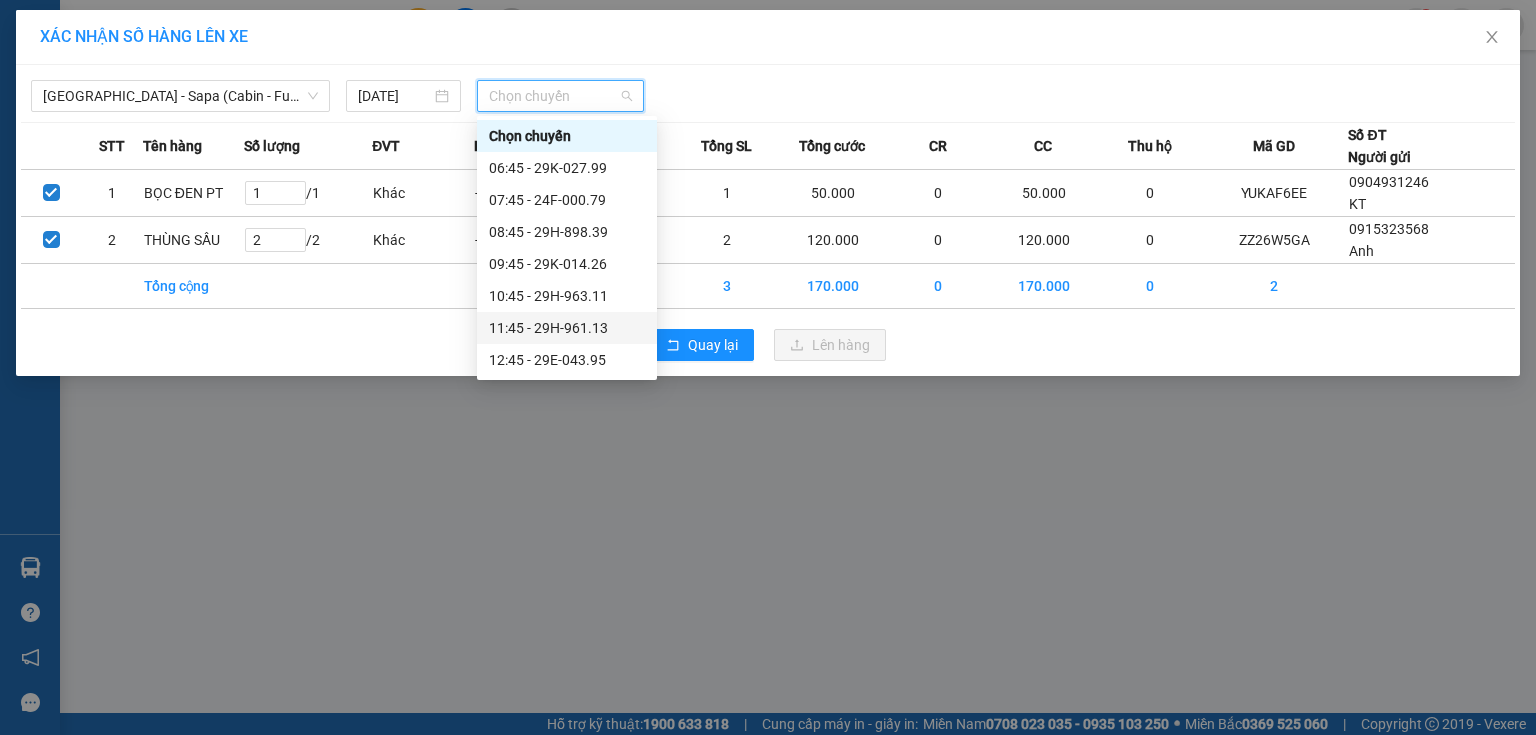 click on "11:45     - 29H-961.13" at bounding box center [567, 328] 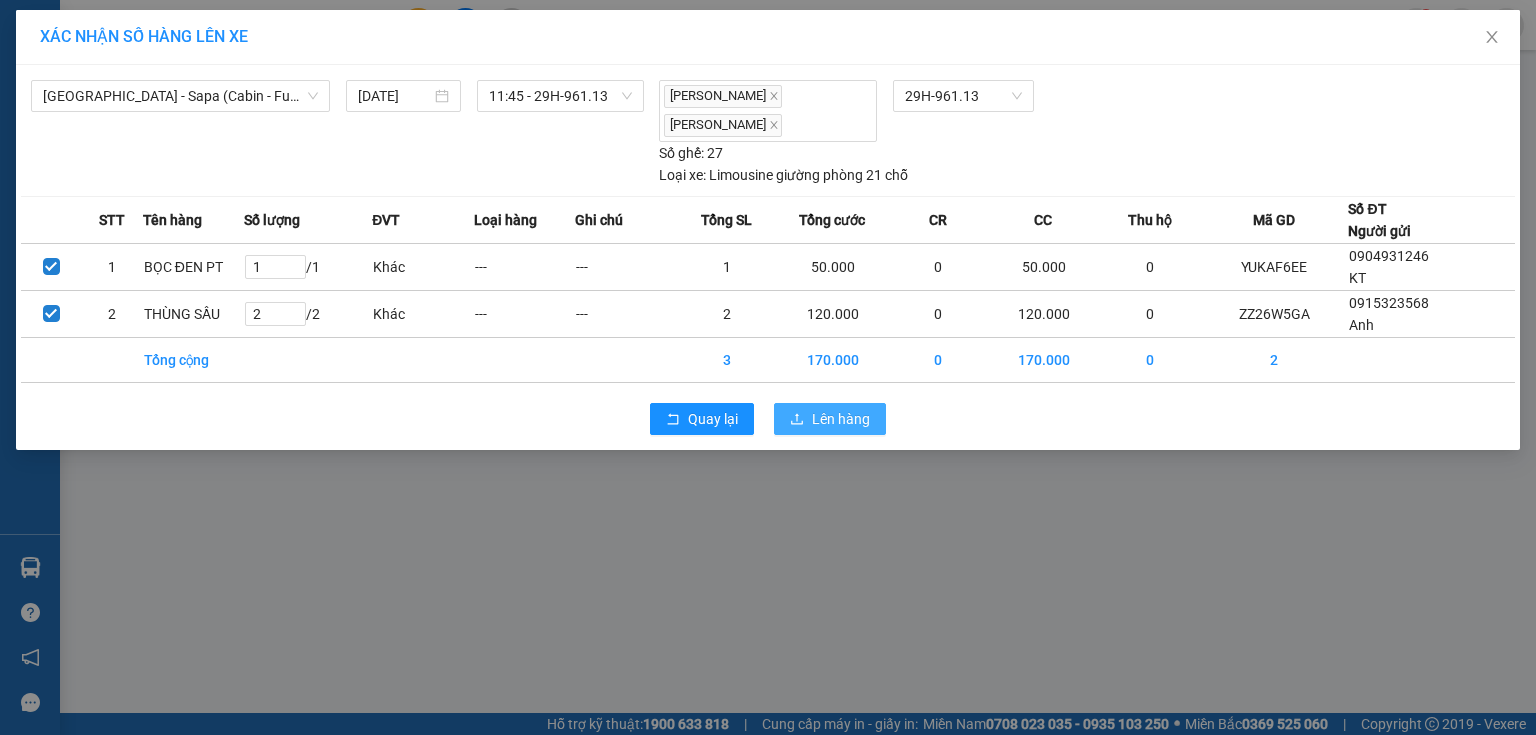 click on "Lên hàng" at bounding box center [841, 419] 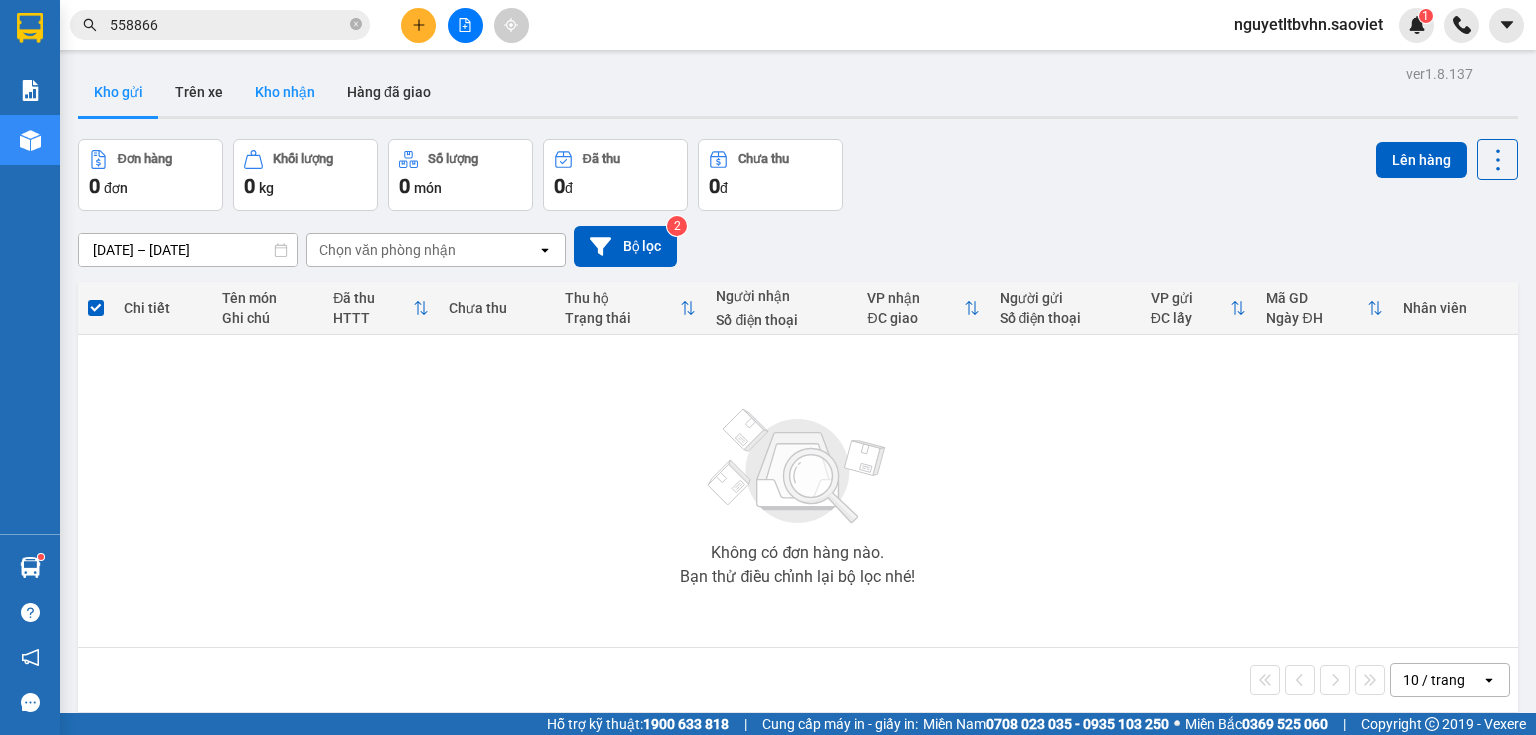click on "Kho nhận" at bounding box center [285, 92] 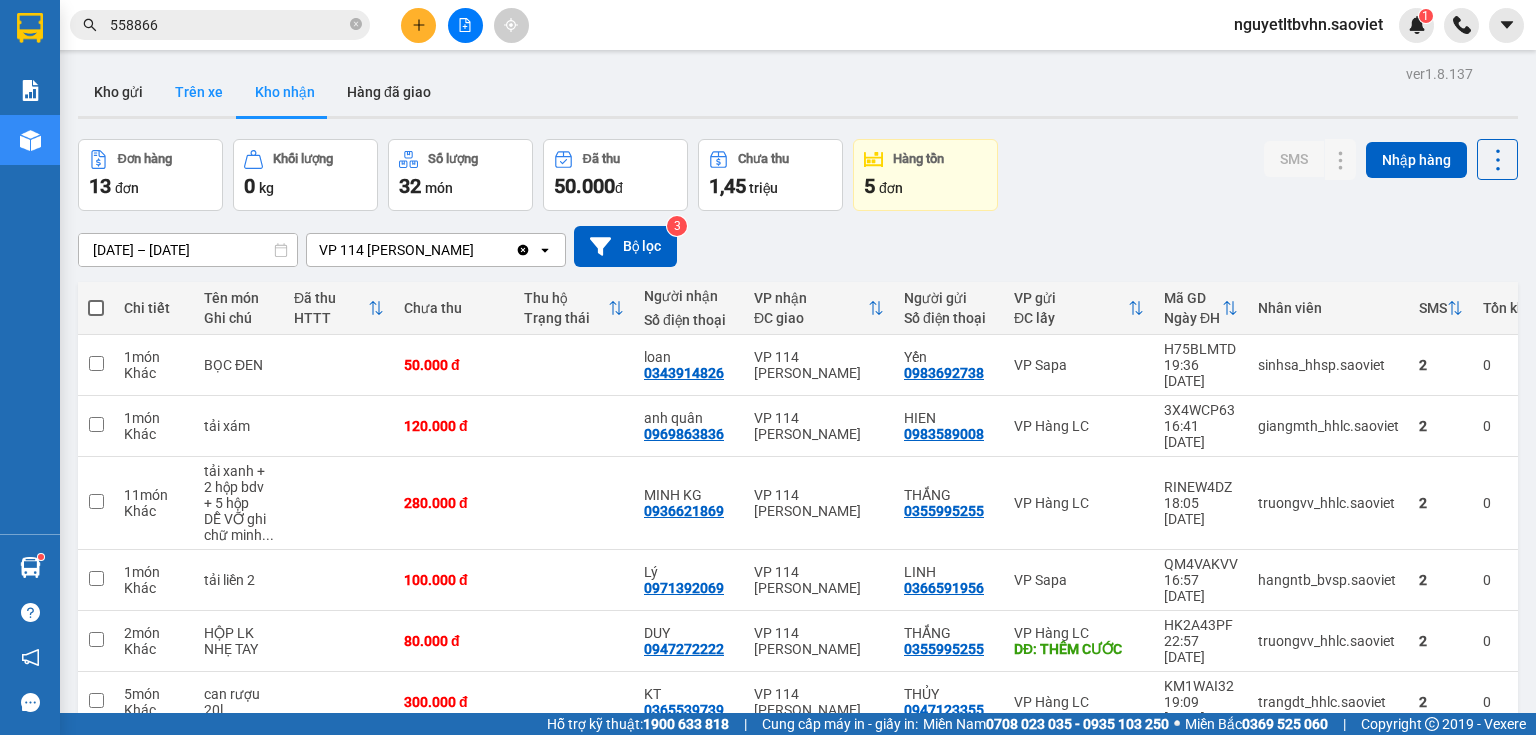click on "Trên xe" at bounding box center (199, 92) 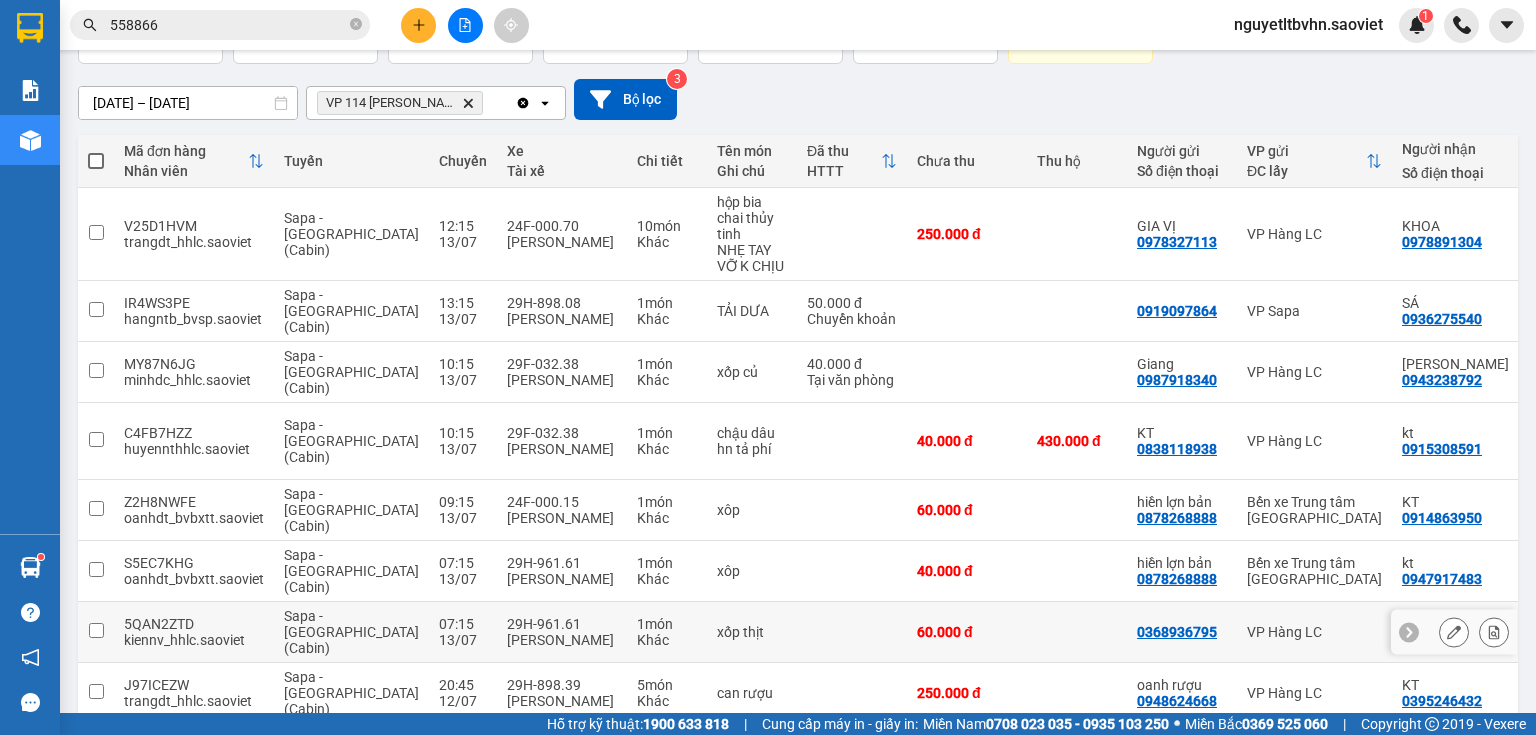 scroll, scrollTop: 148, scrollLeft: 0, axis: vertical 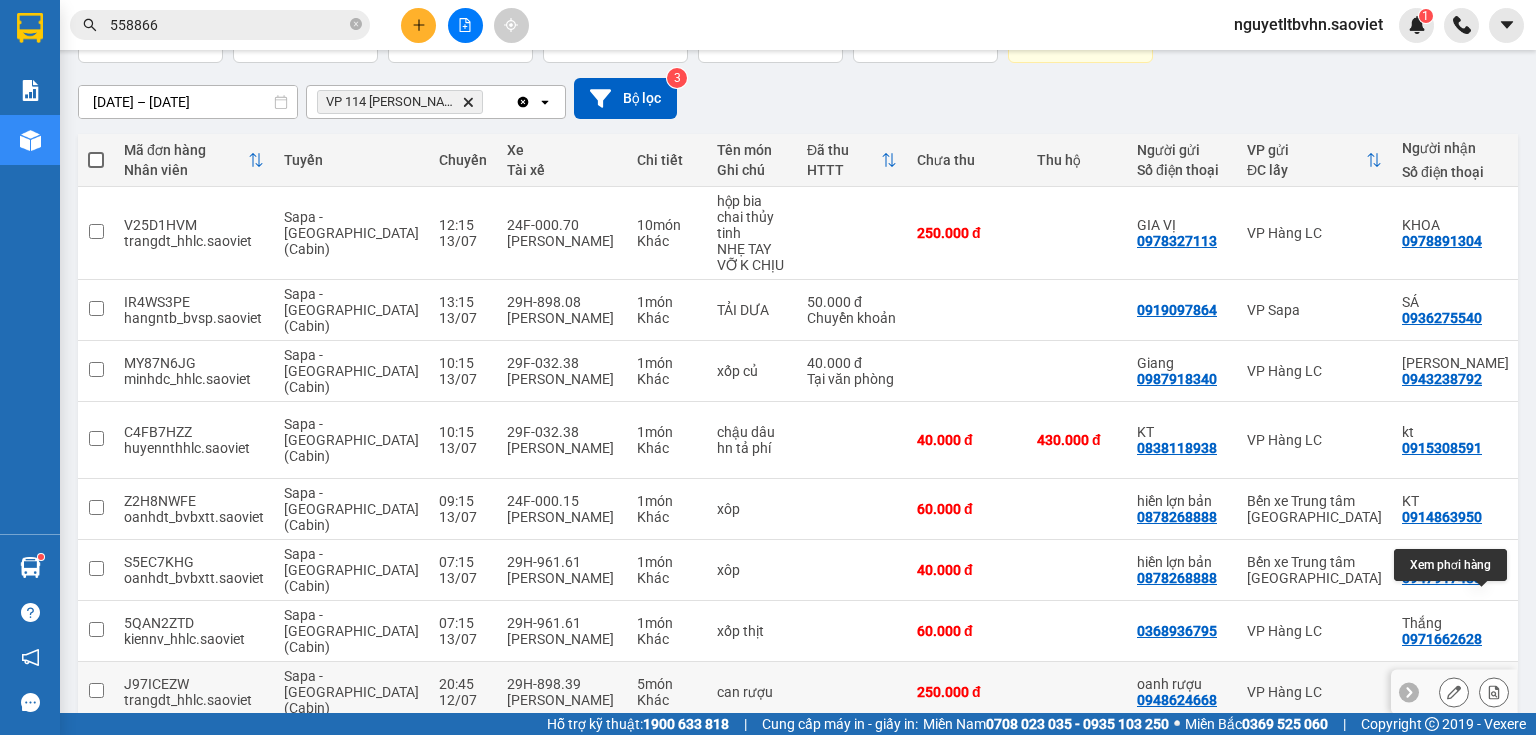 click 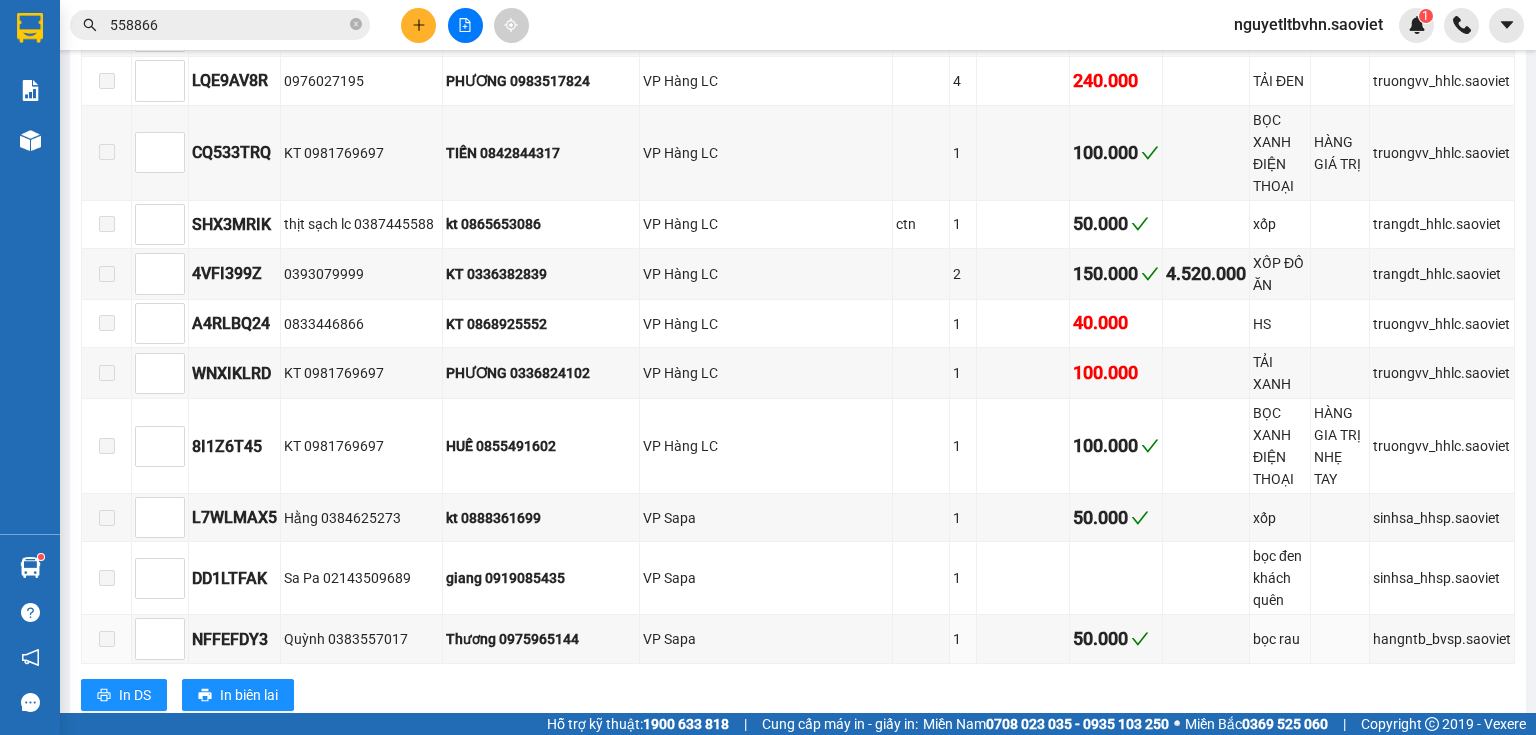 scroll, scrollTop: 1748, scrollLeft: 0, axis: vertical 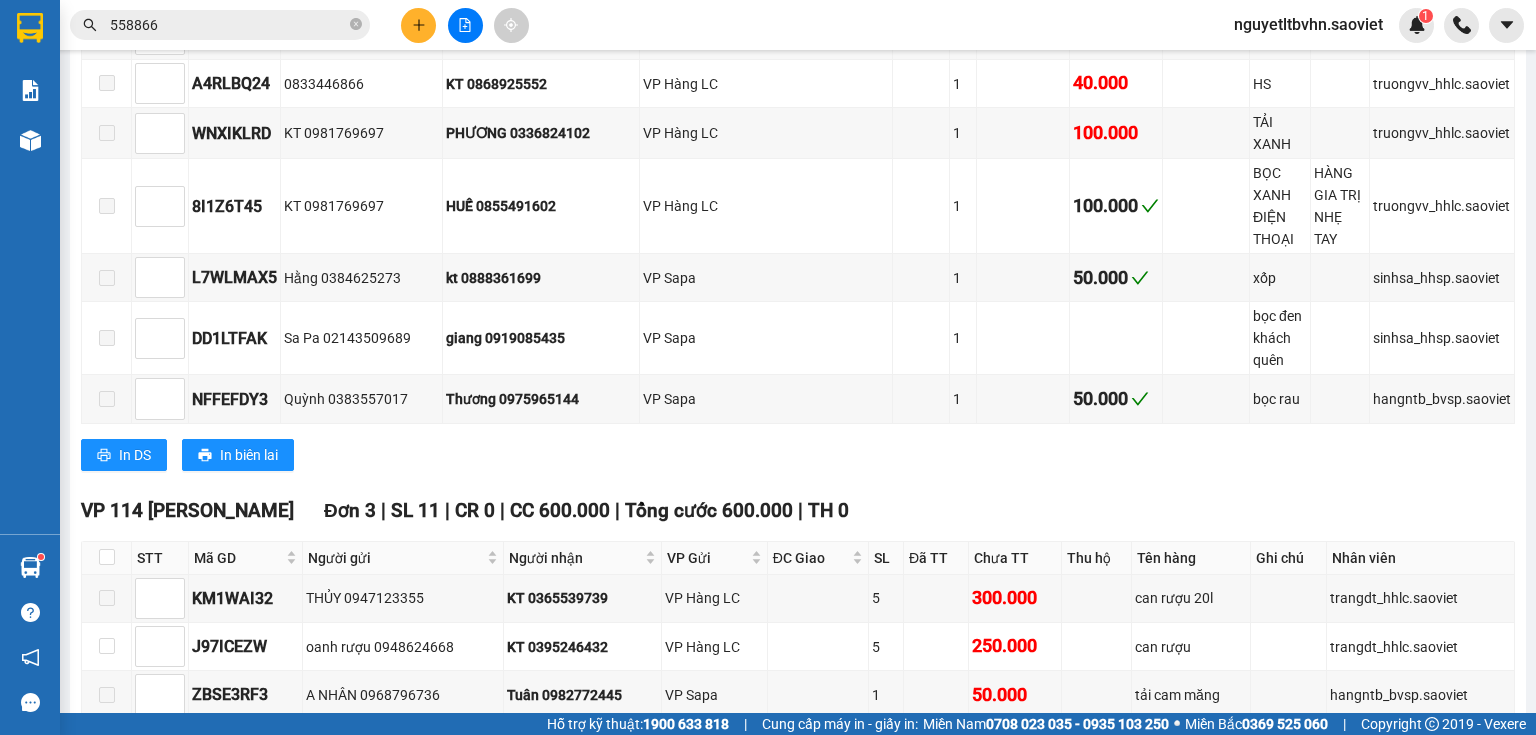 click at bounding box center (107, 558) 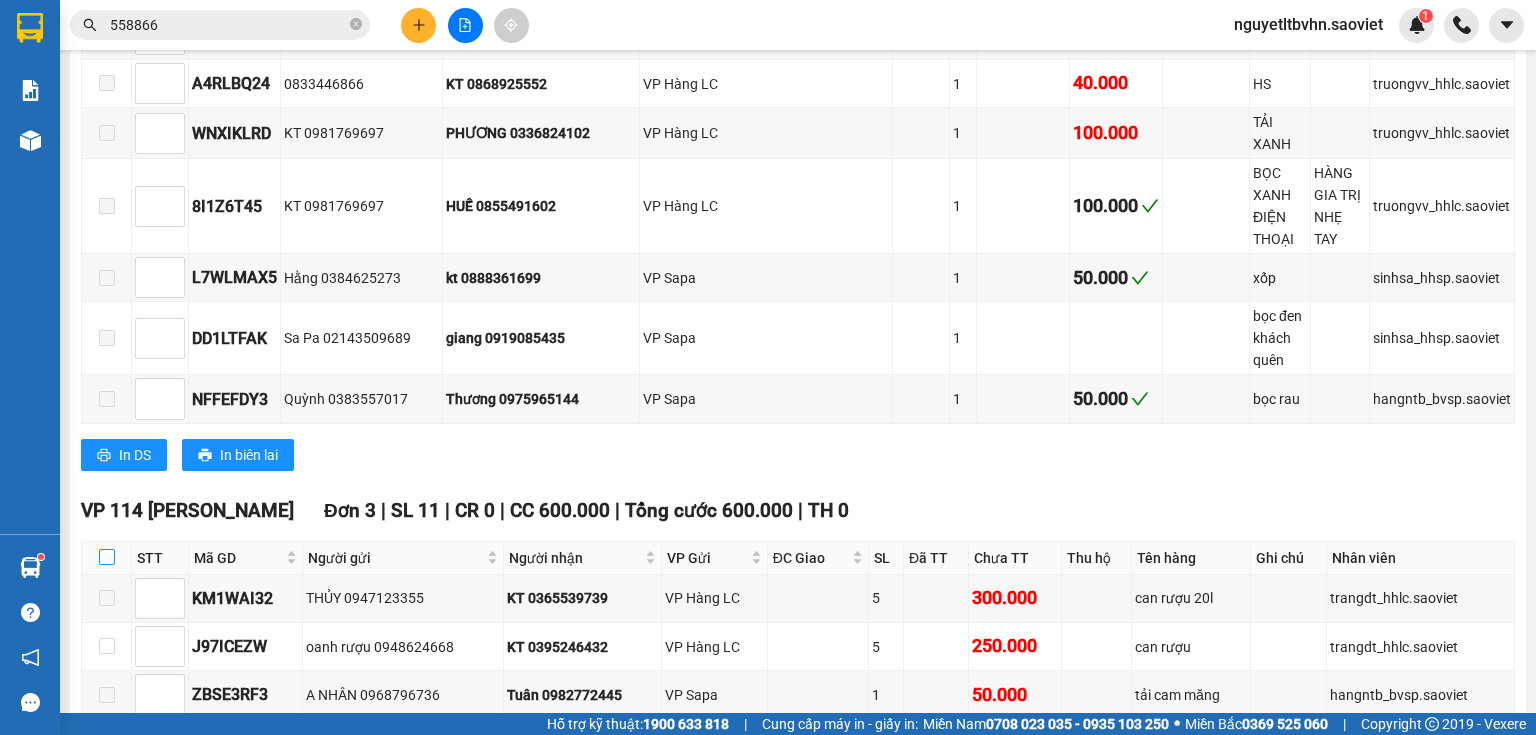click at bounding box center [107, 557] 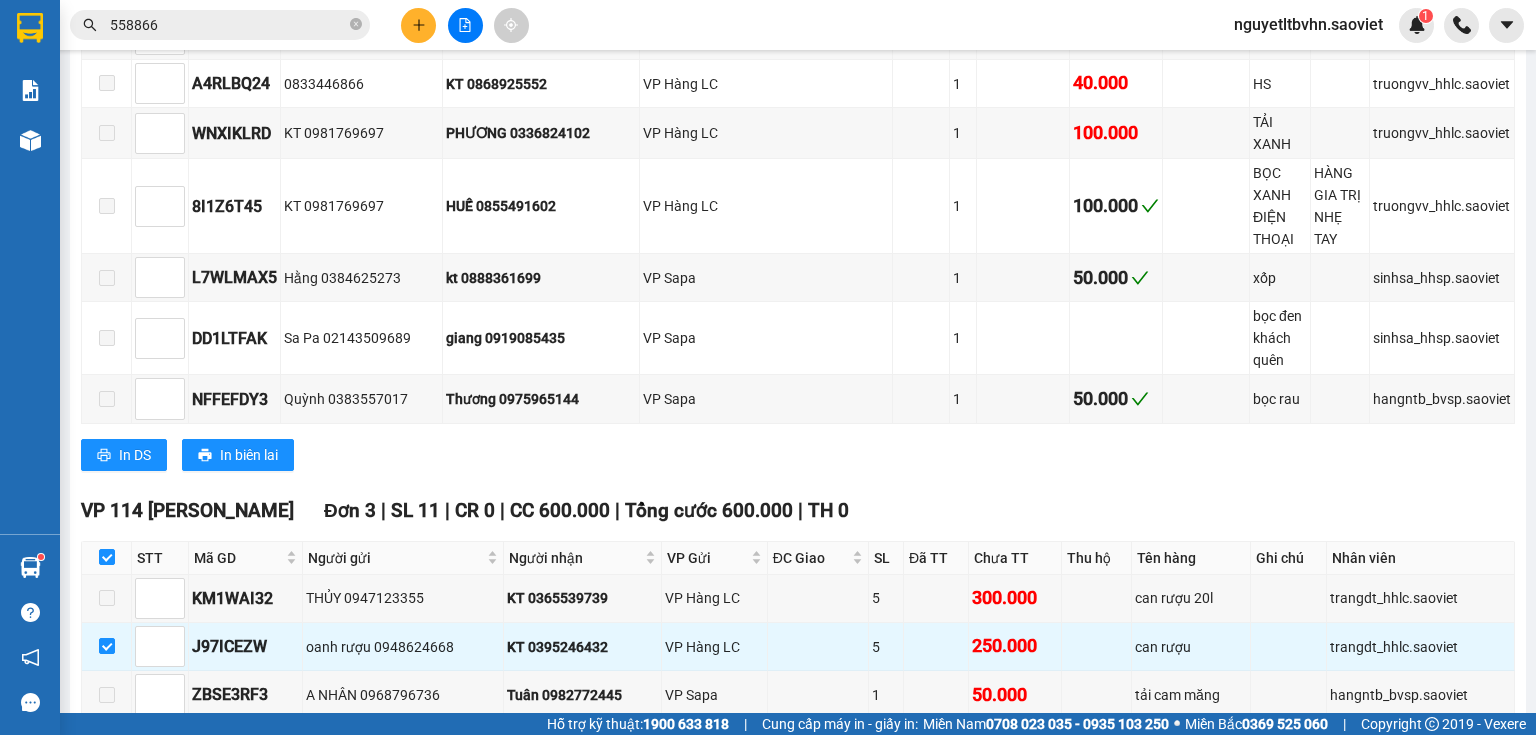 click on "Nhập kho nhận" at bounding box center (166, 750) 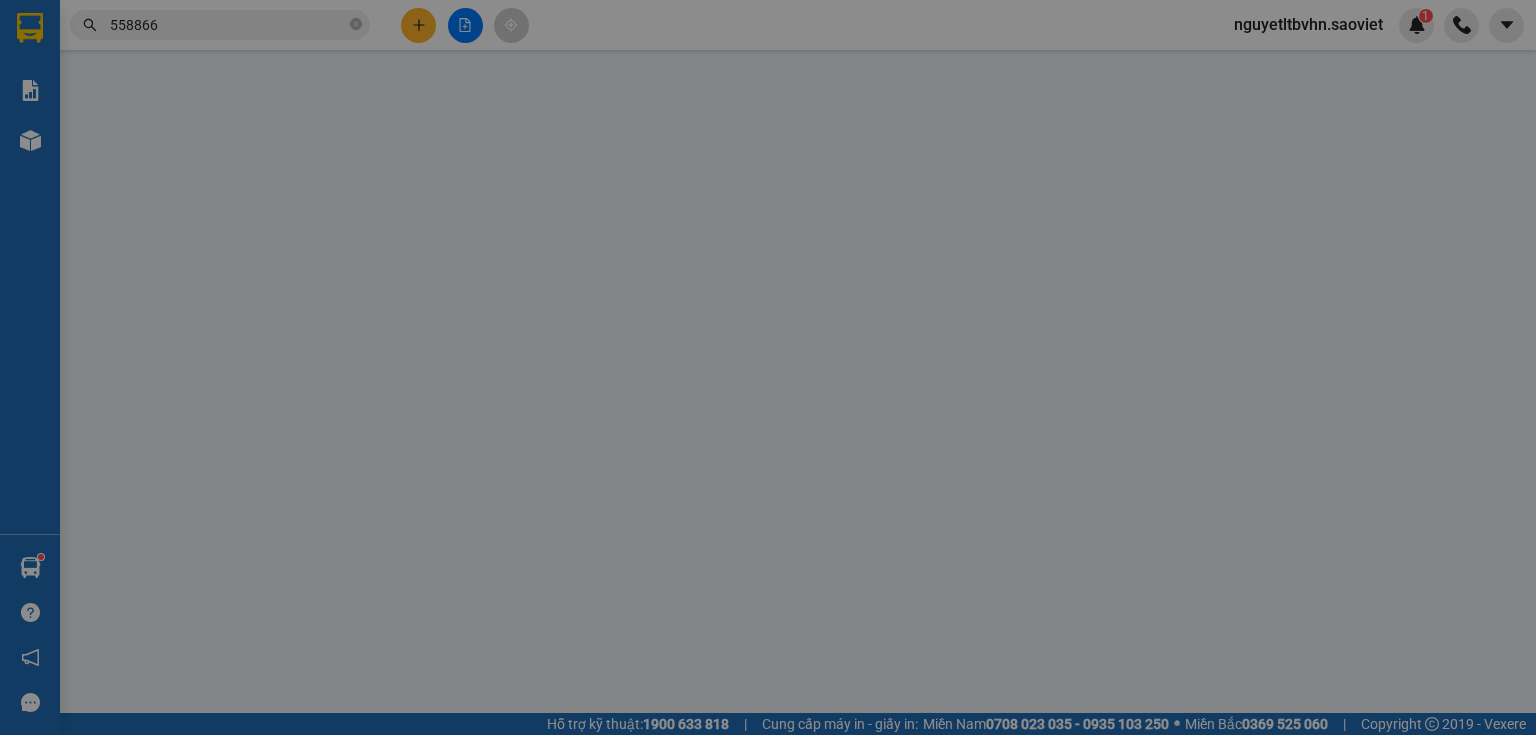 scroll, scrollTop: 0, scrollLeft: 0, axis: both 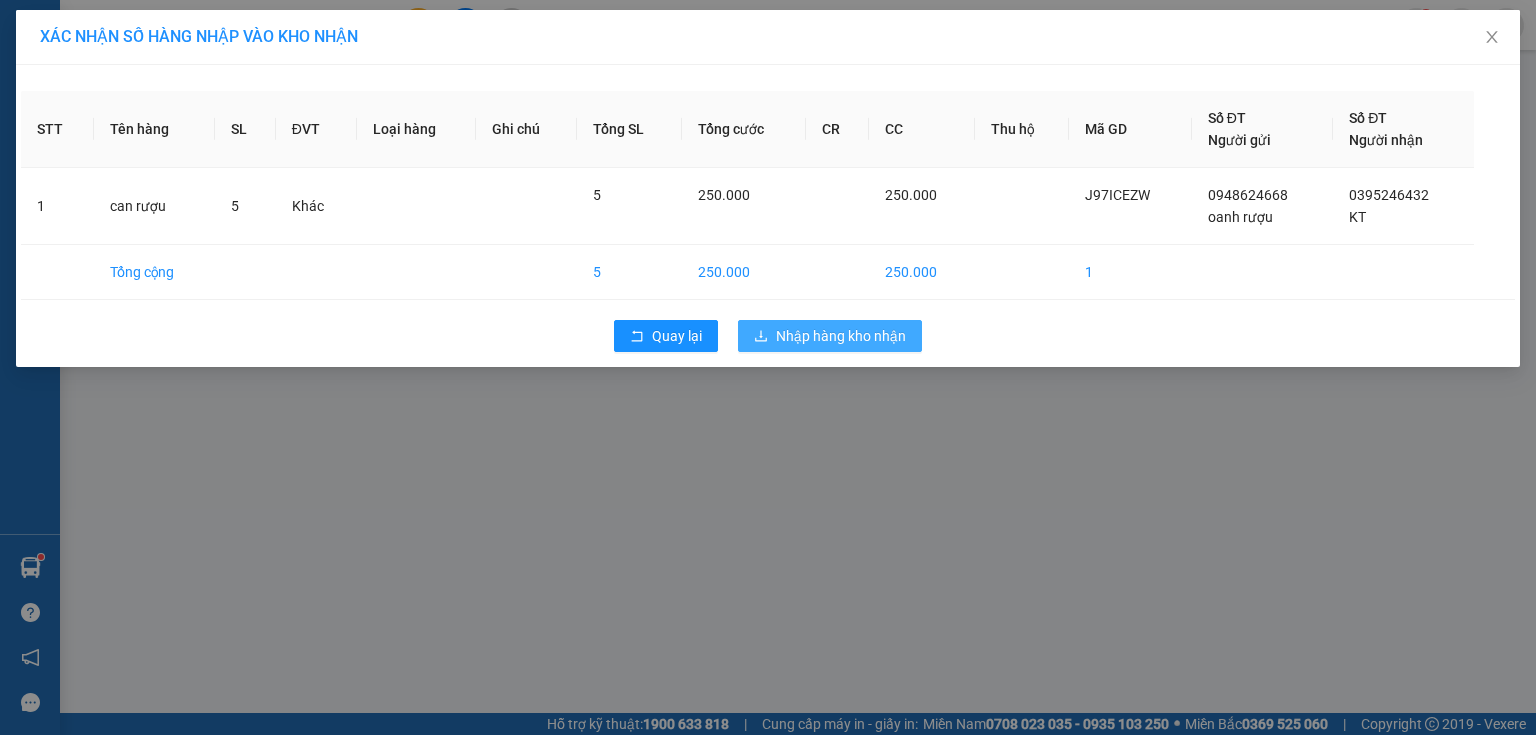 click on "Nhập hàng kho nhận" at bounding box center (841, 336) 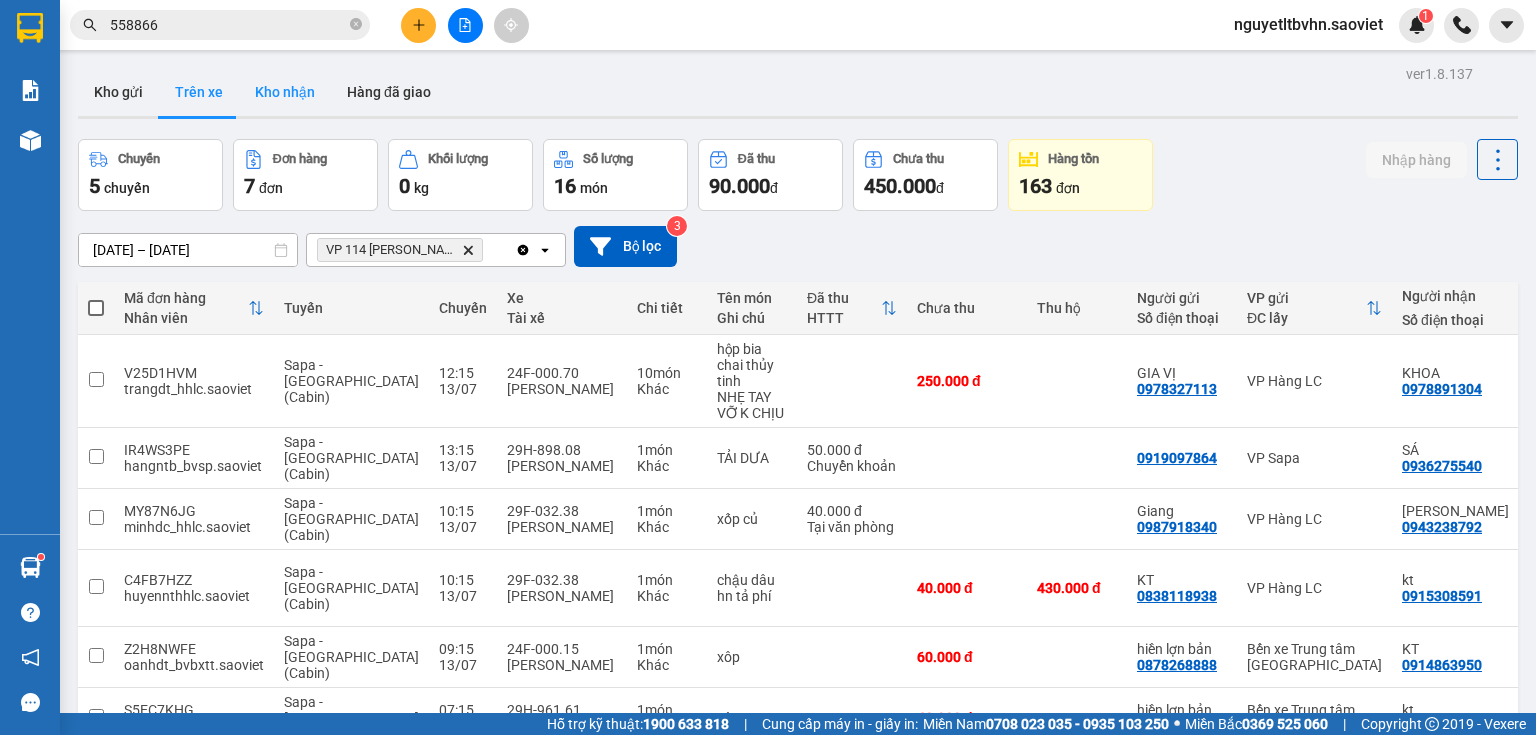 click on "Kho nhận" at bounding box center (285, 92) 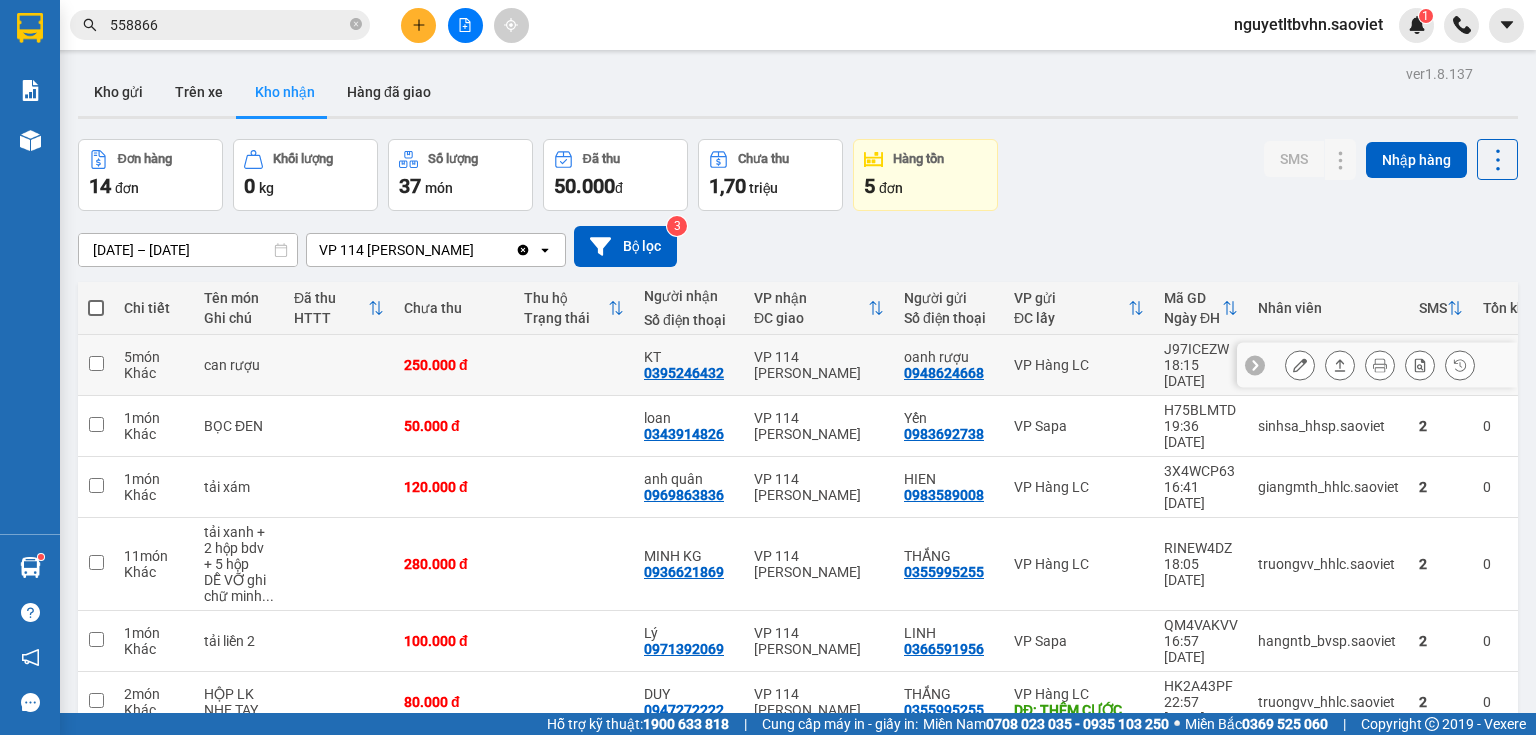click at bounding box center (96, 363) 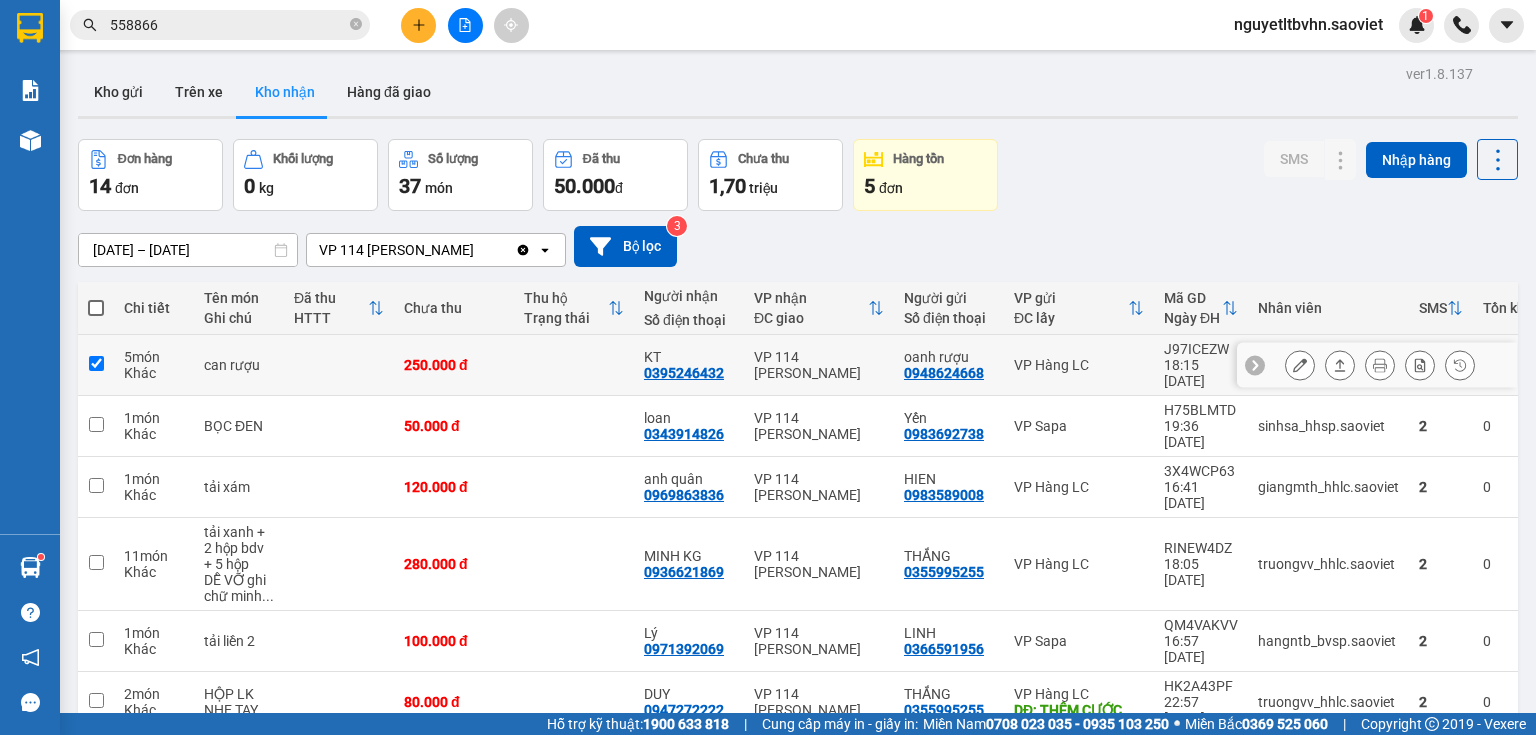checkbox on "true" 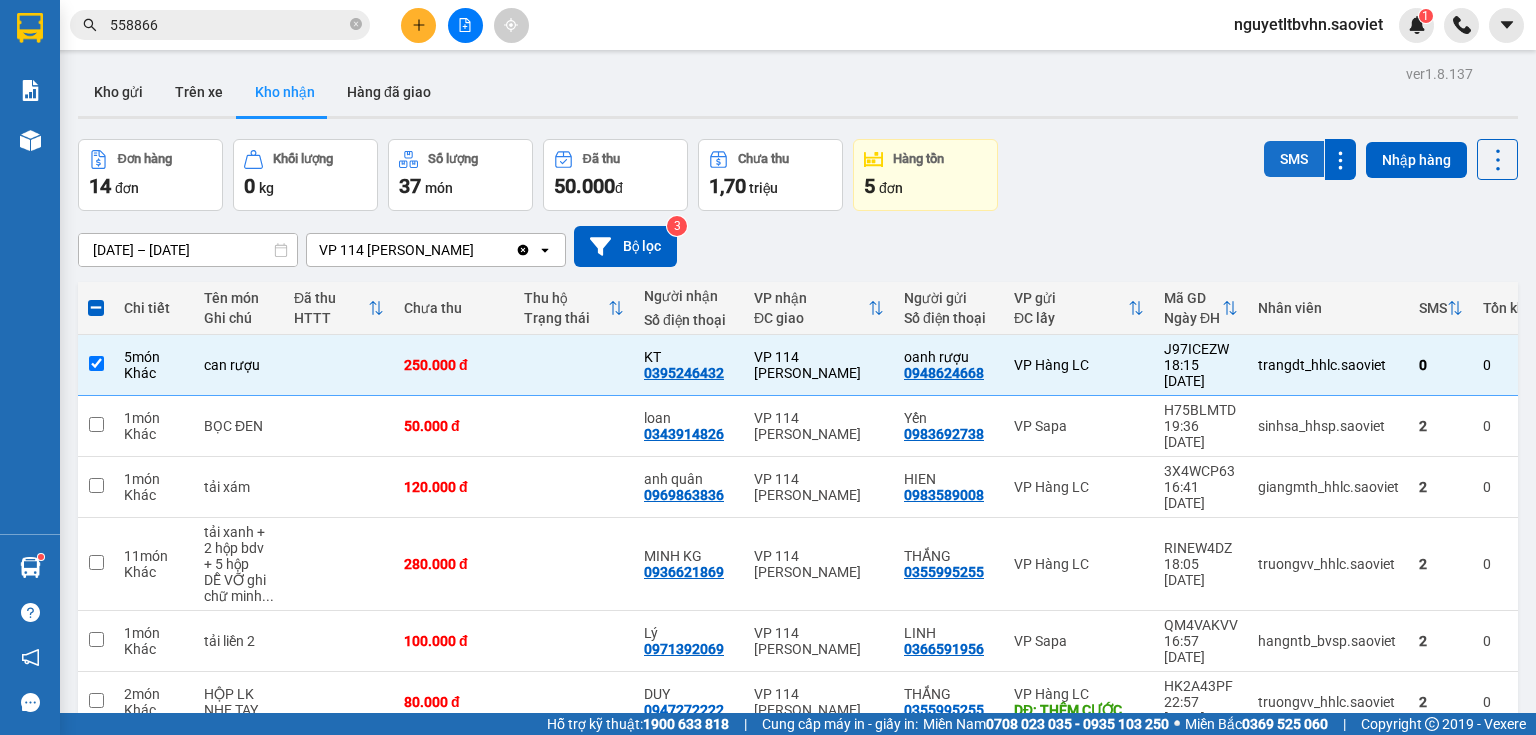 click on "SMS" at bounding box center [1294, 159] 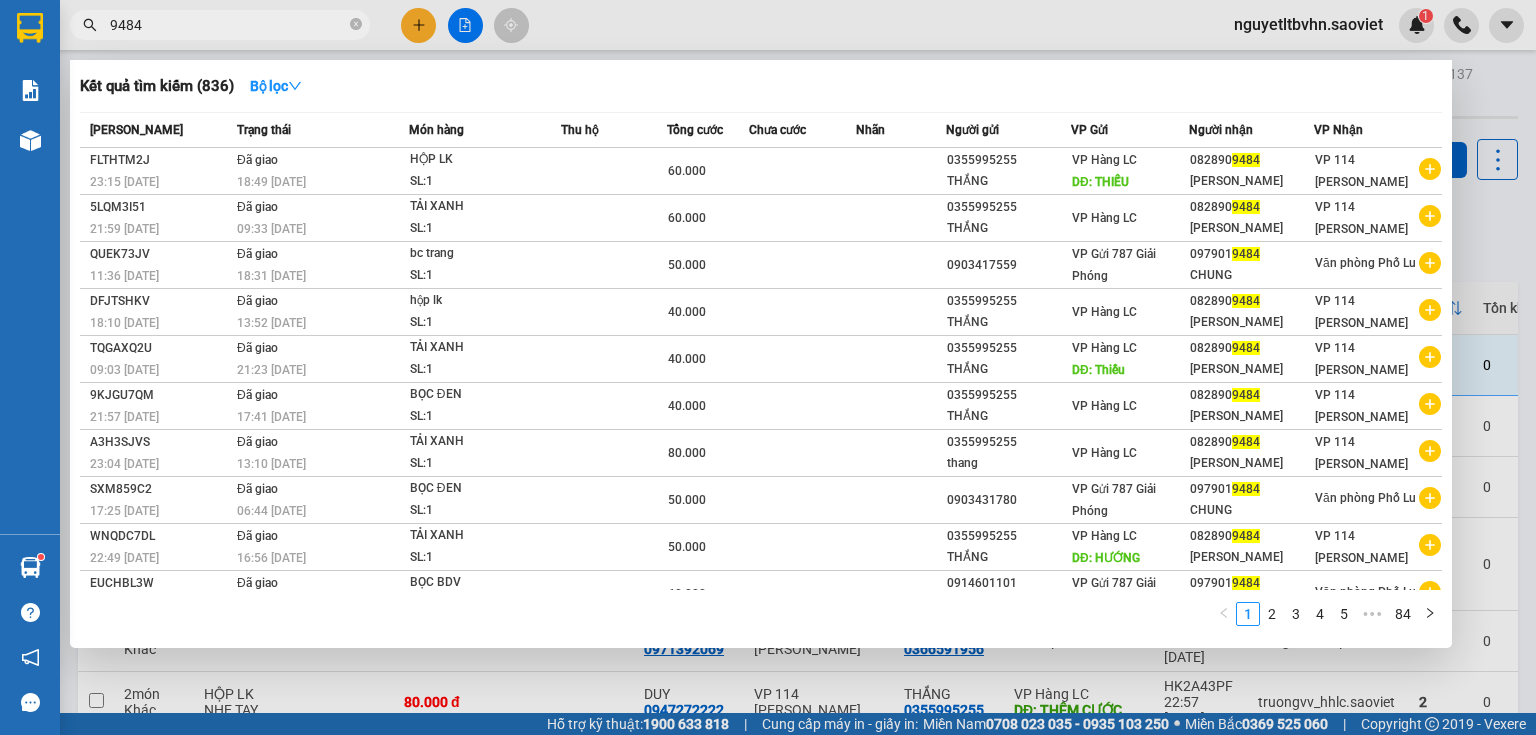 type on "9484" 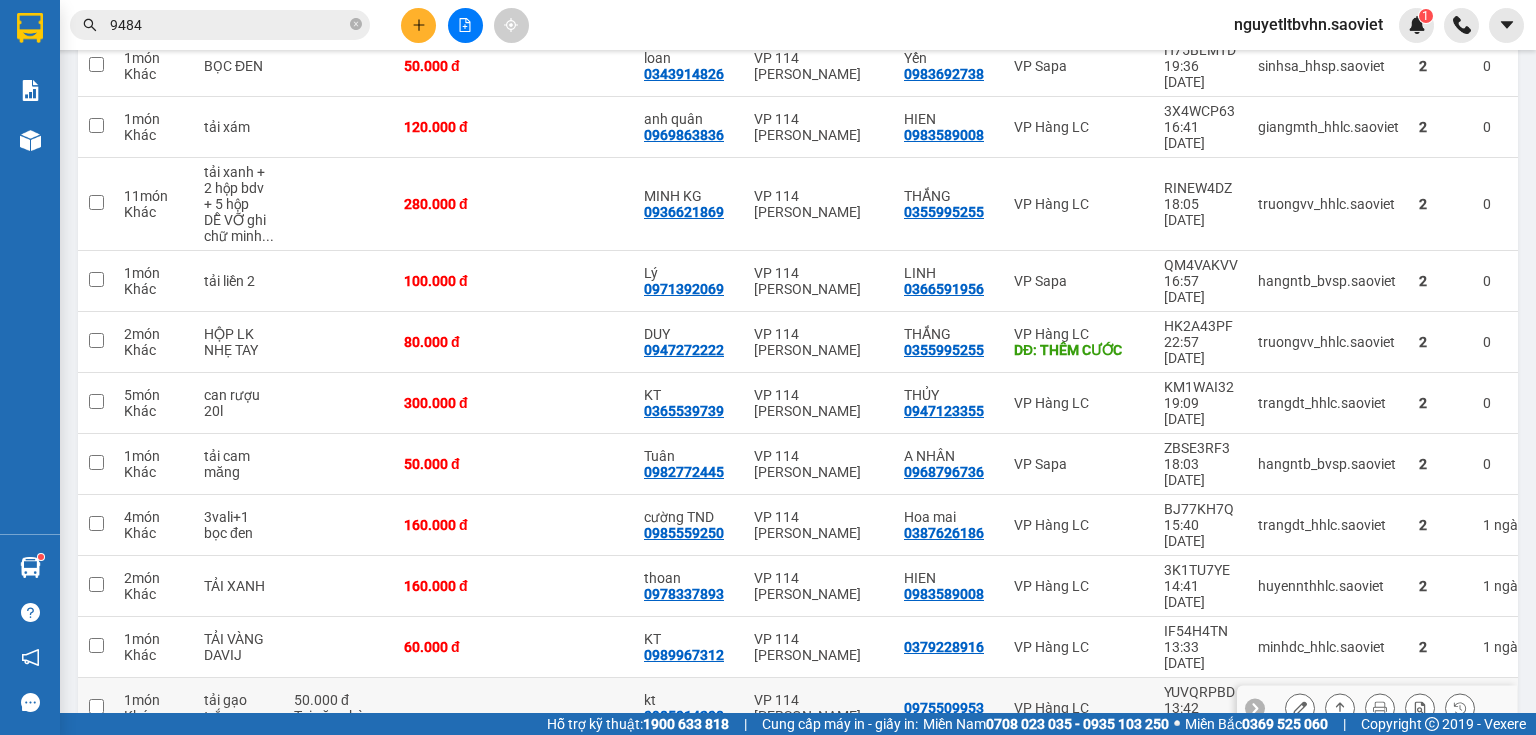 scroll, scrollTop: 385, scrollLeft: 0, axis: vertical 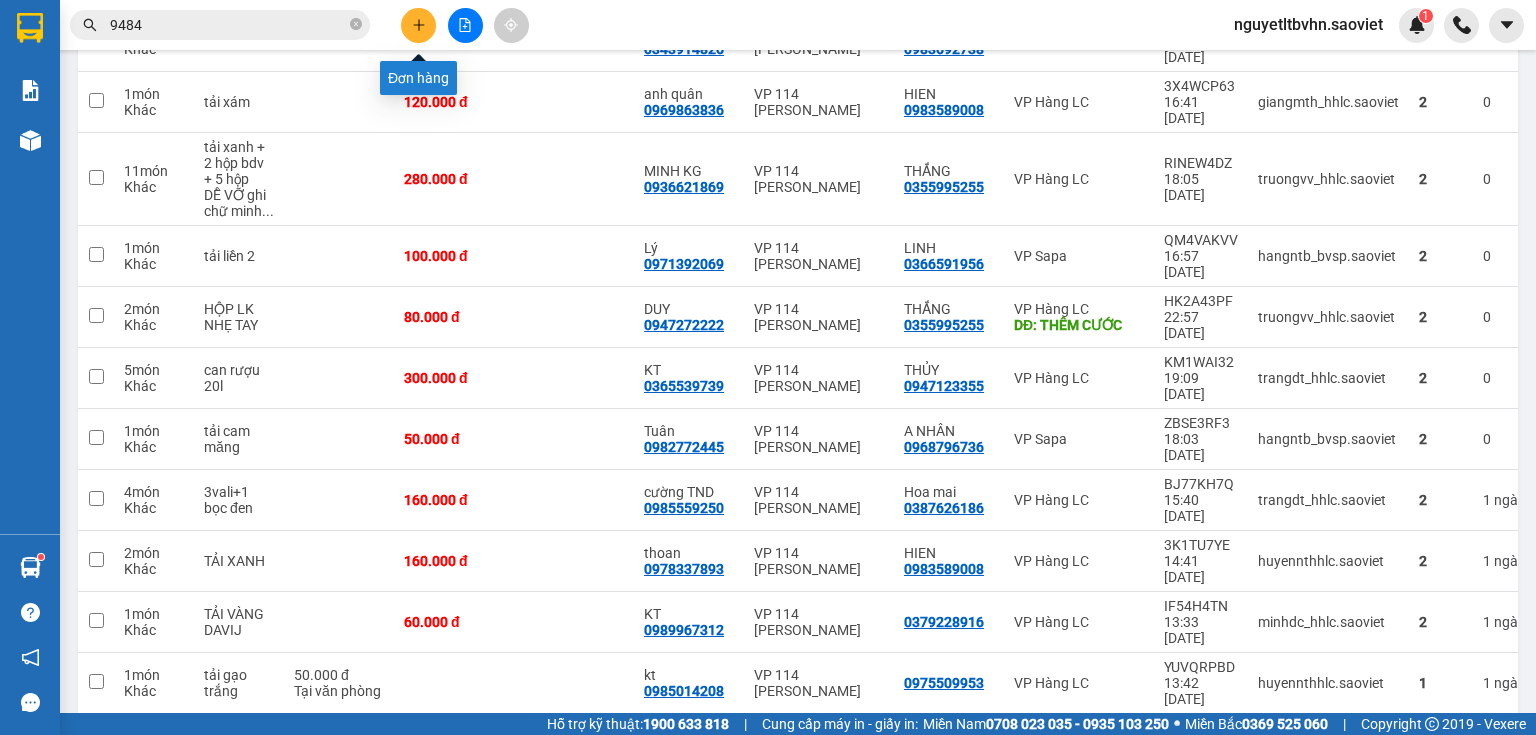 click at bounding box center [418, 25] 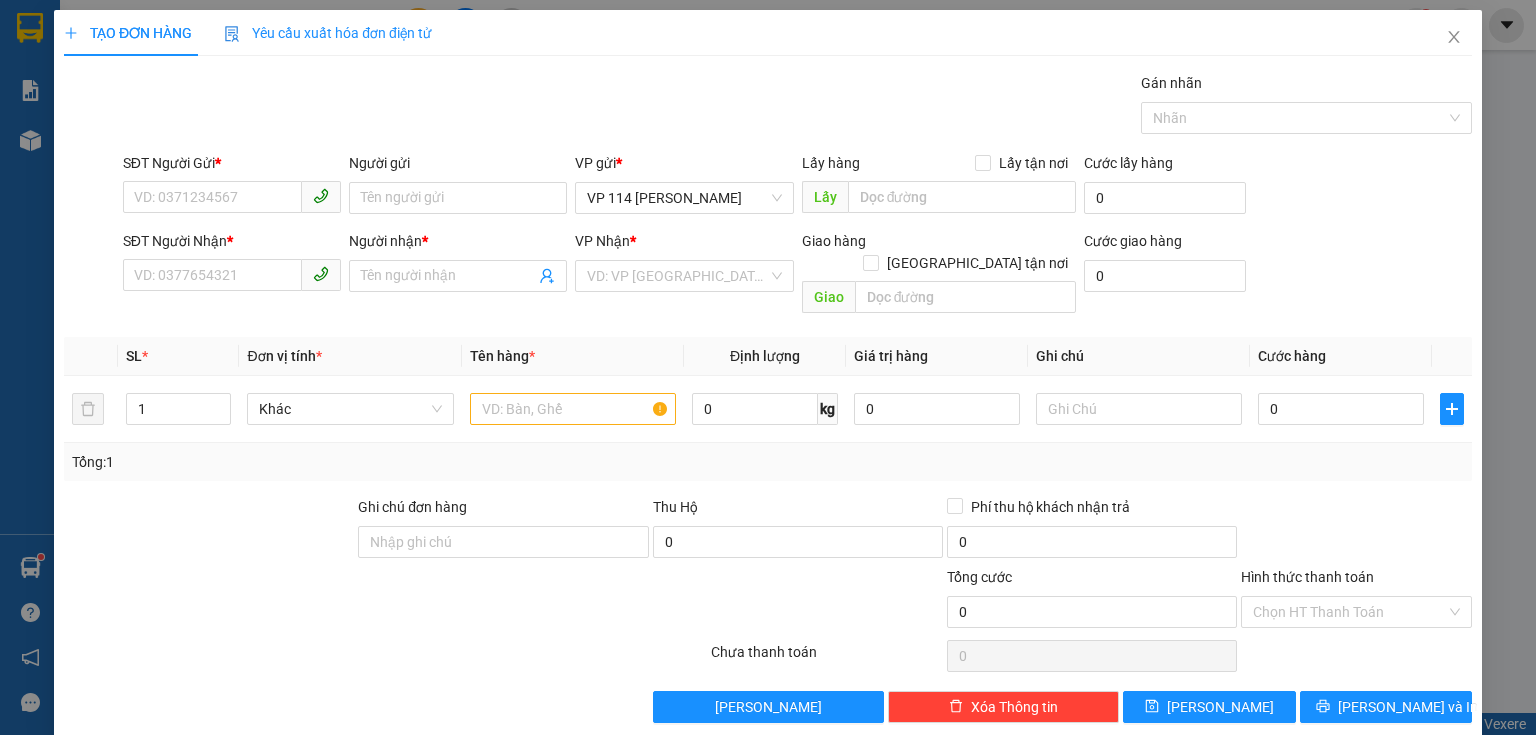 scroll, scrollTop: 0, scrollLeft: 0, axis: both 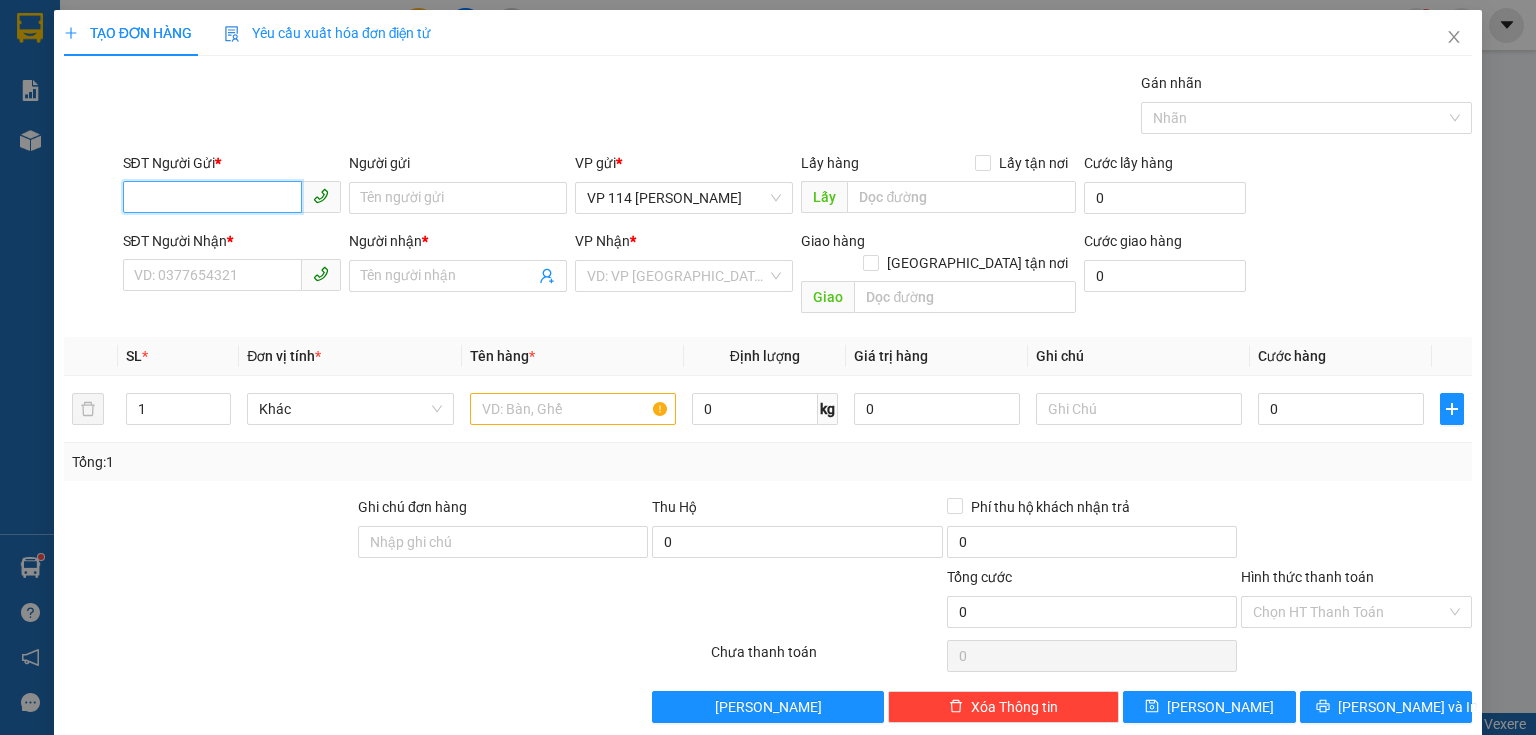 click on "SĐT Người Gửi  *" at bounding box center (212, 197) 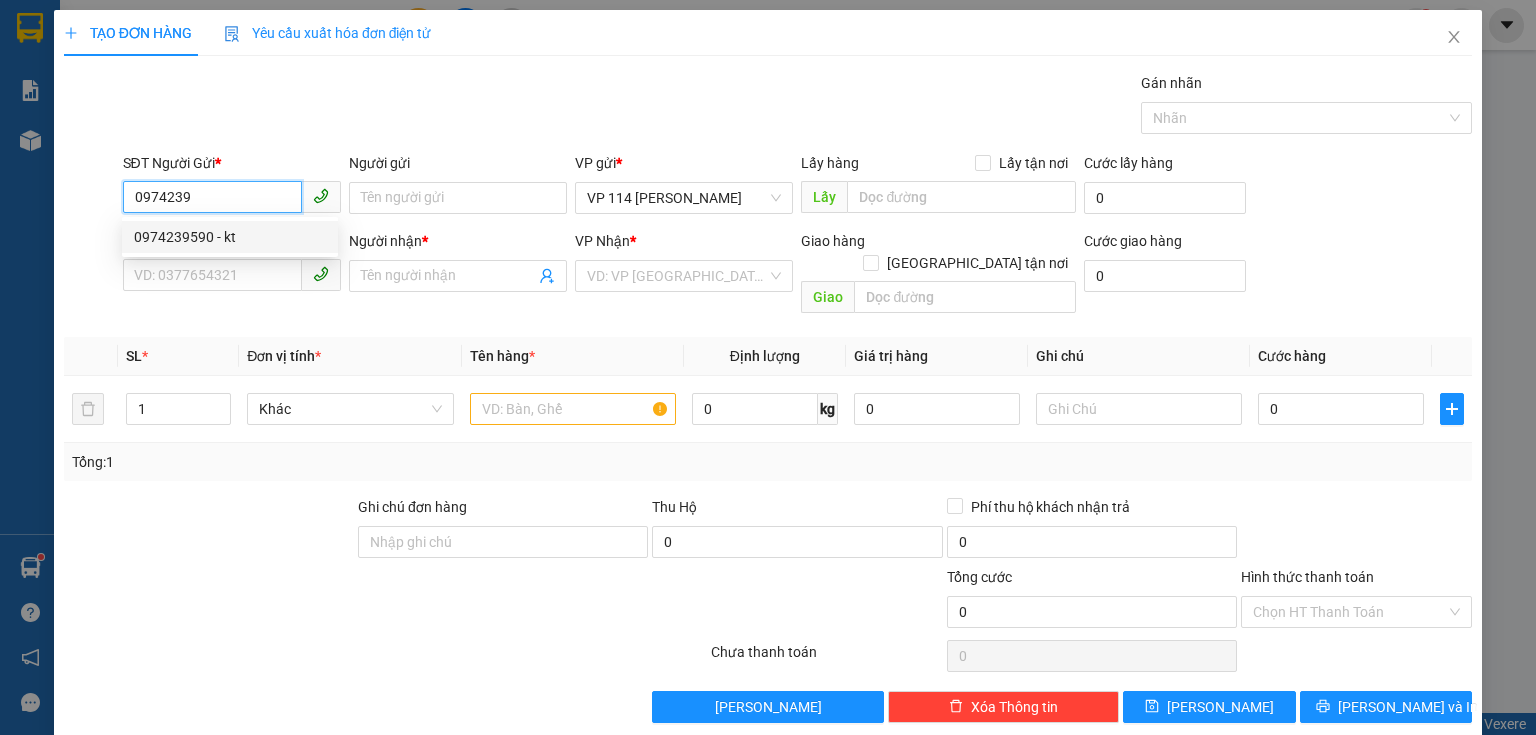 click on "0974239590 - kt" at bounding box center [230, 237] 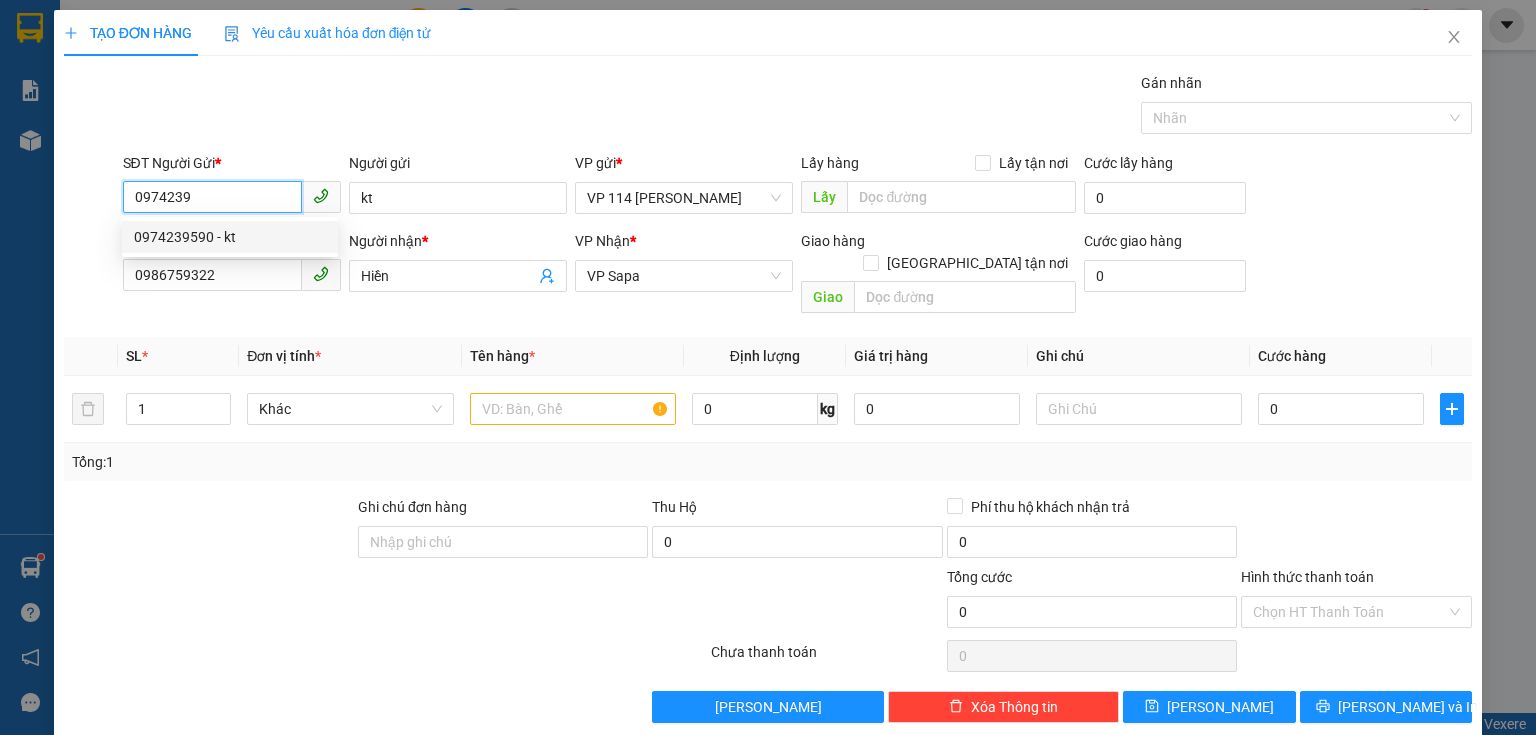 type on "0974239590" 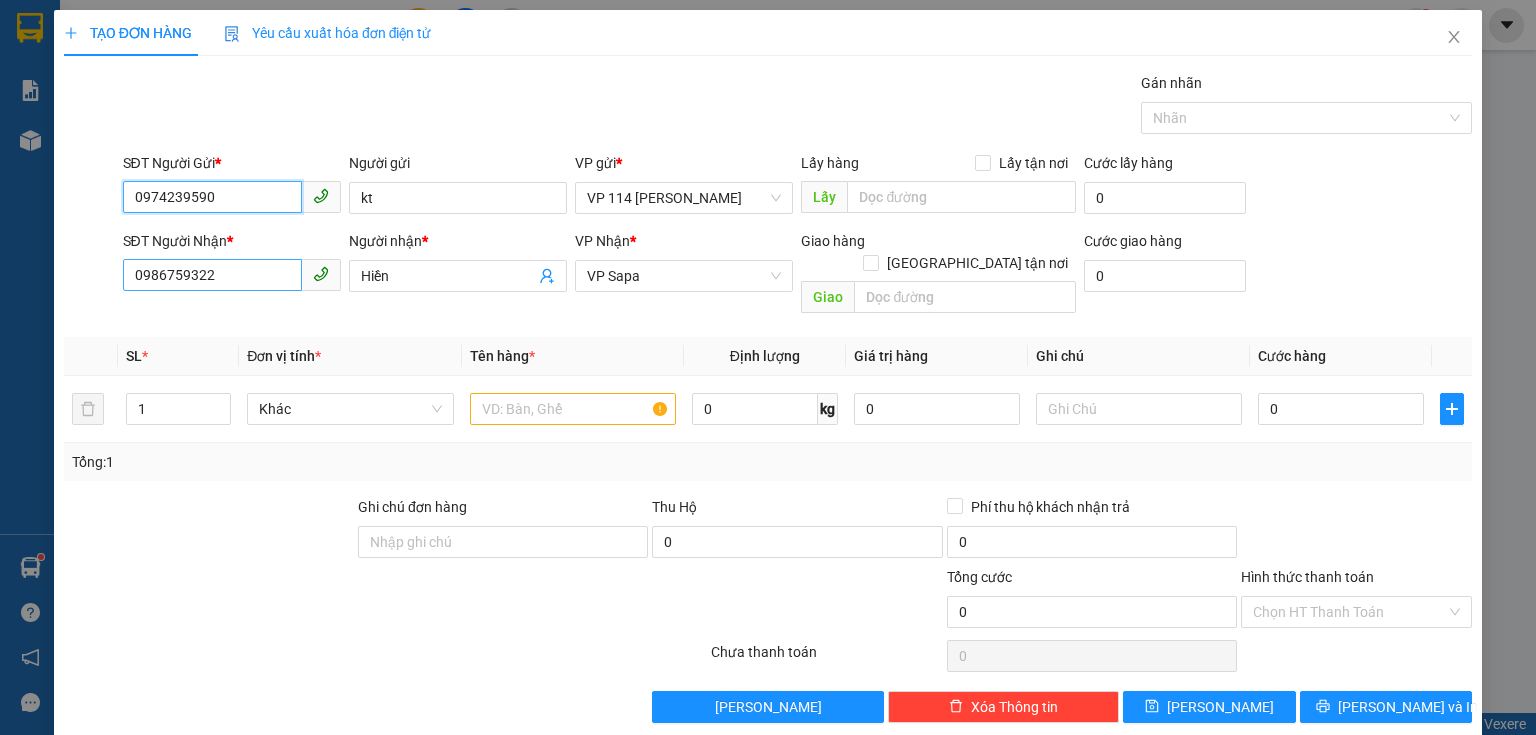 type on "0974239590" 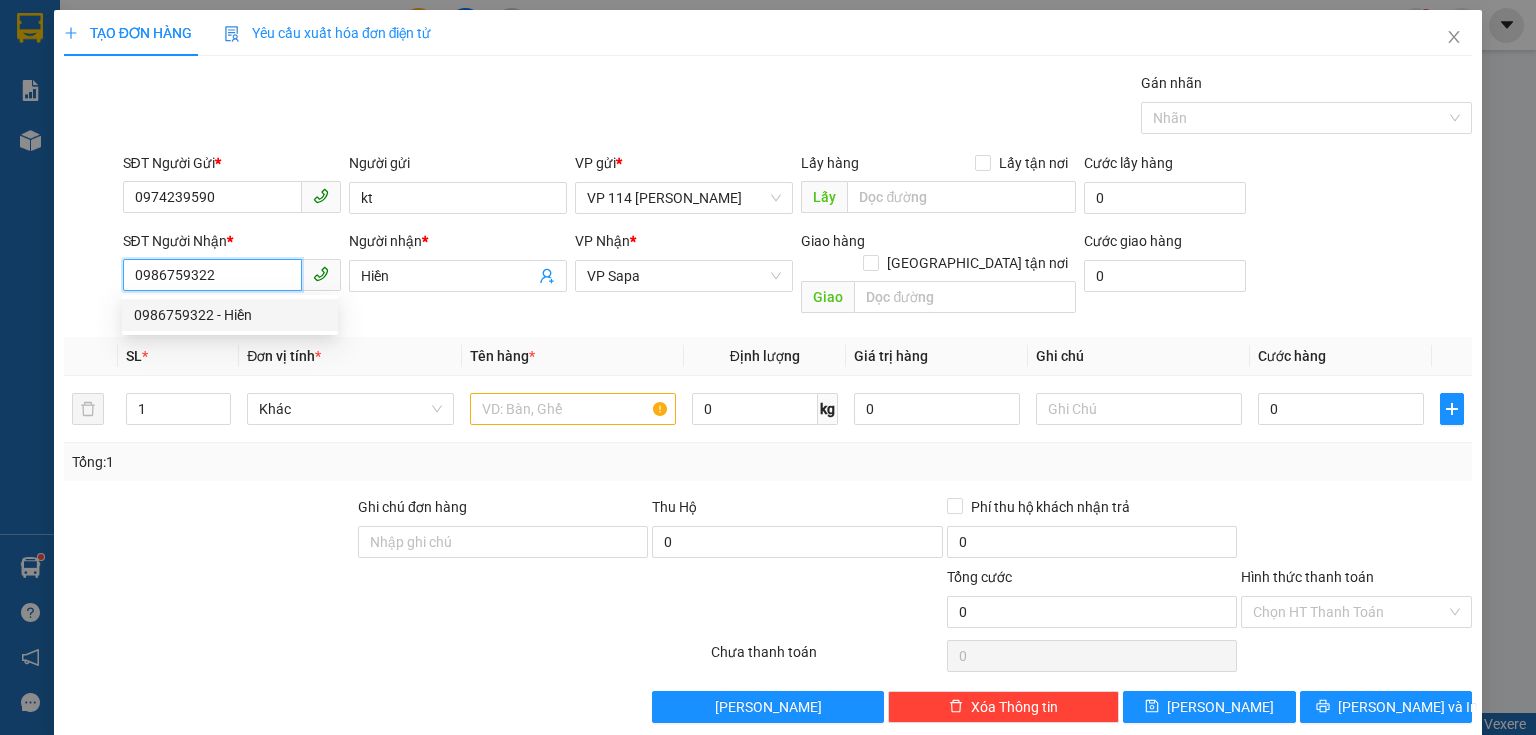 drag, startPoint x: 279, startPoint y: 269, endPoint x: 20, endPoint y: 253, distance: 259.49374 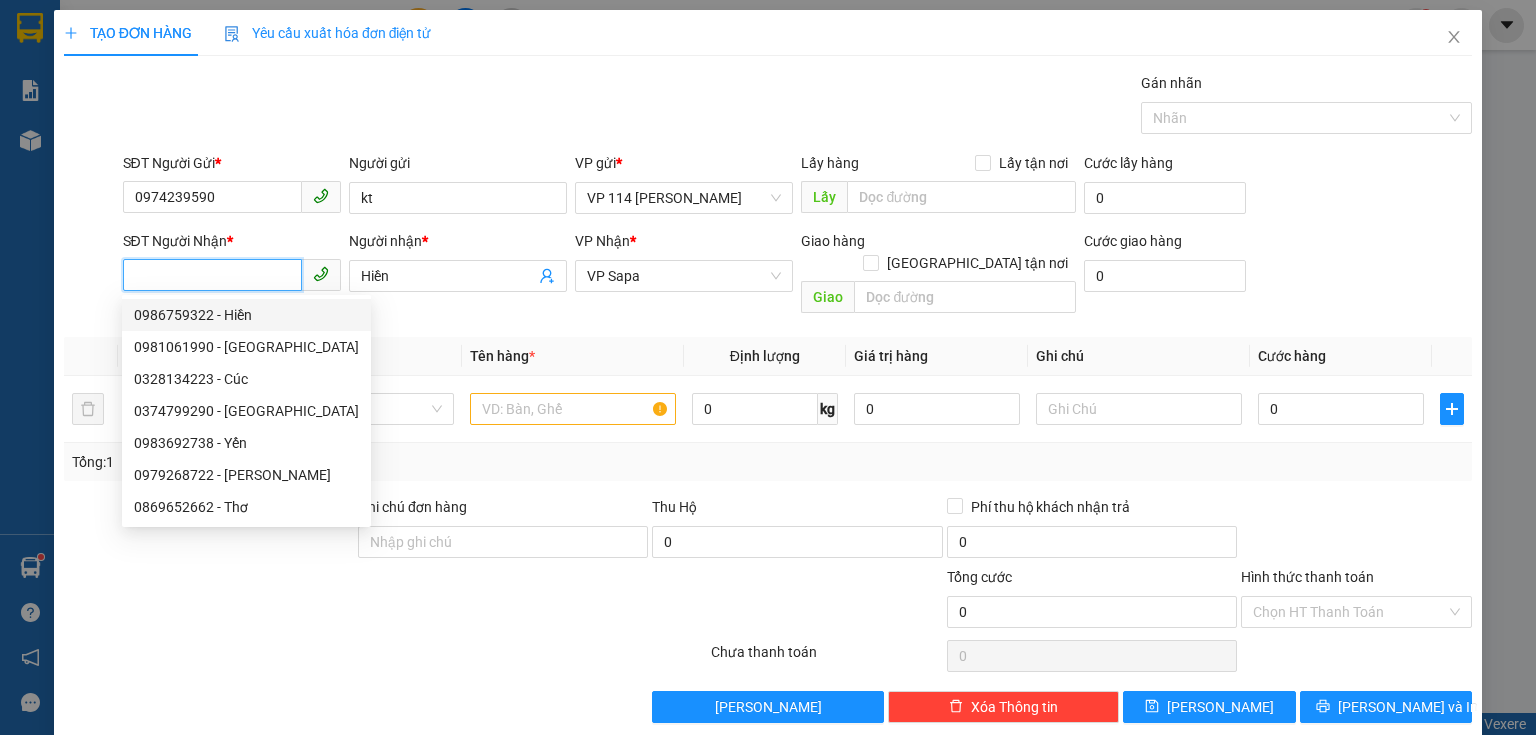 click on "SĐT Người Nhận  *" at bounding box center [212, 275] 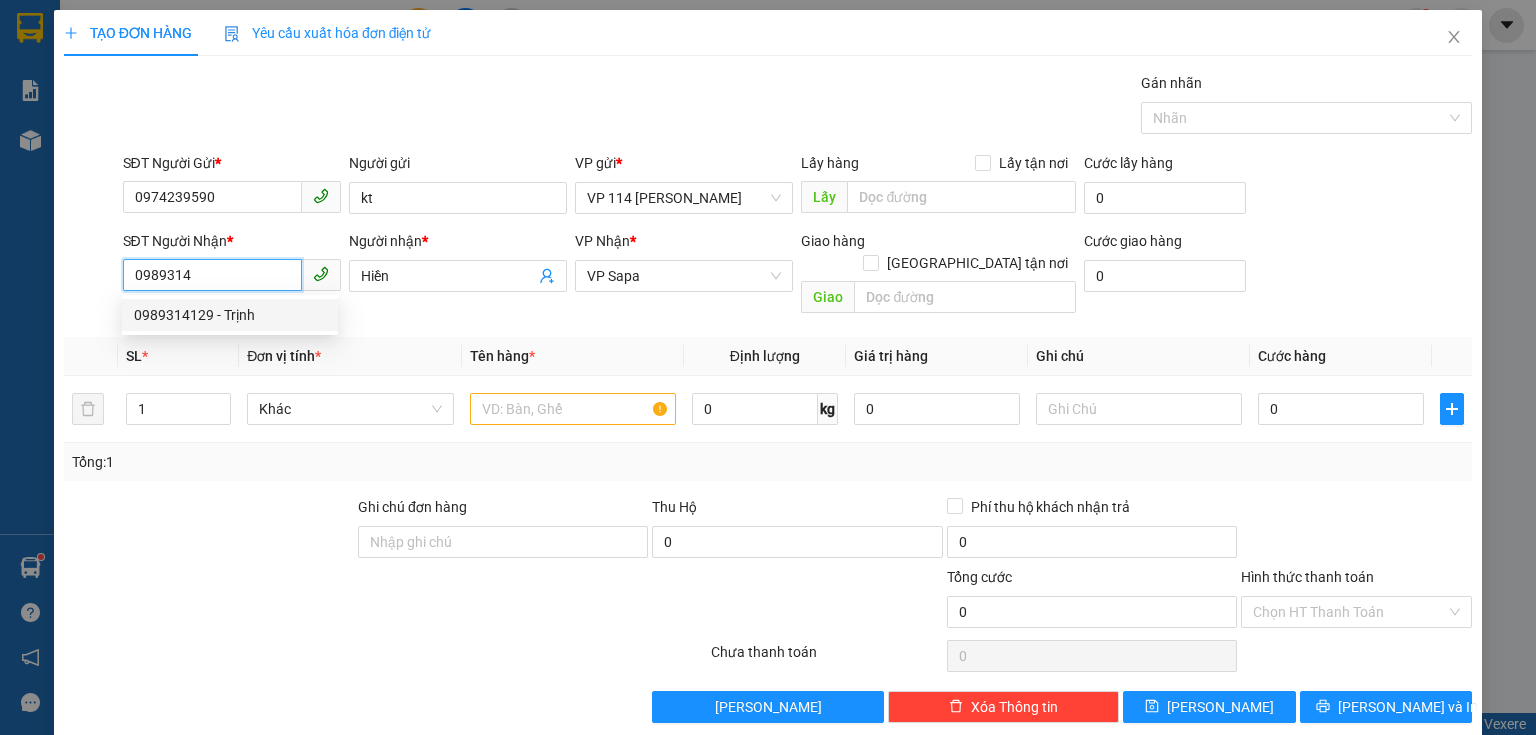 click on "0989314129 - Trịnh" at bounding box center (230, 315) 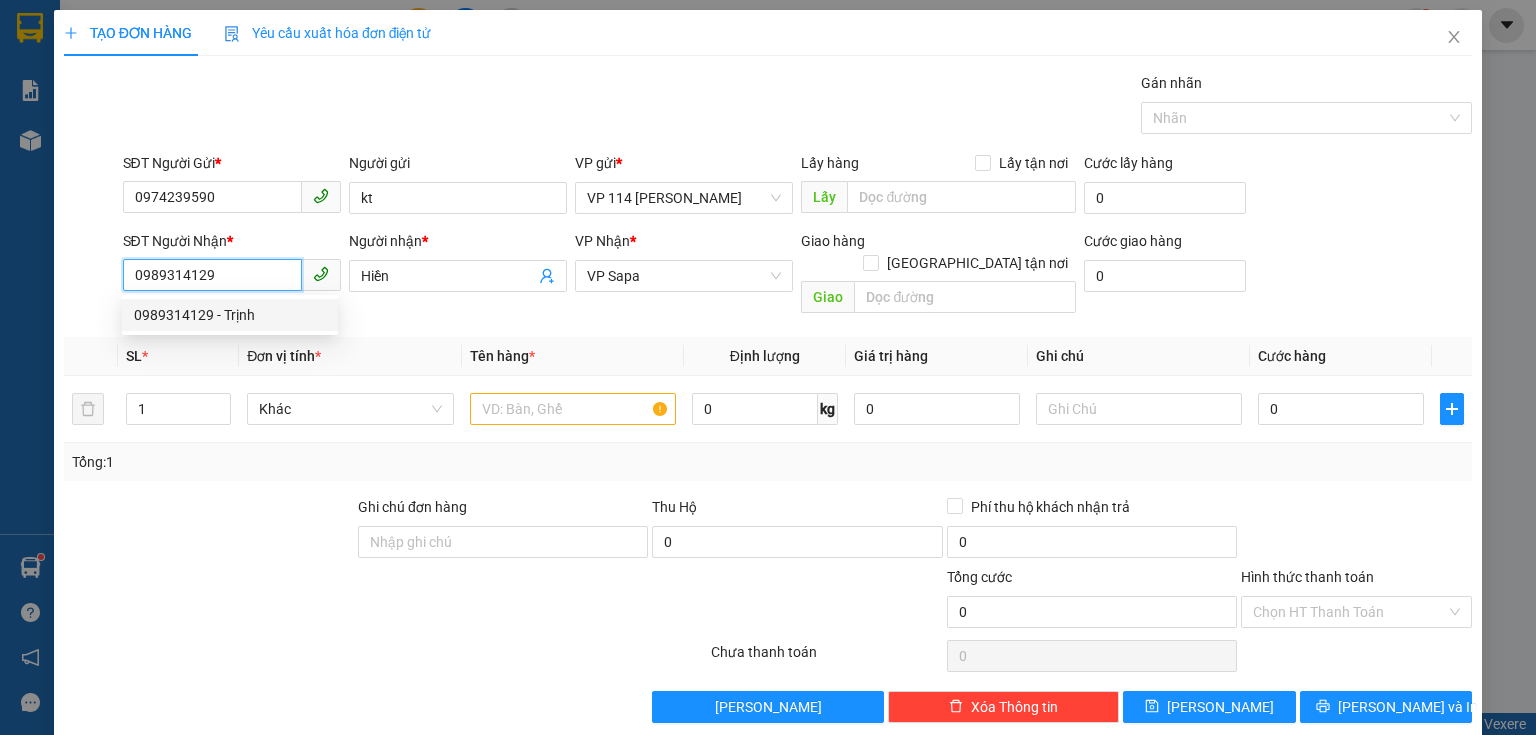 type on "Trịnh" 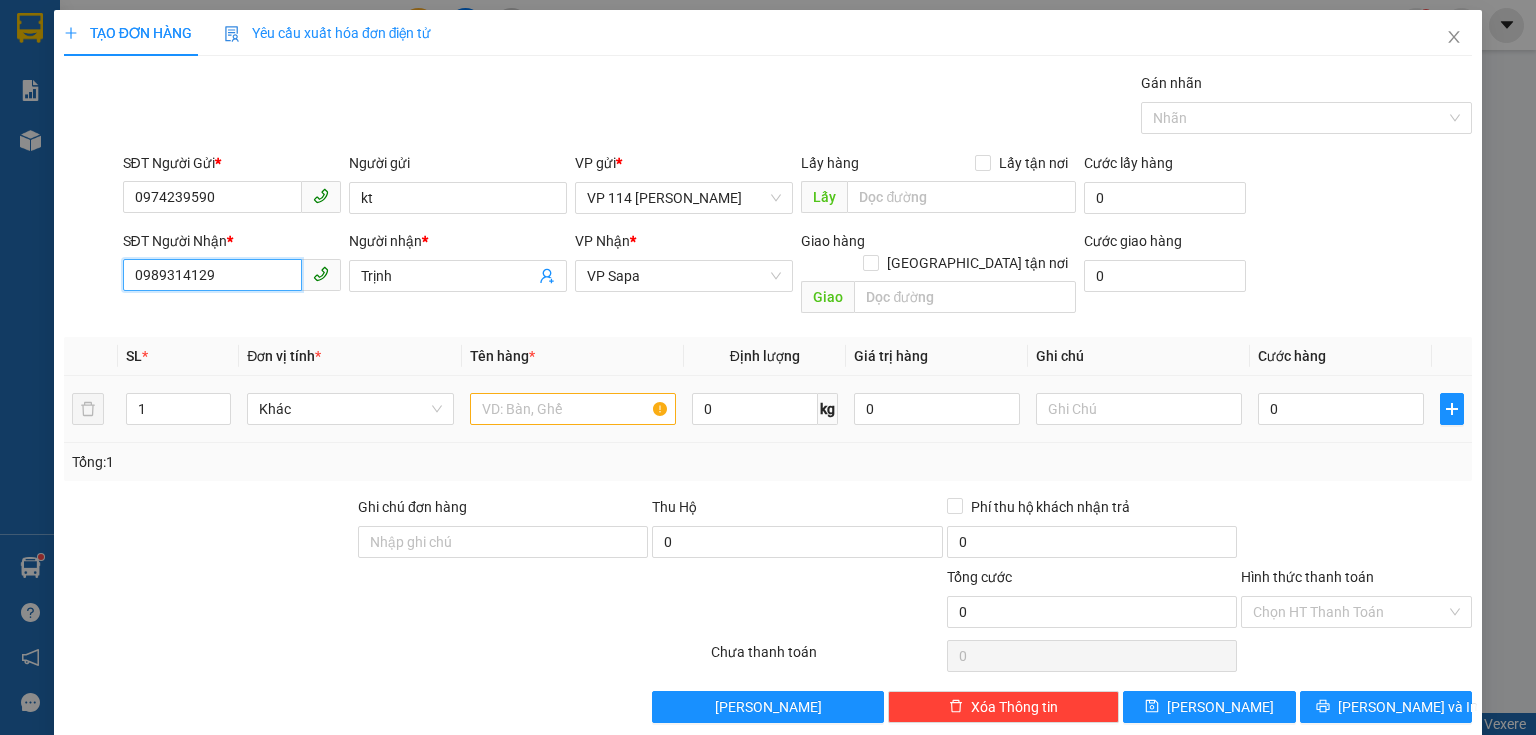 type on "0989314129" 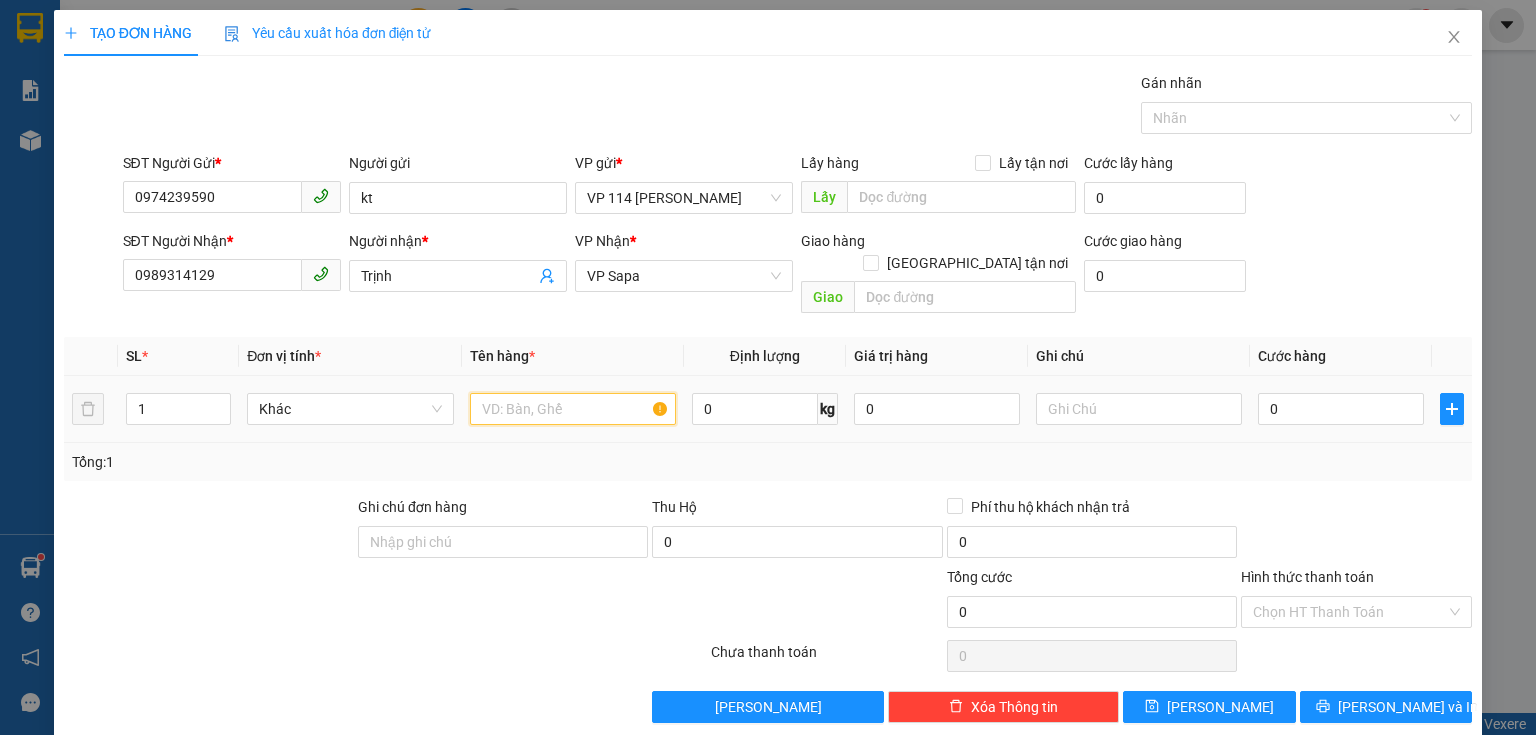drag, startPoint x: 548, startPoint y: 380, endPoint x: 536, endPoint y: 359, distance: 24.186773 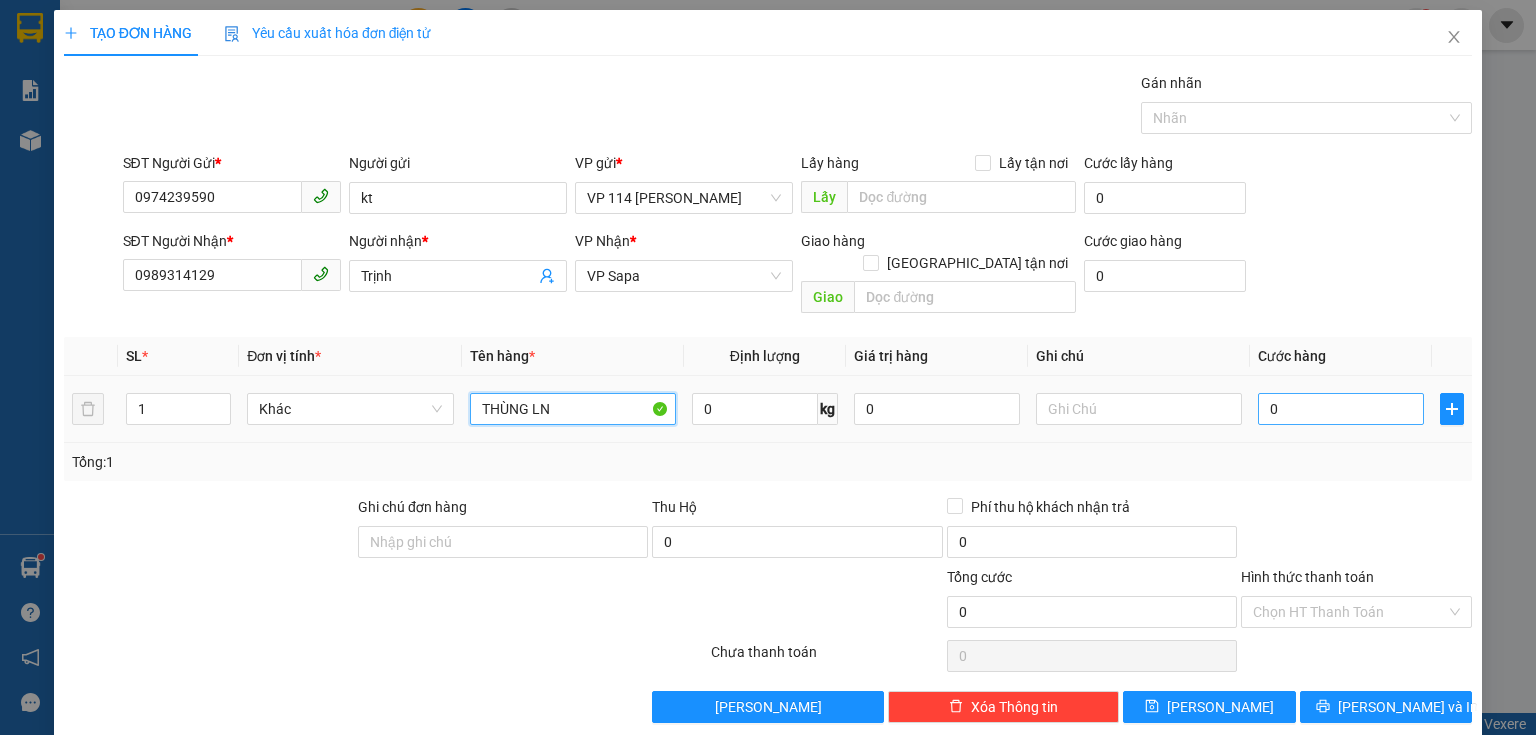 type on "THÙNG LN" 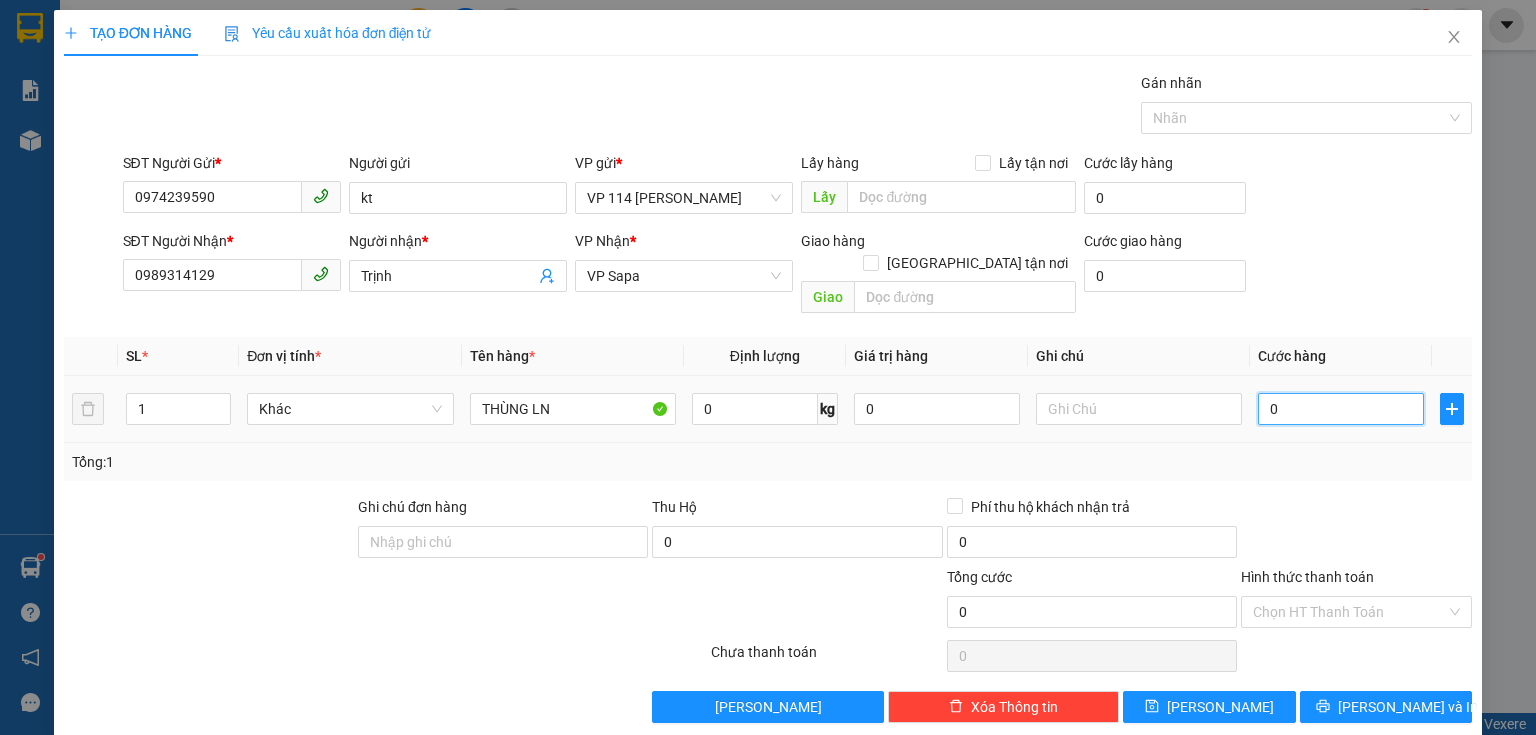 click on "0" at bounding box center [1341, 409] 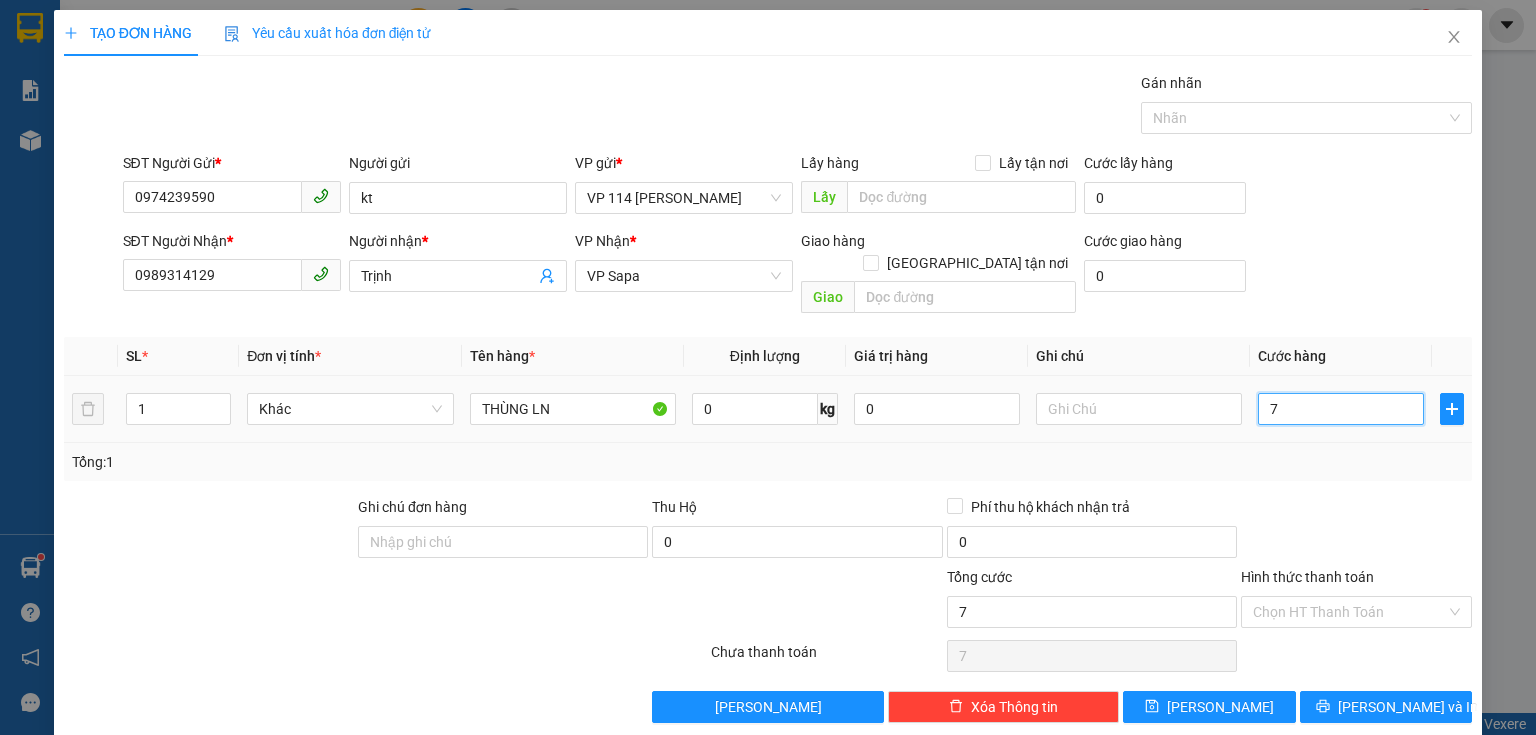 type on "0" 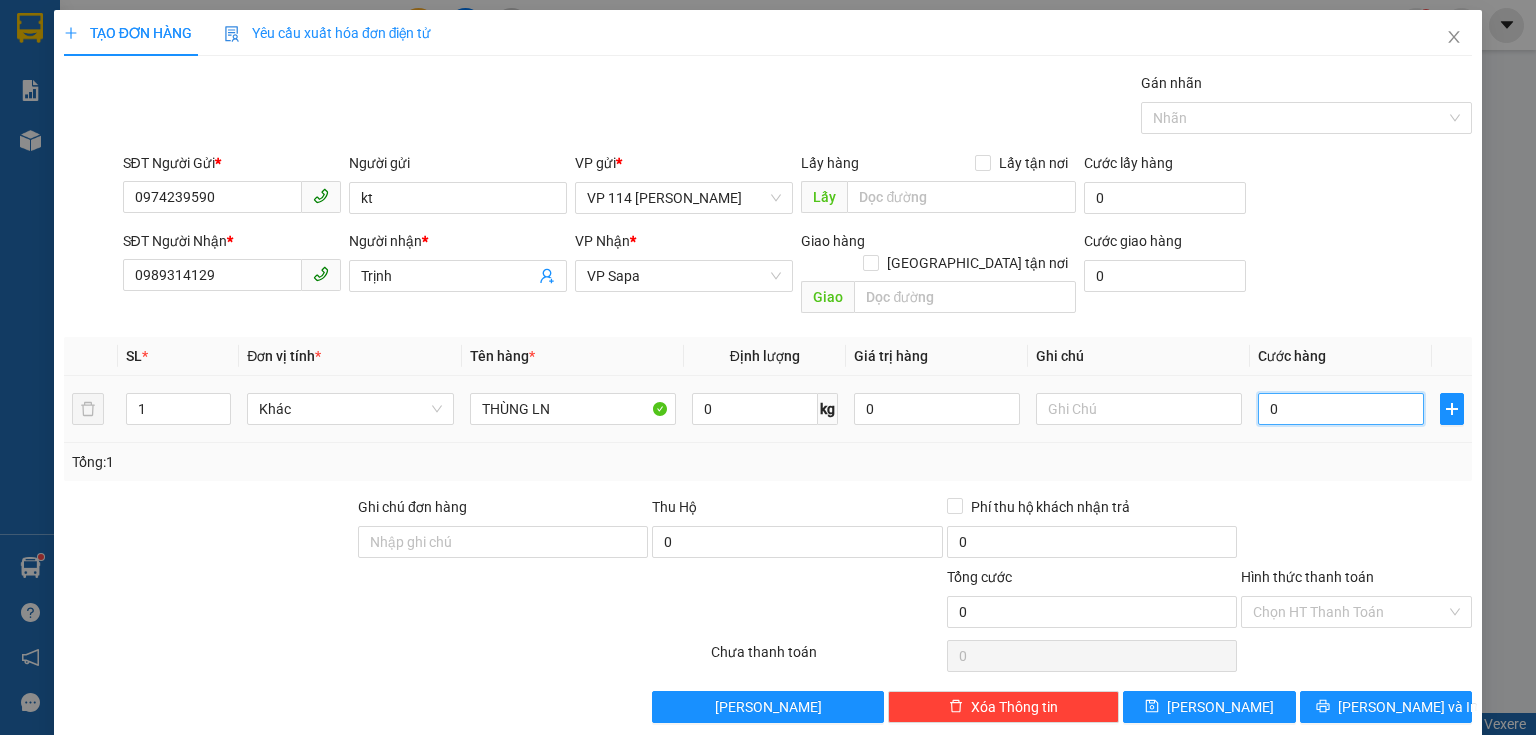 type on "08" 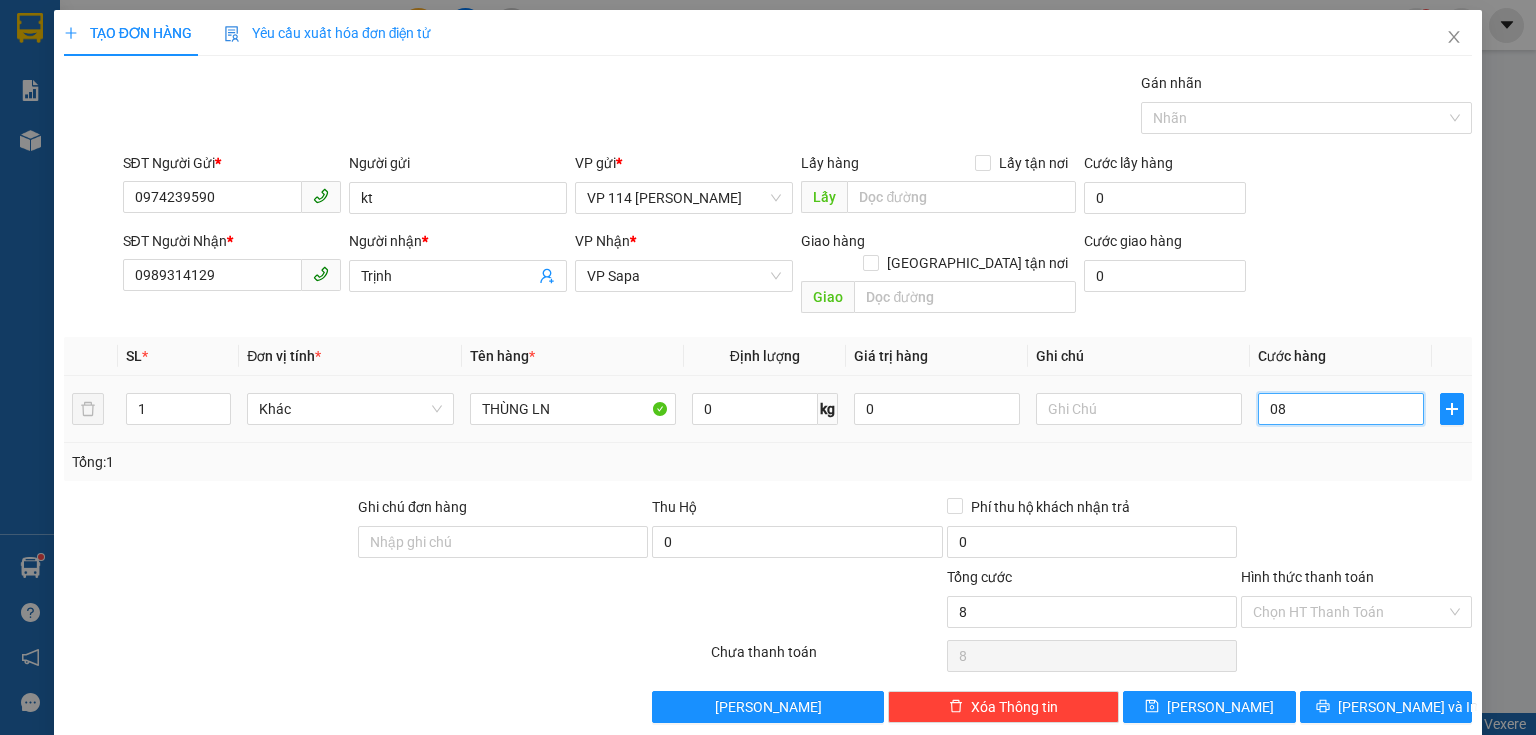 type on "080" 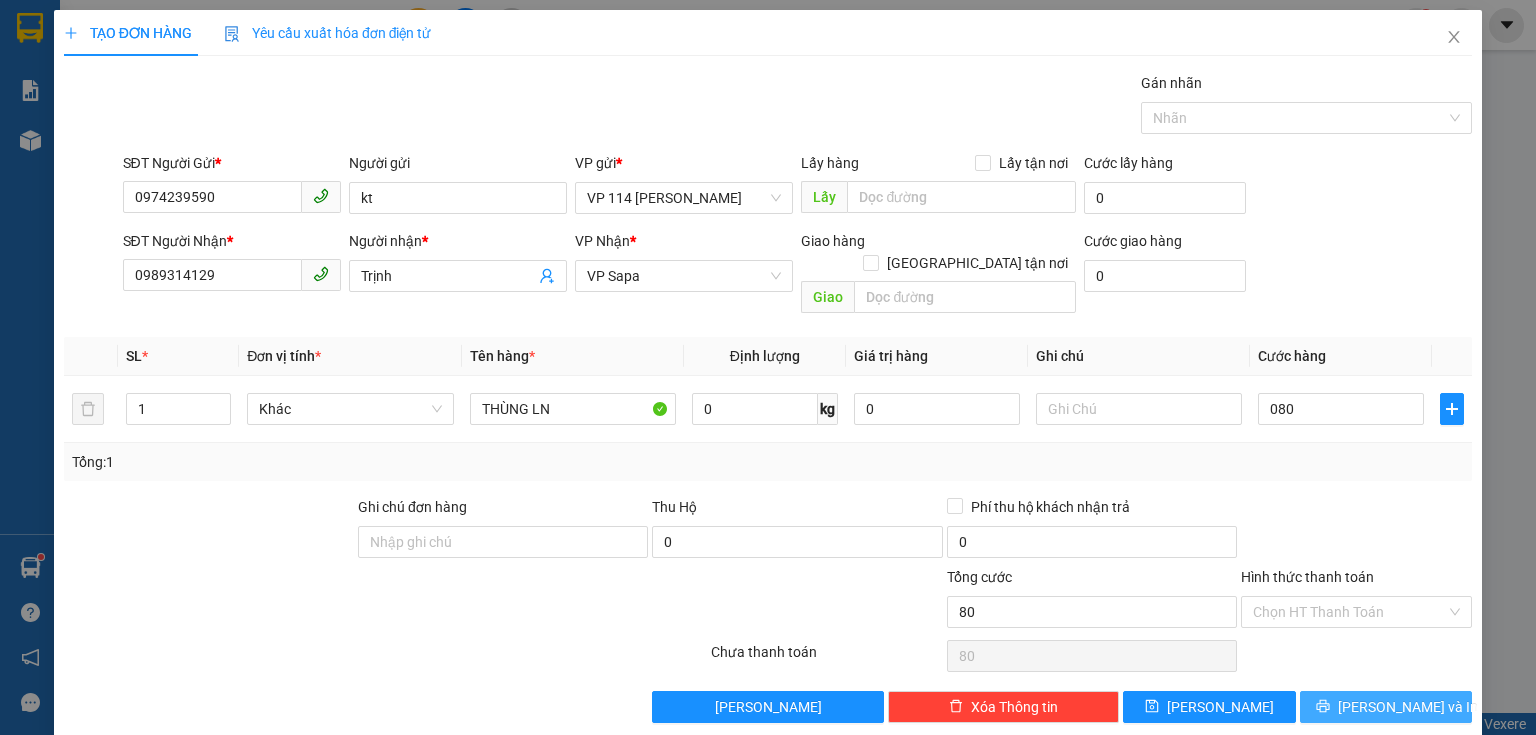 type on "80.000" 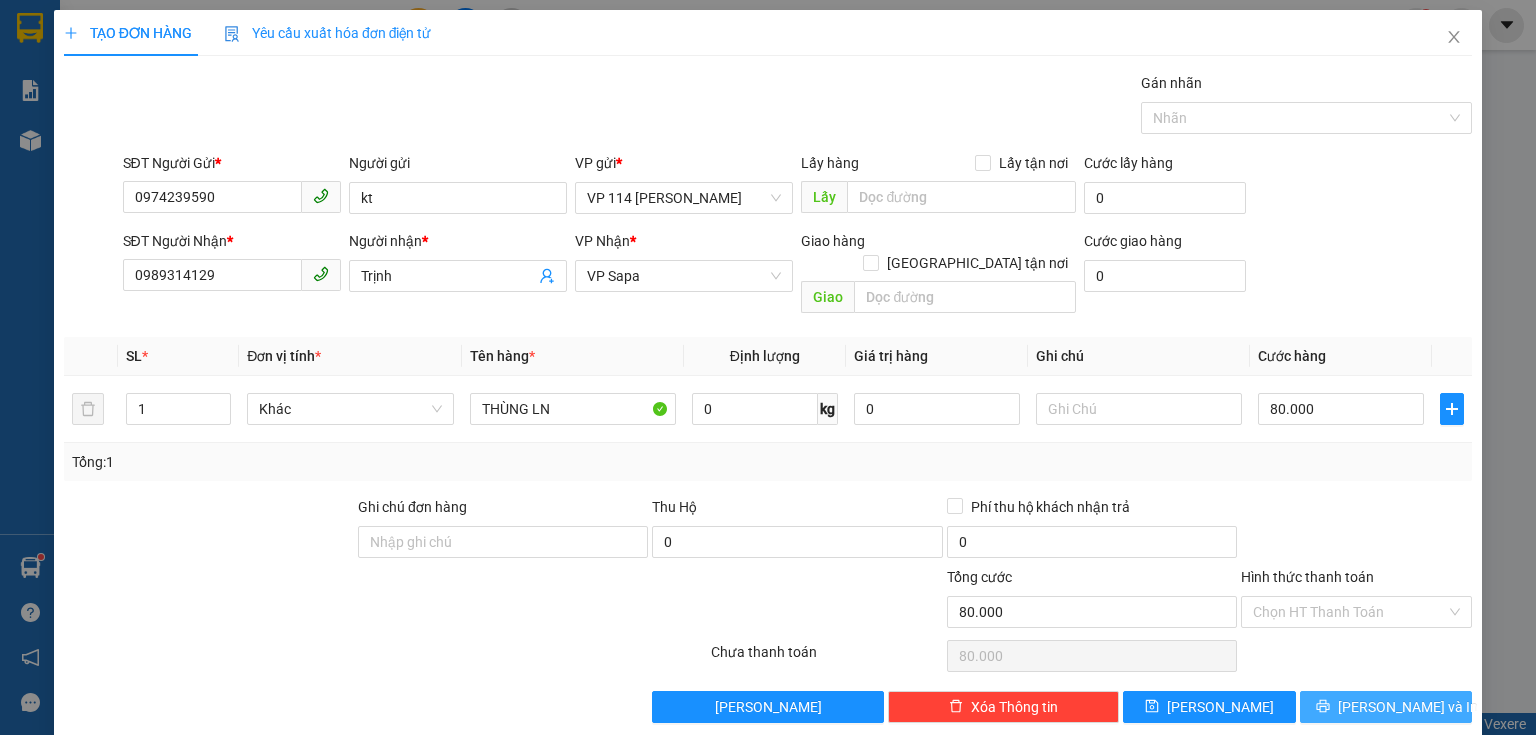 click on "[PERSON_NAME] và In" at bounding box center (1408, 707) 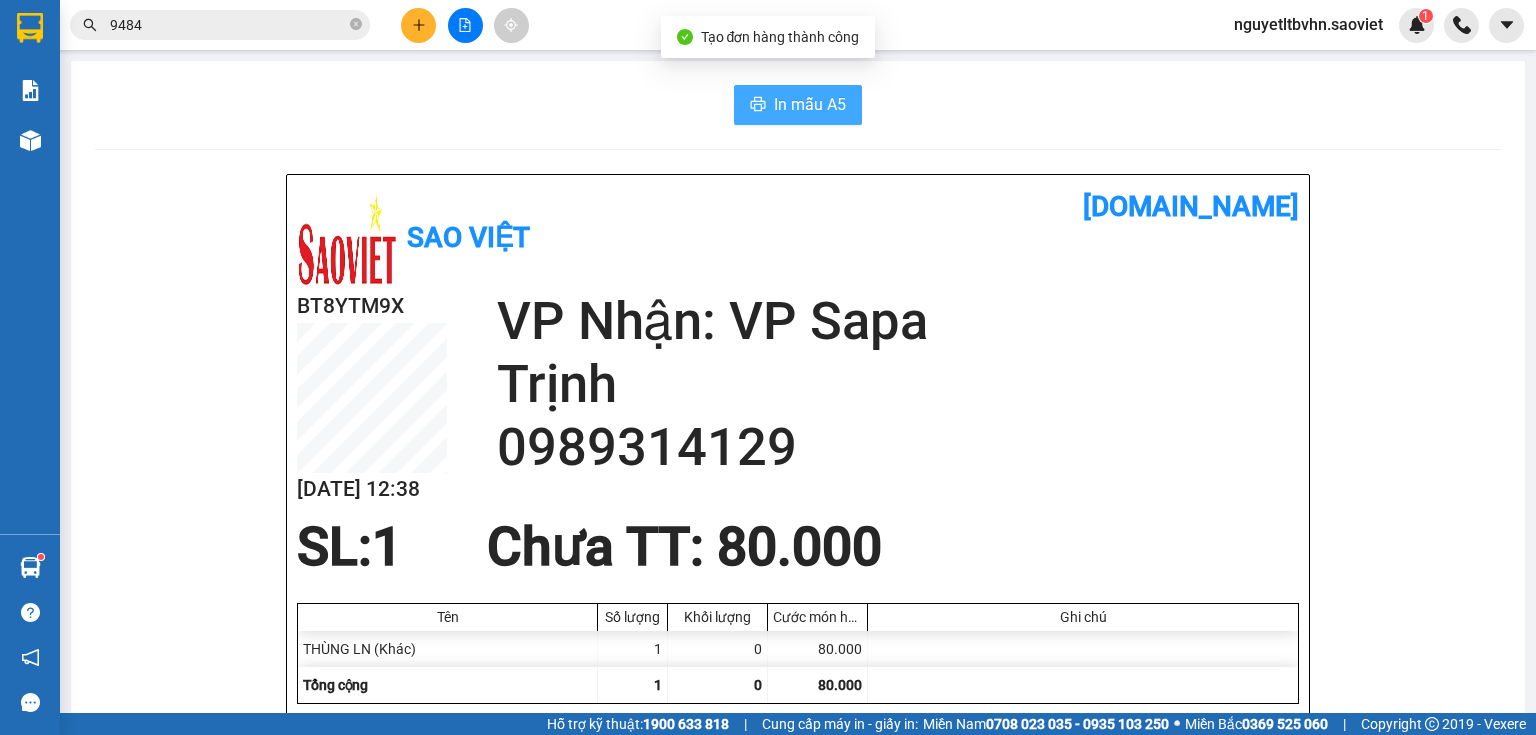 click on "In mẫu A5" at bounding box center [810, 104] 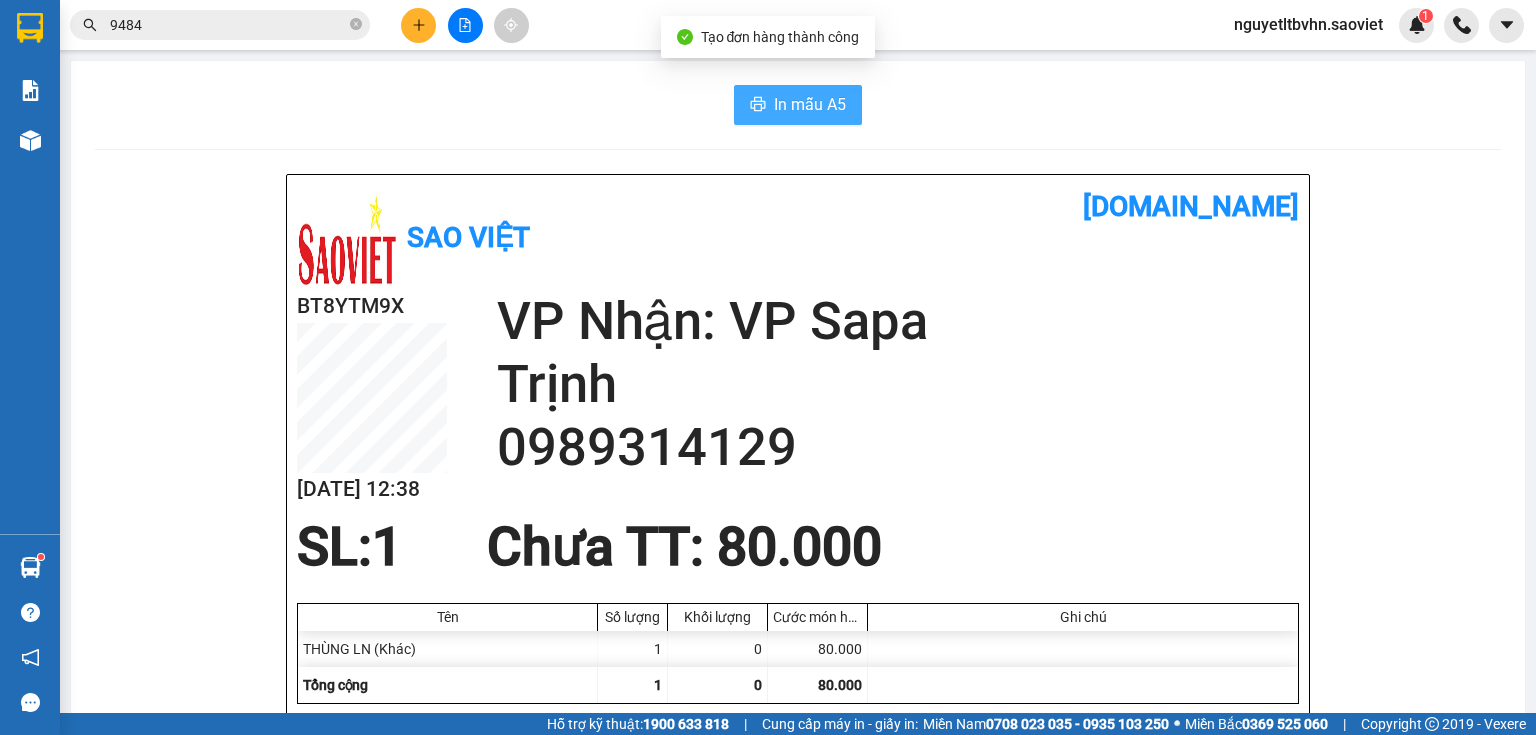 scroll, scrollTop: 0, scrollLeft: 0, axis: both 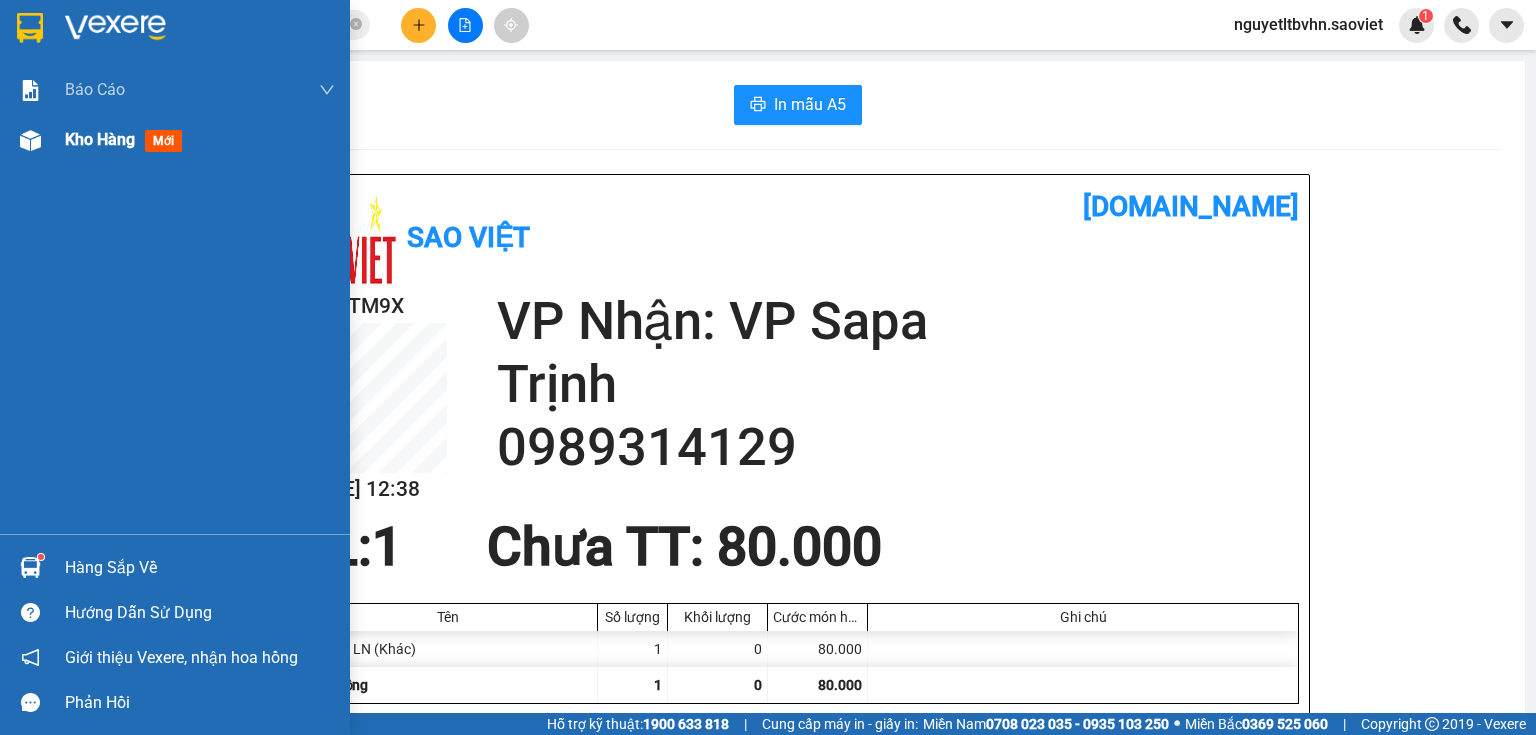 click on "Kho hàng mới" at bounding box center (175, 140) 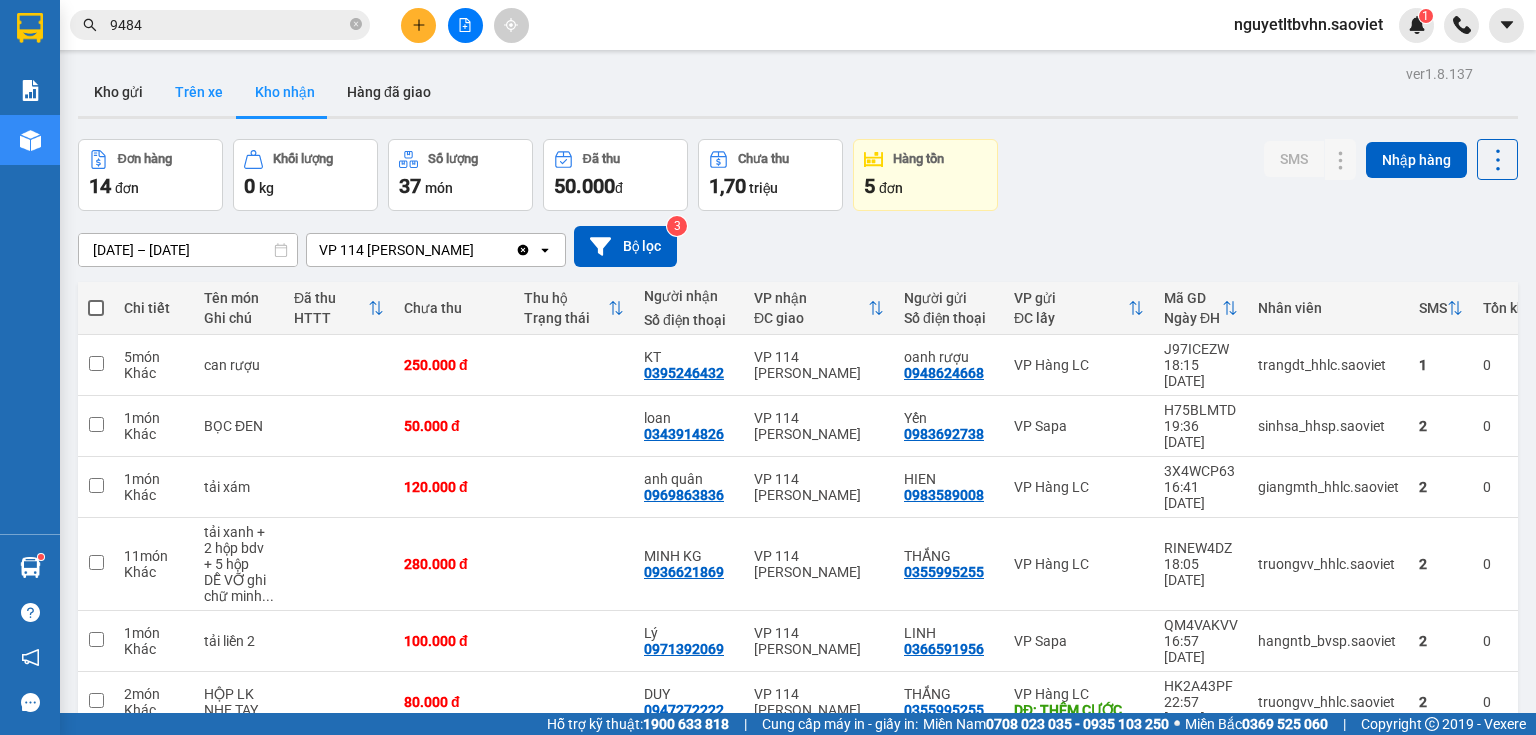 click on "Trên xe" at bounding box center (199, 92) 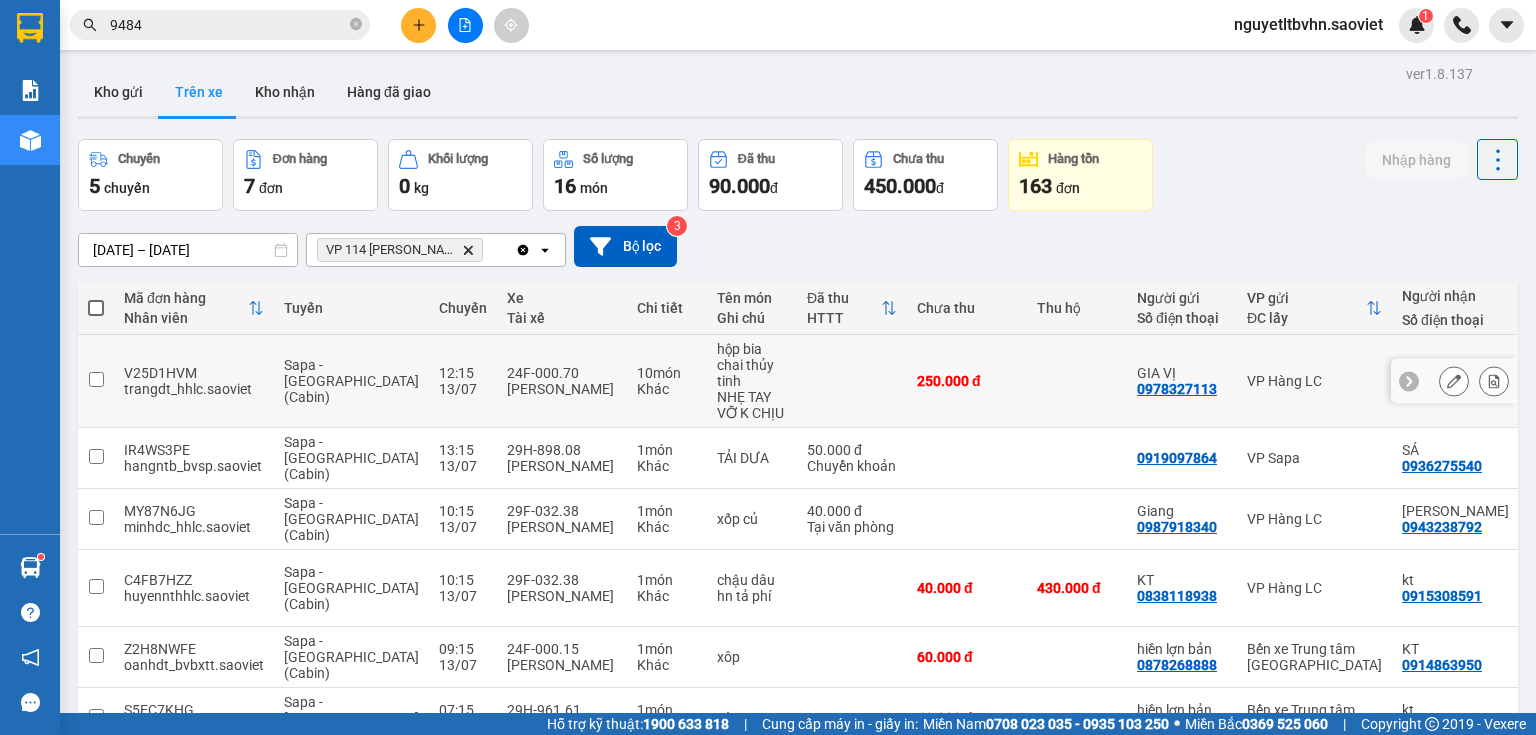 scroll, scrollTop: 104, scrollLeft: 0, axis: vertical 